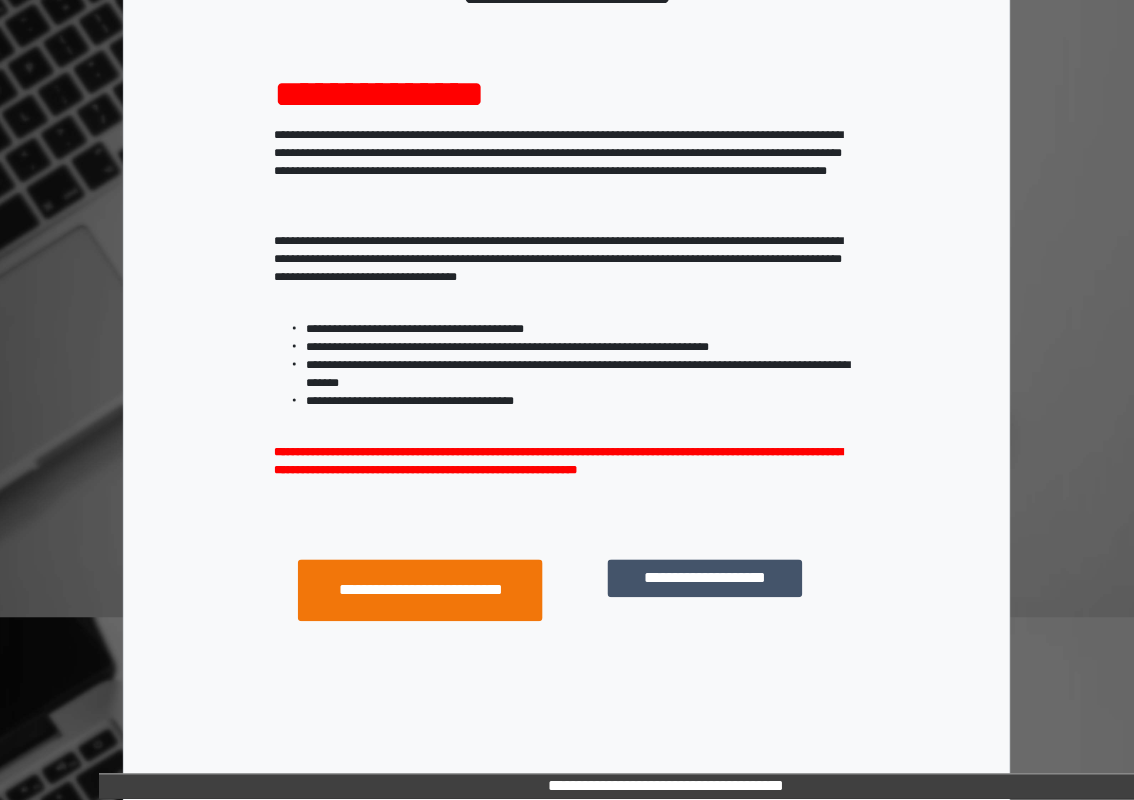 scroll, scrollTop: 203, scrollLeft: 0, axis: vertical 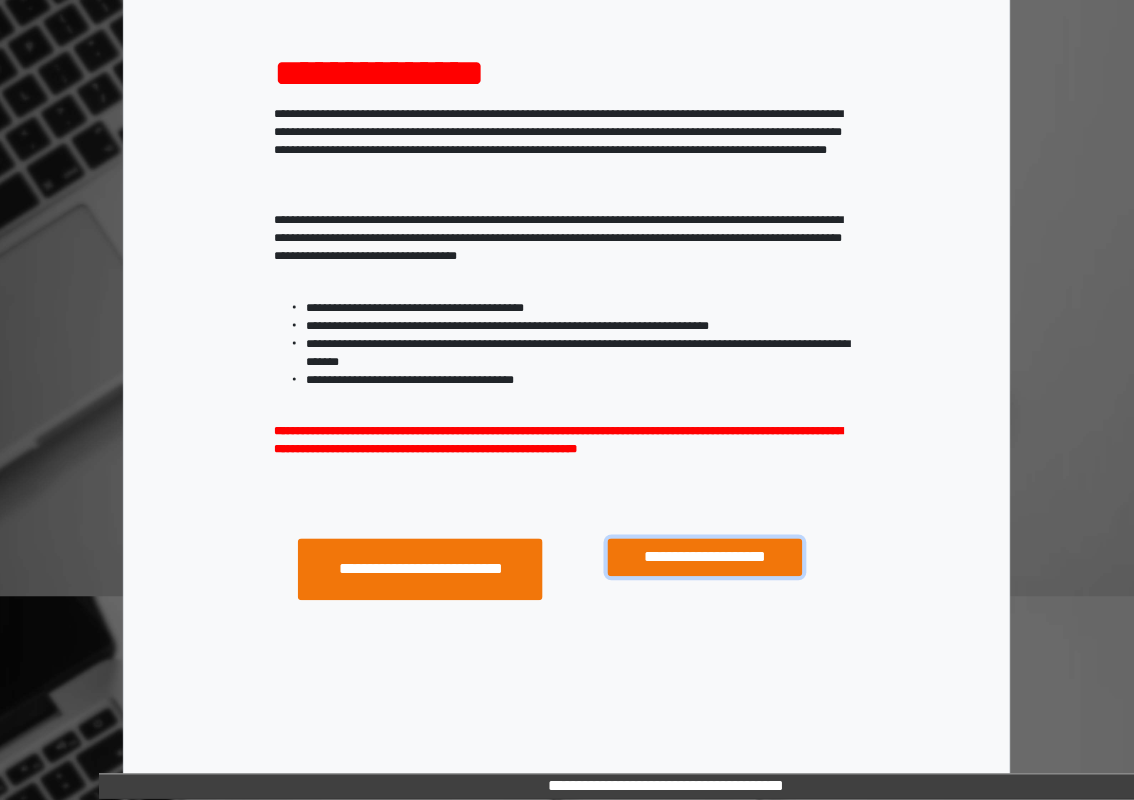 click on "**********" at bounding box center [705, 558] 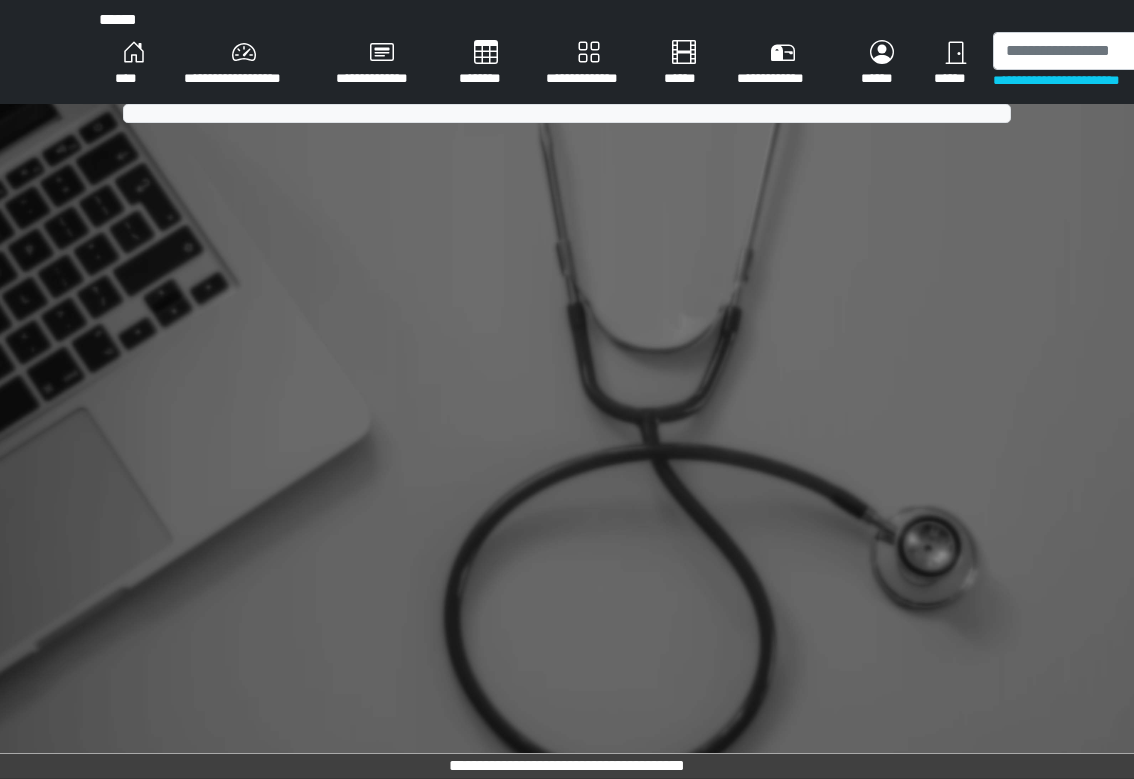 scroll, scrollTop: 0, scrollLeft: 0, axis: both 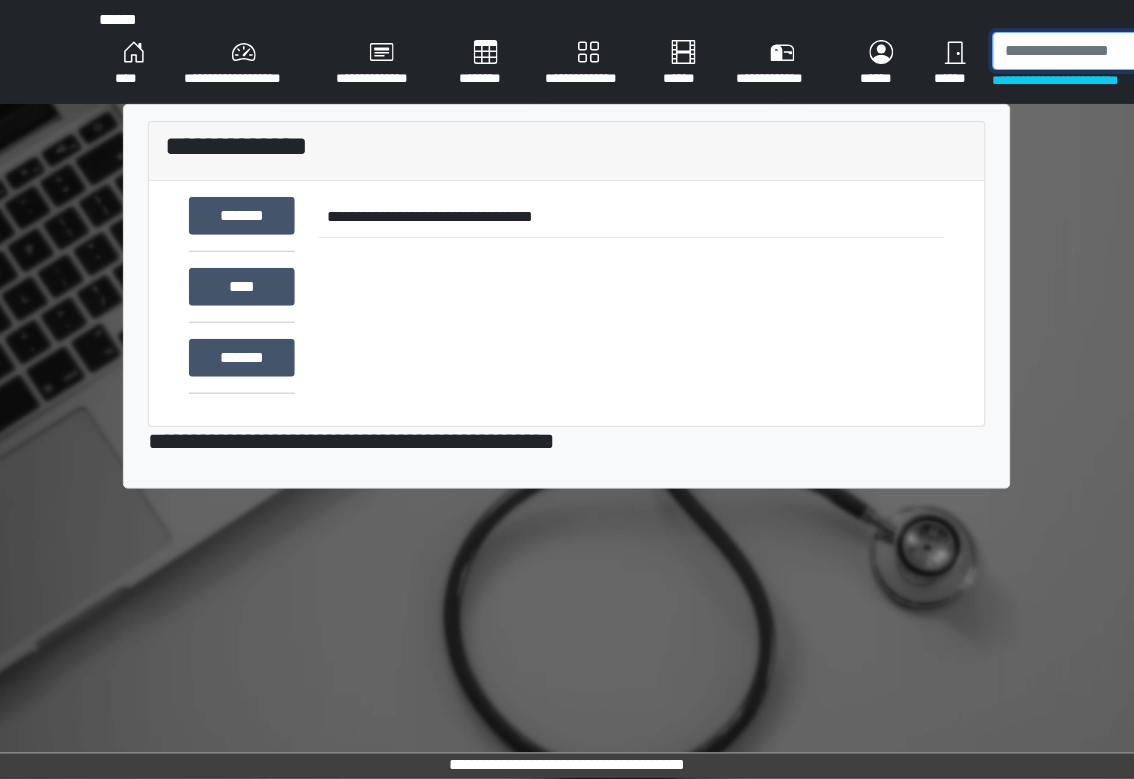 click at bounding box center [1098, 51] 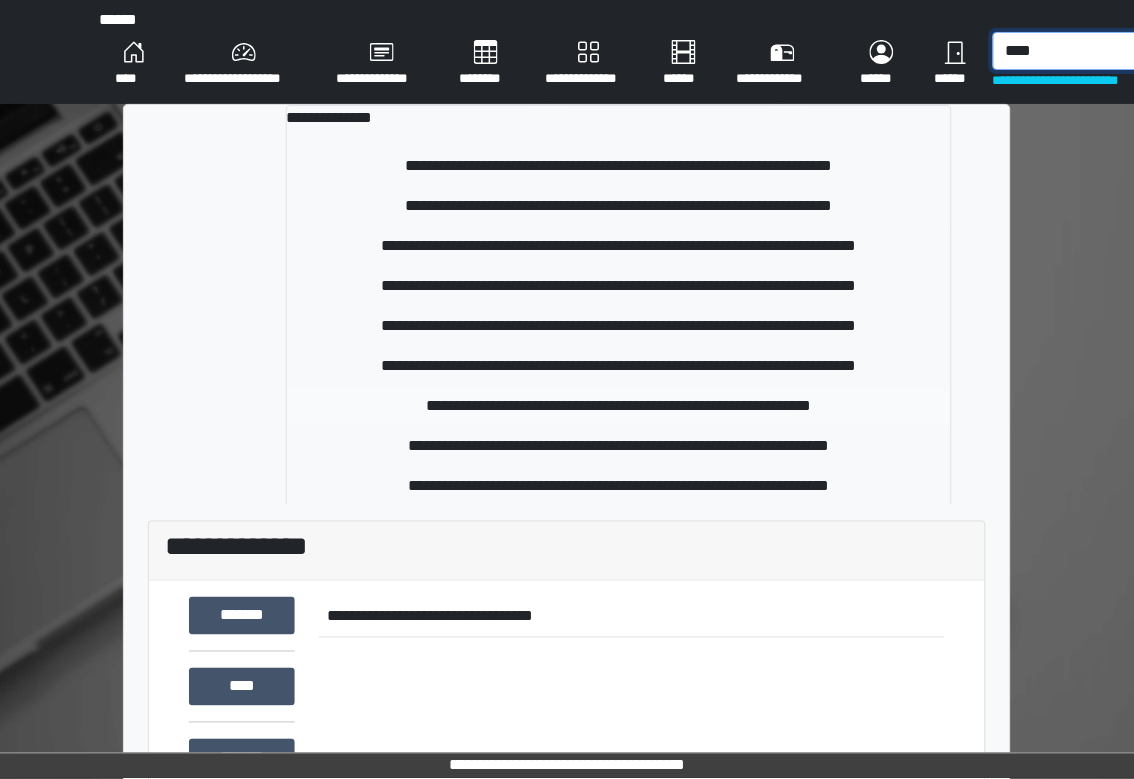 type on "****" 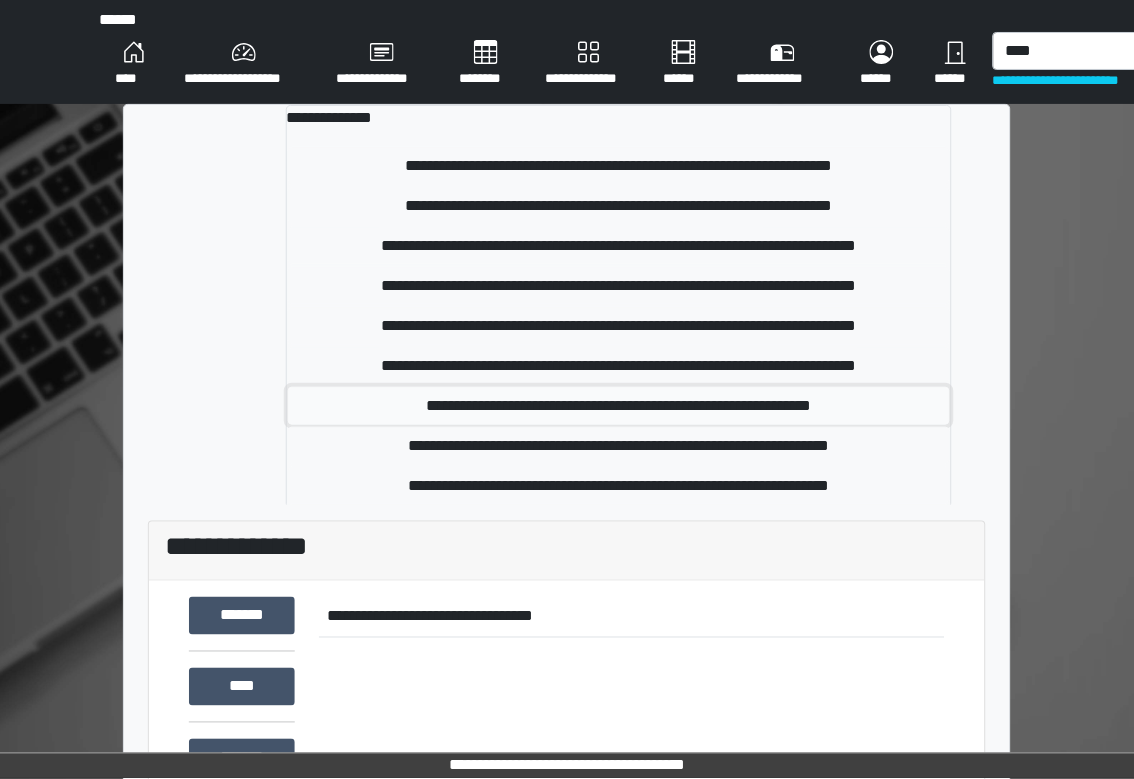 click on "**********" at bounding box center (619, 406) 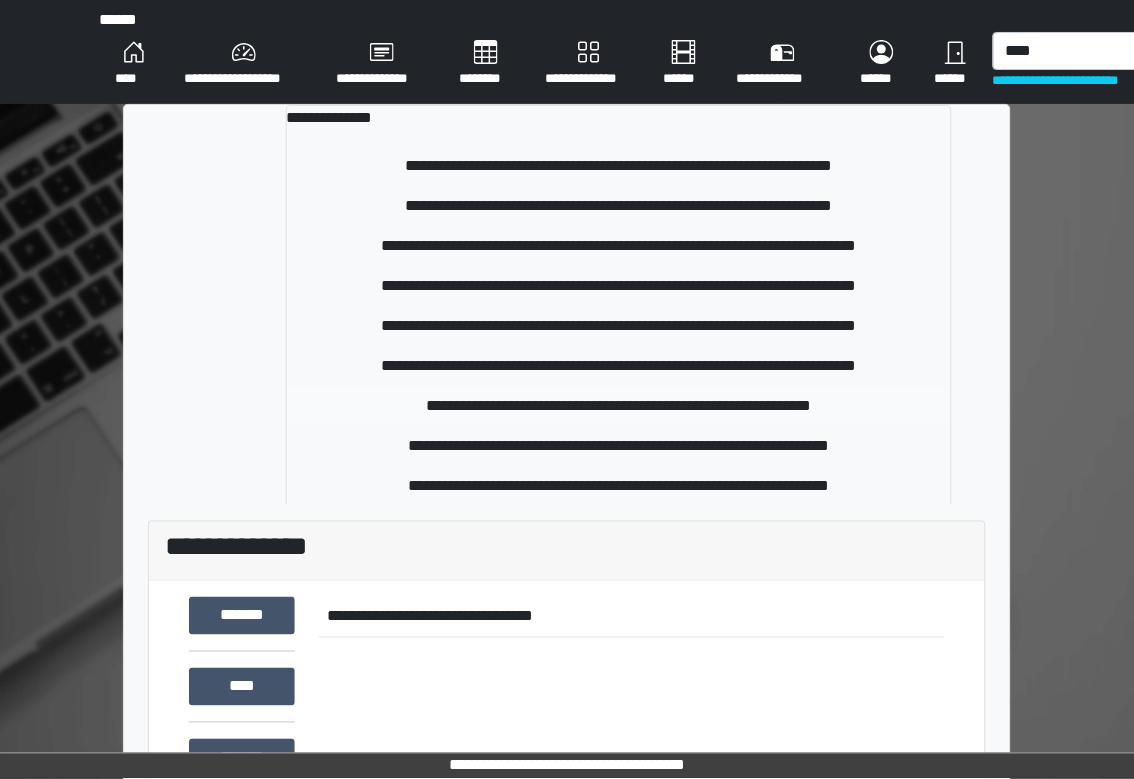 type 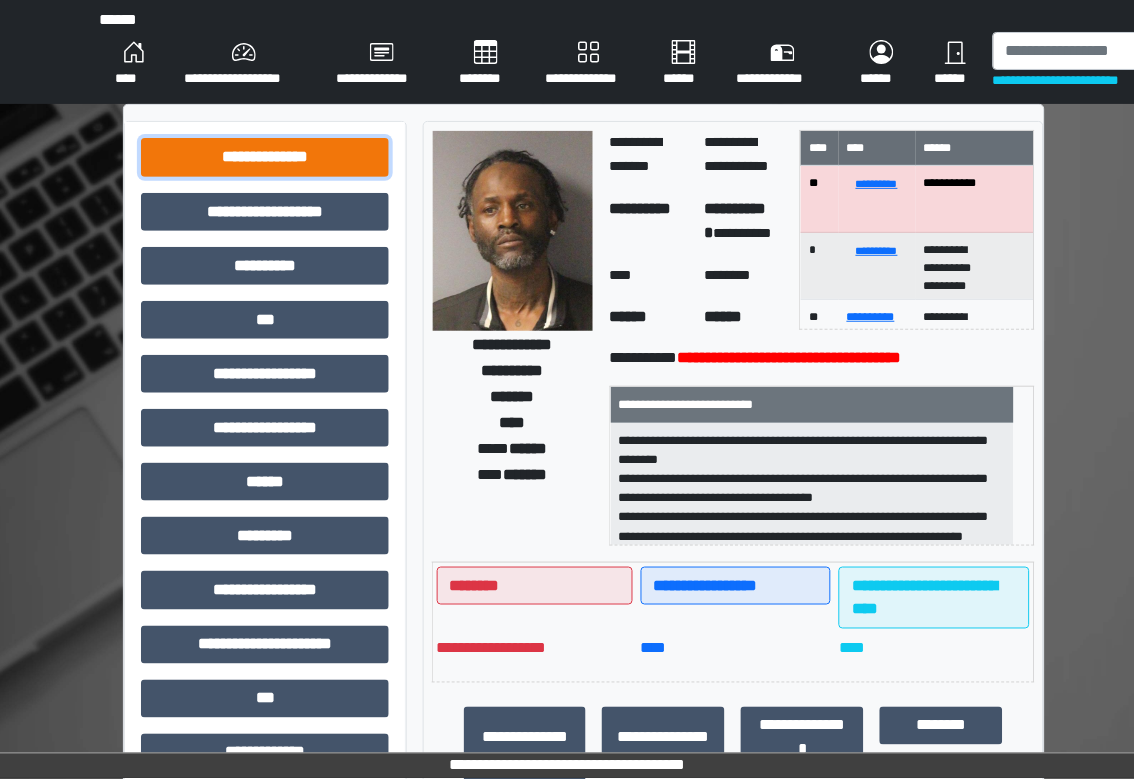 click on "**********" at bounding box center [265, 157] 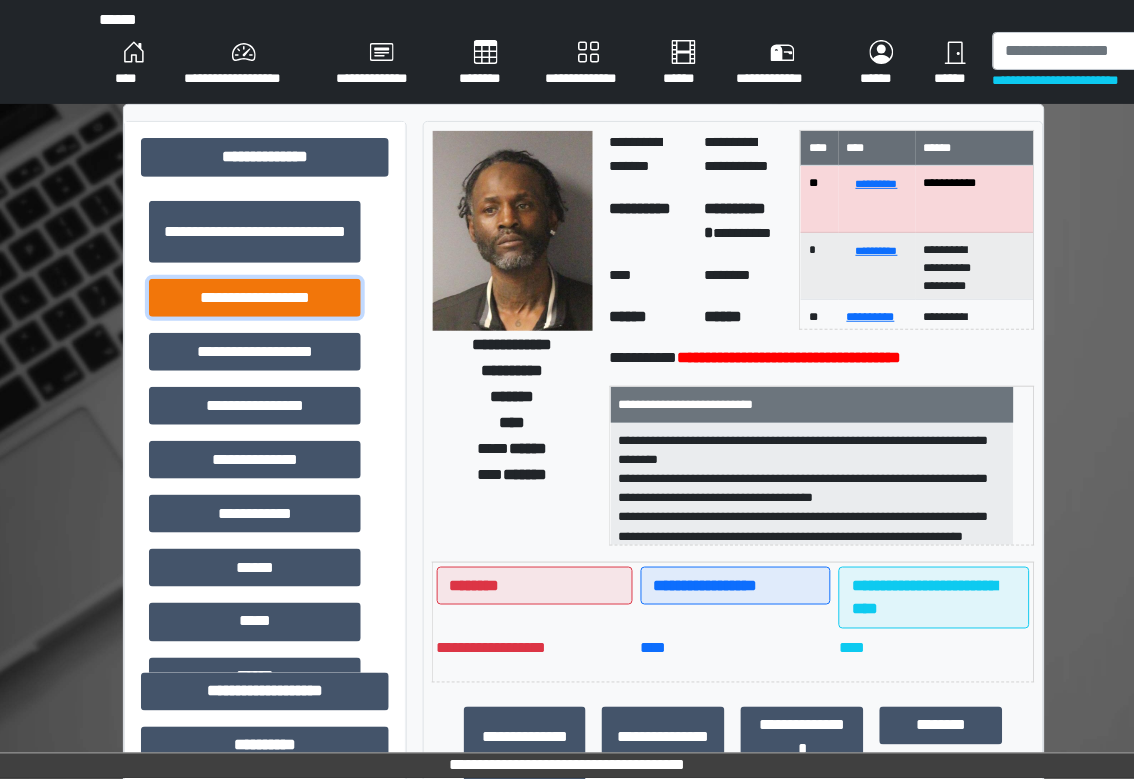 click on "**********" at bounding box center (255, 298) 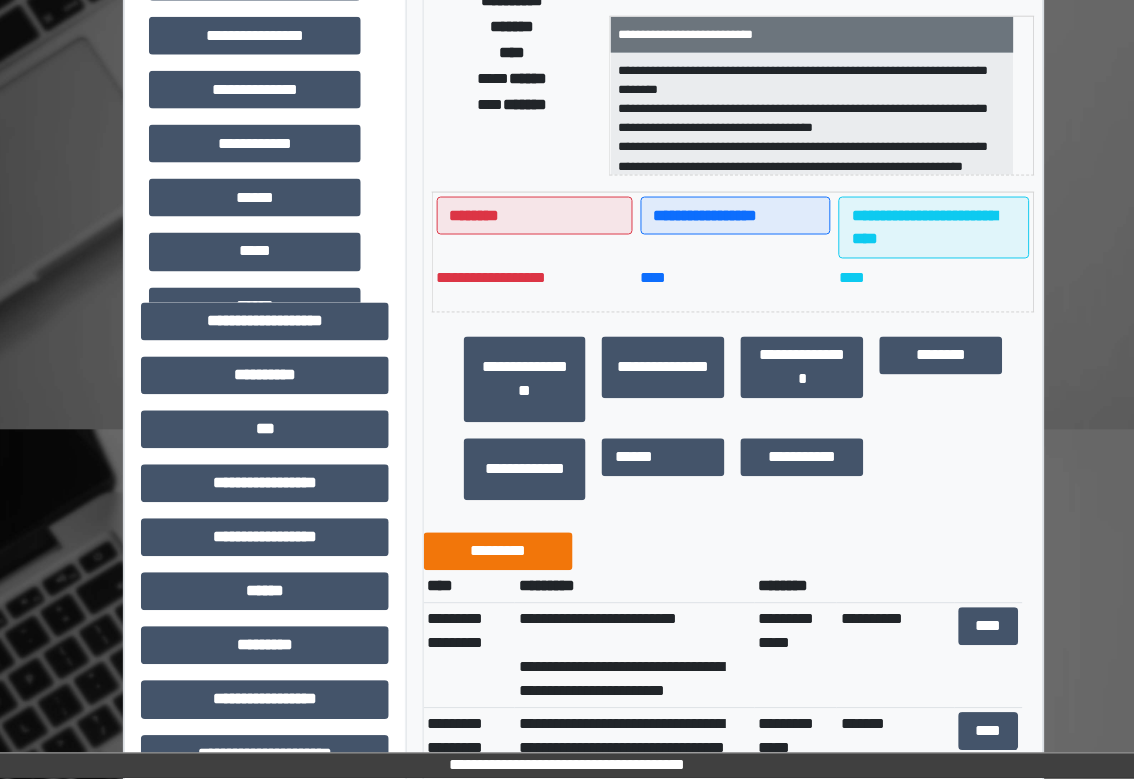 scroll, scrollTop: 533, scrollLeft: 0, axis: vertical 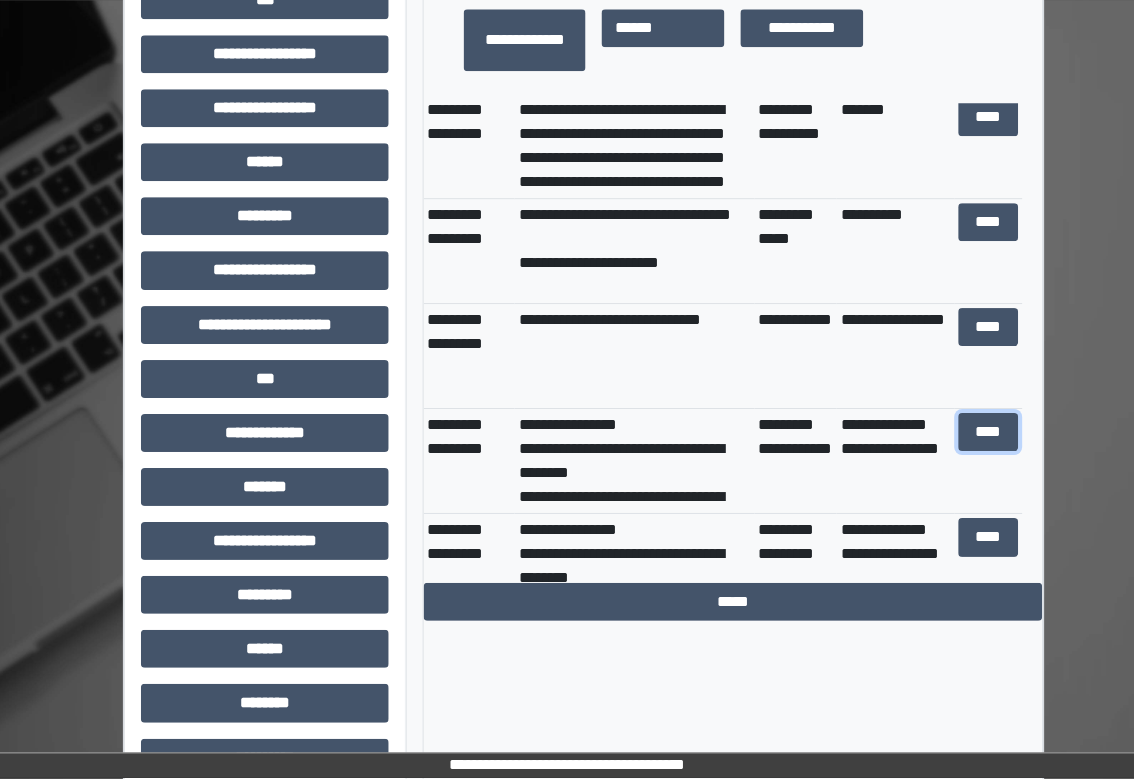 drag, startPoint x: 989, startPoint y: 421, endPoint x: 962, endPoint y: 425, distance: 27.294687 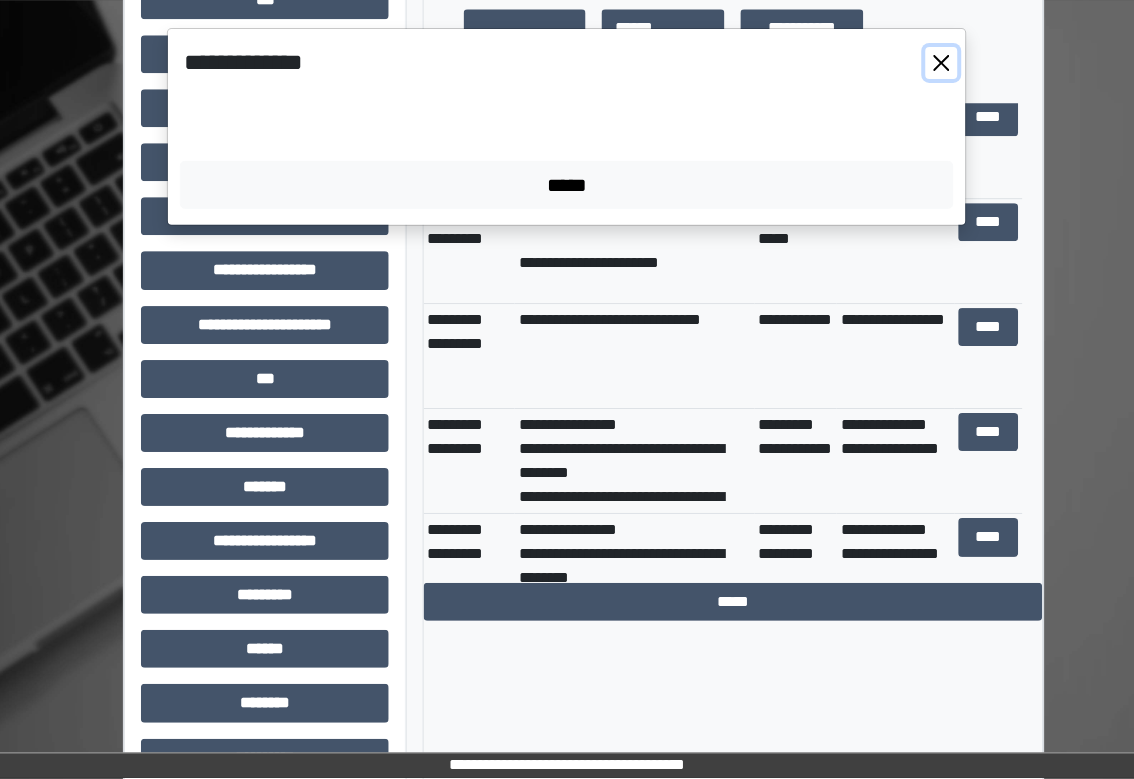 click at bounding box center [942, 63] 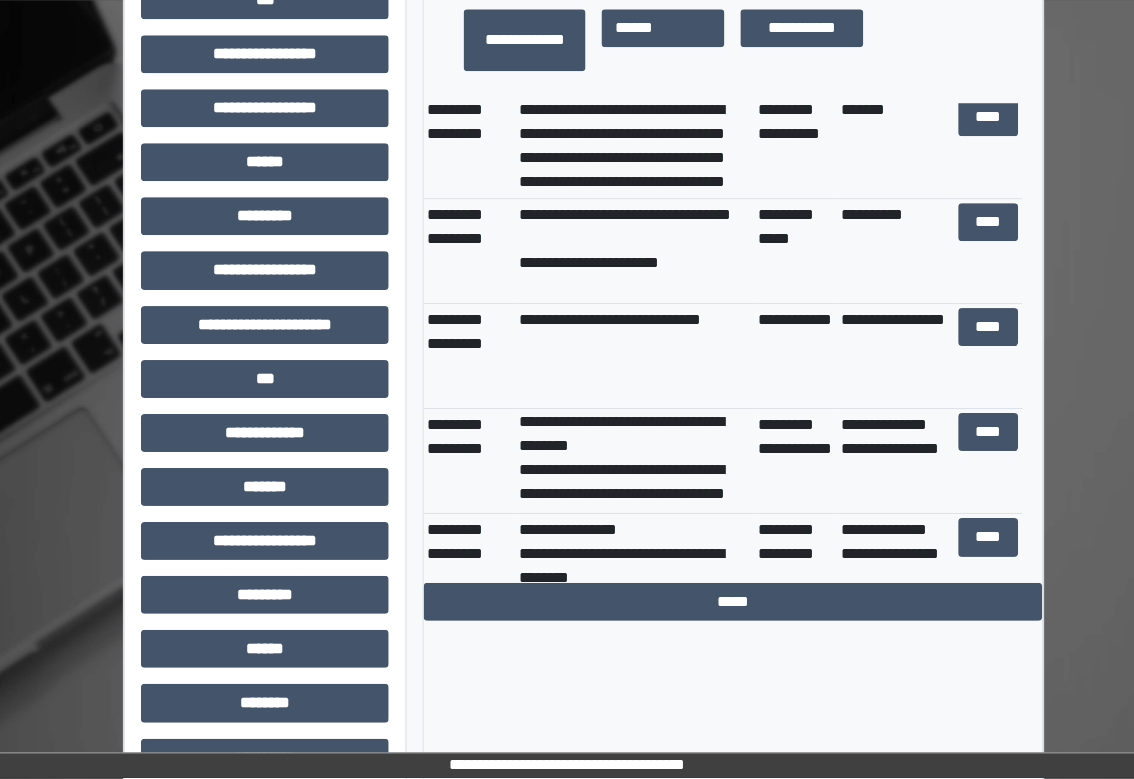 scroll, scrollTop: 0, scrollLeft: 0, axis: both 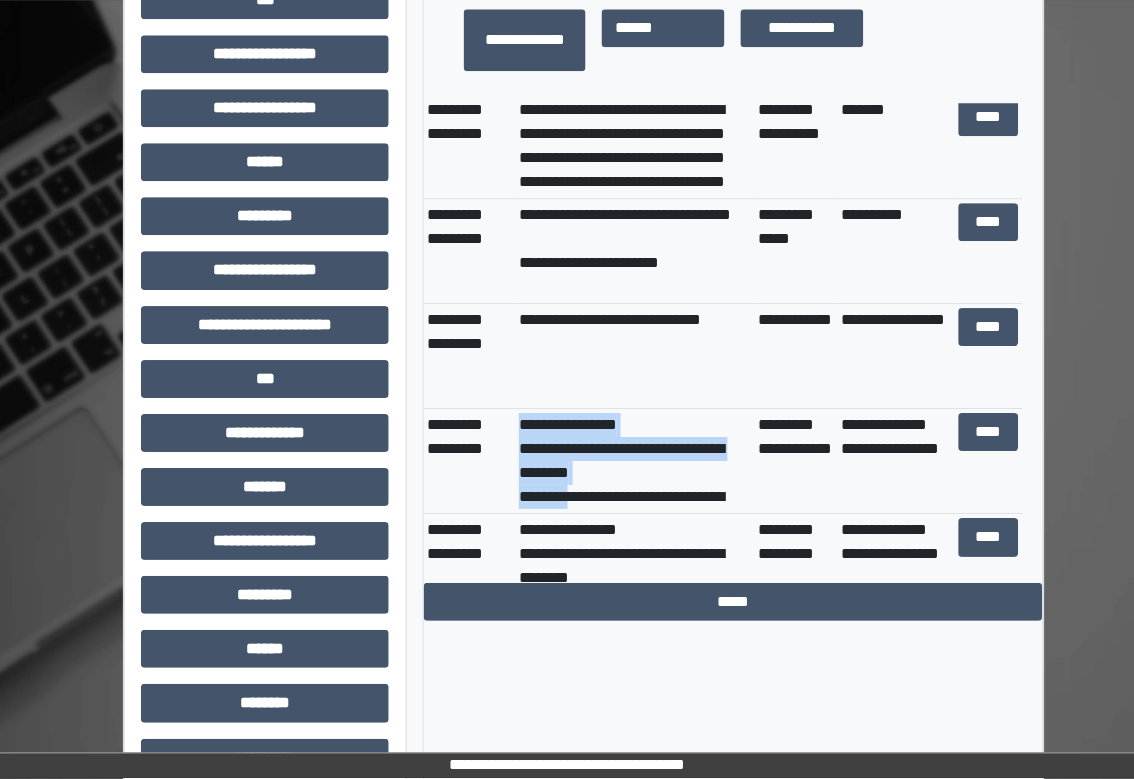 drag, startPoint x: 529, startPoint y: 492, endPoint x: 574, endPoint y: 496, distance: 45.17743 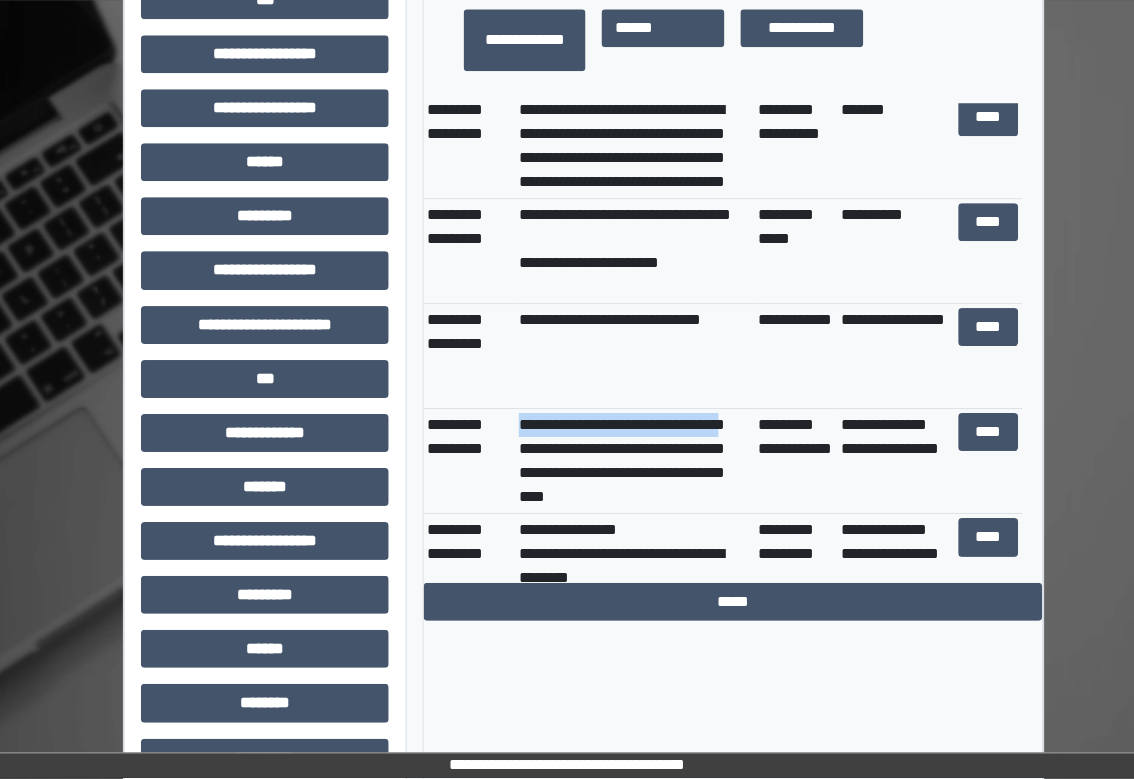 scroll, scrollTop: 1920, scrollLeft: 0, axis: vertical 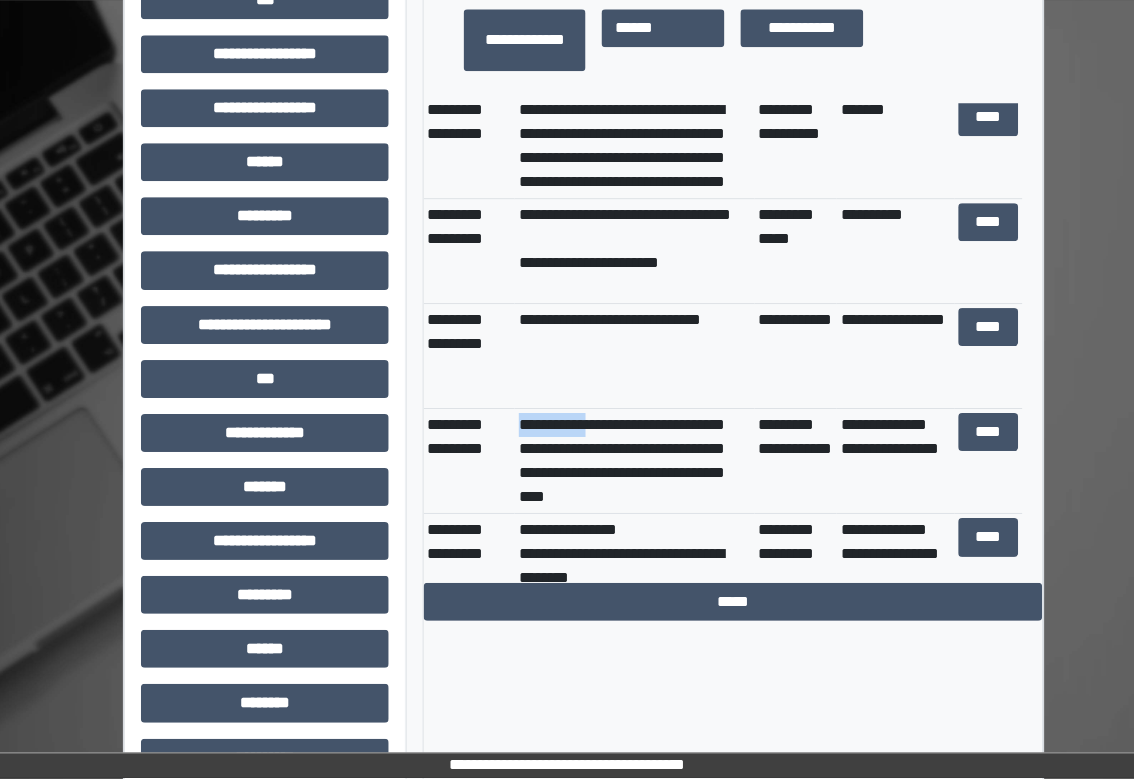drag, startPoint x: 521, startPoint y: 492, endPoint x: 659, endPoint y: 433, distance: 150.08331 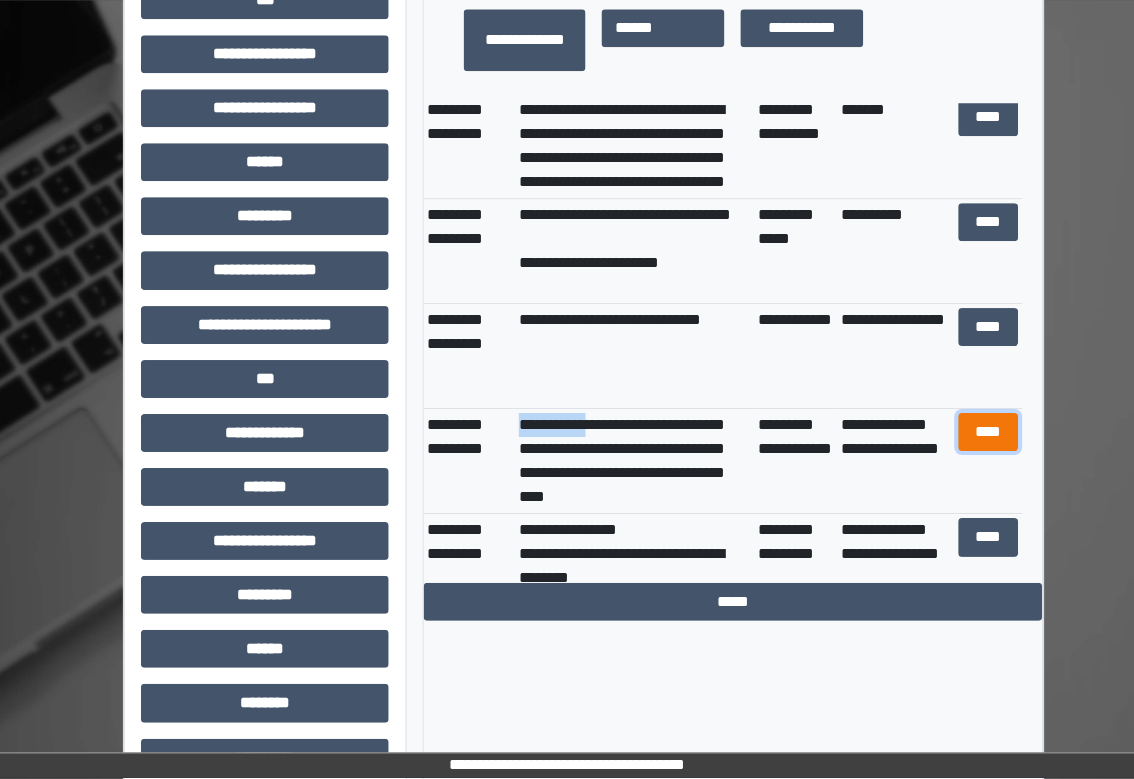 drag, startPoint x: 977, startPoint y: 438, endPoint x: 968, endPoint y: 433, distance: 10.29563 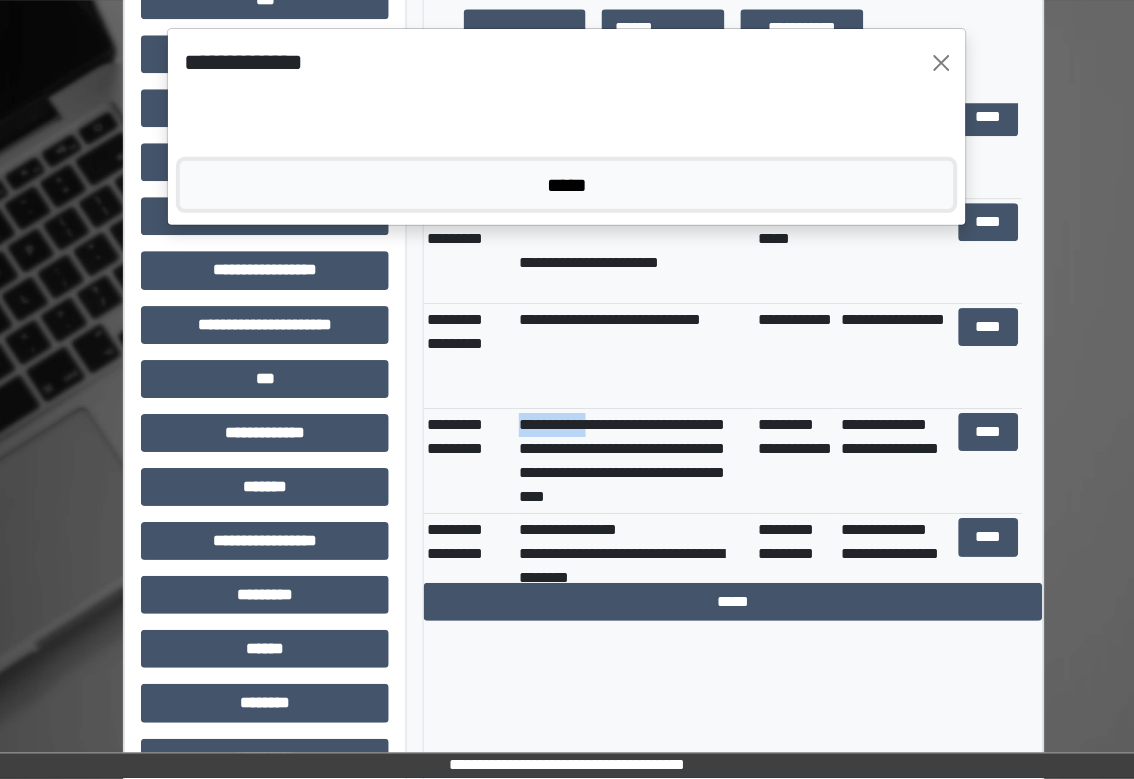 click on "*****" at bounding box center (567, 185) 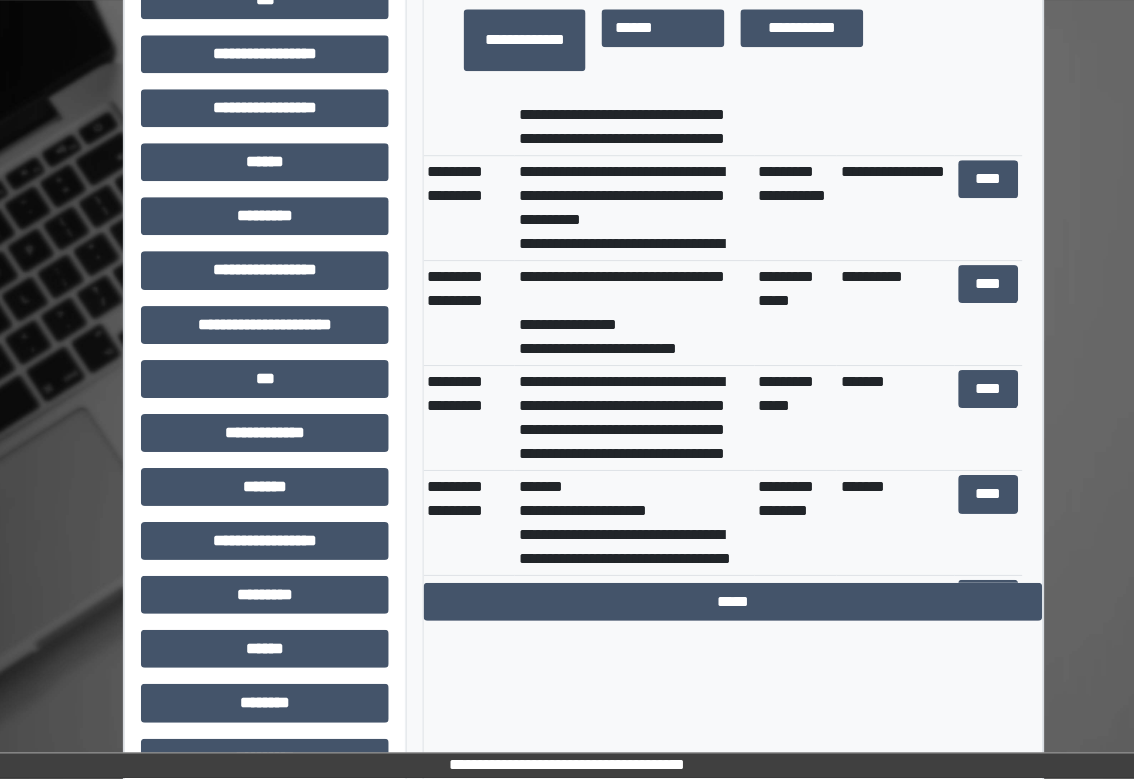 scroll, scrollTop: 0, scrollLeft: 0, axis: both 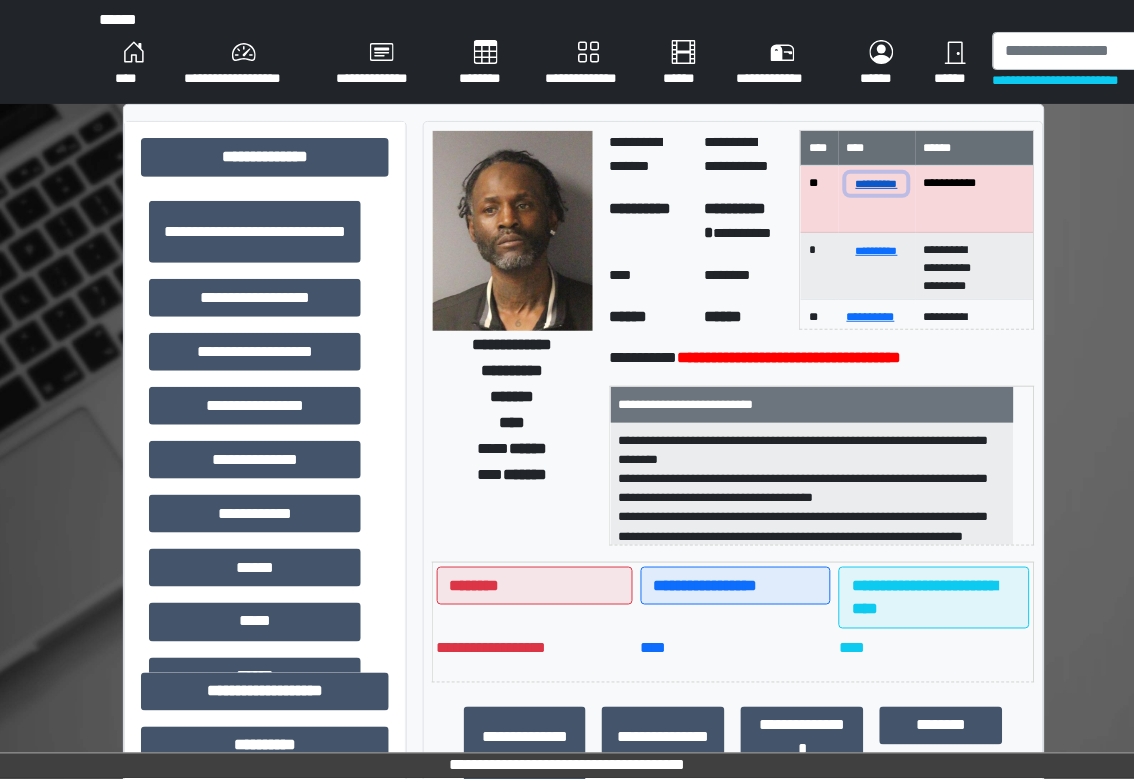 click on "**********" at bounding box center (877, 183) 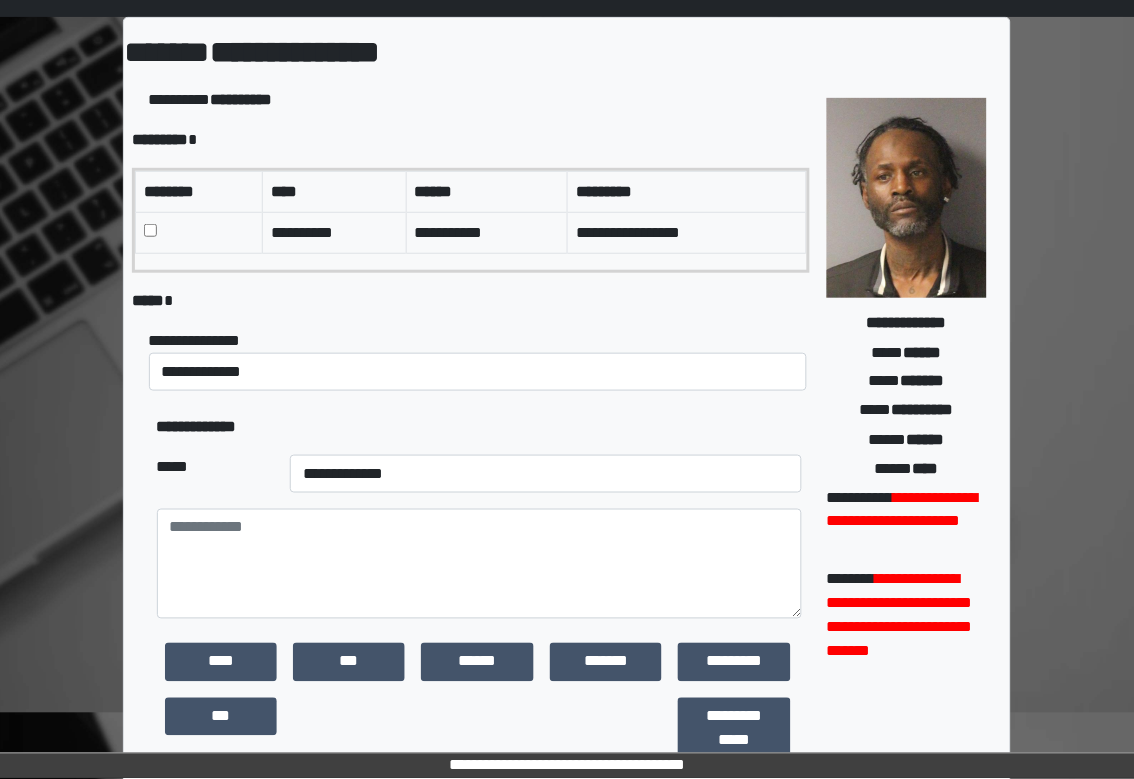 scroll, scrollTop: 133, scrollLeft: 0, axis: vertical 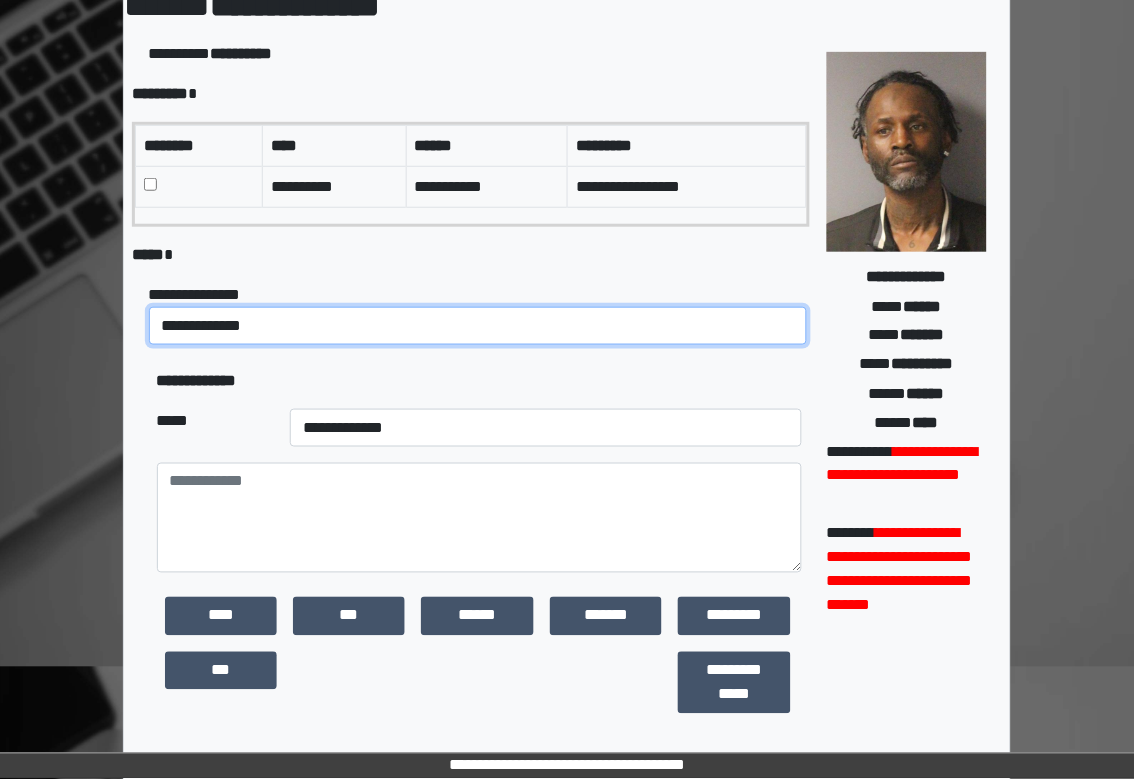 click on "**********" at bounding box center (478, 326) 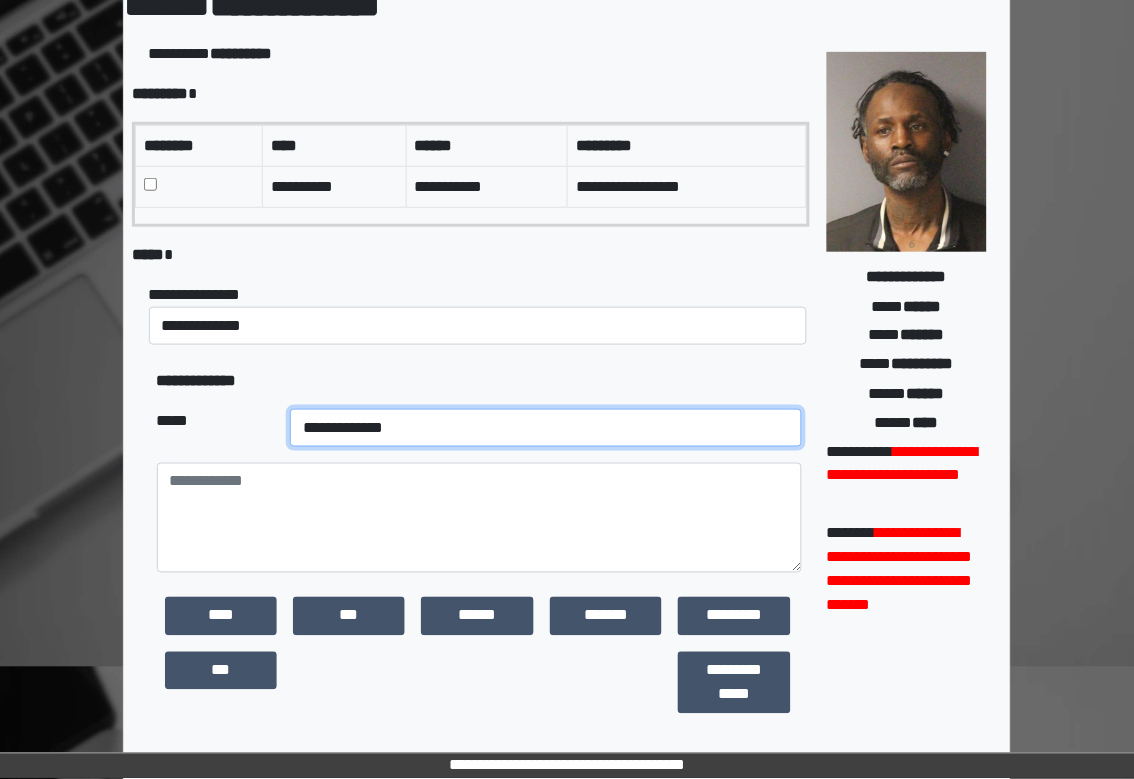 click on "**********" at bounding box center [546, 428] 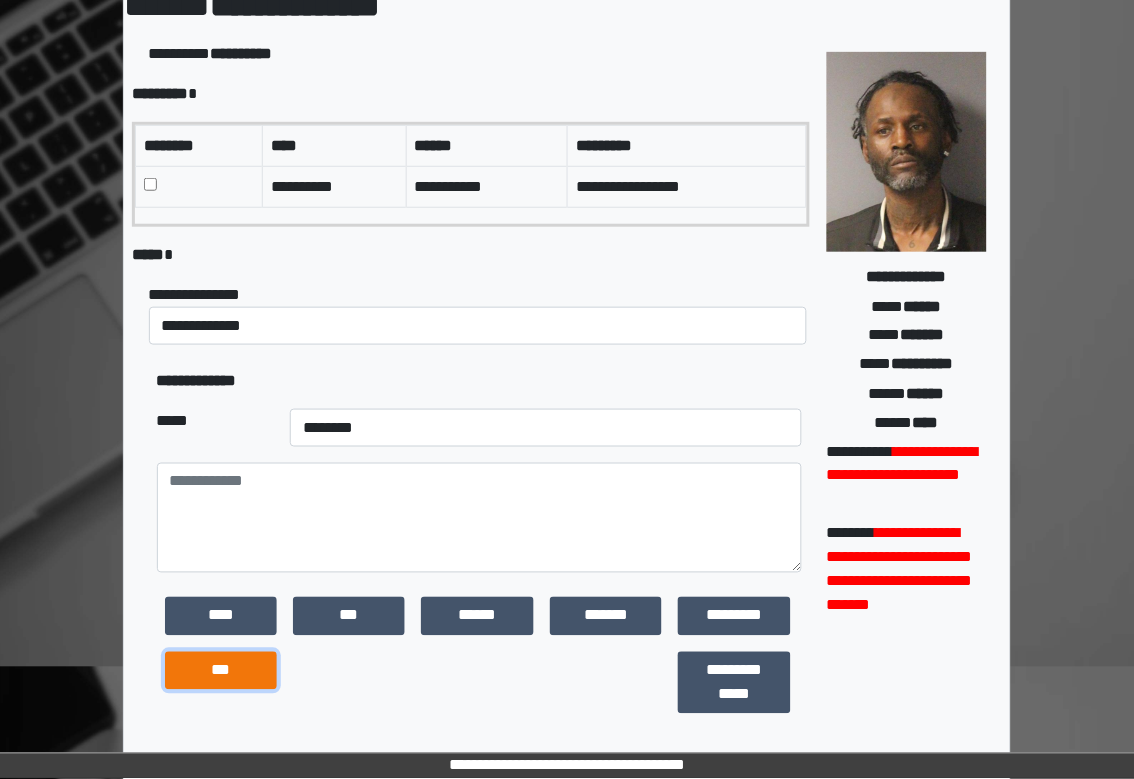 click on "***" at bounding box center (221, 671) 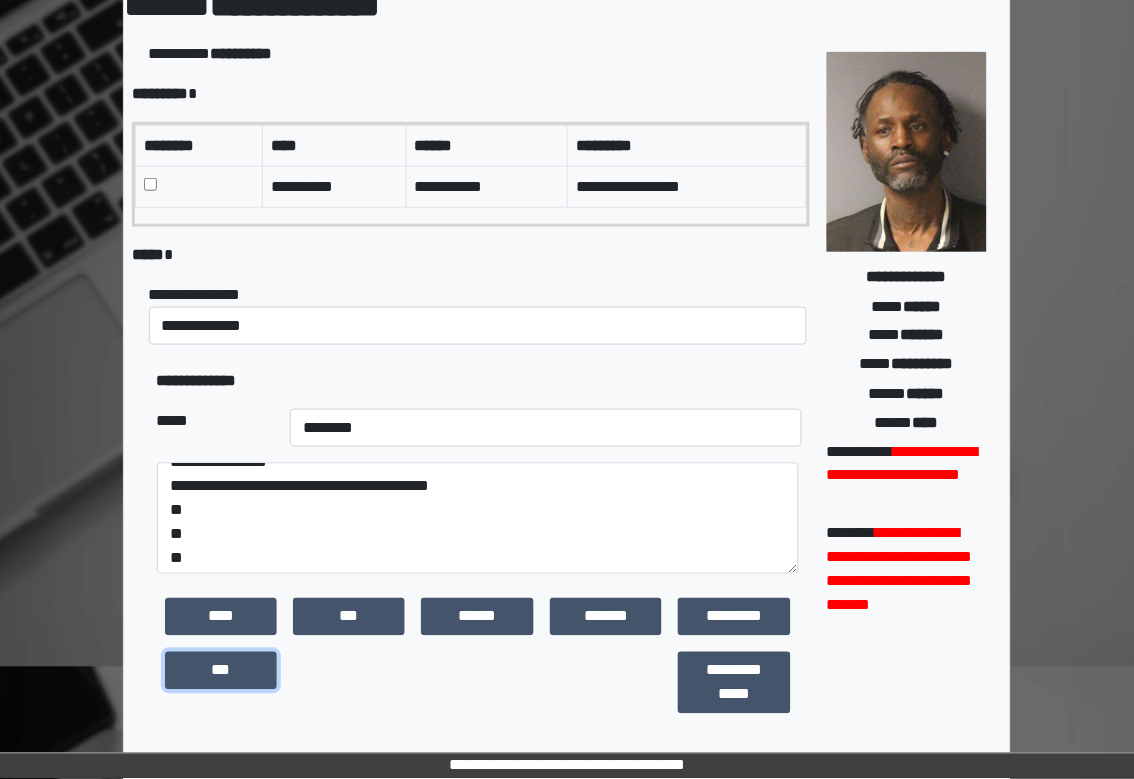 scroll, scrollTop: 24, scrollLeft: 0, axis: vertical 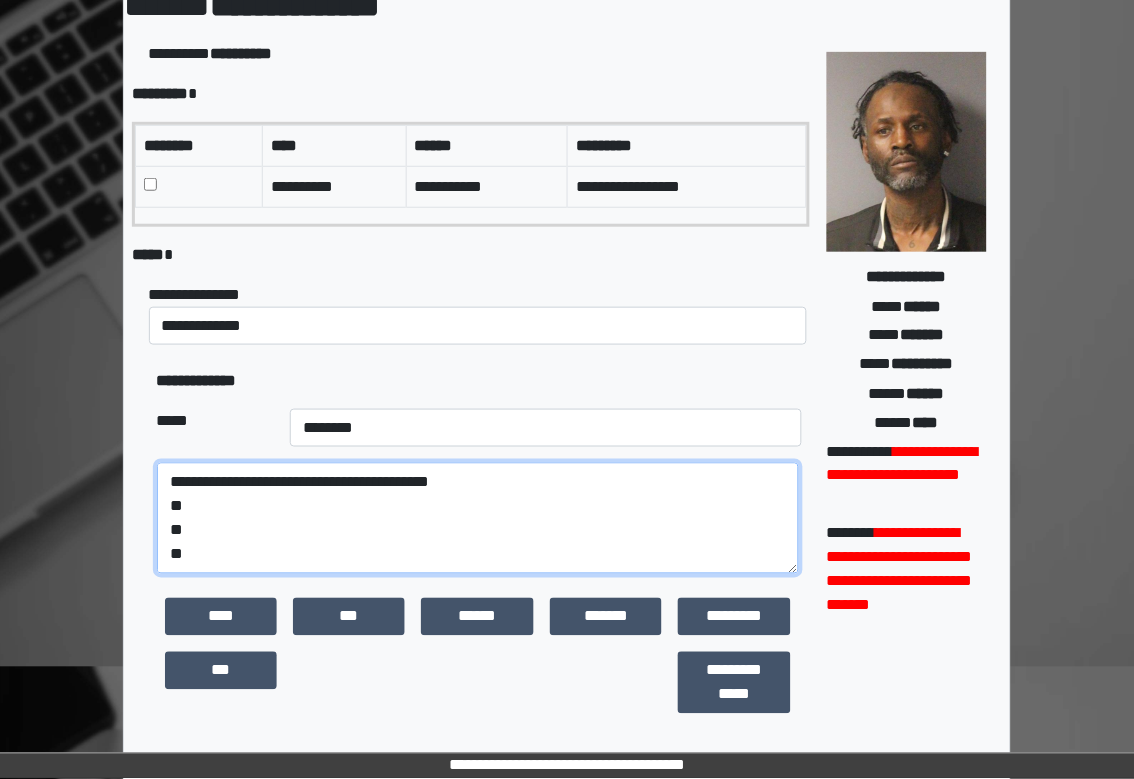 click on "**********" at bounding box center (478, 518) 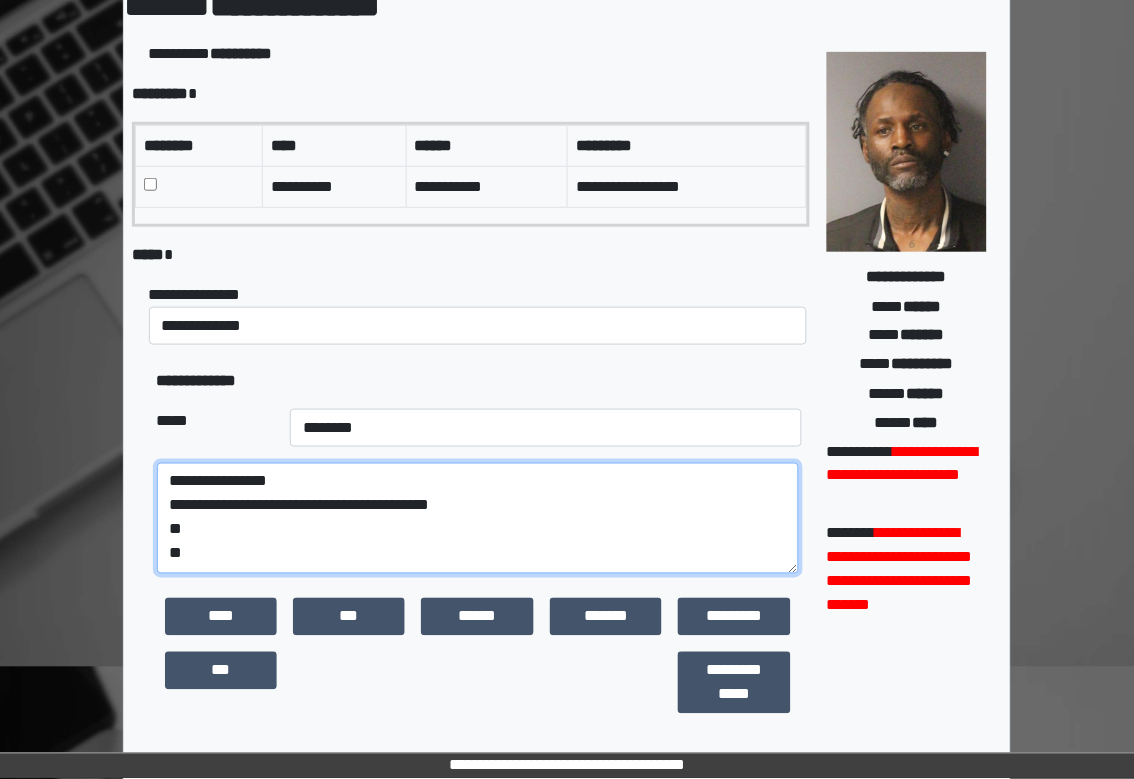 scroll, scrollTop: 0, scrollLeft: 0, axis: both 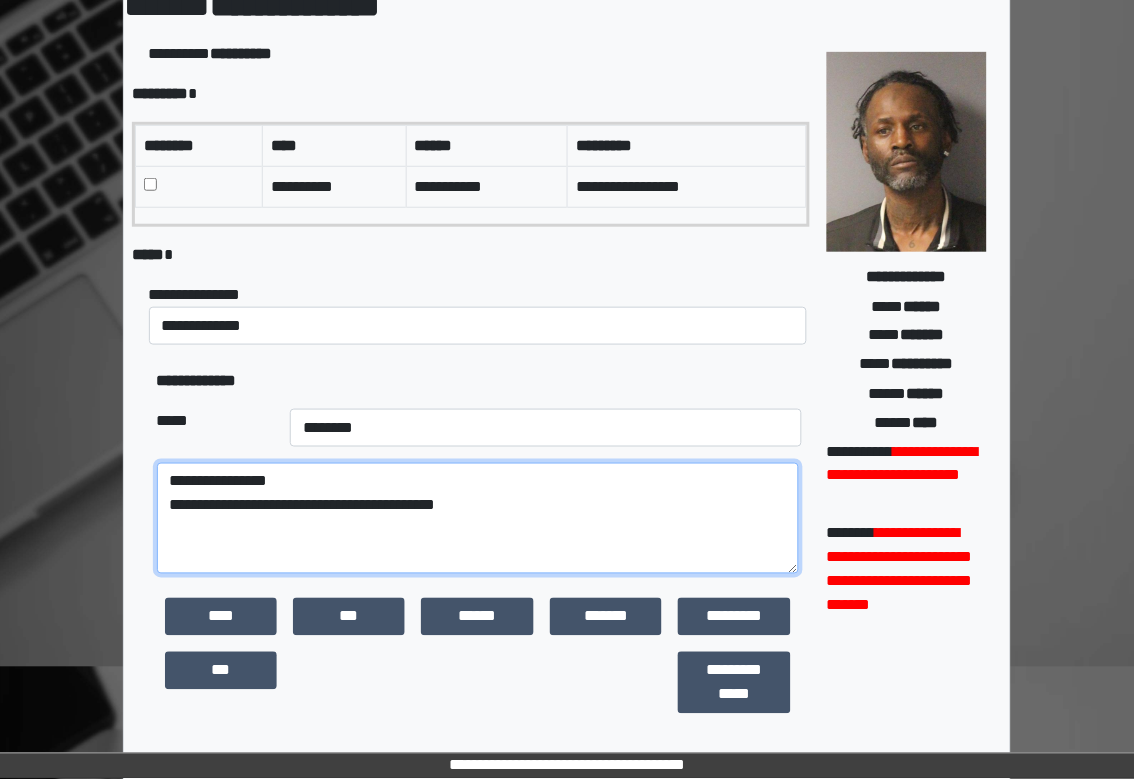 paste on "**********" 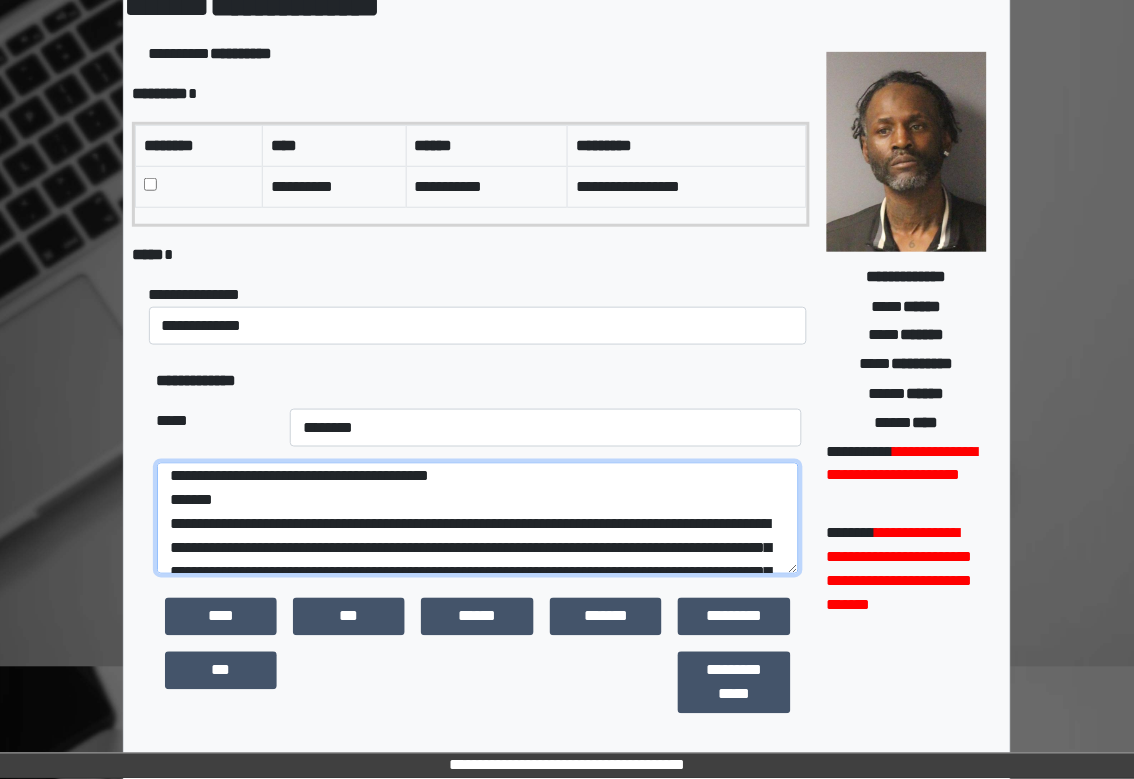 scroll, scrollTop: 6, scrollLeft: 0, axis: vertical 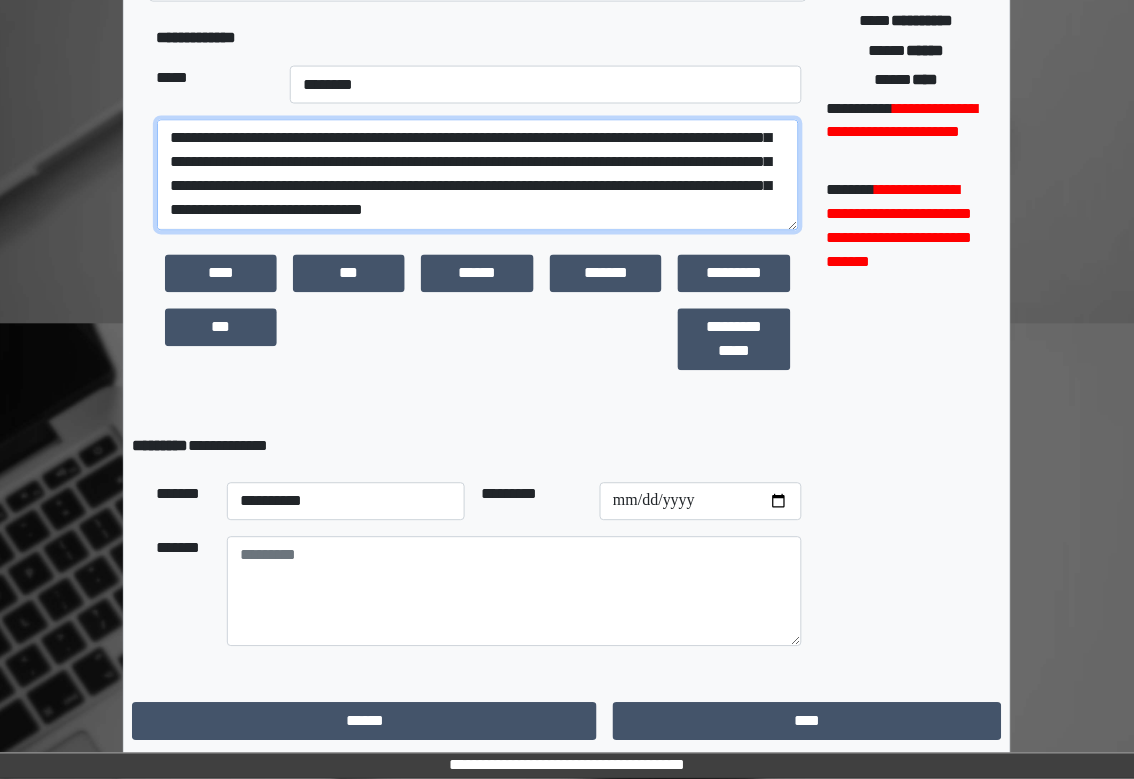 type on "**********" 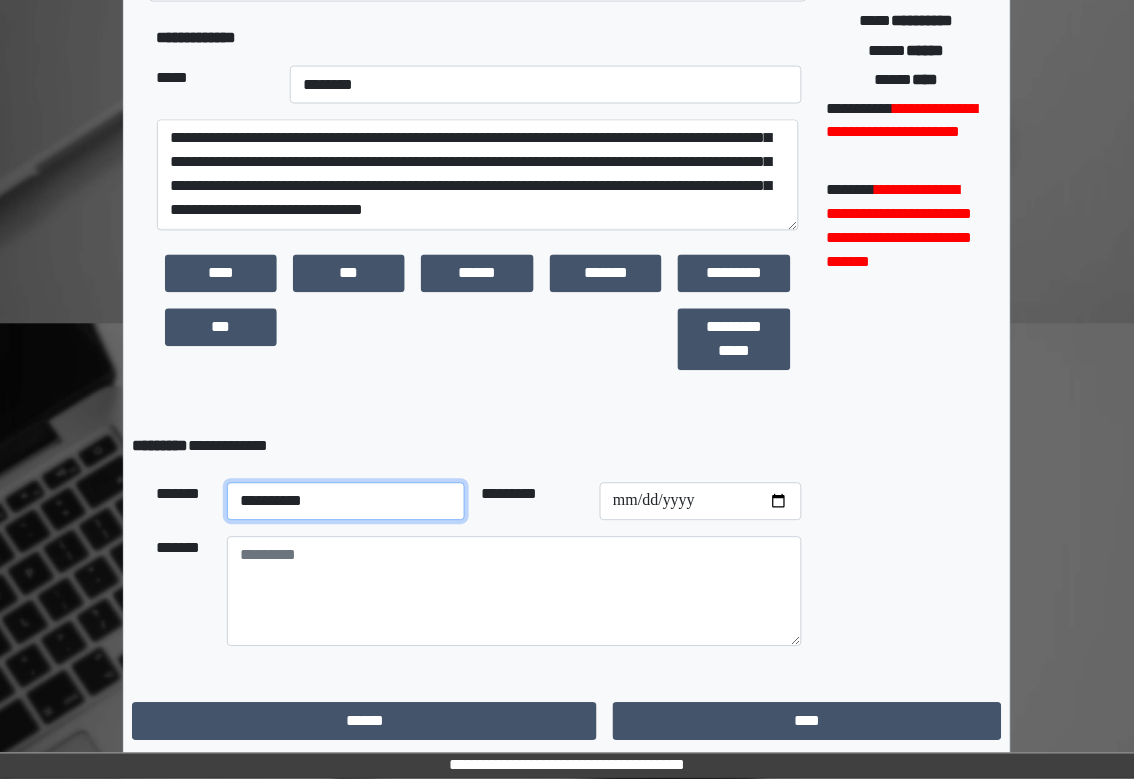click on "**********" at bounding box center [346, 502] 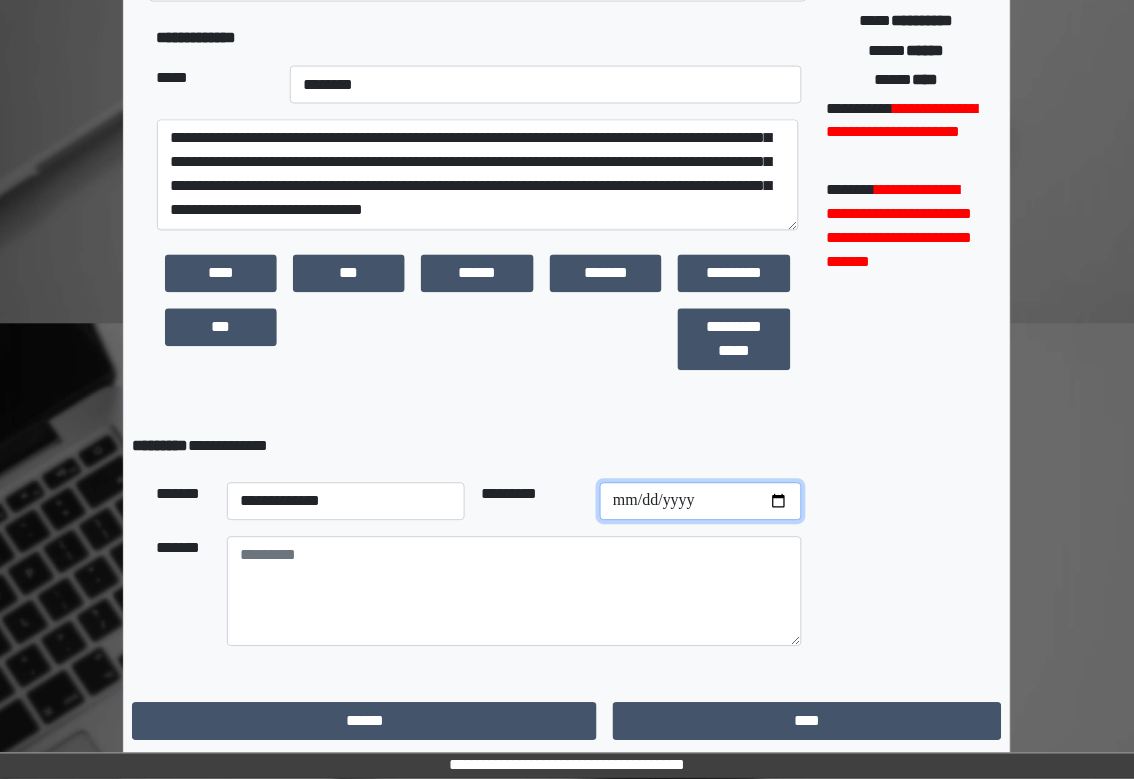 click at bounding box center (701, 502) 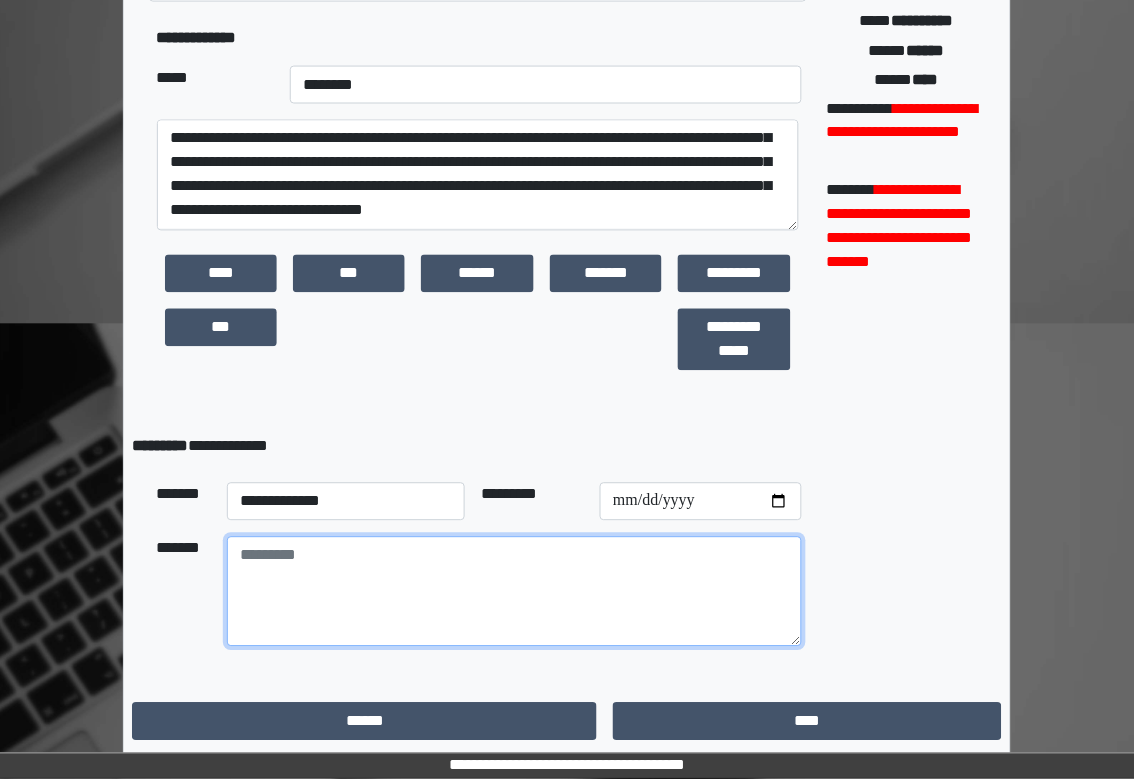 click at bounding box center (514, 592) 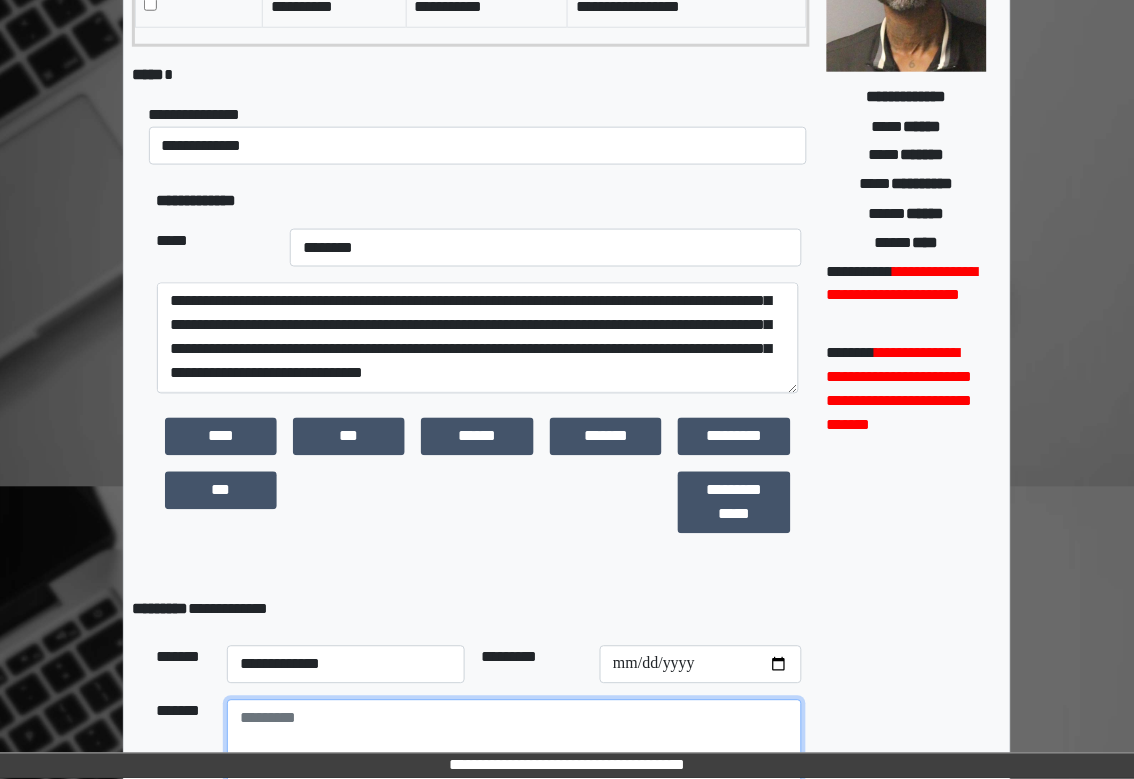 scroll, scrollTop: 476, scrollLeft: 0, axis: vertical 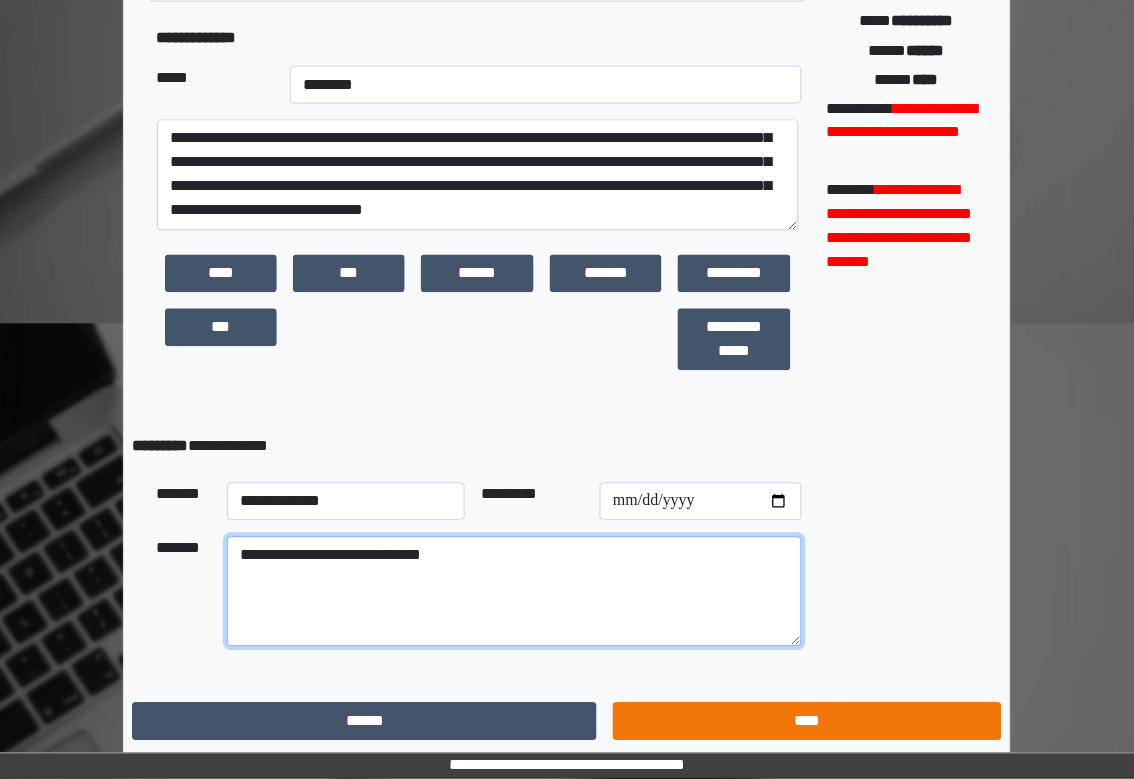 type on "**********" 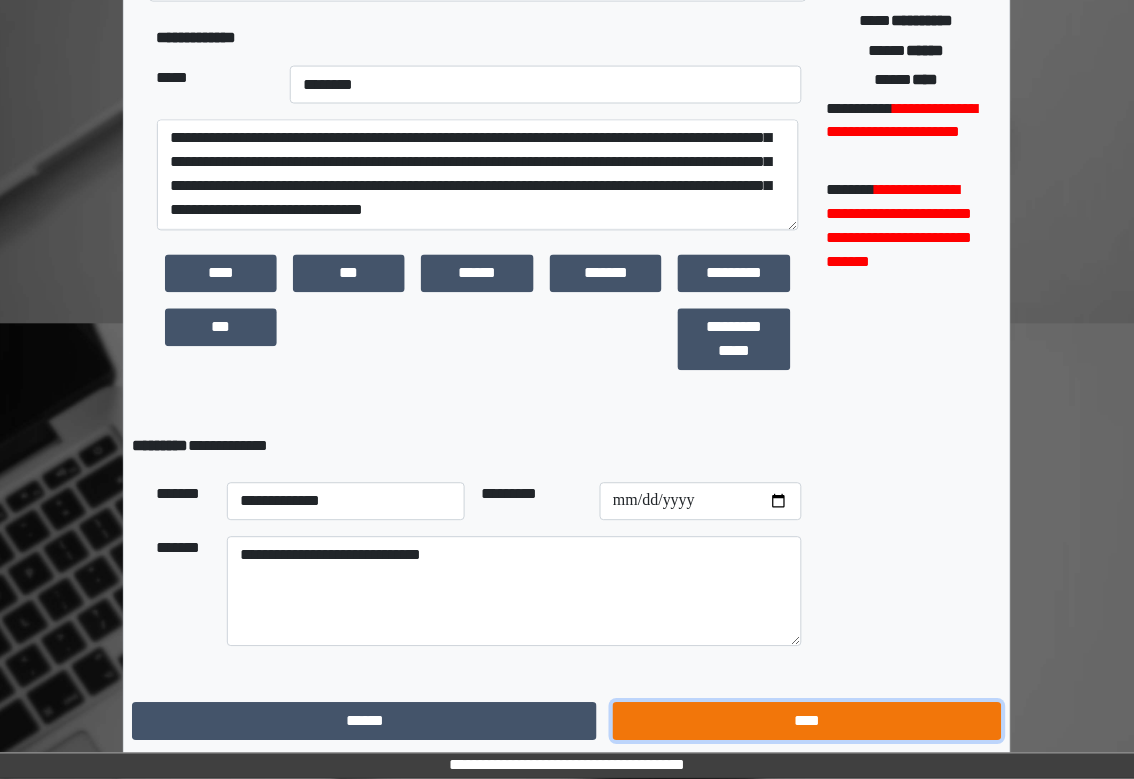 click on "****" at bounding box center [807, 722] 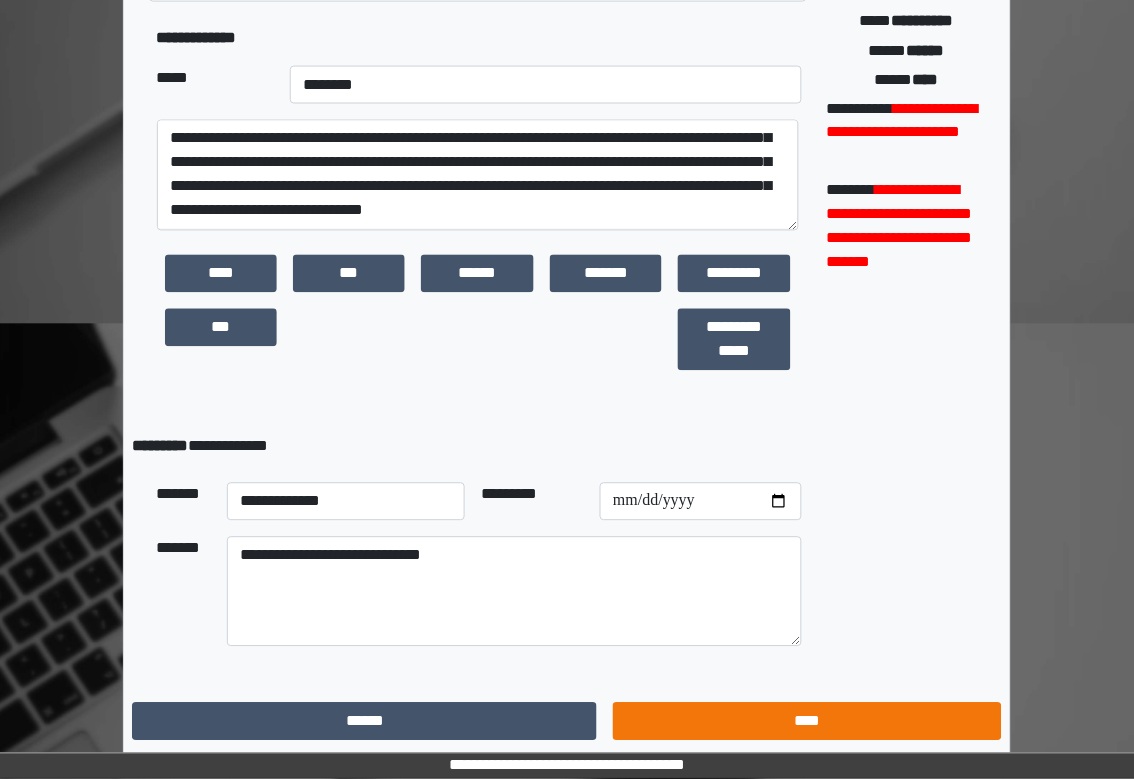 scroll, scrollTop: 20, scrollLeft: 0, axis: vertical 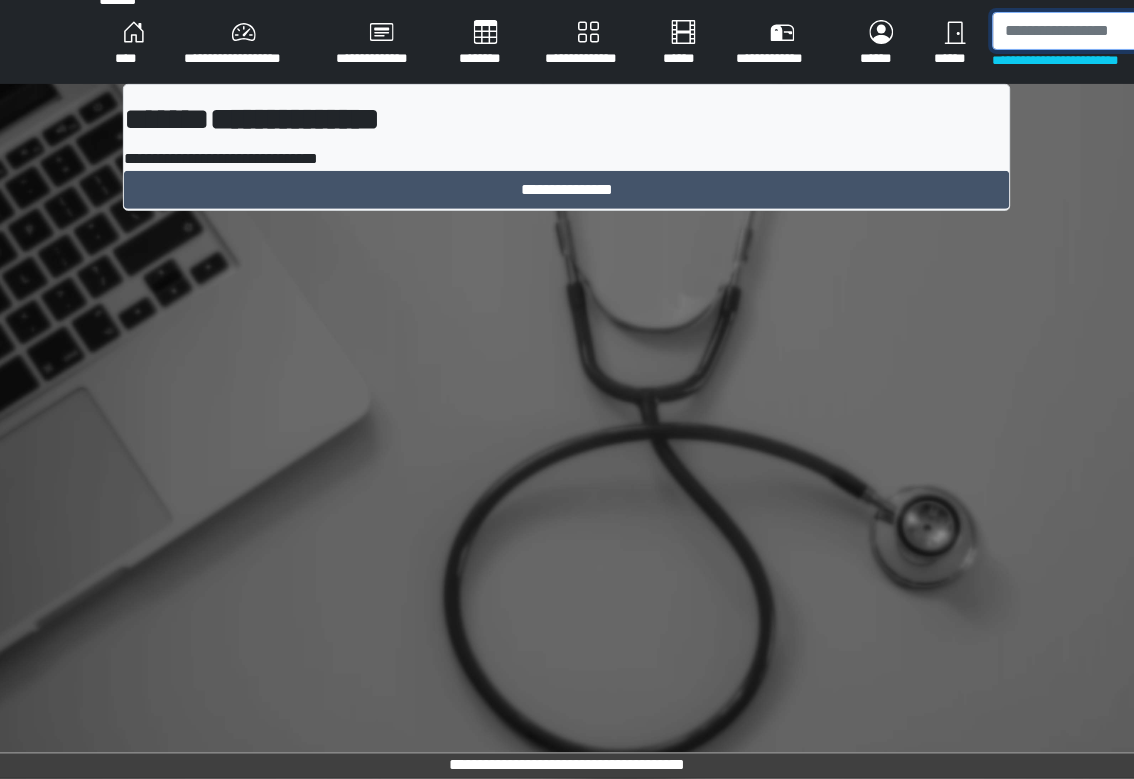 click at bounding box center [1098, 31] 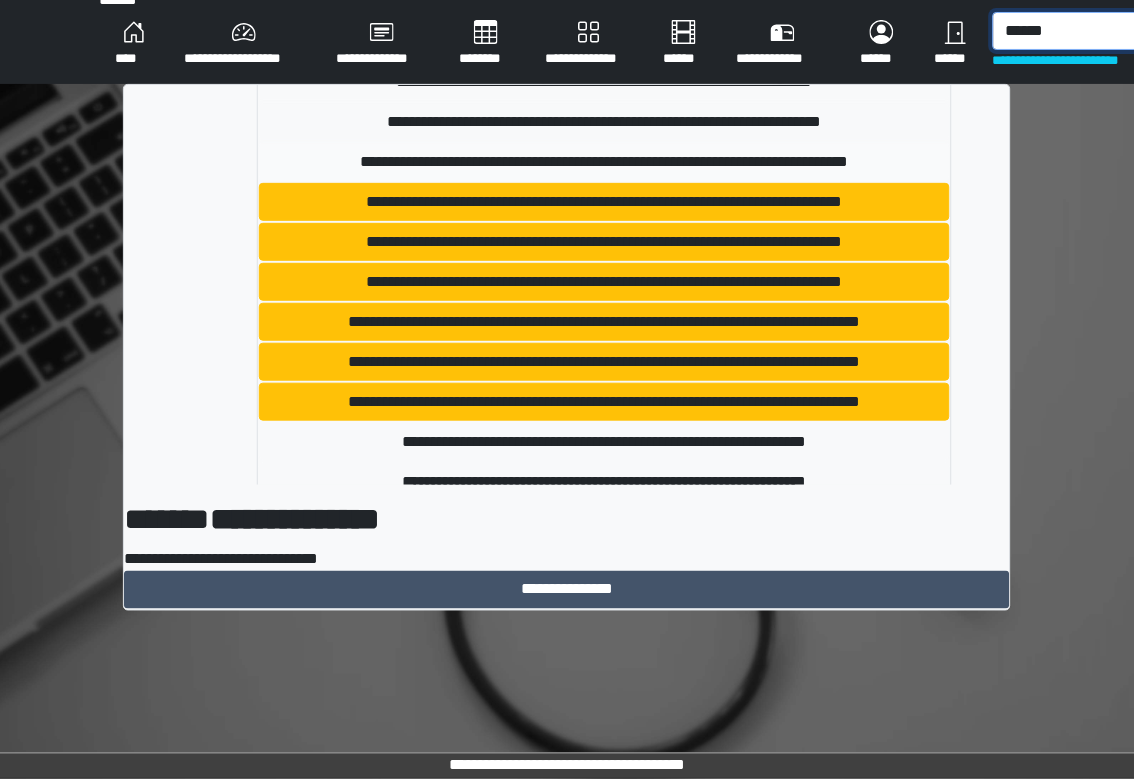 scroll, scrollTop: 266, scrollLeft: 0, axis: vertical 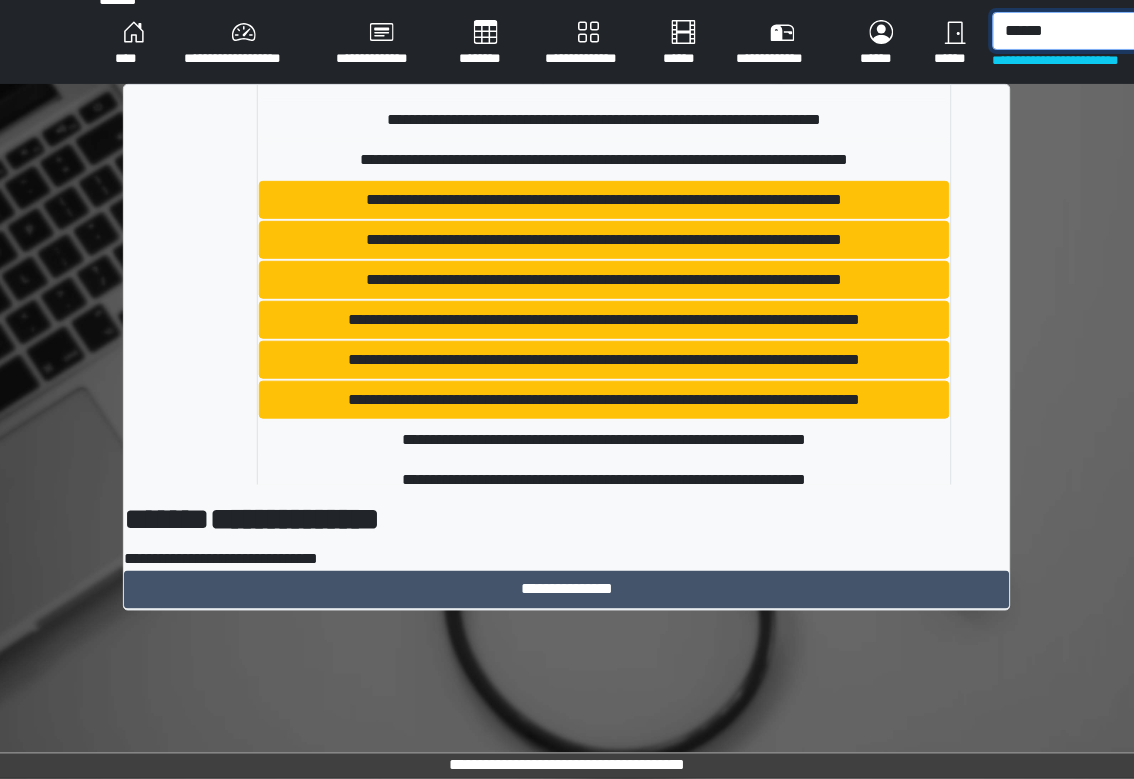 drag, startPoint x: 1082, startPoint y: 30, endPoint x: 908, endPoint y: 59, distance: 176.40012 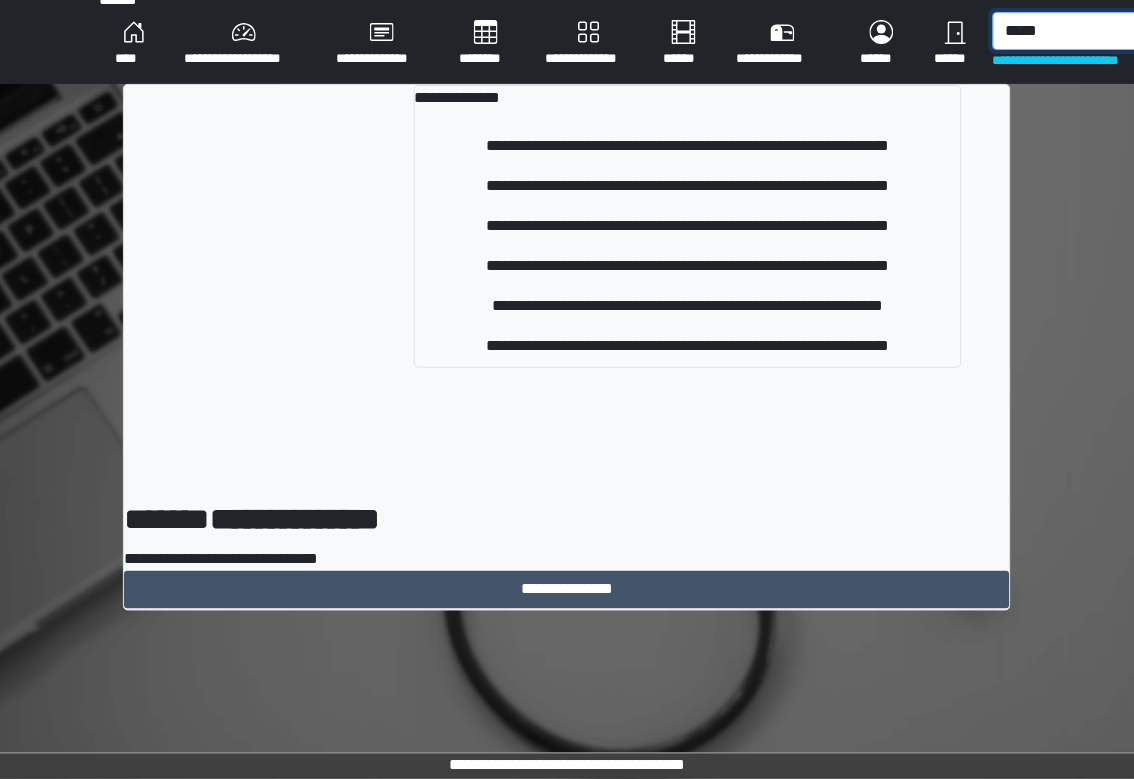 type on "*****" 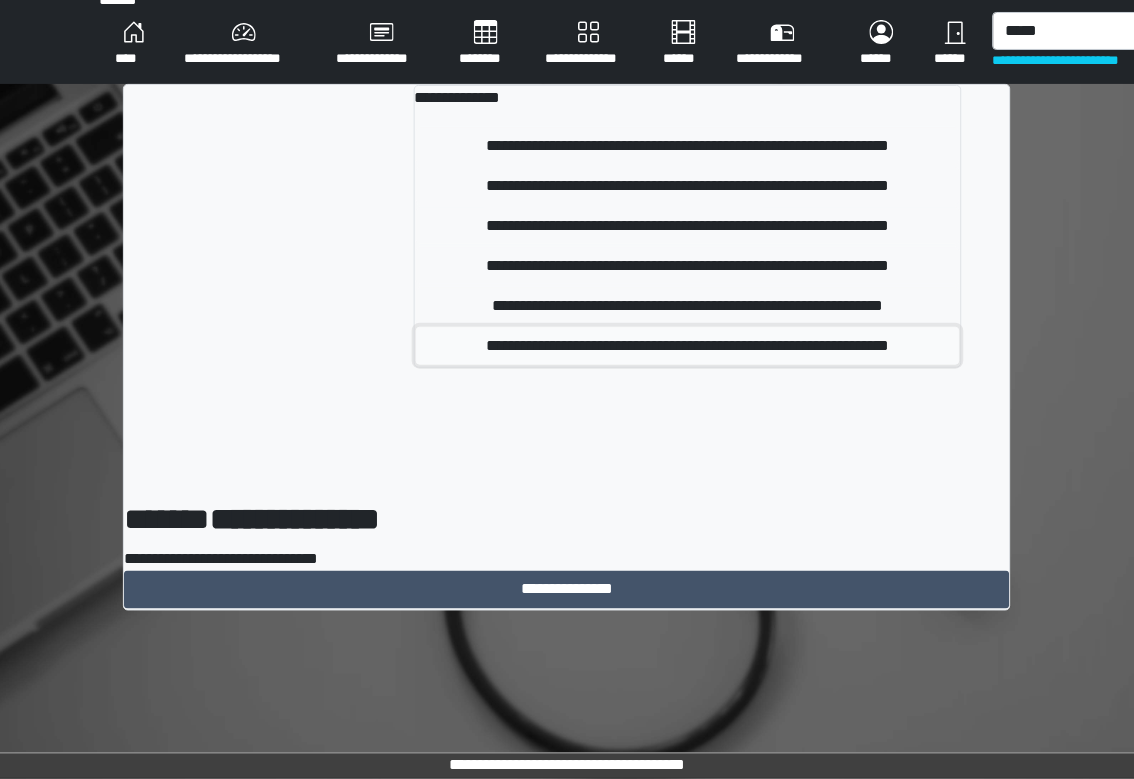 click on "**********" at bounding box center [688, 346] 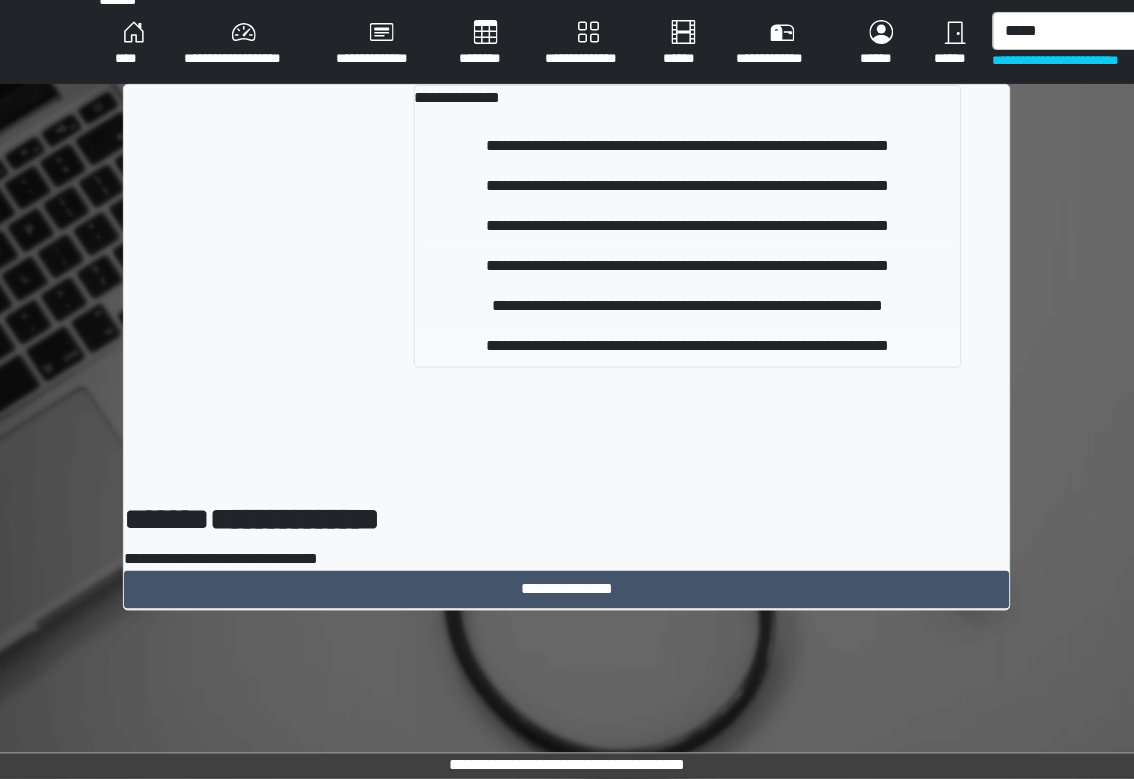 type 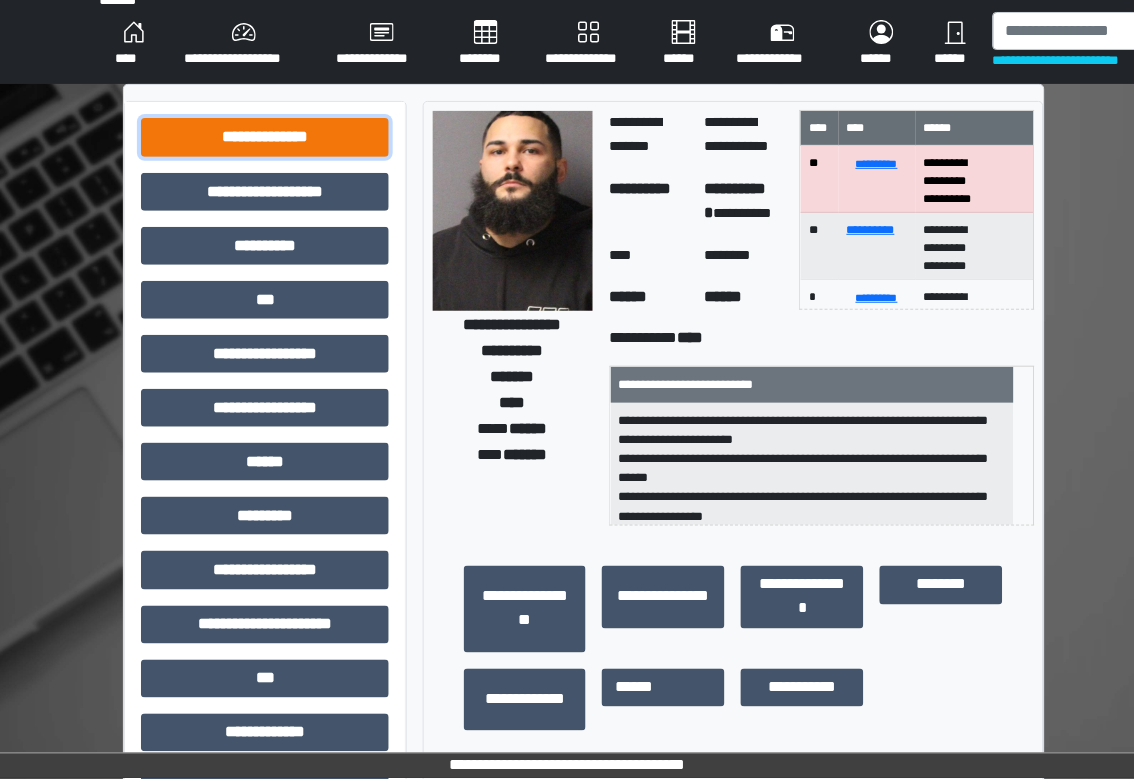 click on "**********" at bounding box center (265, 137) 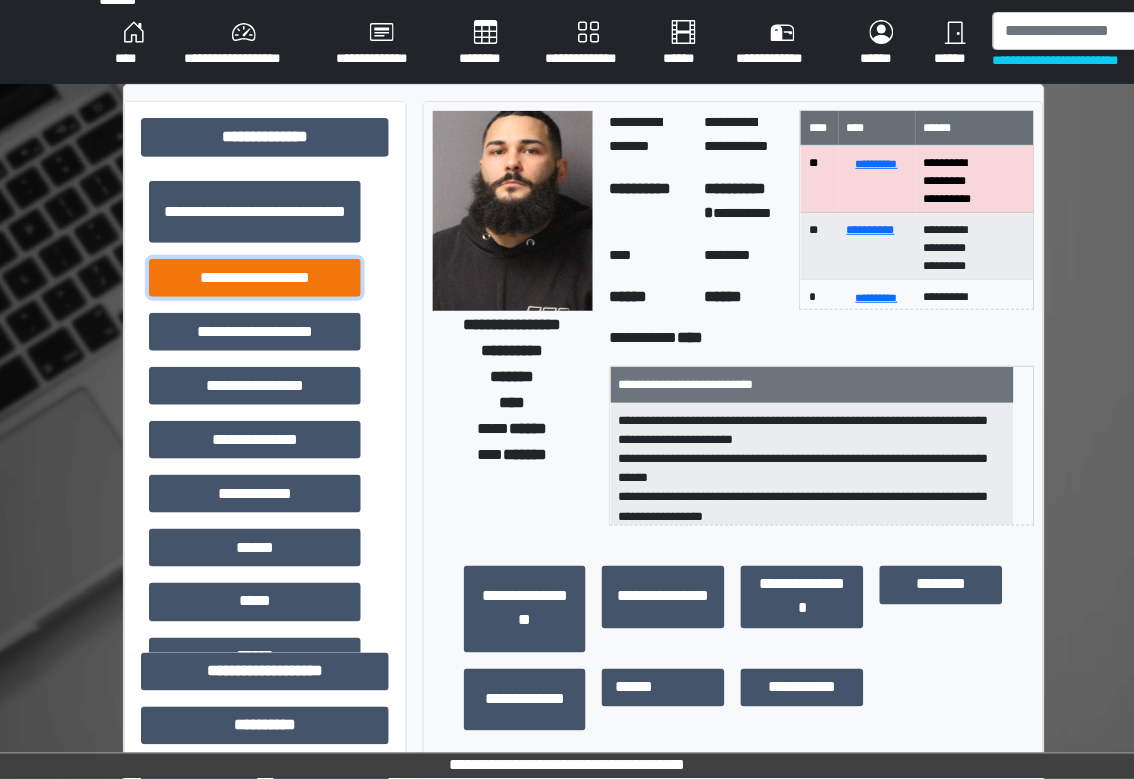 click on "**********" at bounding box center [255, 278] 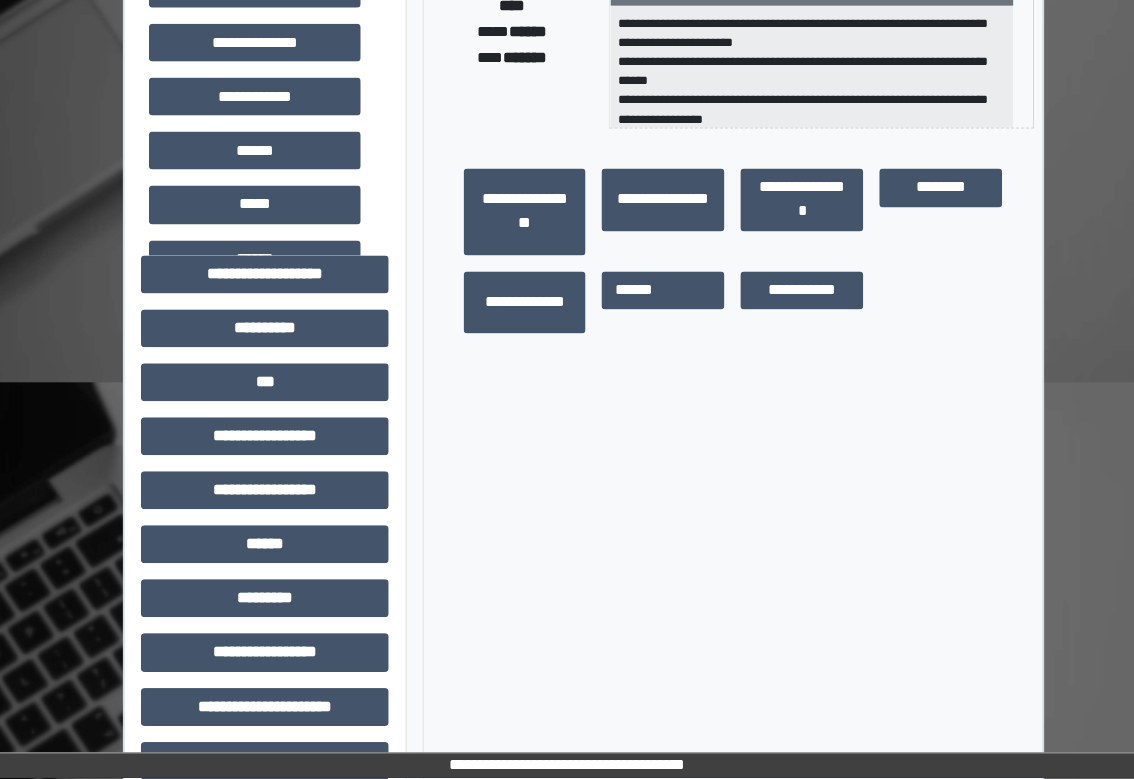 scroll, scrollTop: 420, scrollLeft: 0, axis: vertical 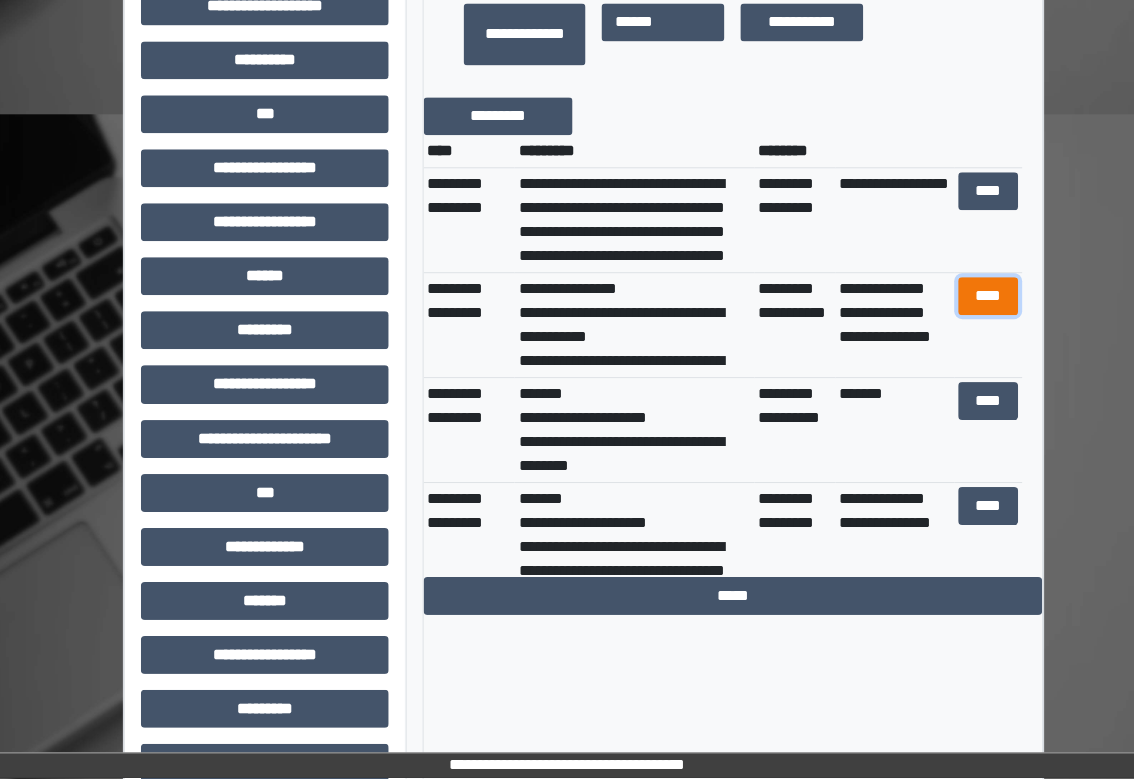 click on "****" at bounding box center (989, 296) 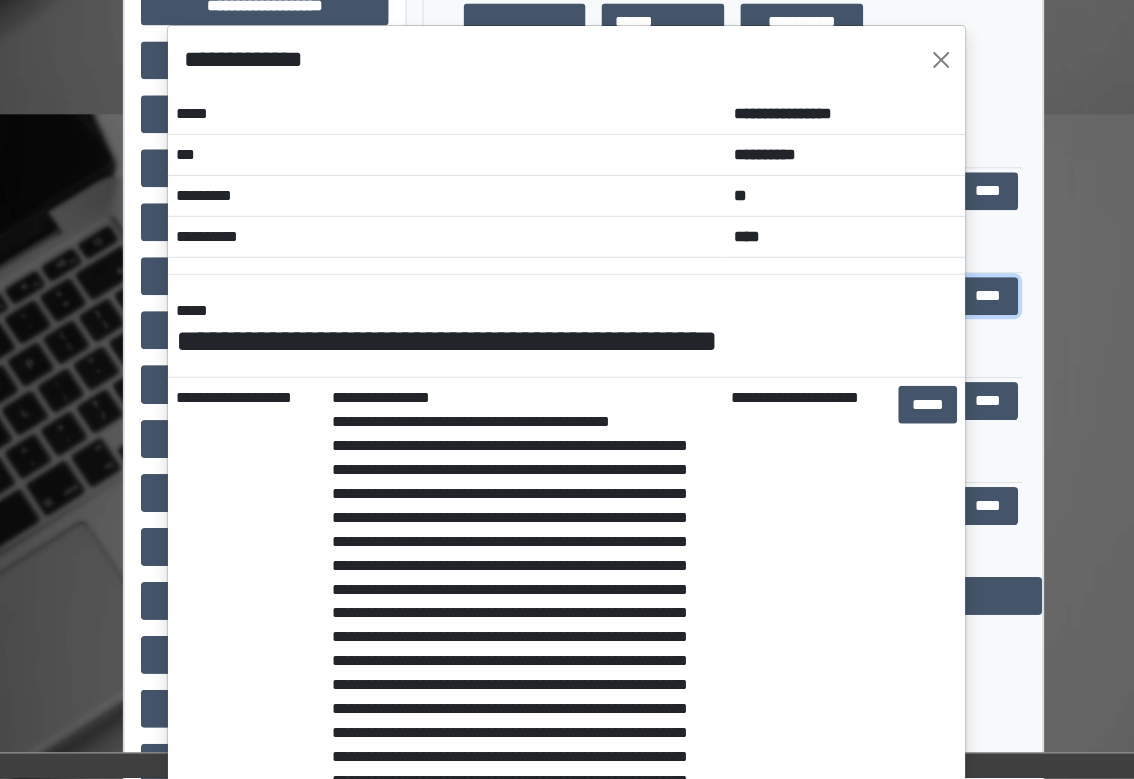 scroll, scrollTop: 0, scrollLeft: 0, axis: both 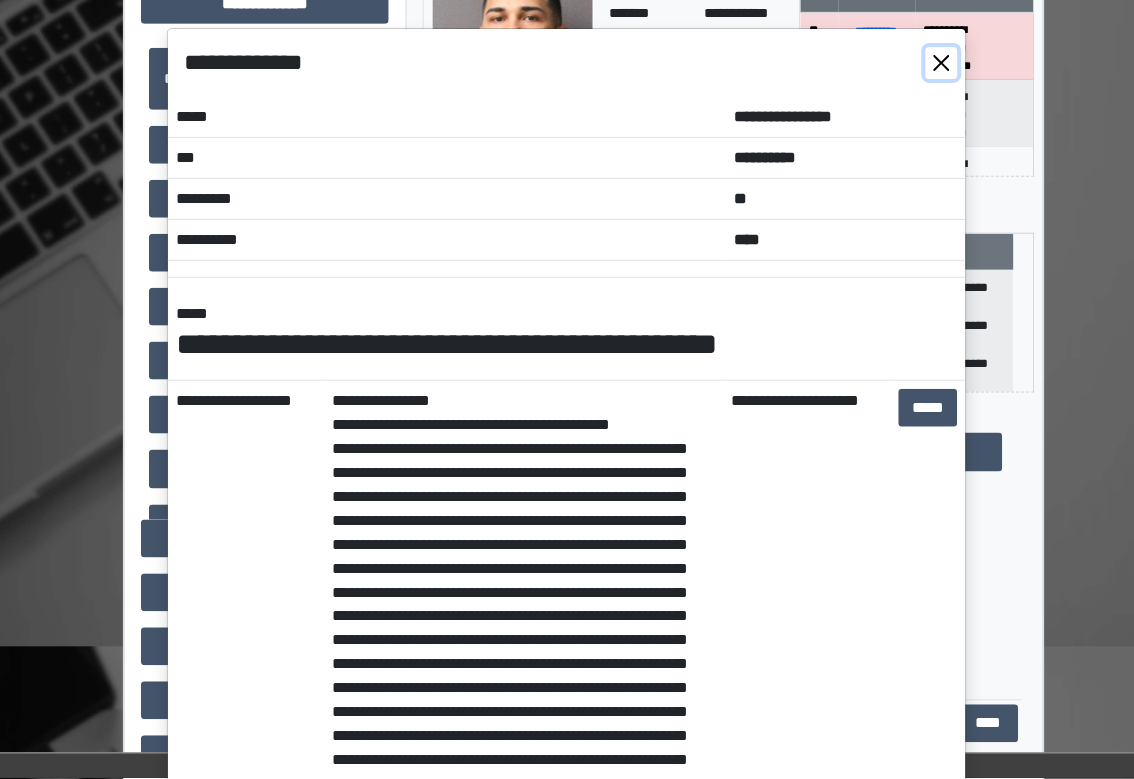 click at bounding box center (942, 63) 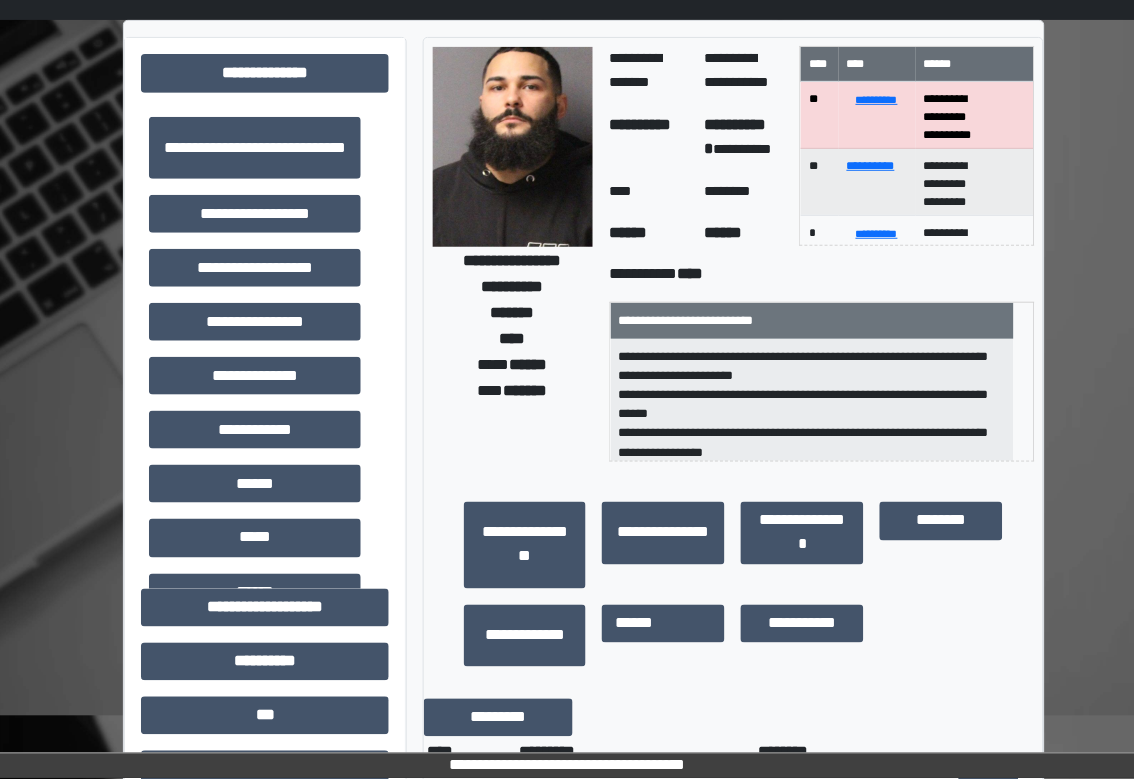 scroll, scrollTop: 0, scrollLeft: 0, axis: both 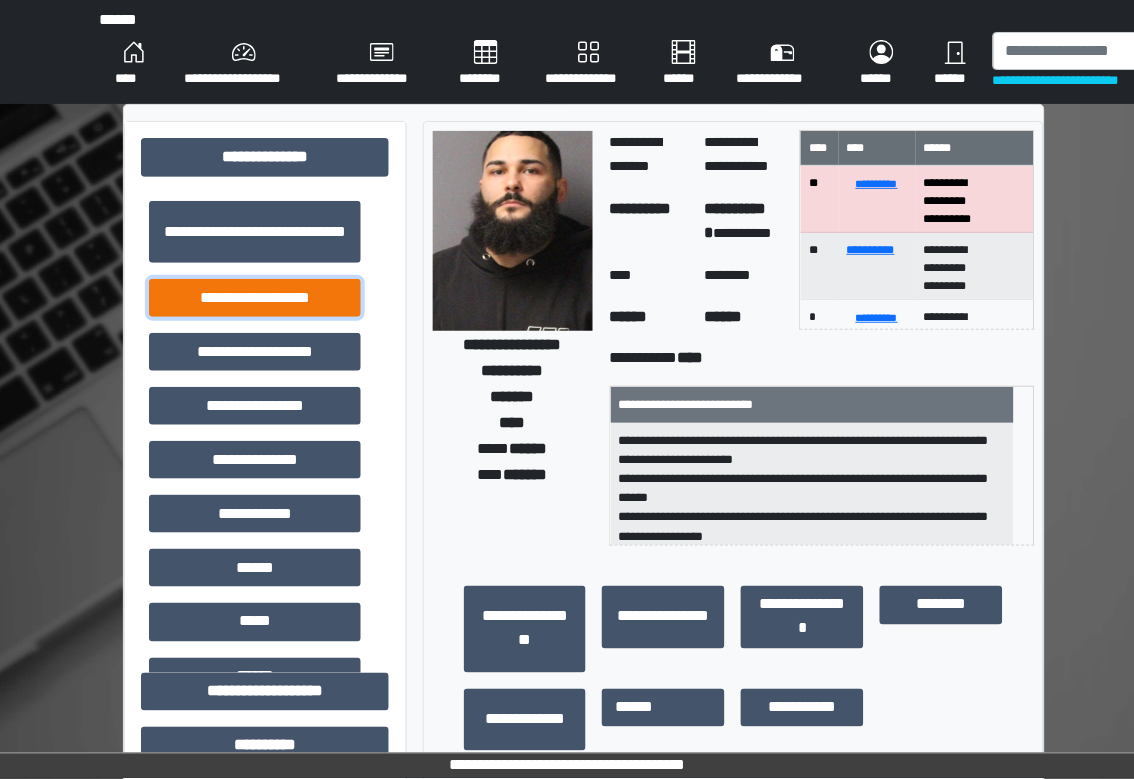 click on "**********" at bounding box center (255, 298) 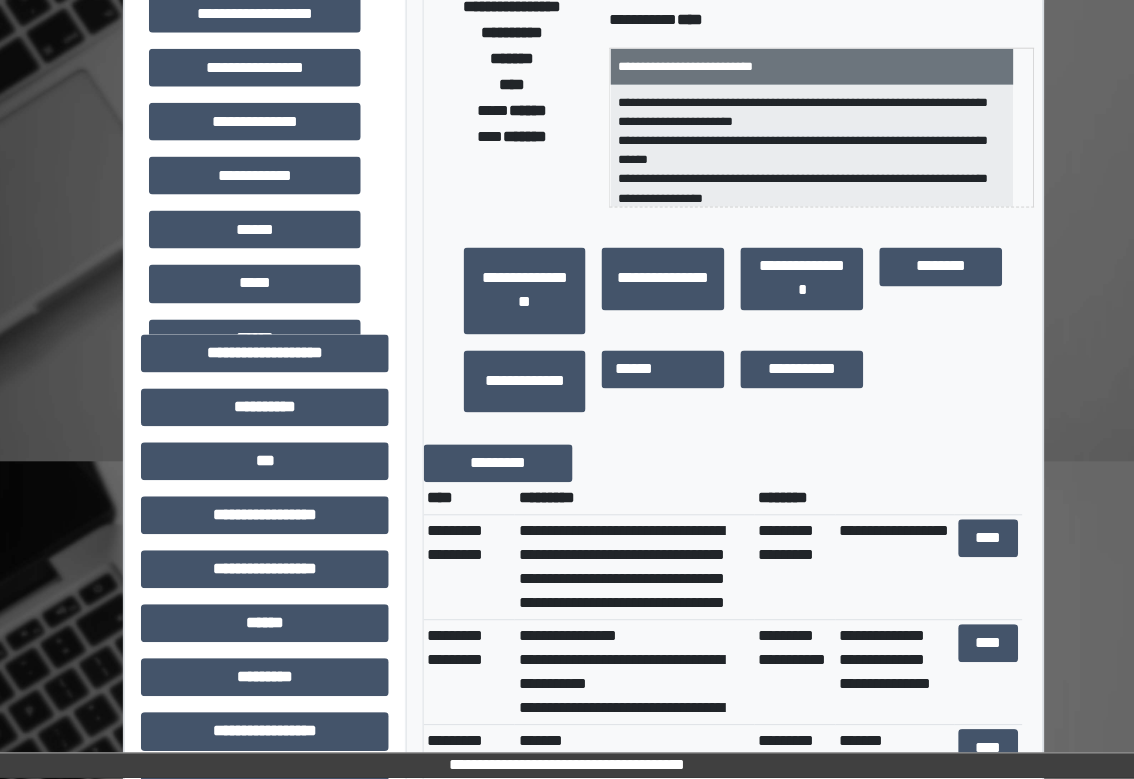 scroll, scrollTop: 666, scrollLeft: 0, axis: vertical 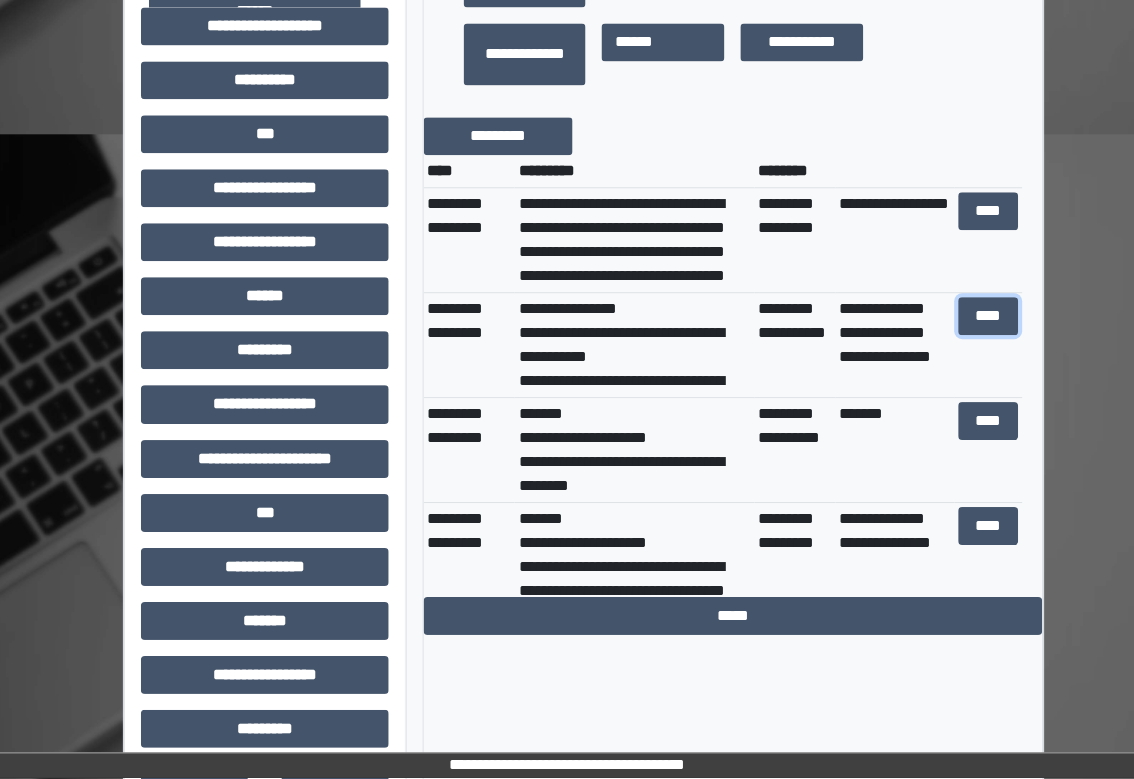 click on "****" at bounding box center [989, 316] 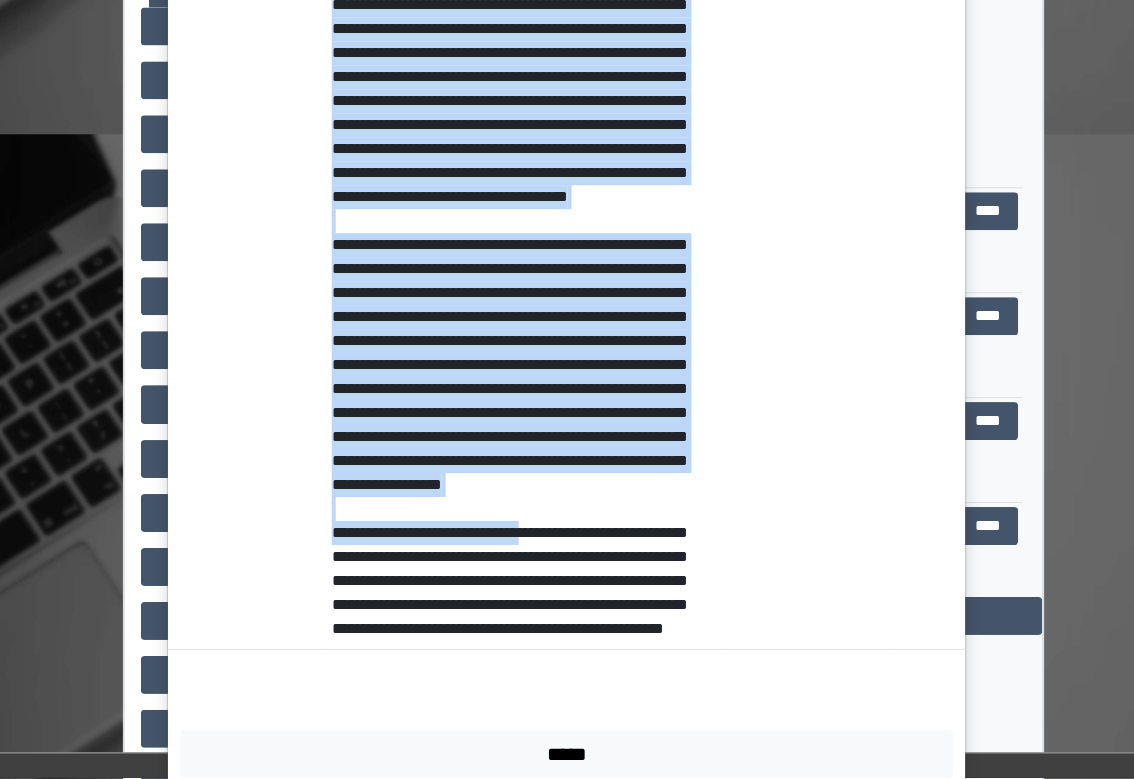 scroll, scrollTop: 896, scrollLeft: 0, axis: vertical 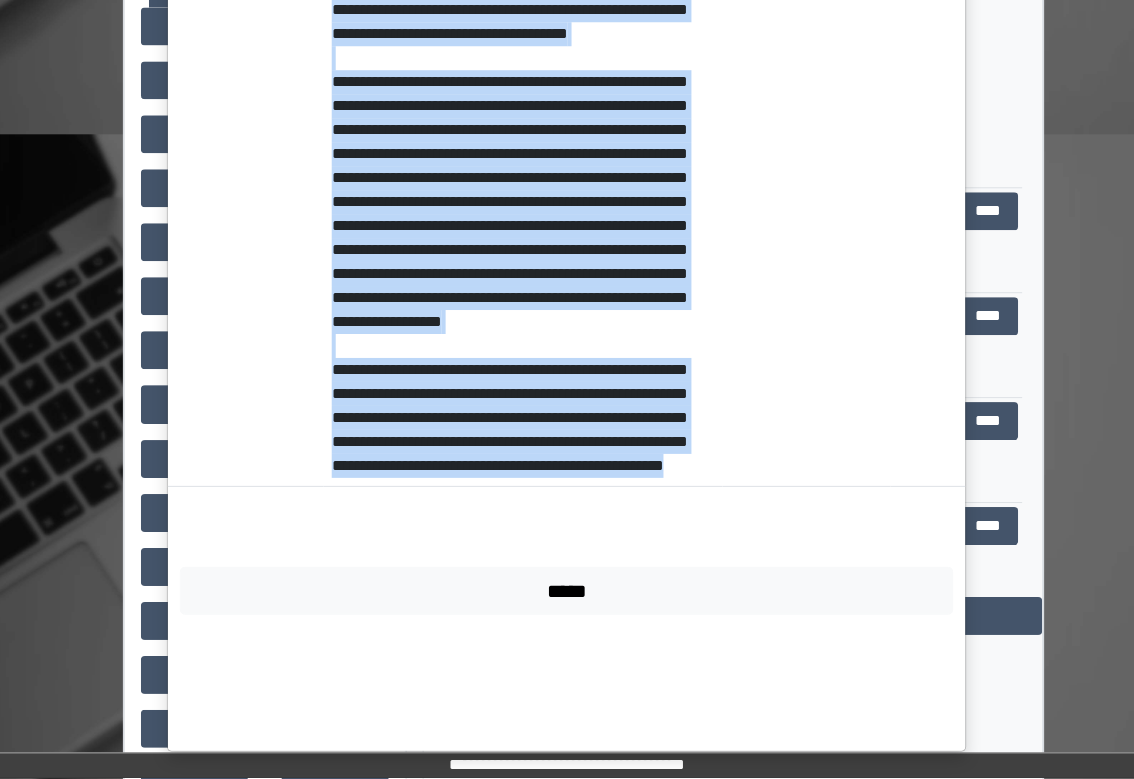 drag, startPoint x: 323, startPoint y: 447, endPoint x: 654, endPoint y: 586, distance: 359.0014 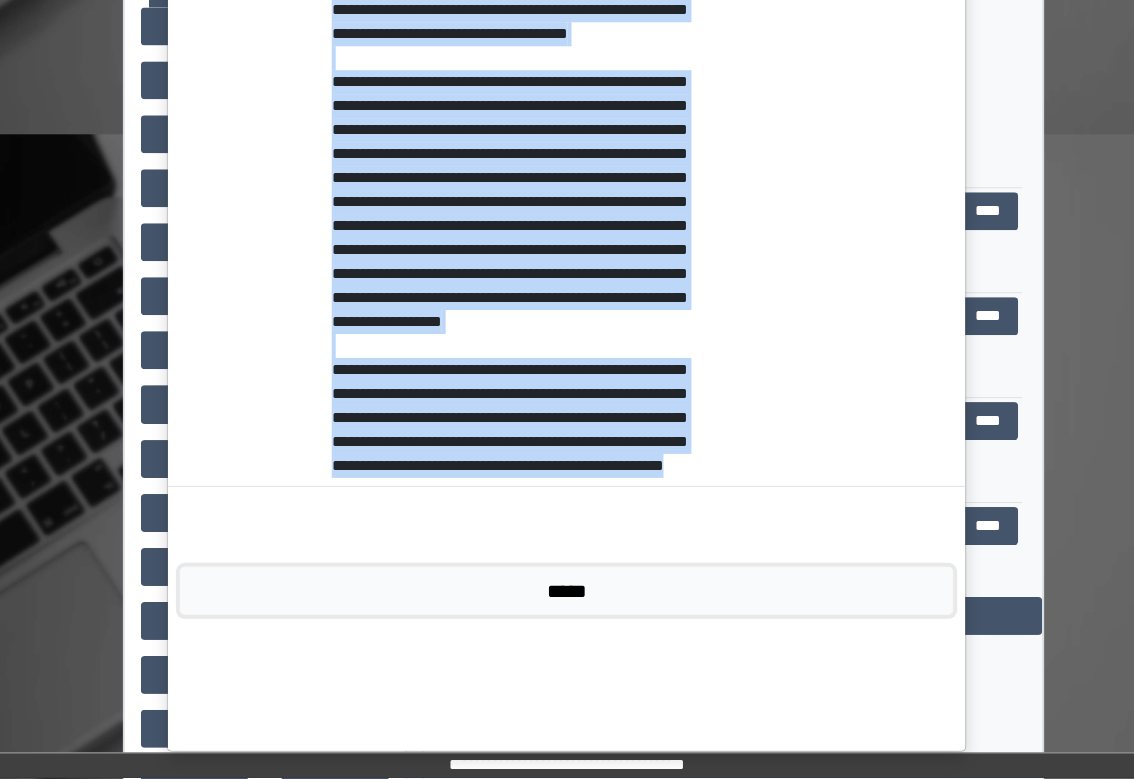 click on "*****" at bounding box center (567, 591) 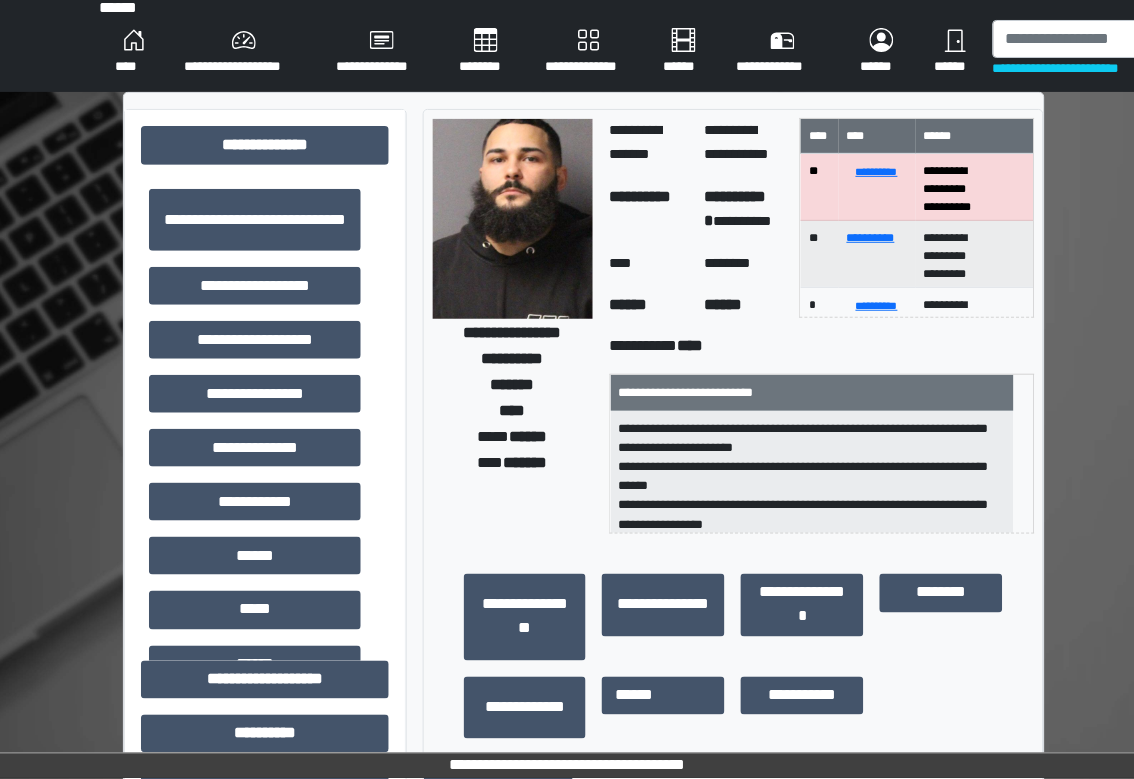 scroll, scrollTop: 0, scrollLeft: 0, axis: both 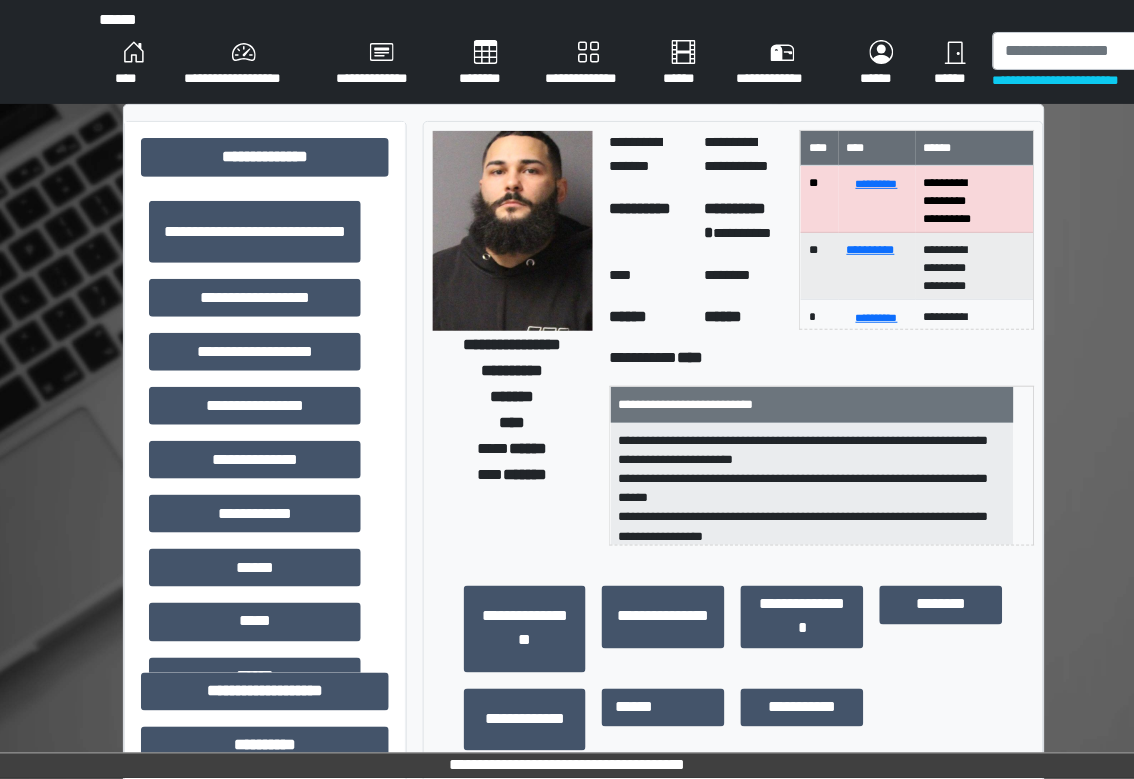 click on "**********" at bounding box center [584, 892] 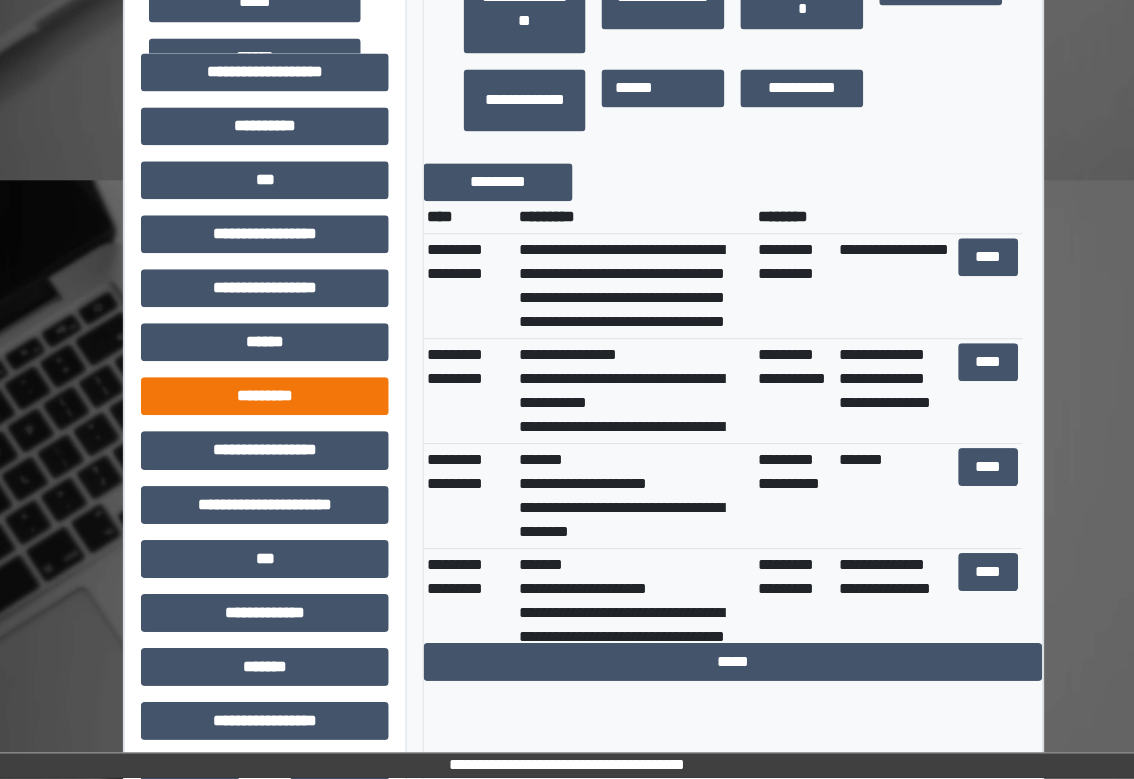 scroll, scrollTop: 666, scrollLeft: 0, axis: vertical 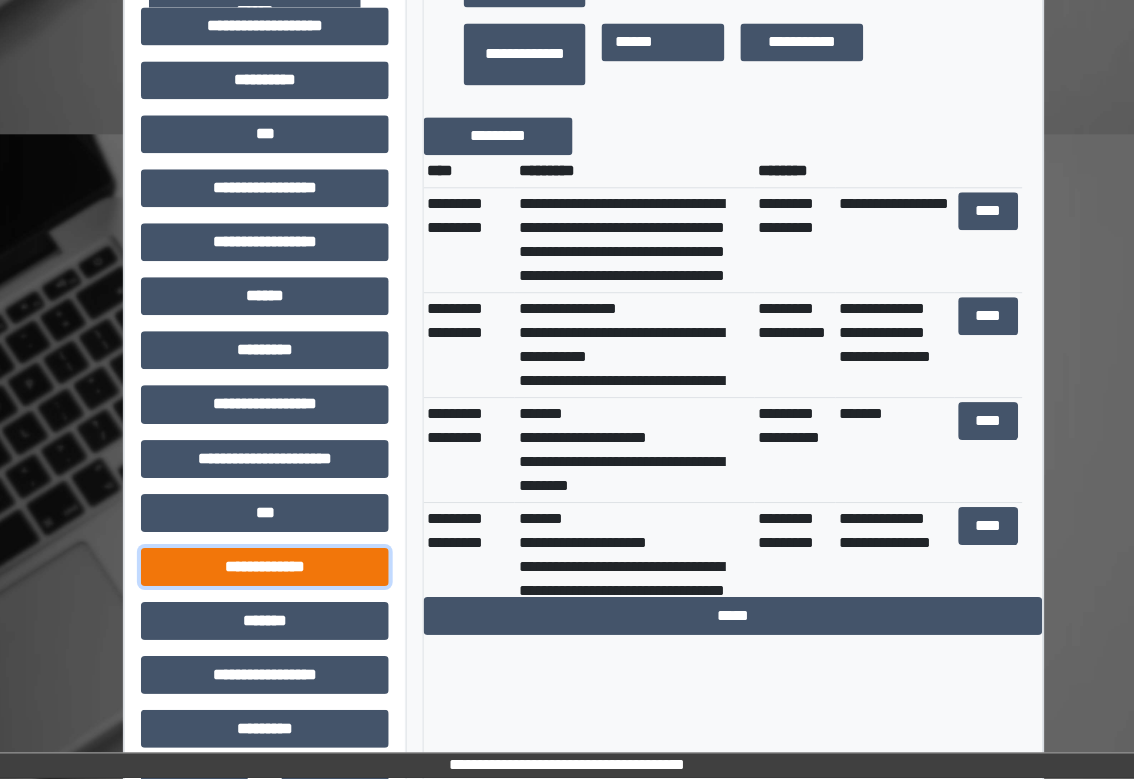 click on "**********" at bounding box center [265, 567] 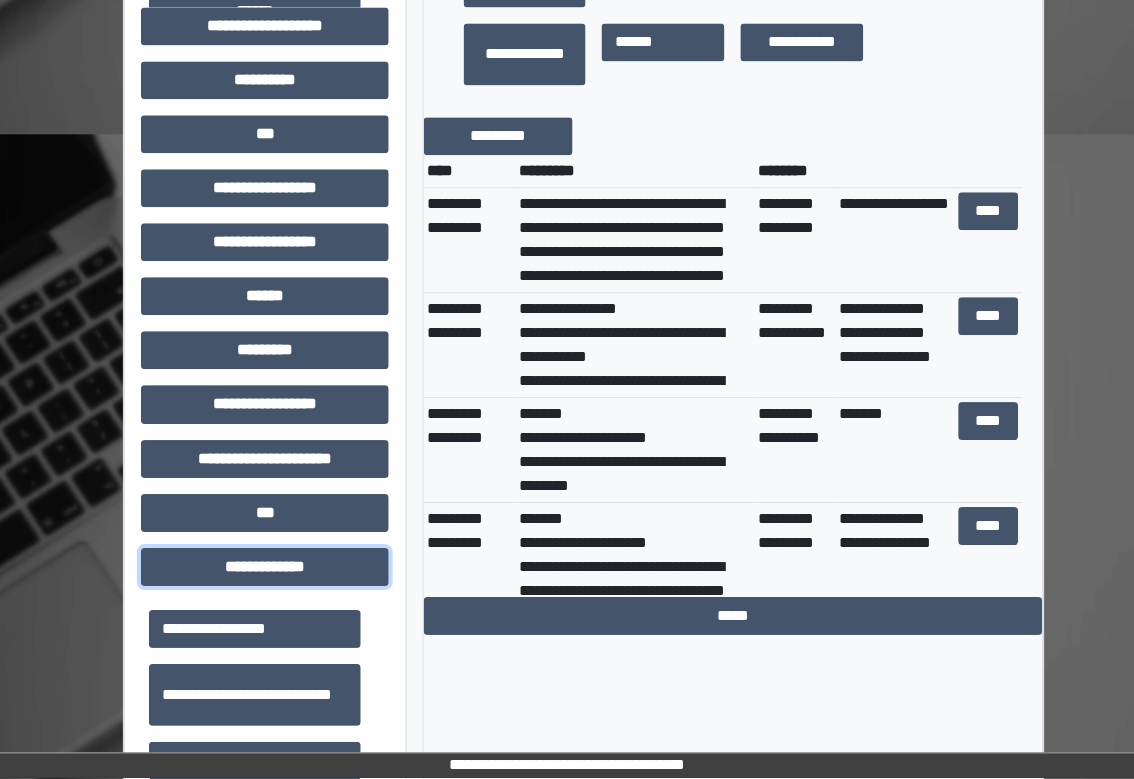 scroll, scrollTop: 933, scrollLeft: 0, axis: vertical 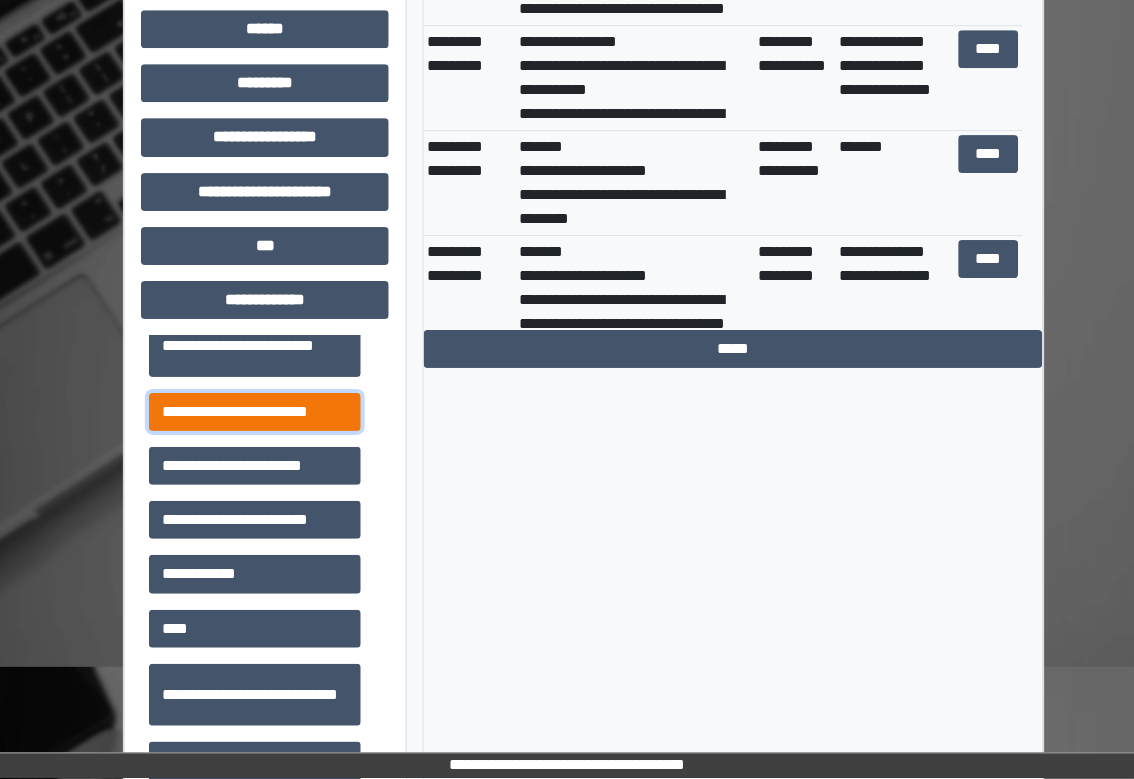 click on "**********" at bounding box center [255, 412] 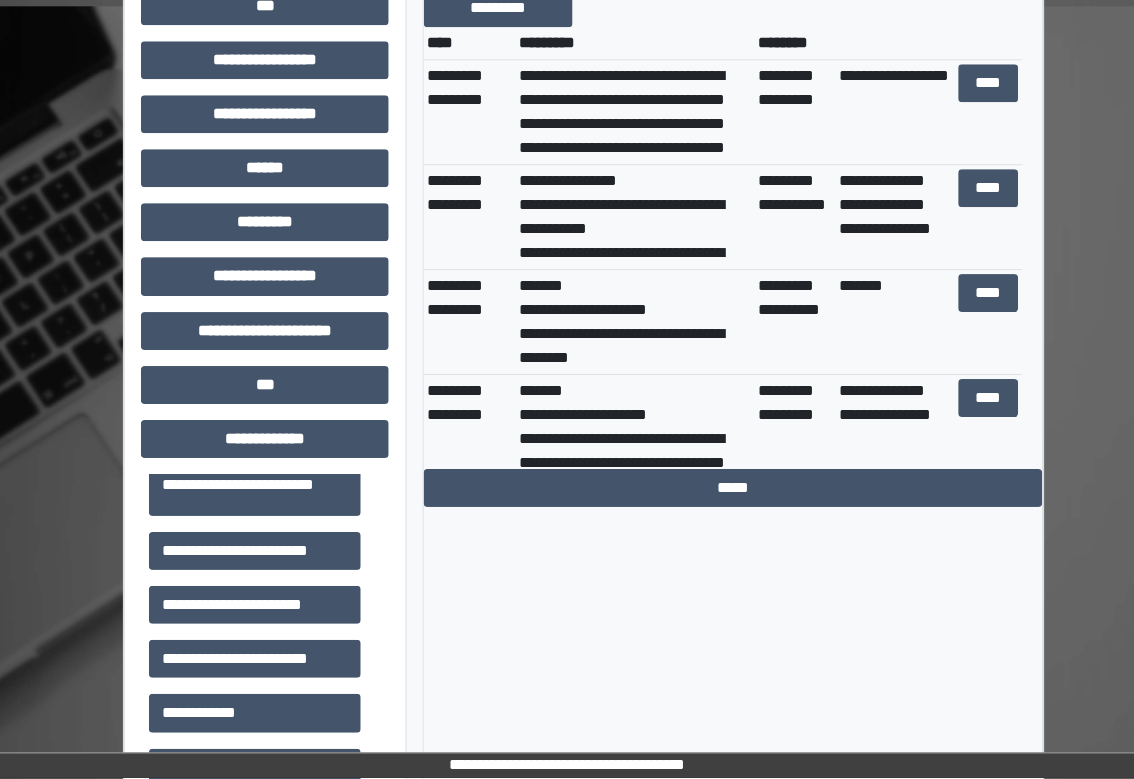 scroll, scrollTop: 800, scrollLeft: 0, axis: vertical 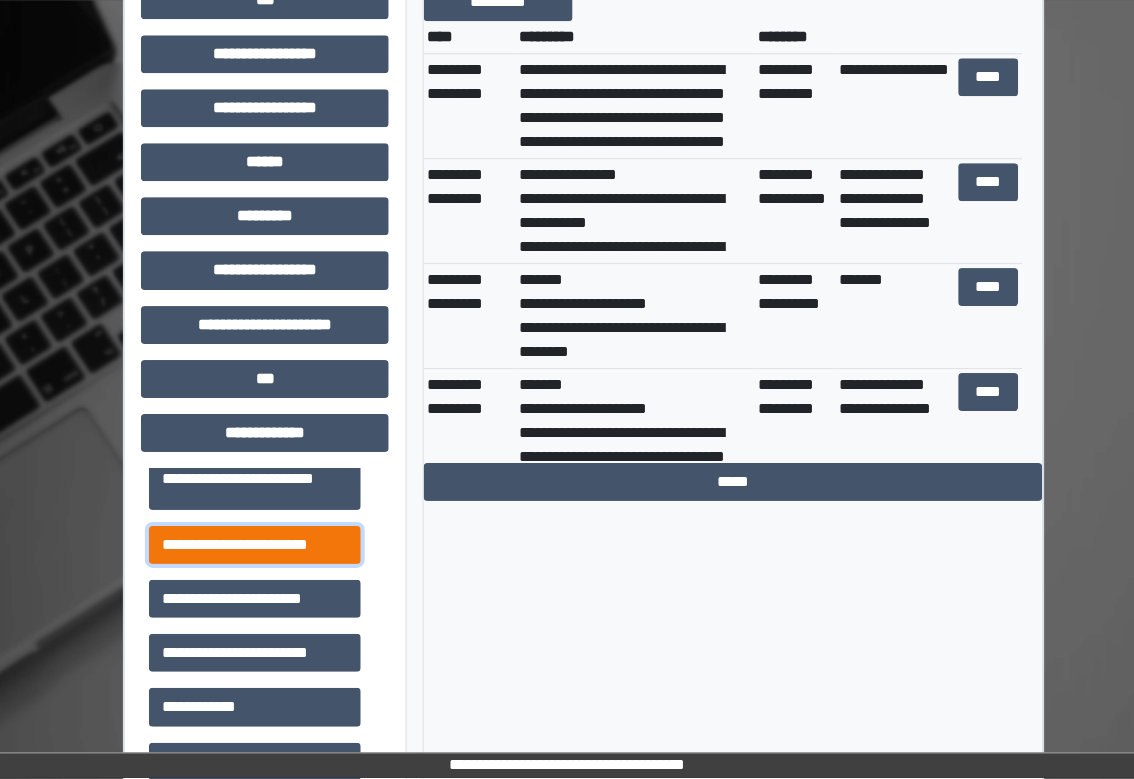 click on "**********" at bounding box center (255, 545) 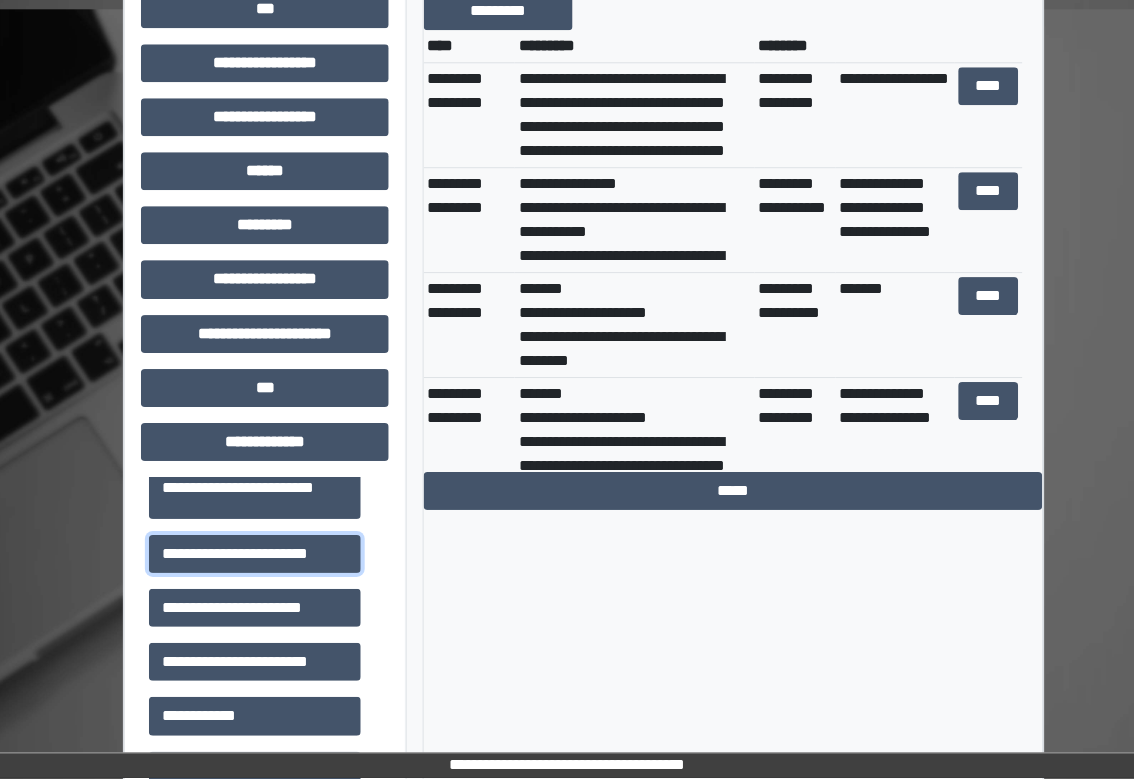 scroll, scrollTop: 666, scrollLeft: 0, axis: vertical 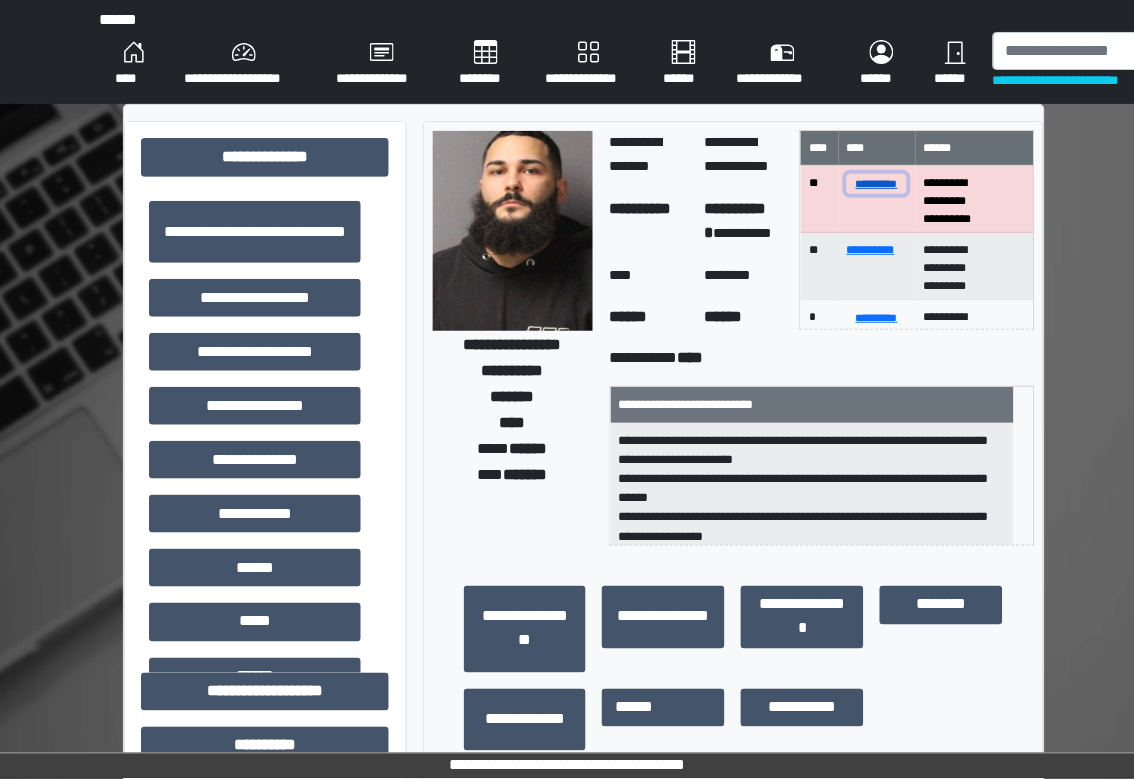 click on "**********" at bounding box center (877, 183) 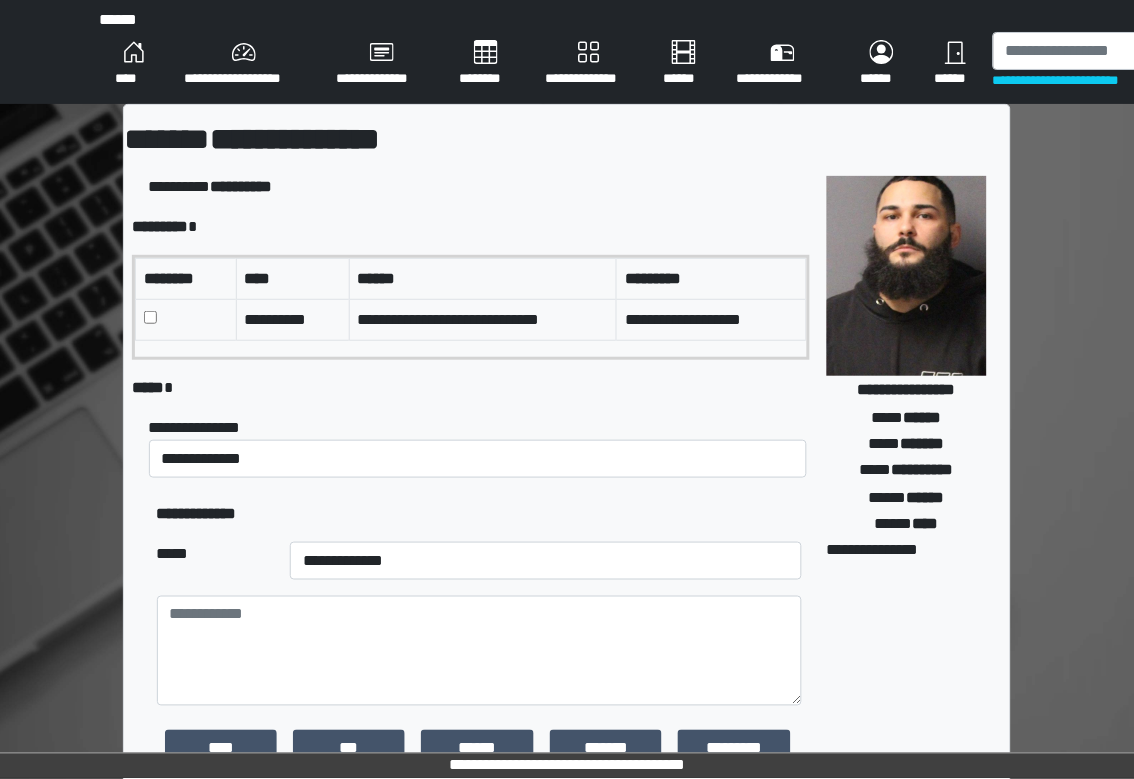 click at bounding box center (186, 320) 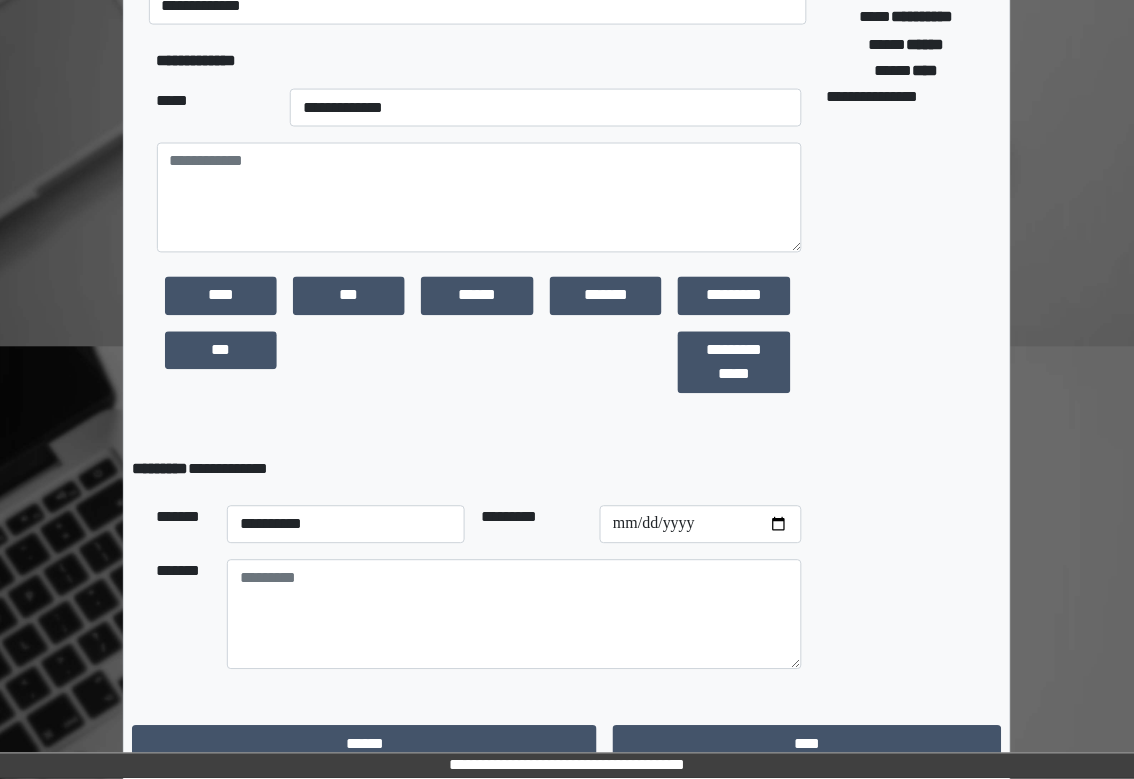 scroll, scrollTop: 476, scrollLeft: 0, axis: vertical 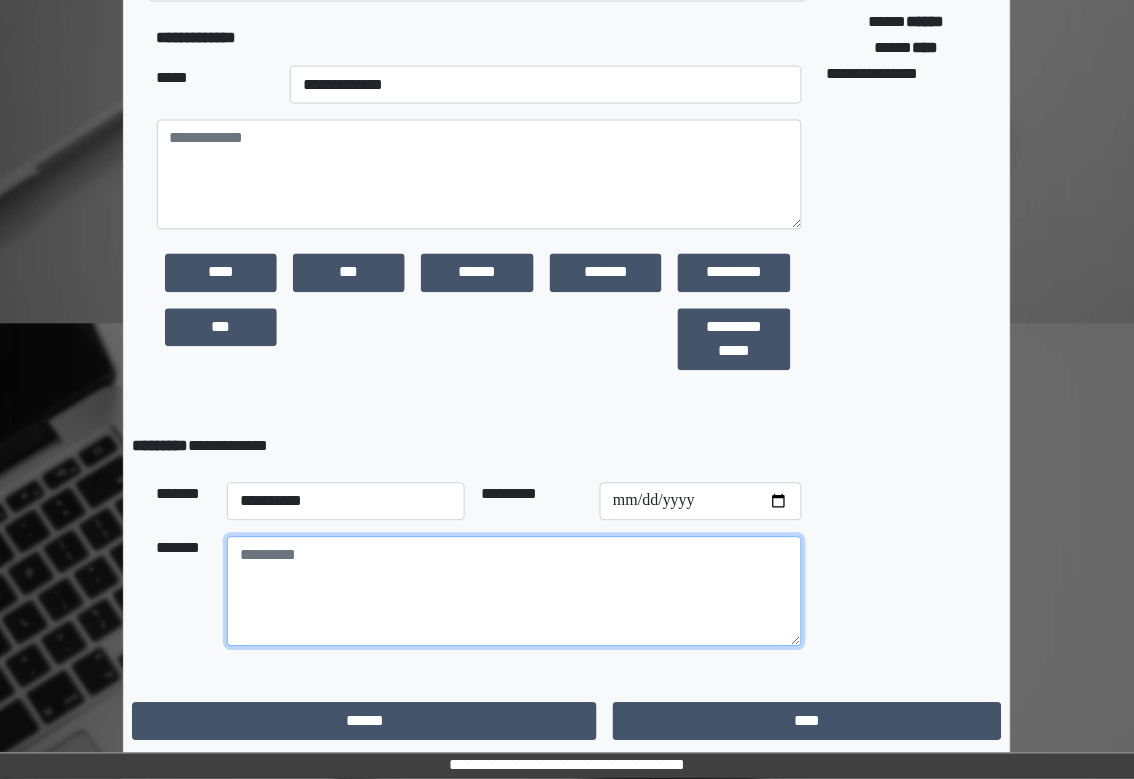 click at bounding box center [514, 592] 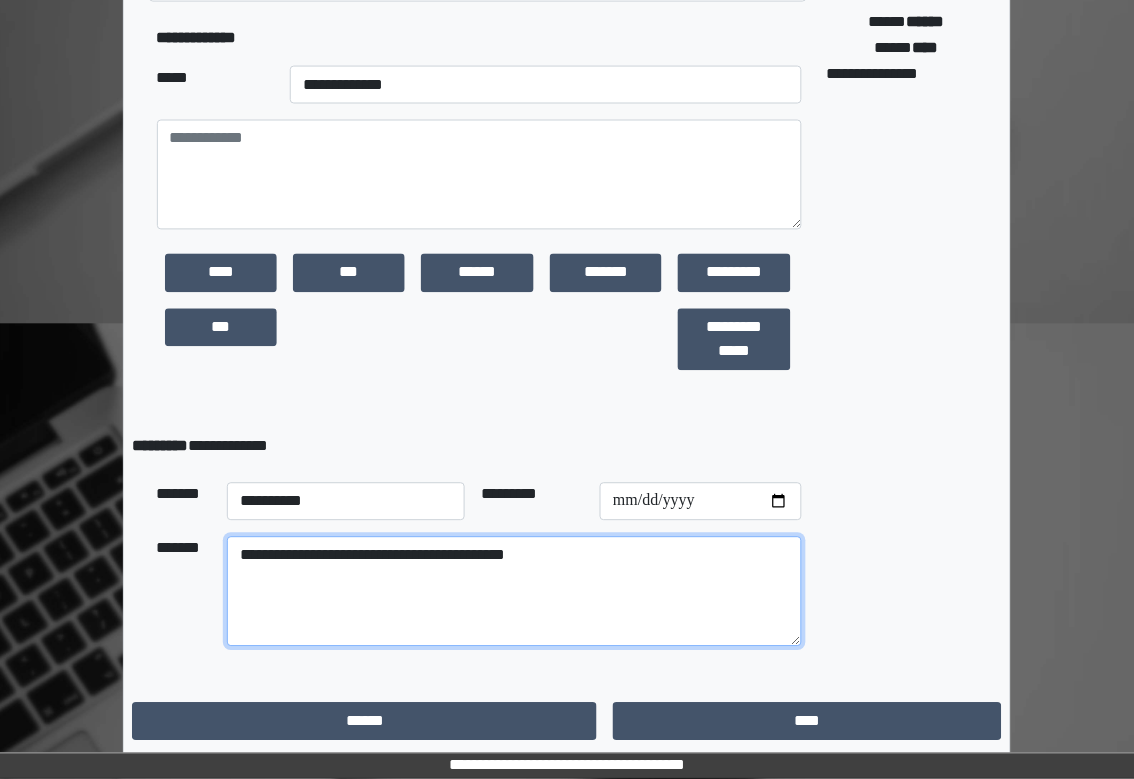 type on "**********" 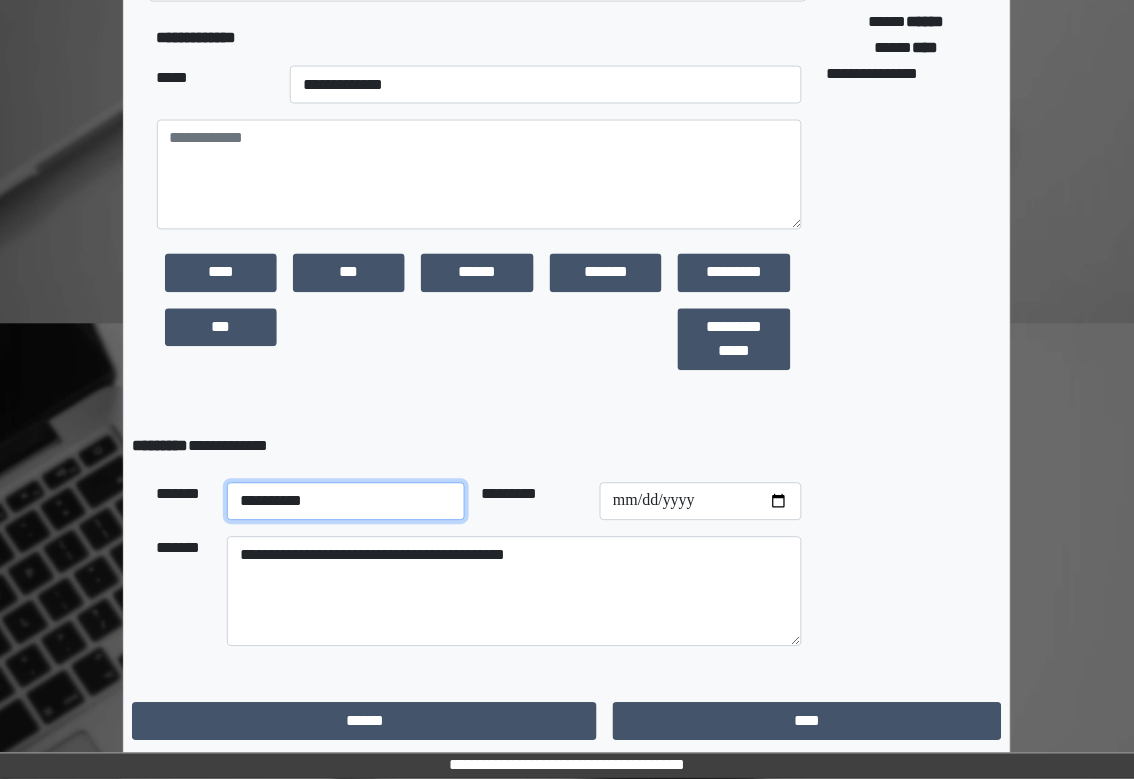 click on "**********" at bounding box center (346, 502) 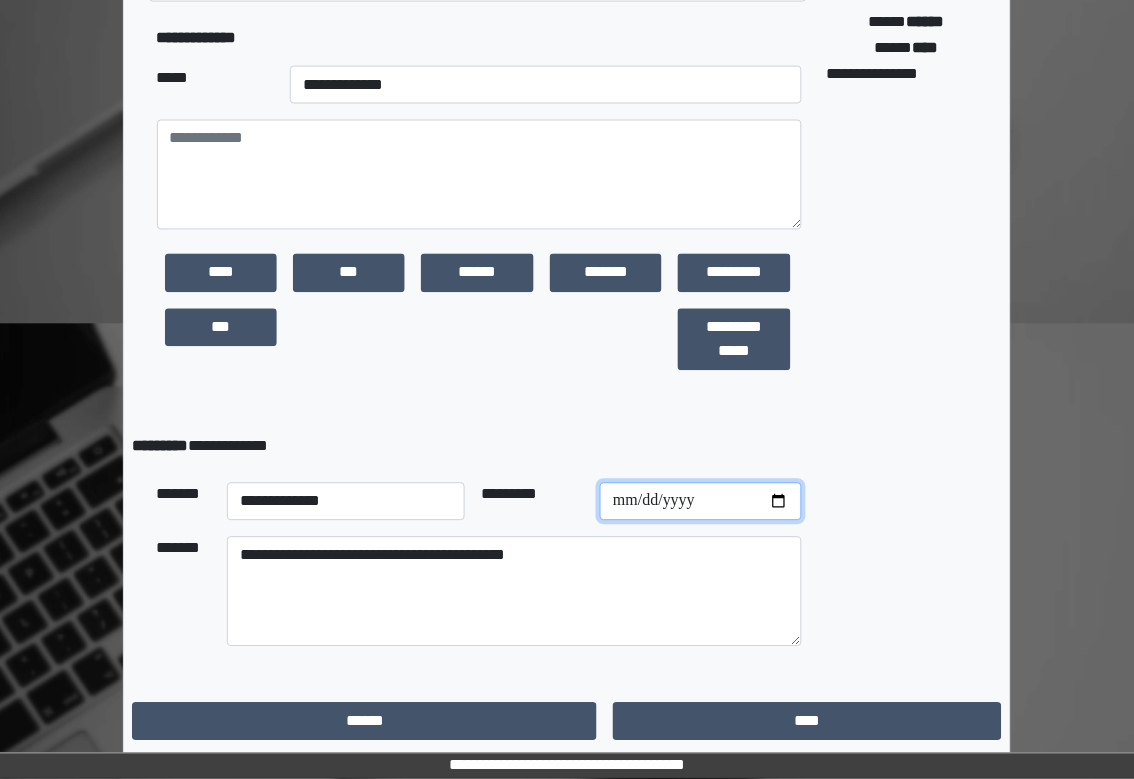 click at bounding box center (701, 502) 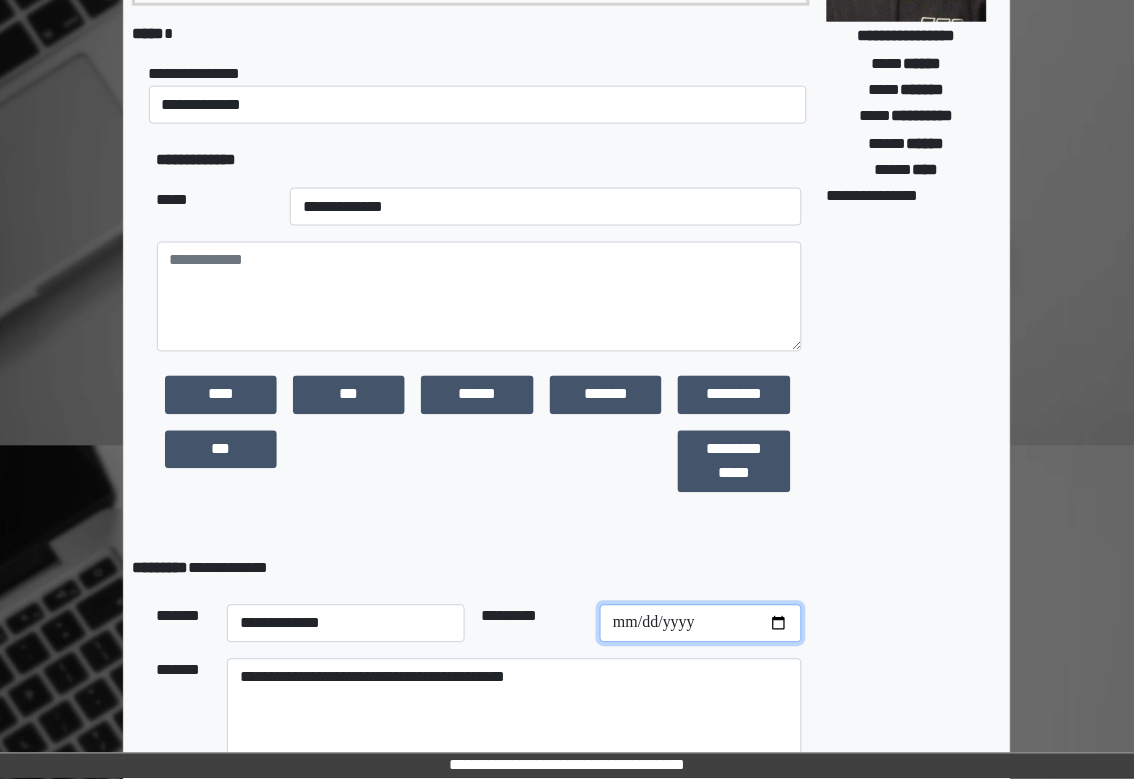 scroll, scrollTop: 210, scrollLeft: 0, axis: vertical 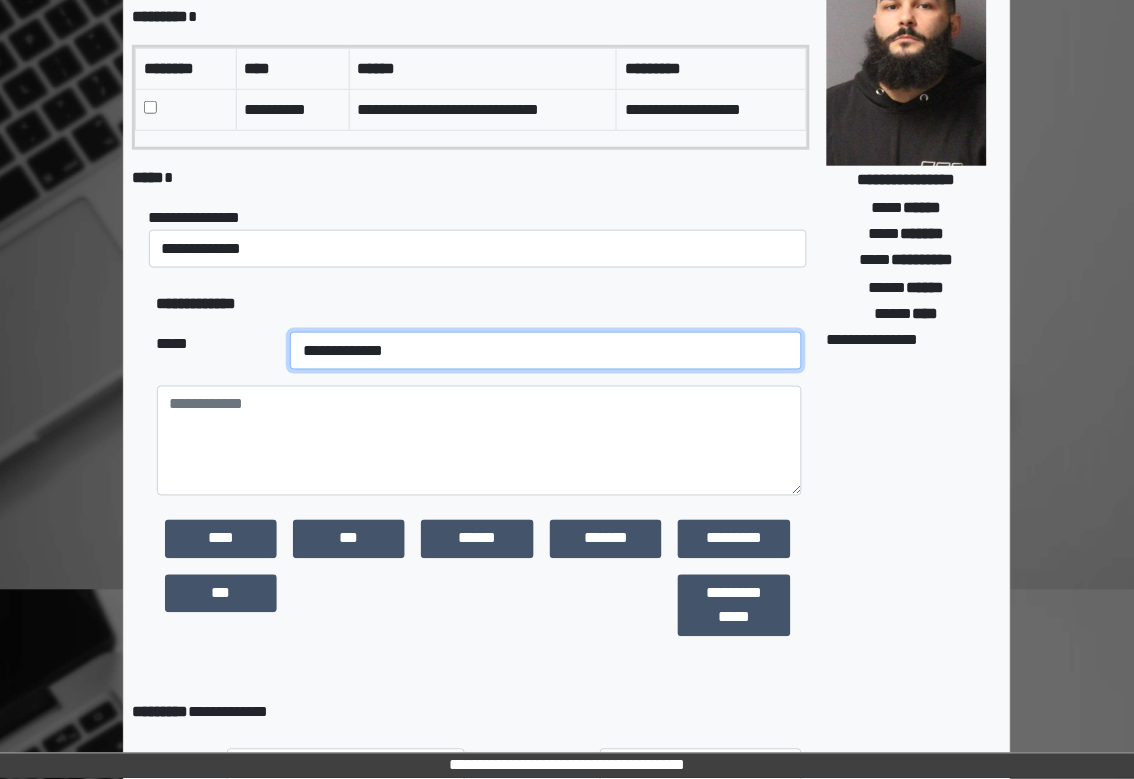 click on "**********" at bounding box center [546, 351] 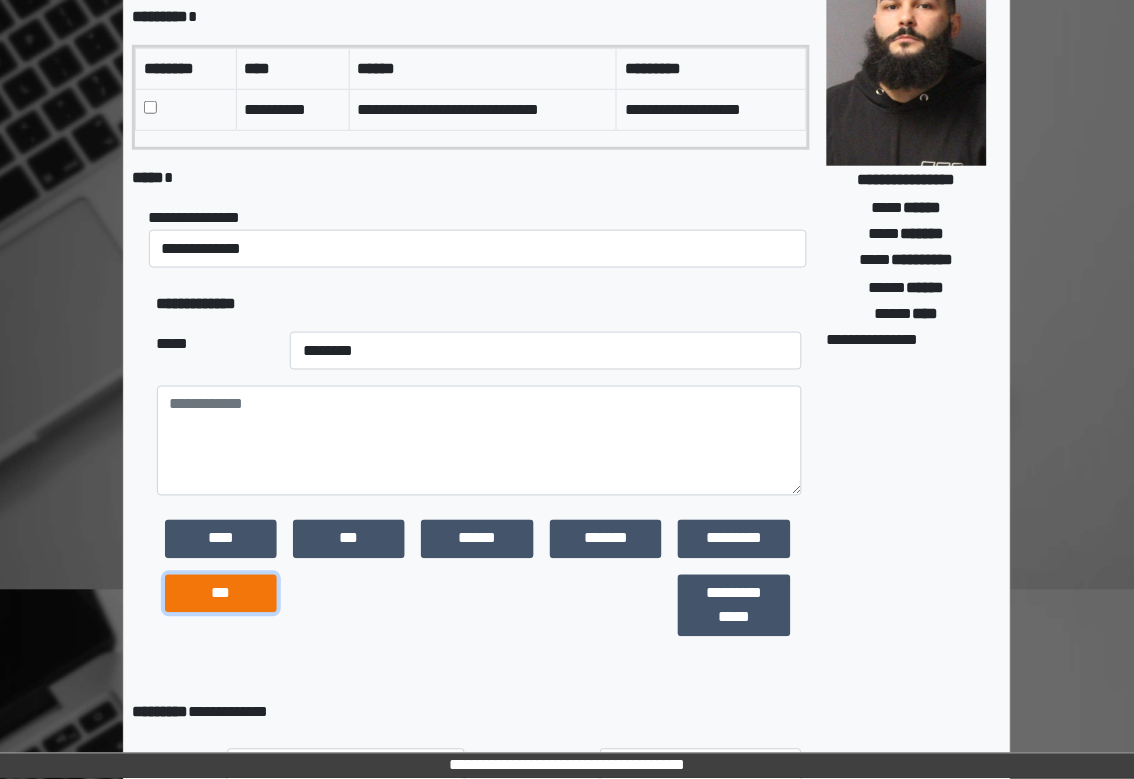 click on "***" at bounding box center (221, 594) 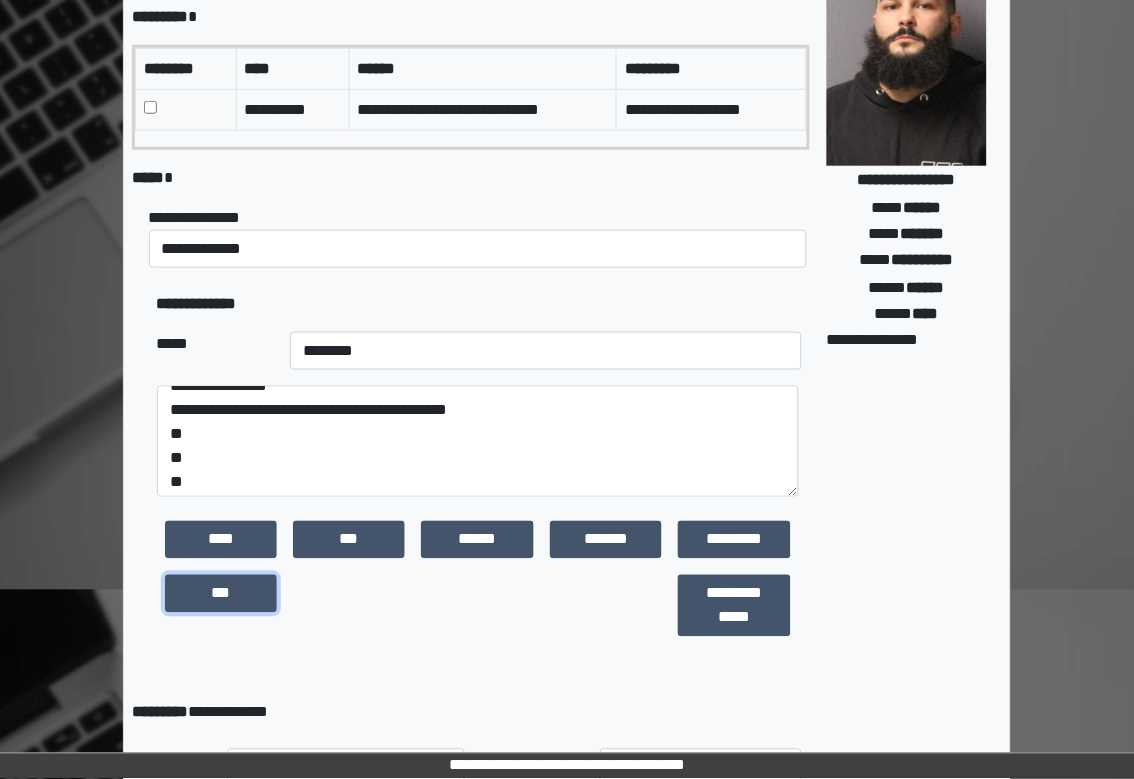 scroll, scrollTop: 24, scrollLeft: 0, axis: vertical 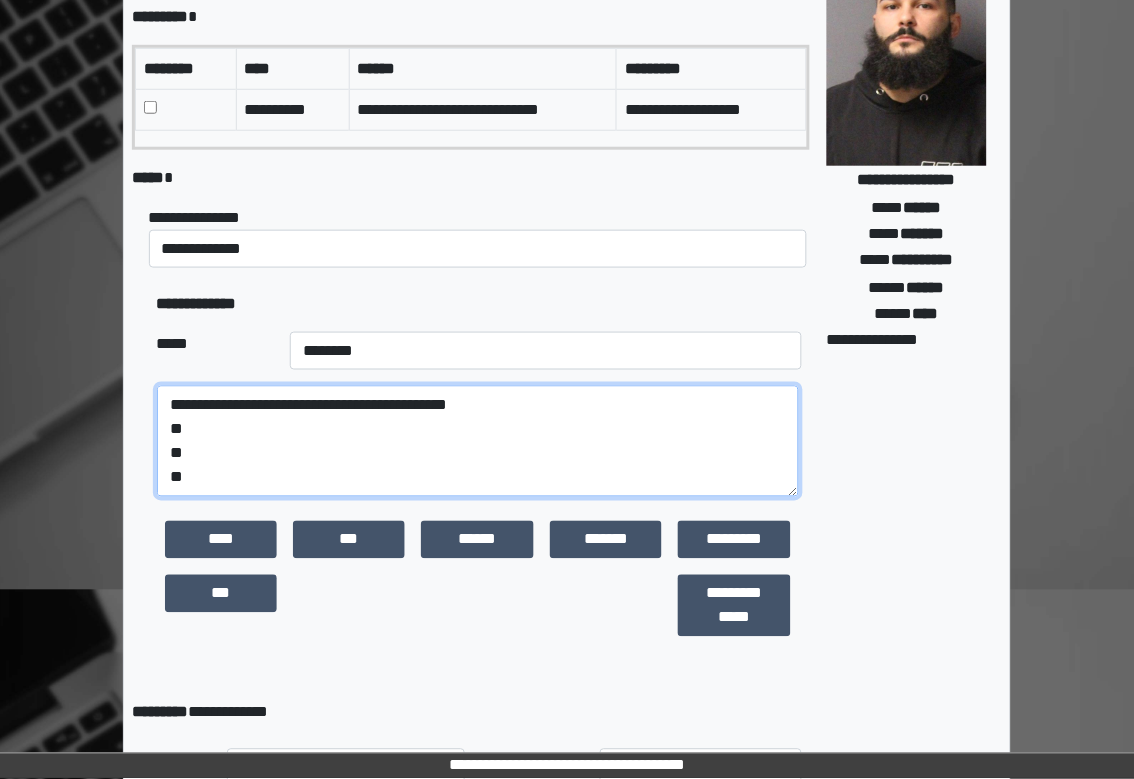 click on "**********" at bounding box center (478, 441) 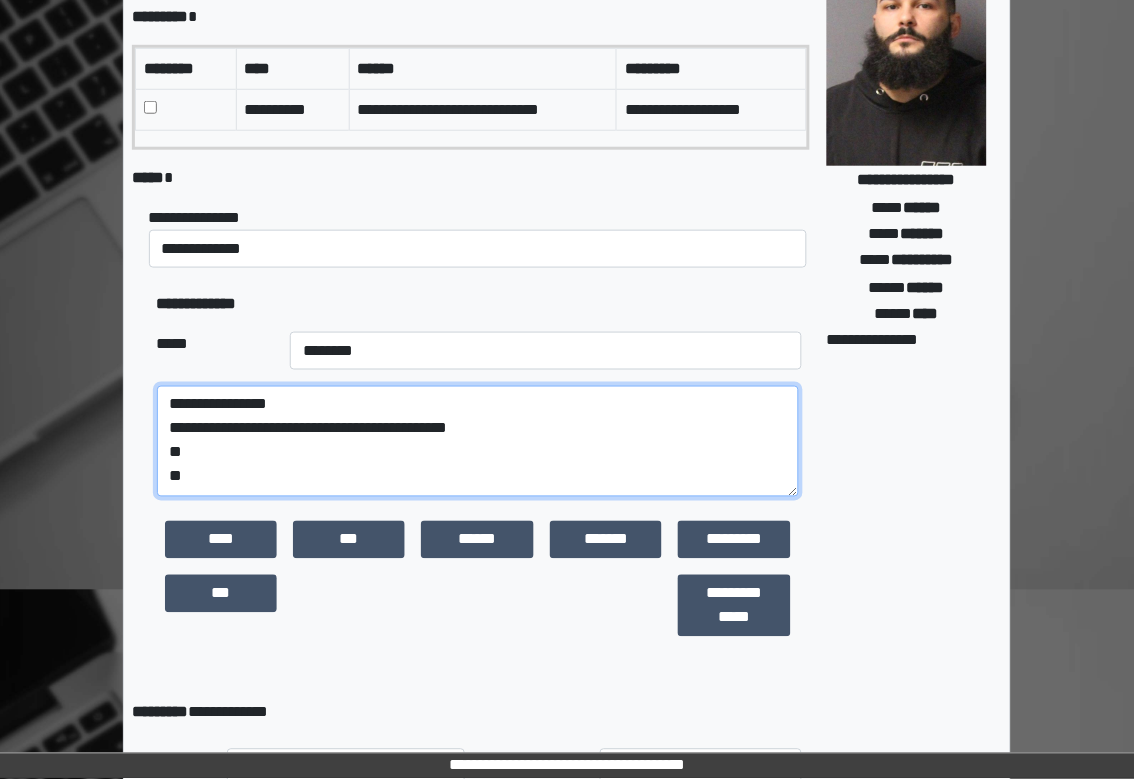 scroll, scrollTop: 0, scrollLeft: 0, axis: both 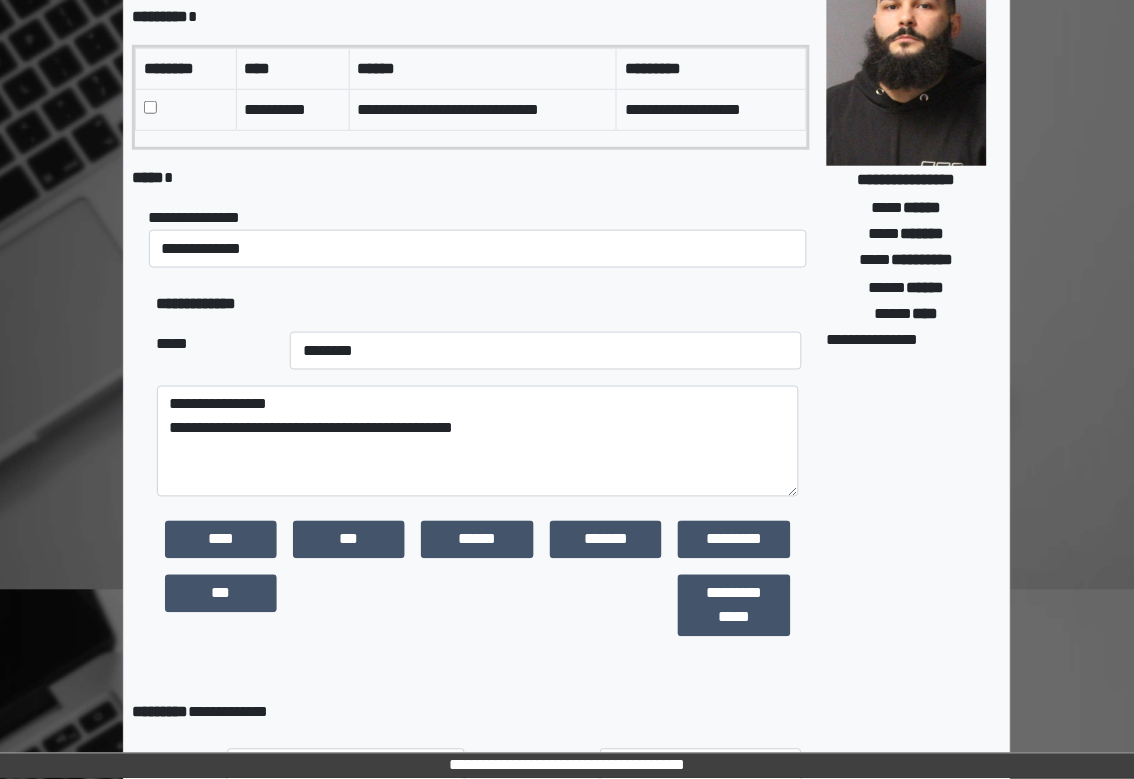 click on "**********" at bounding box center (479, 304) 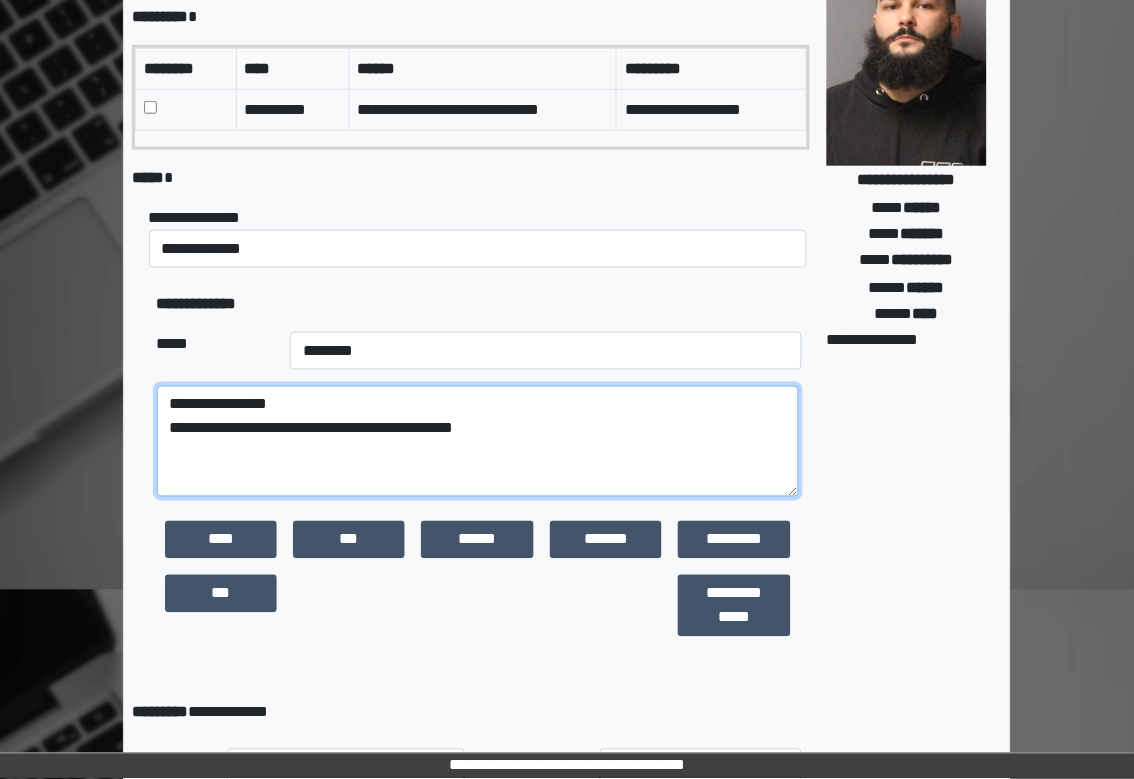 click on "**********" at bounding box center [478, 441] 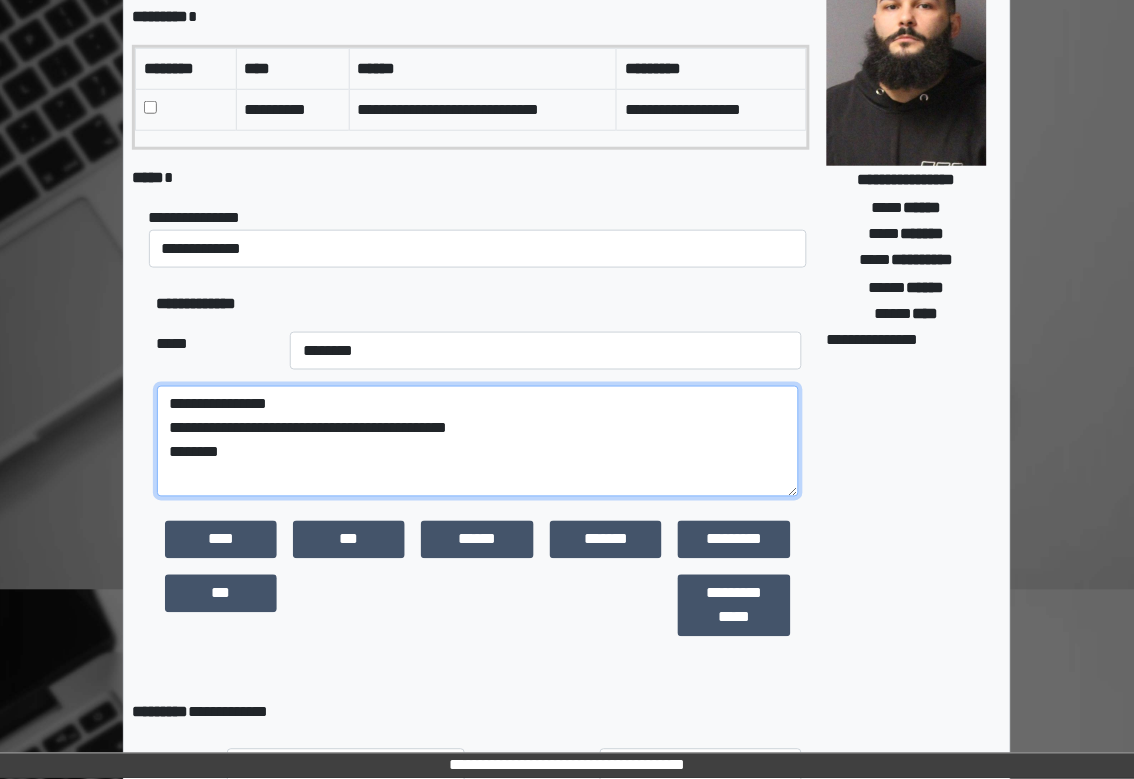 paste on "**********" 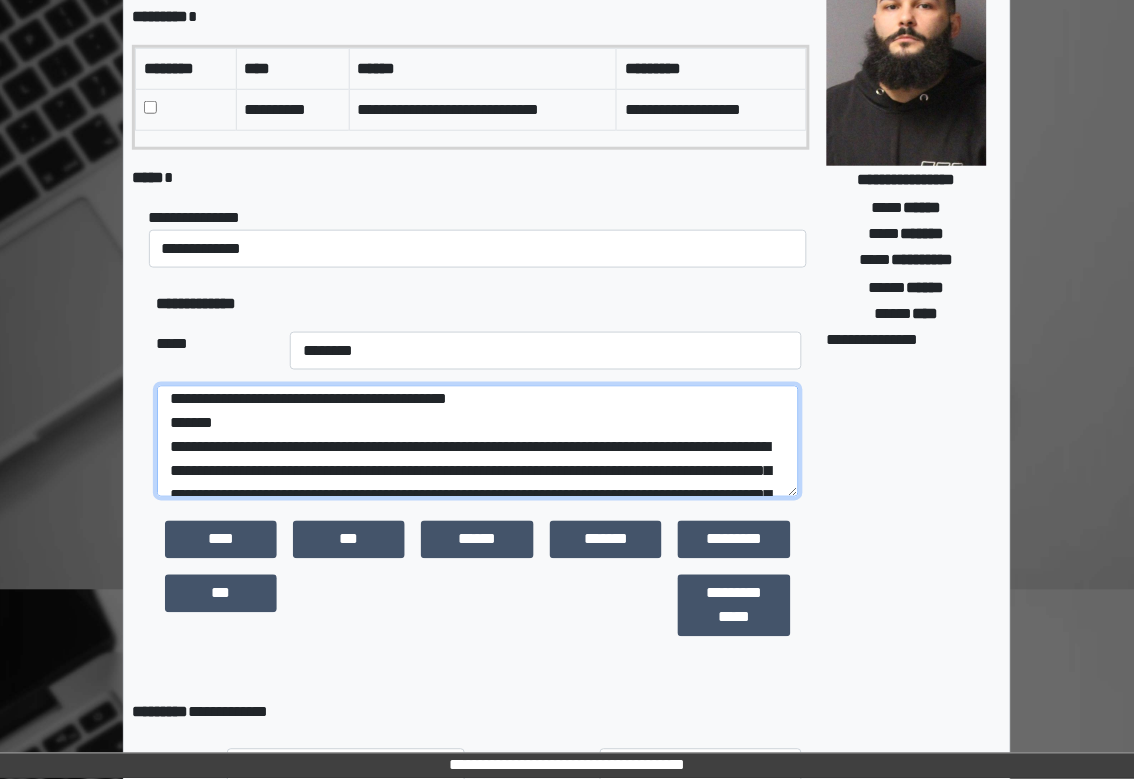 scroll, scrollTop: 6, scrollLeft: 0, axis: vertical 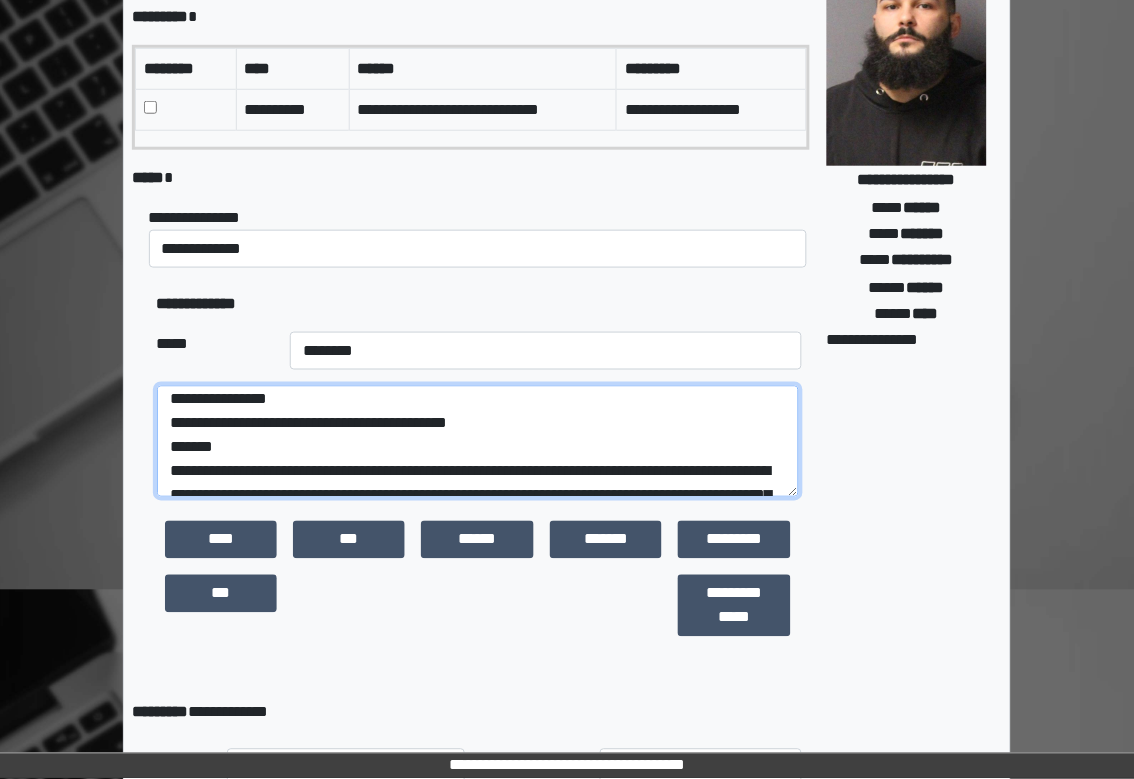 type on "**********" 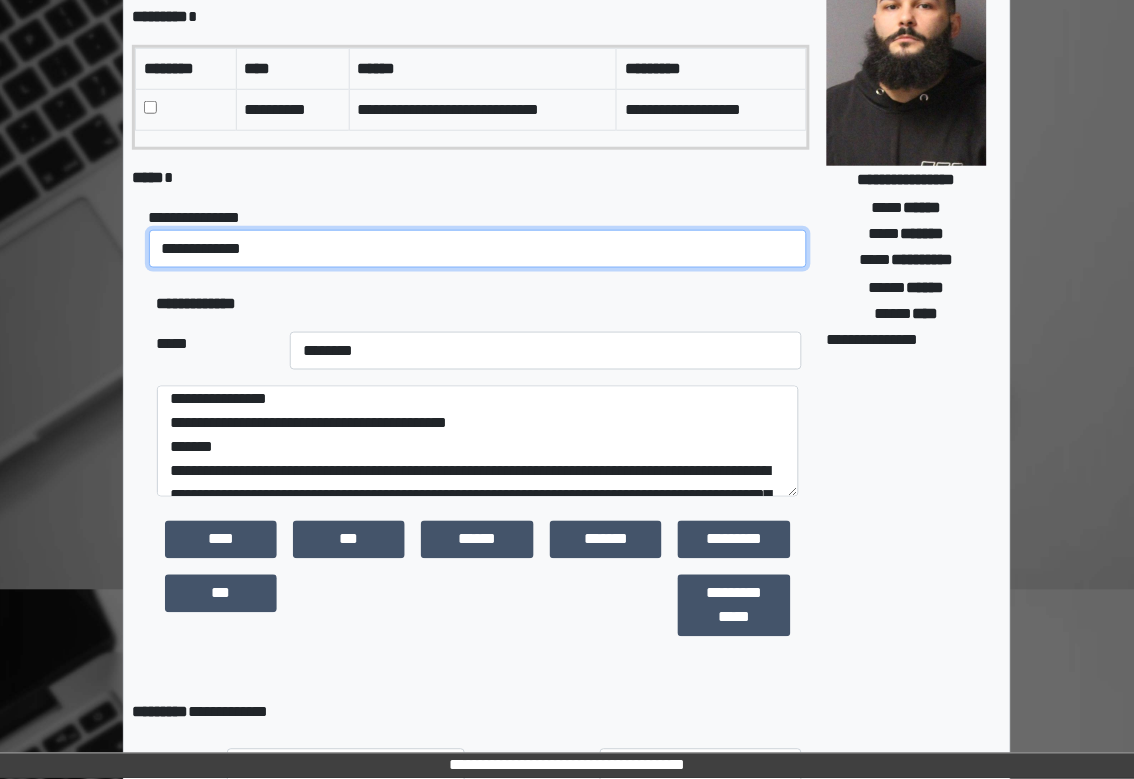 click on "**********" at bounding box center [478, 249] 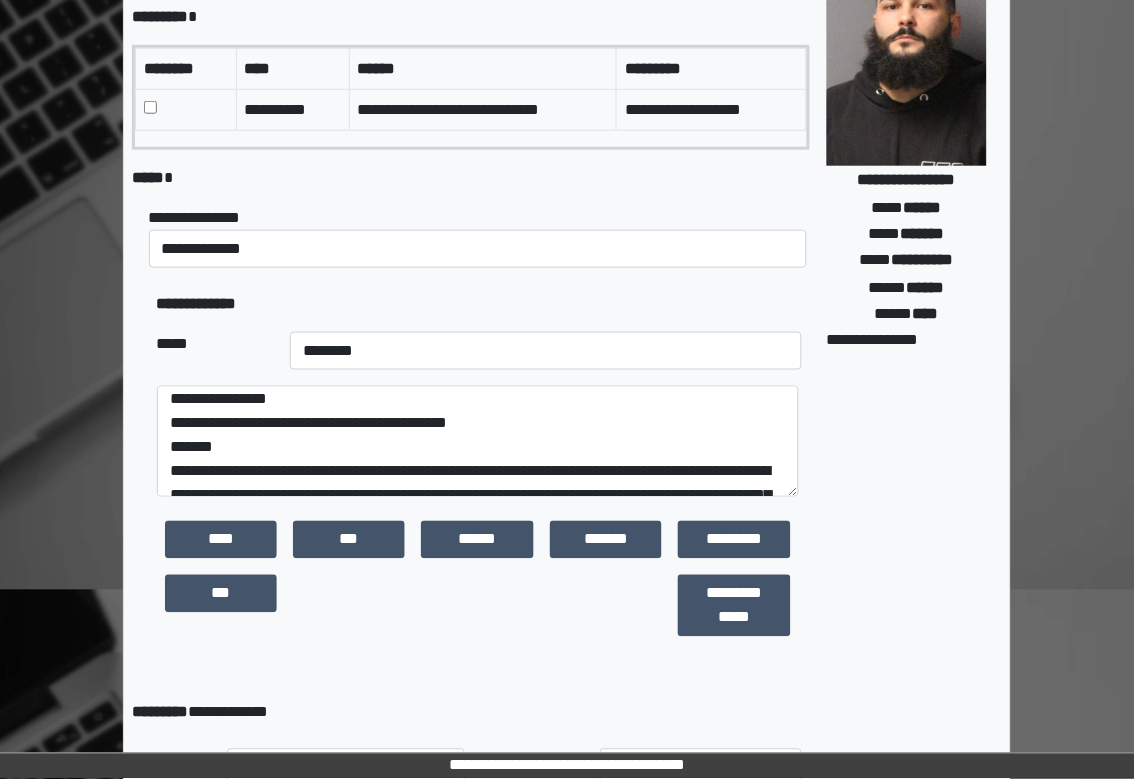 click on "***** *" at bounding box center [471, 178] 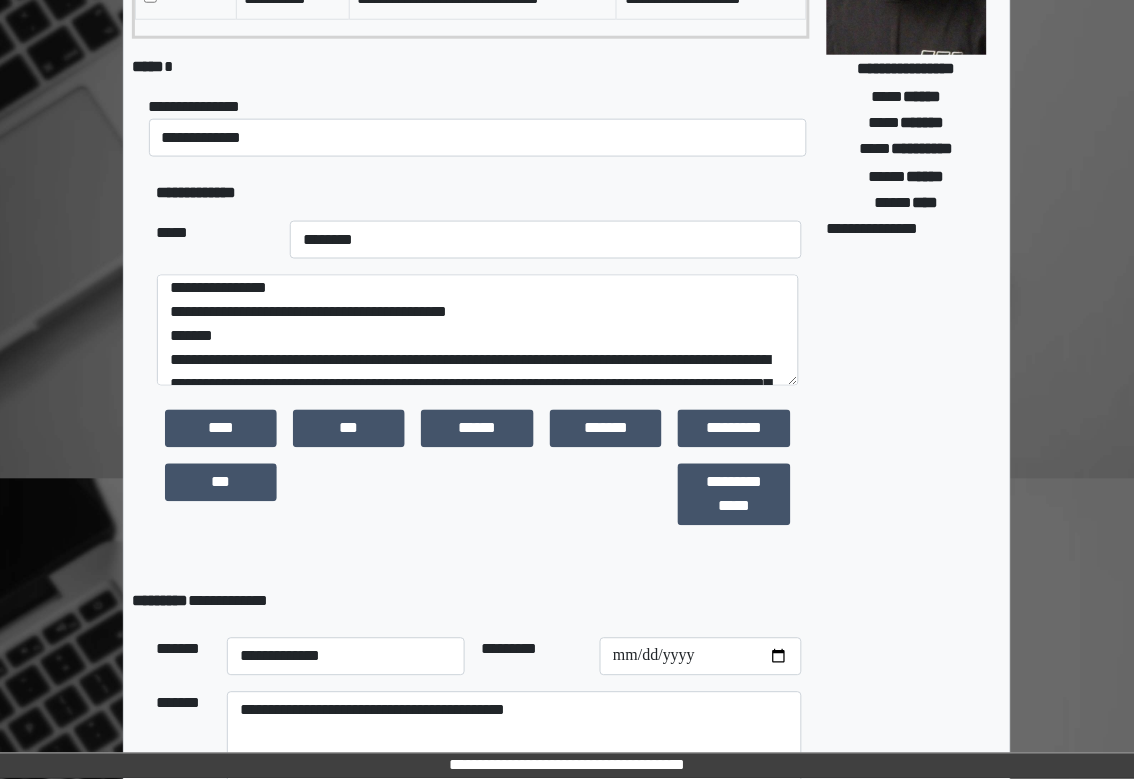 scroll, scrollTop: 476, scrollLeft: 0, axis: vertical 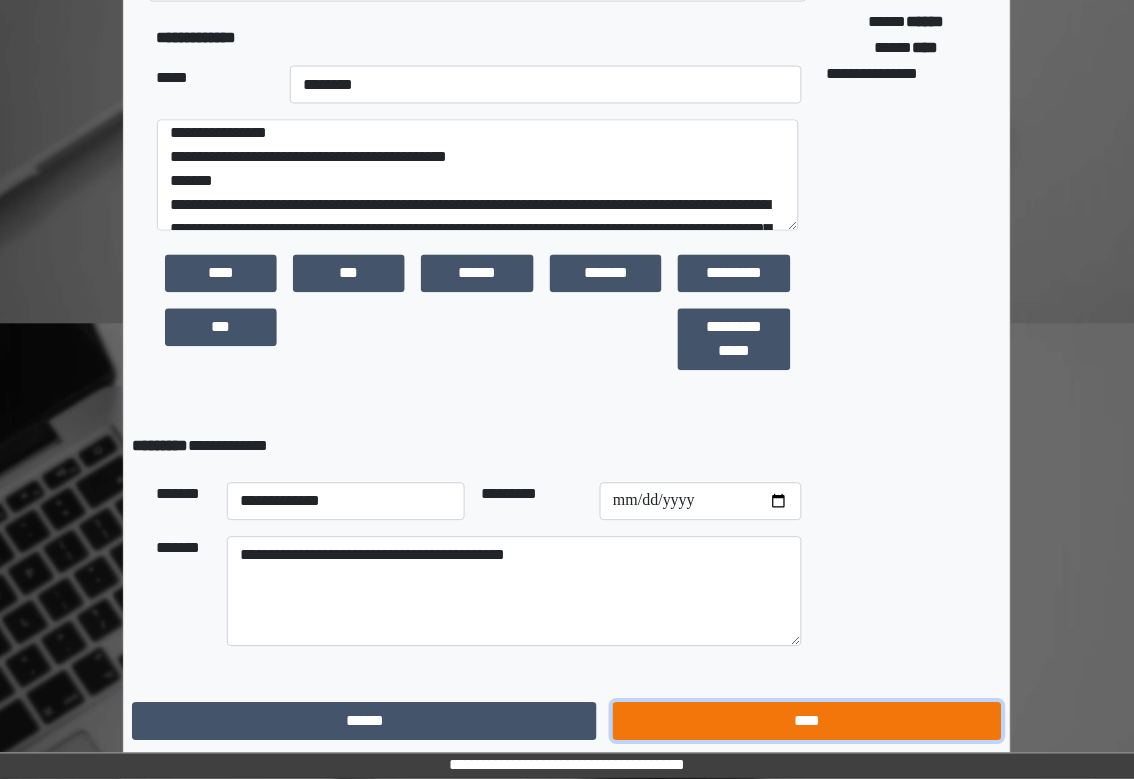 click on "****" at bounding box center (807, 722) 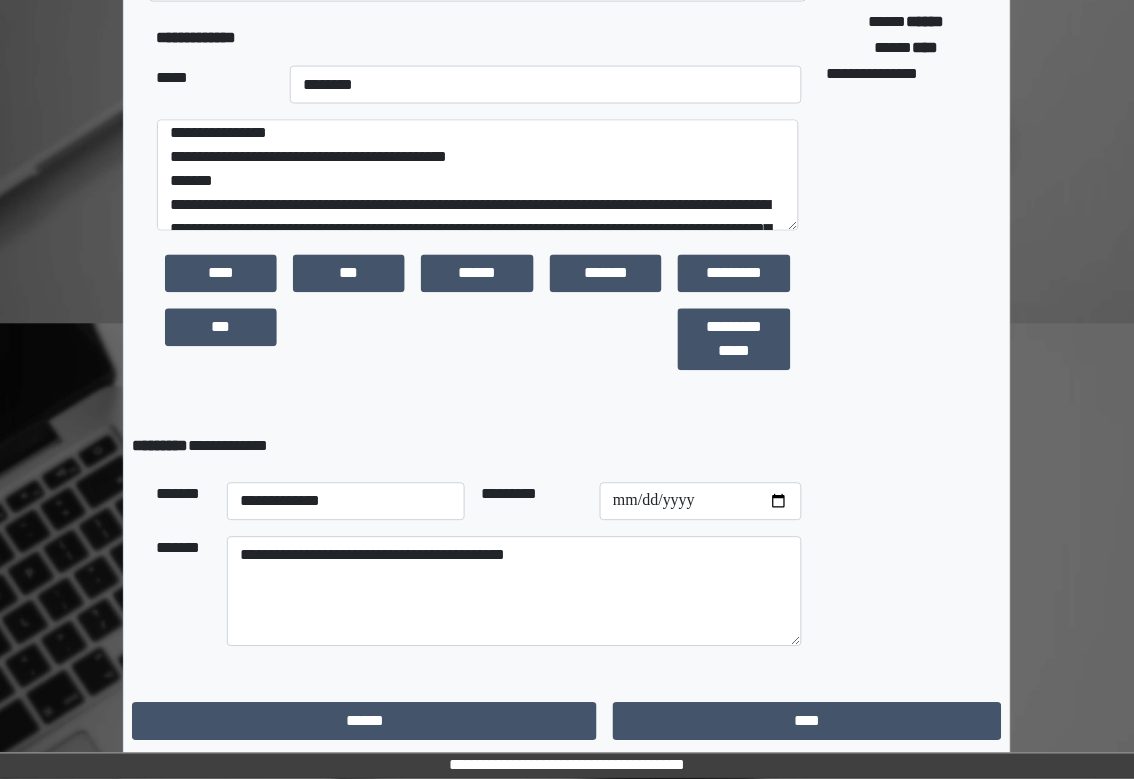 scroll, scrollTop: 20, scrollLeft: 0, axis: vertical 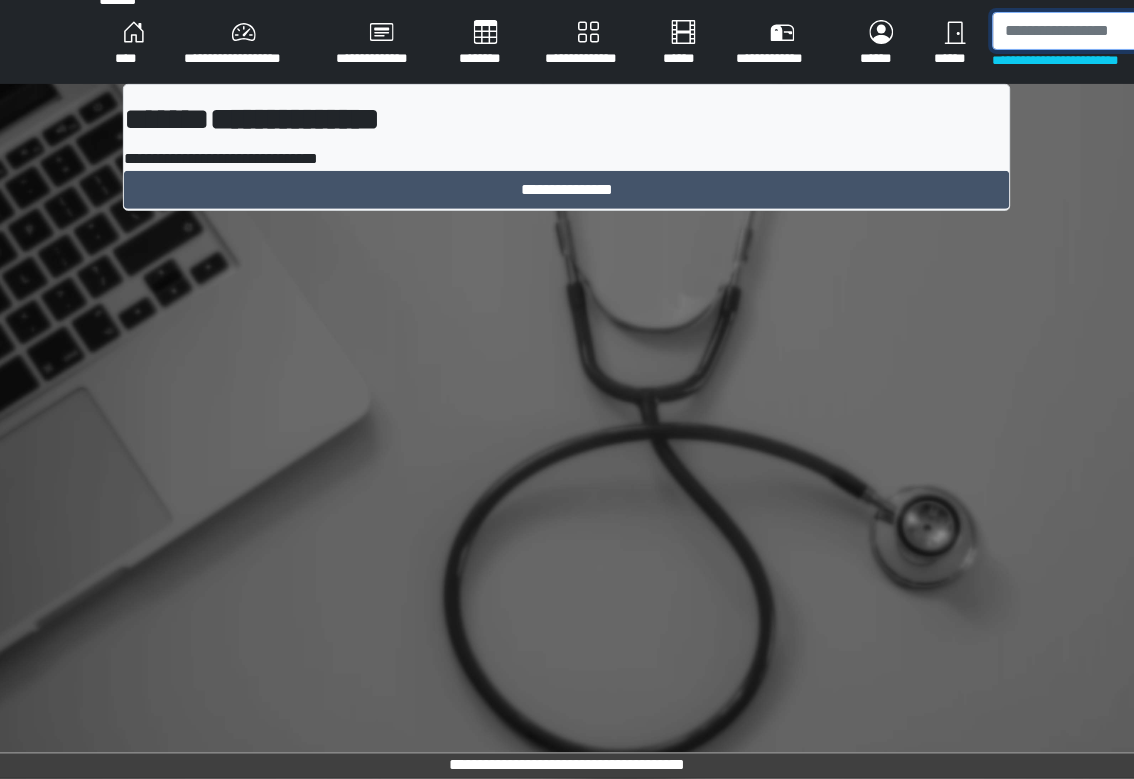click at bounding box center [1098, 31] 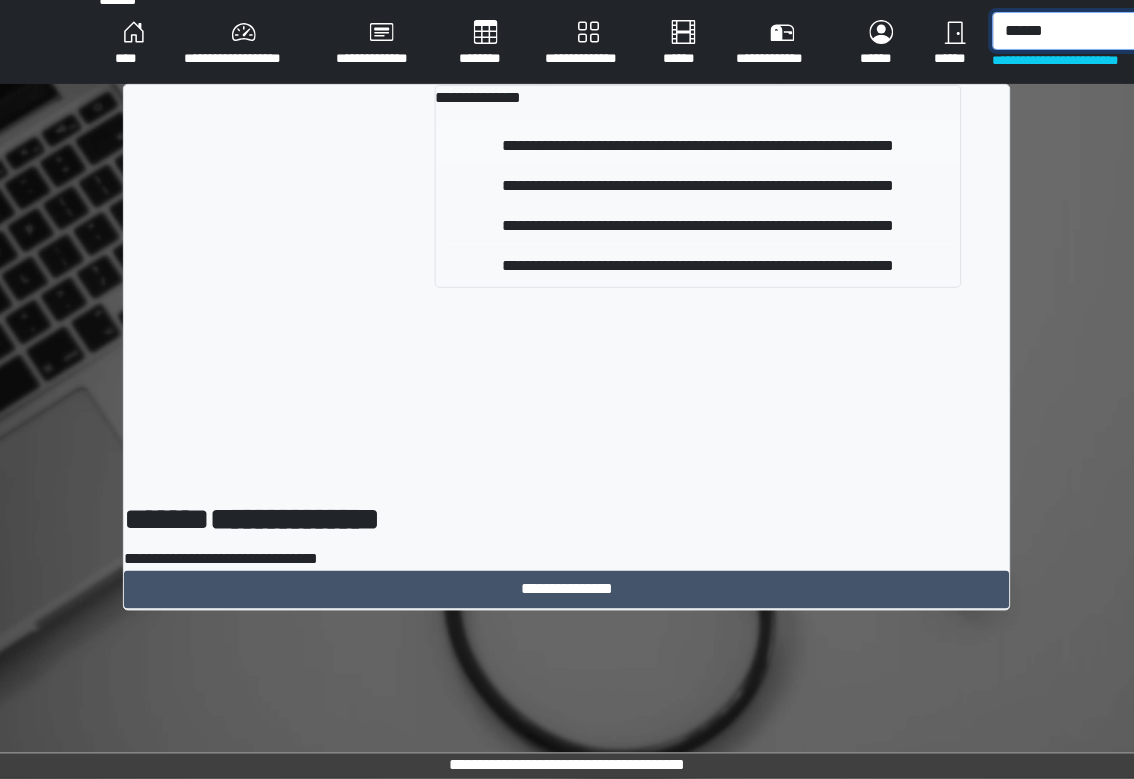 type on "******" 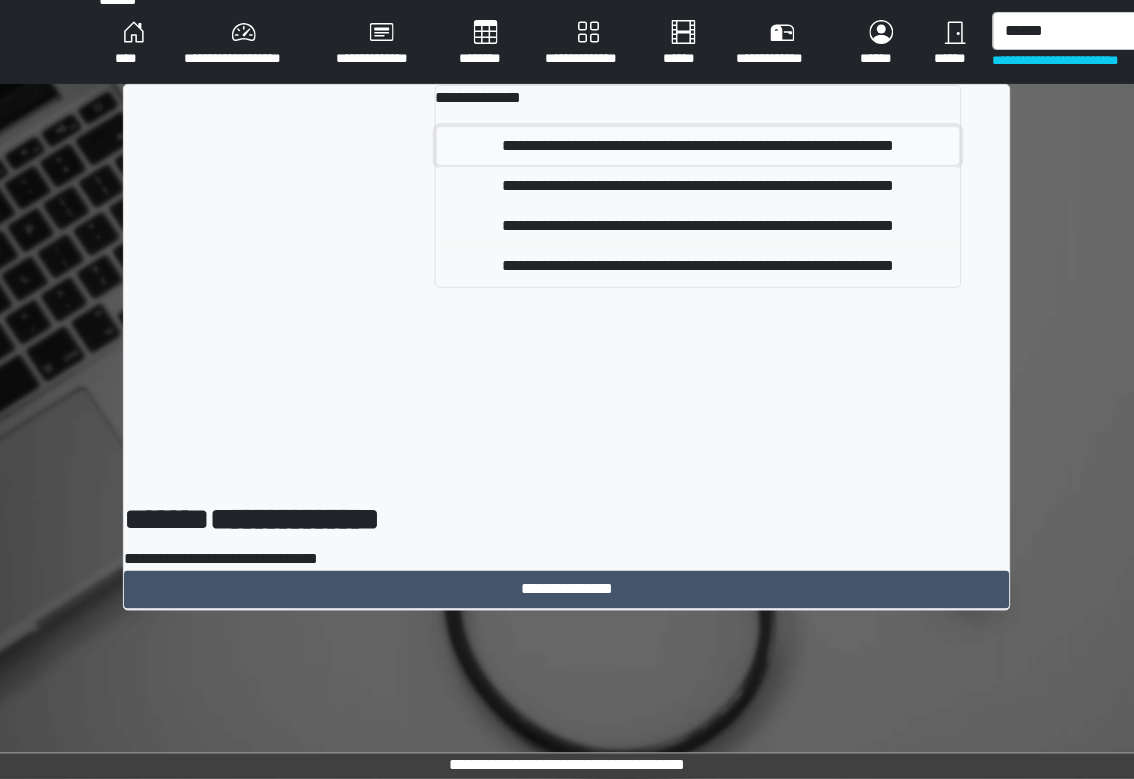 click on "**********" at bounding box center (699, 146) 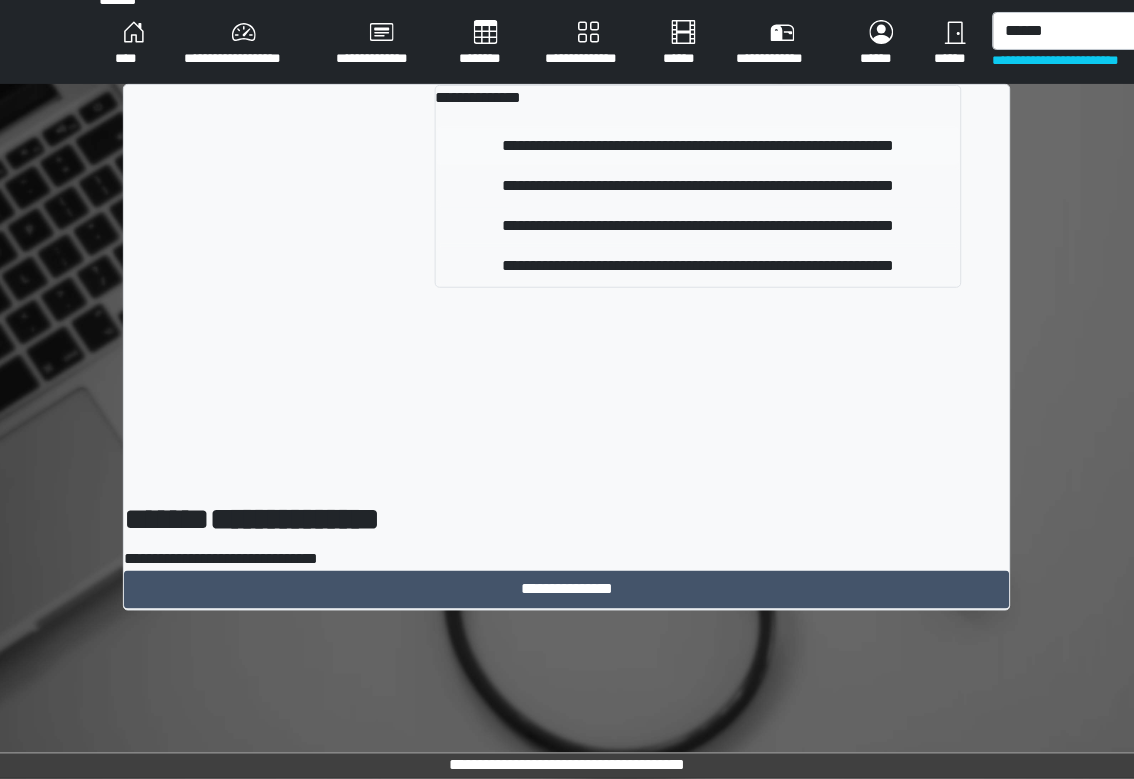type 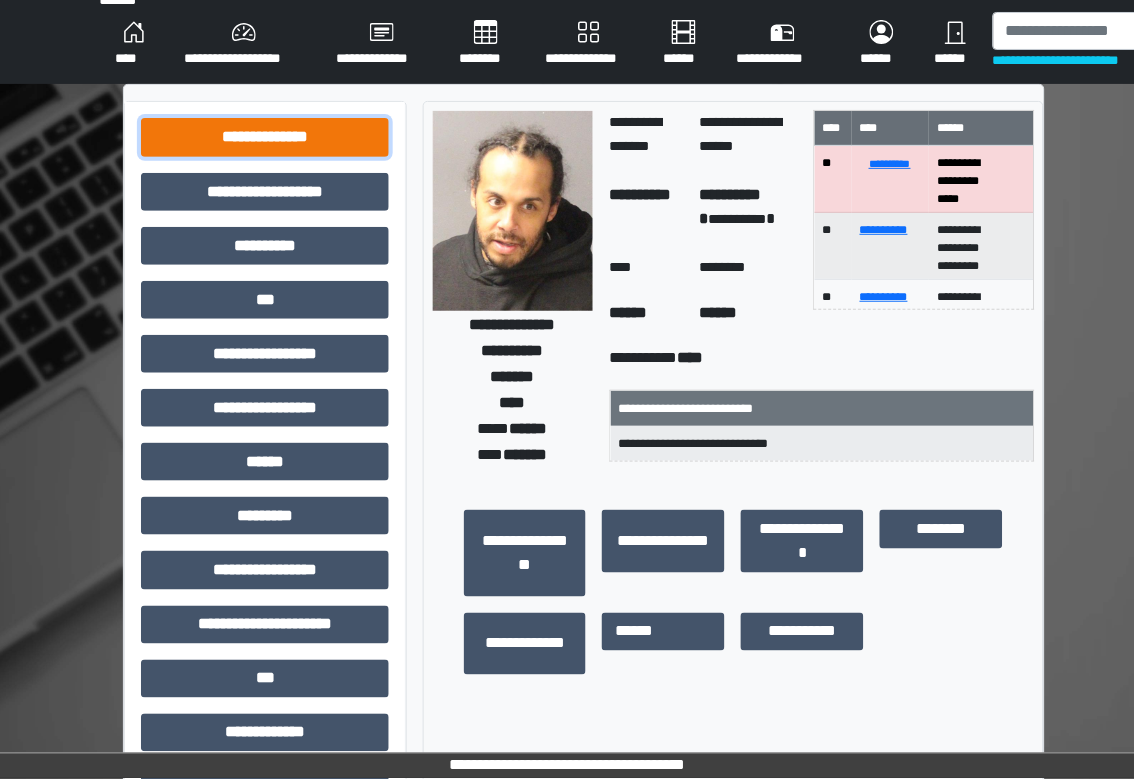 click on "**********" at bounding box center (265, 137) 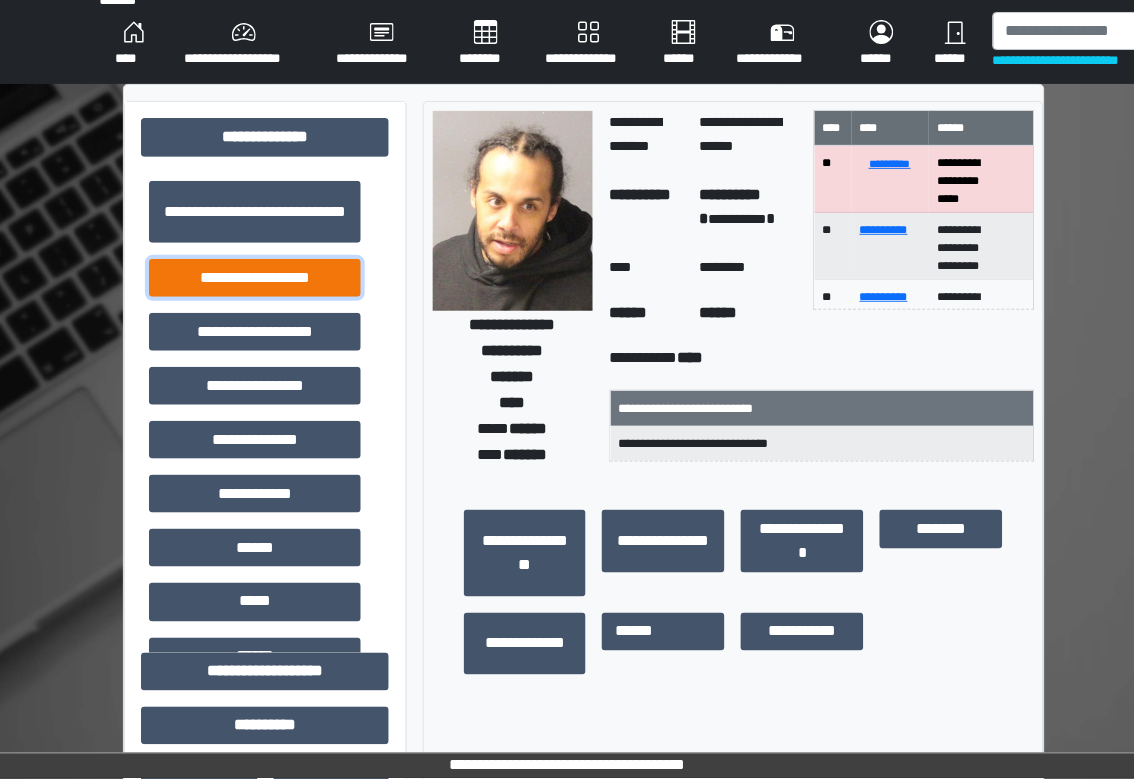 click on "**********" at bounding box center [255, 278] 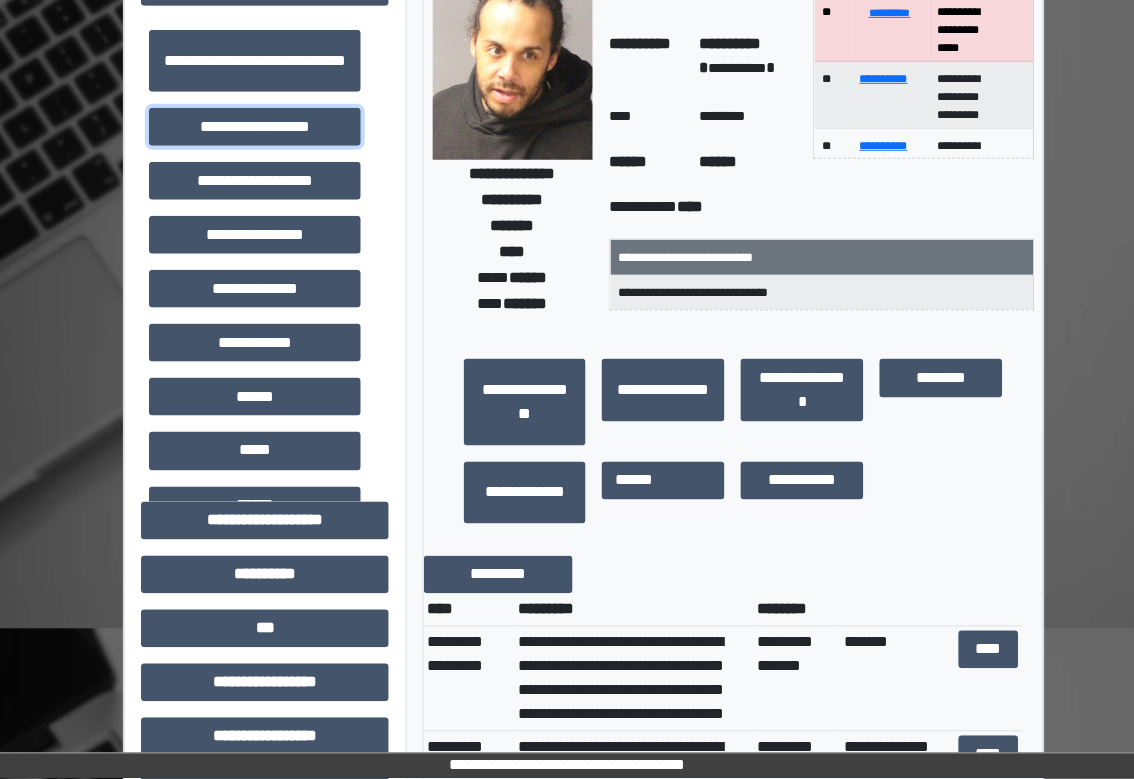 scroll, scrollTop: 286, scrollLeft: 0, axis: vertical 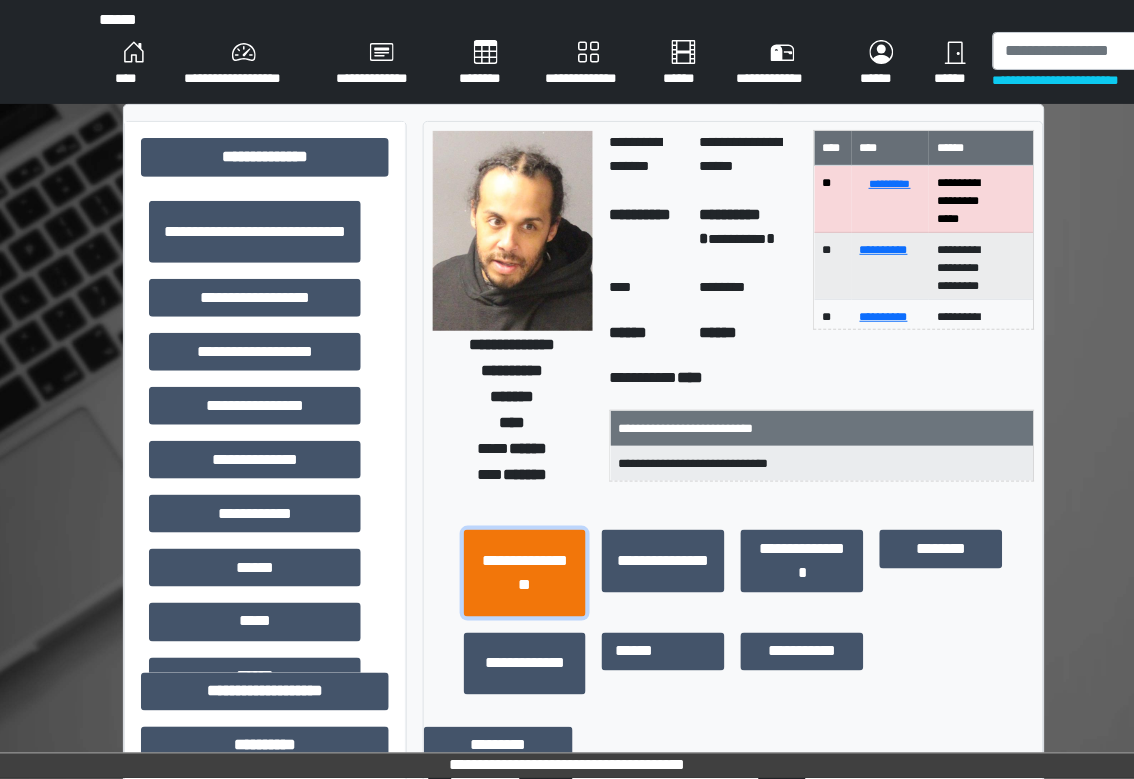 click on "**********" at bounding box center [525, 573] 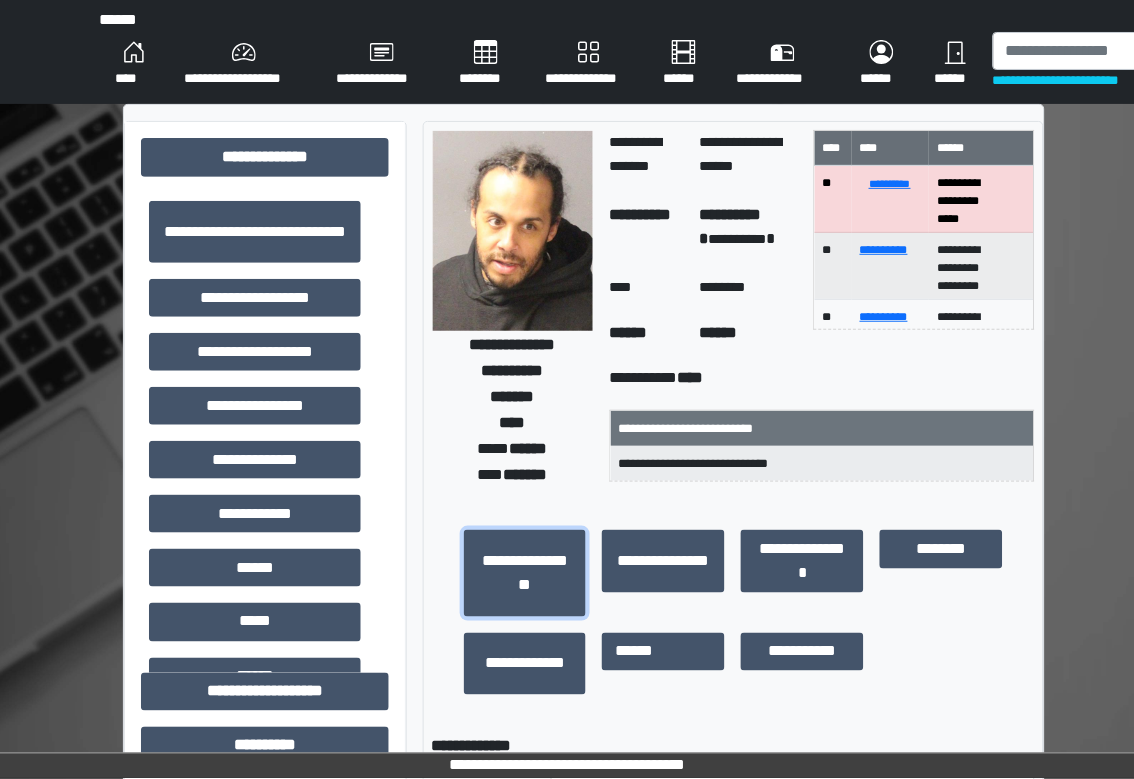 scroll, scrollTop: 400, scrollLeft: 0, axis: vertical 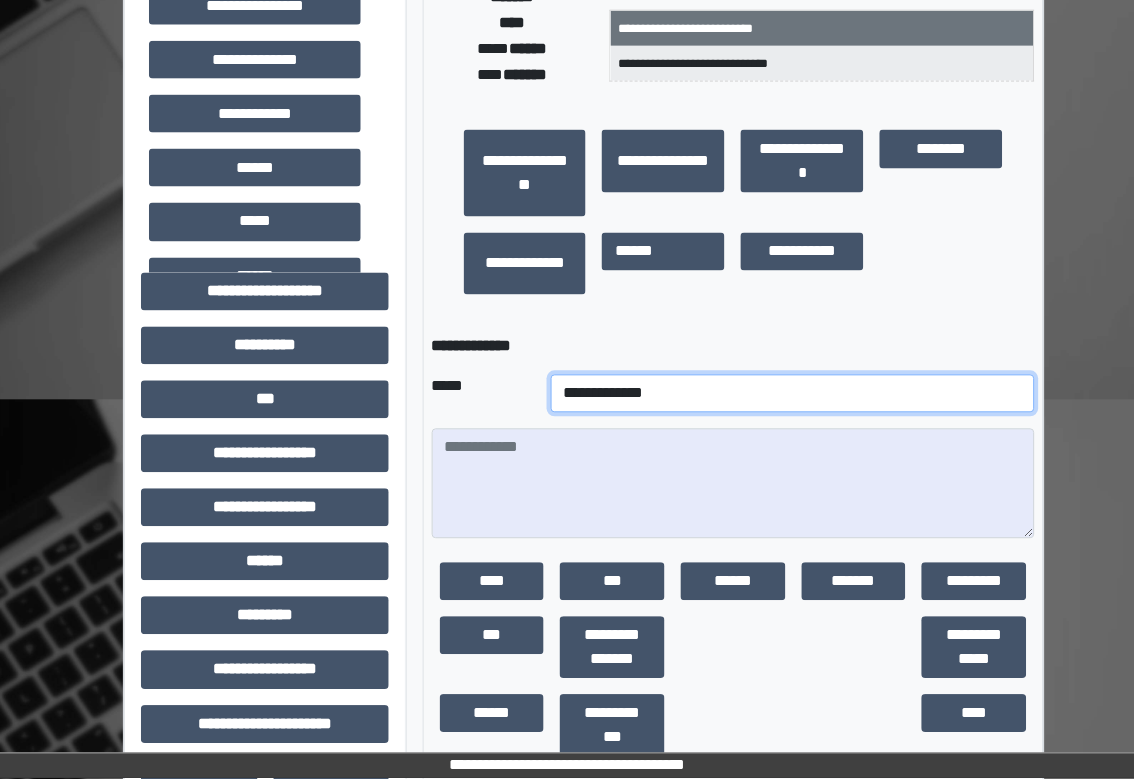 click on "**********" at bounding box center [793, 394] 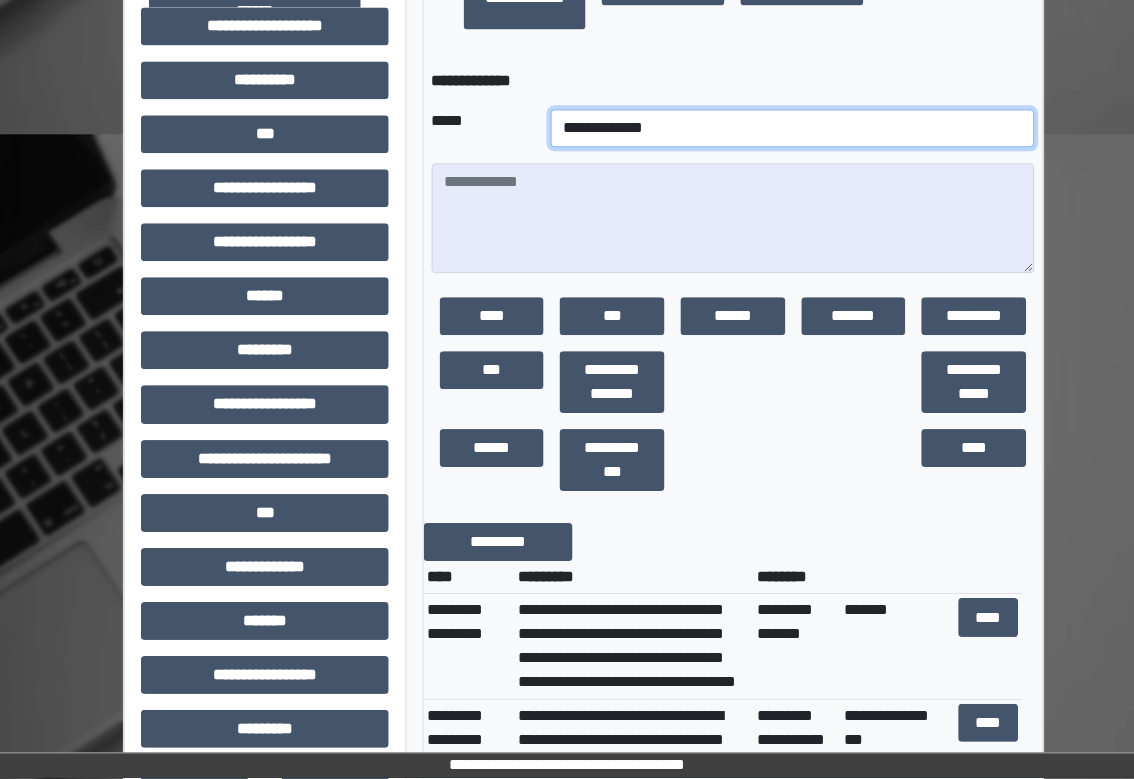 click on "**********" at bounding box center [793, 128] 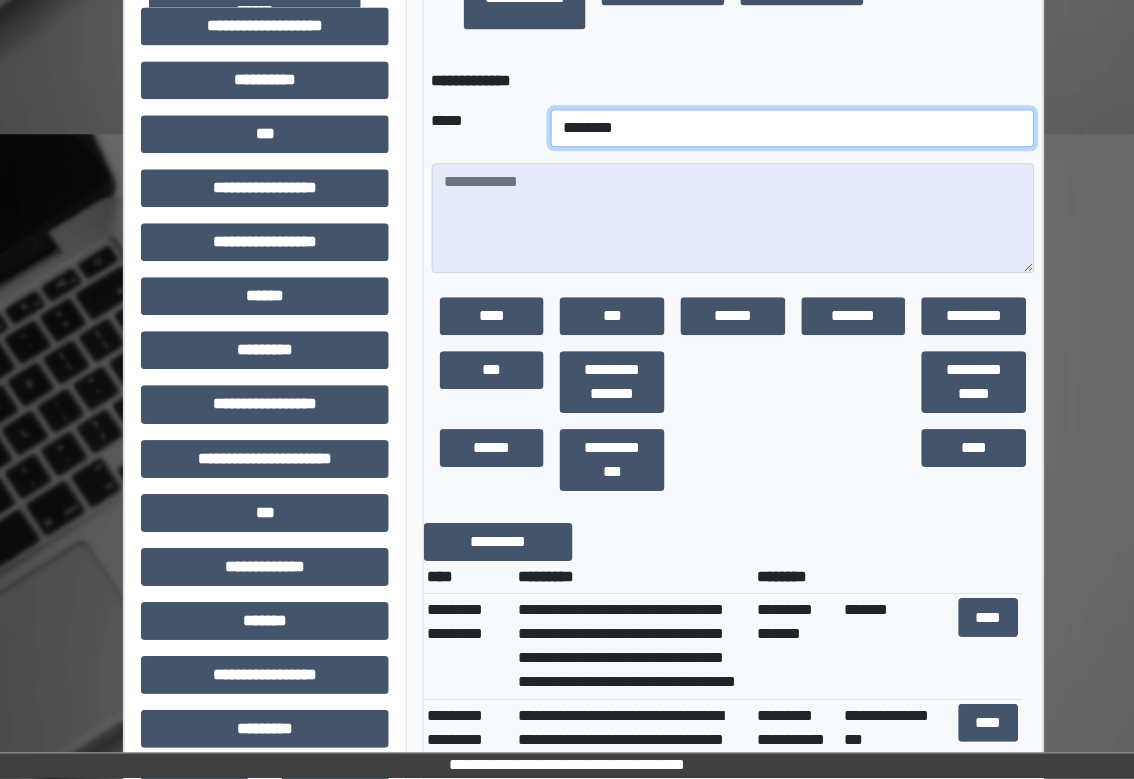 click on "**********" at bounding box center (793, 128) 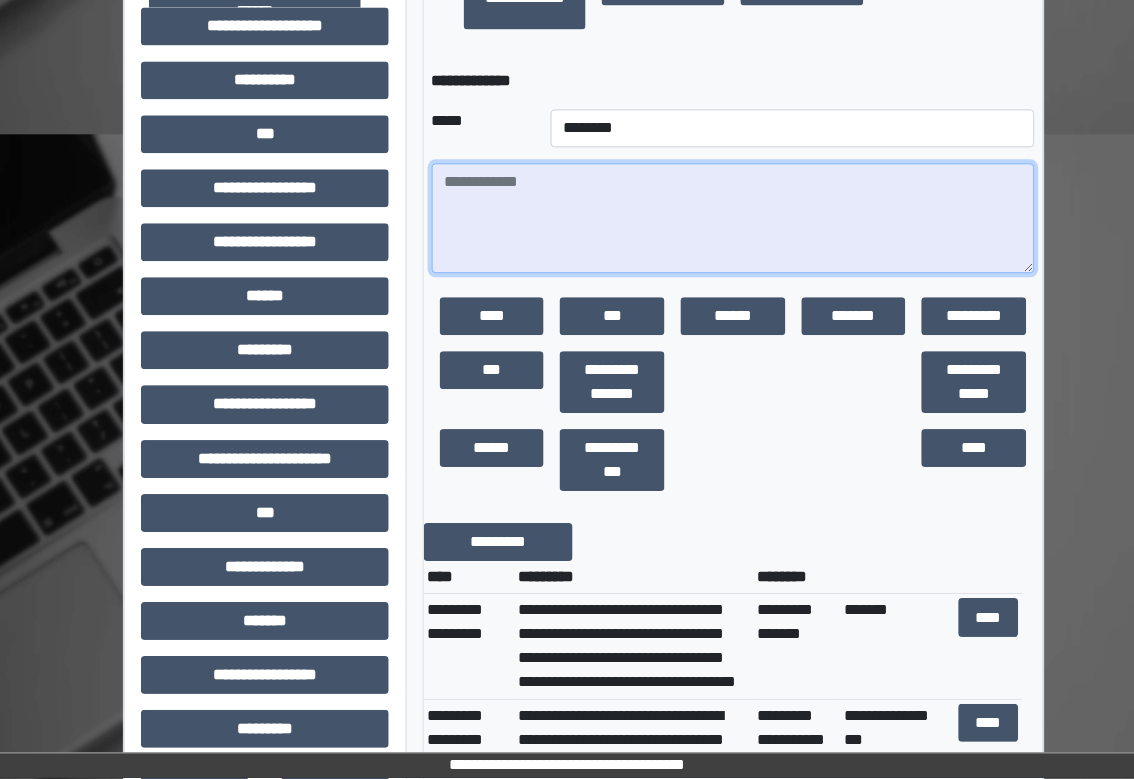 click at bounding box center (733, 218) 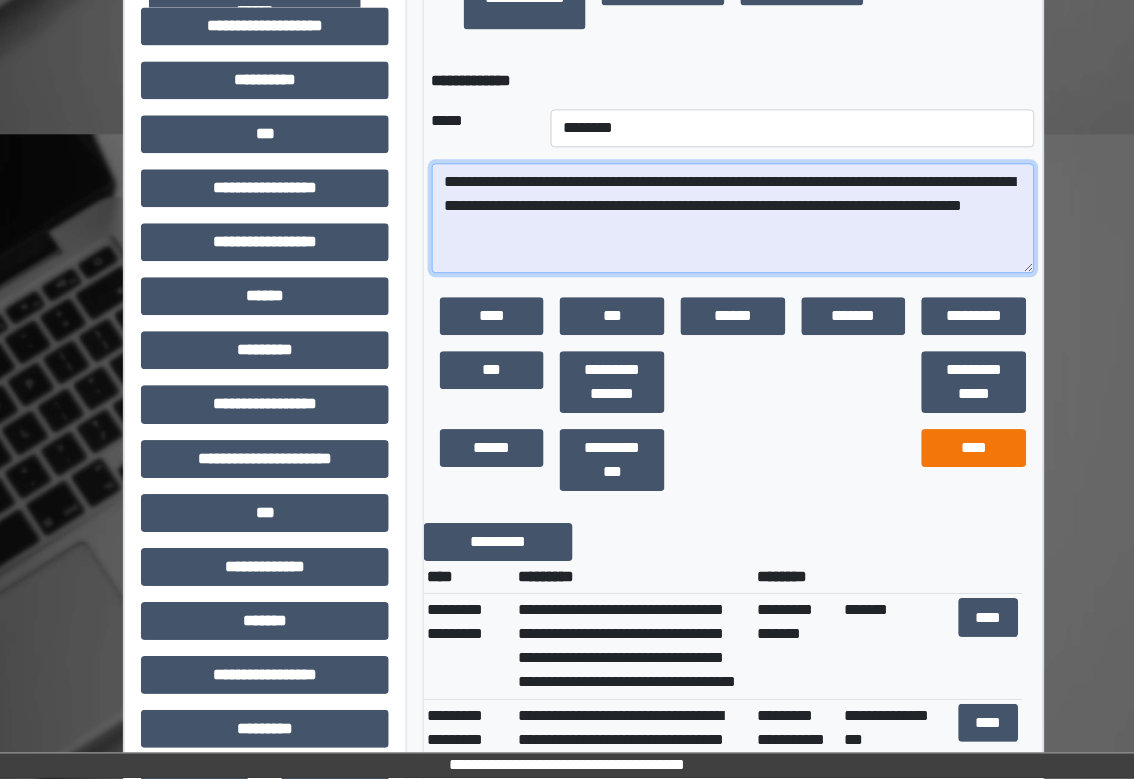 type on "**********" 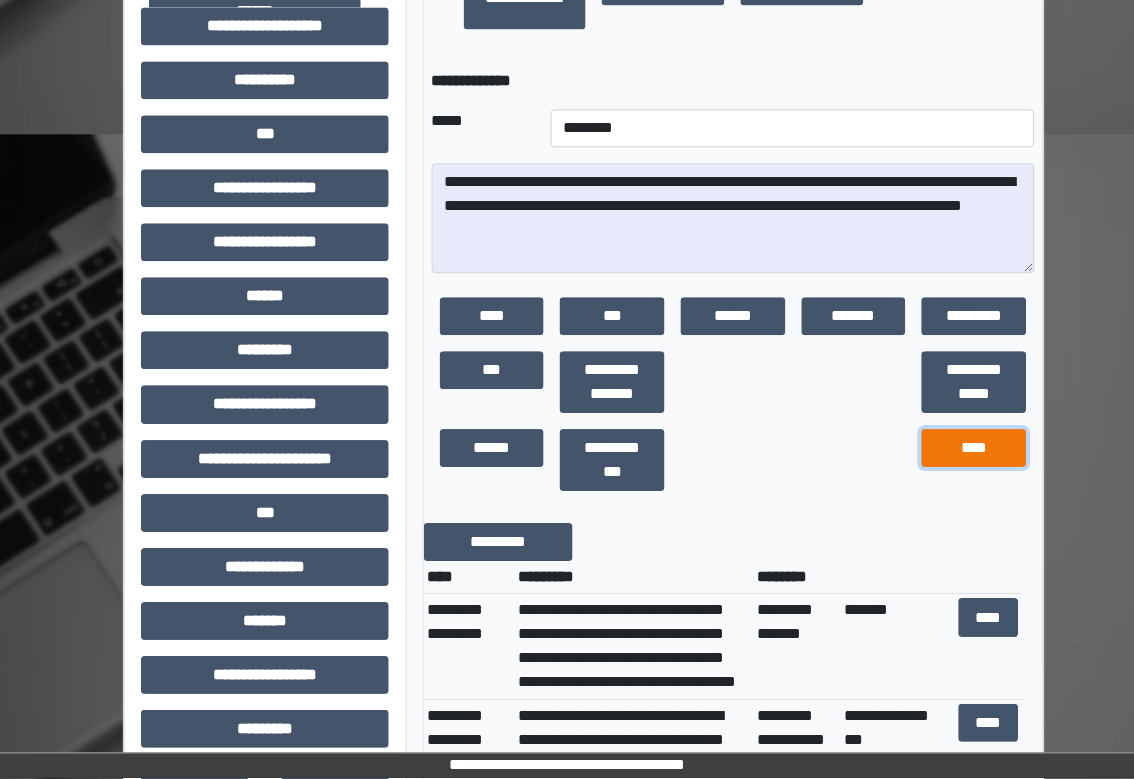 click on "****" at bounding box center [974, 448] 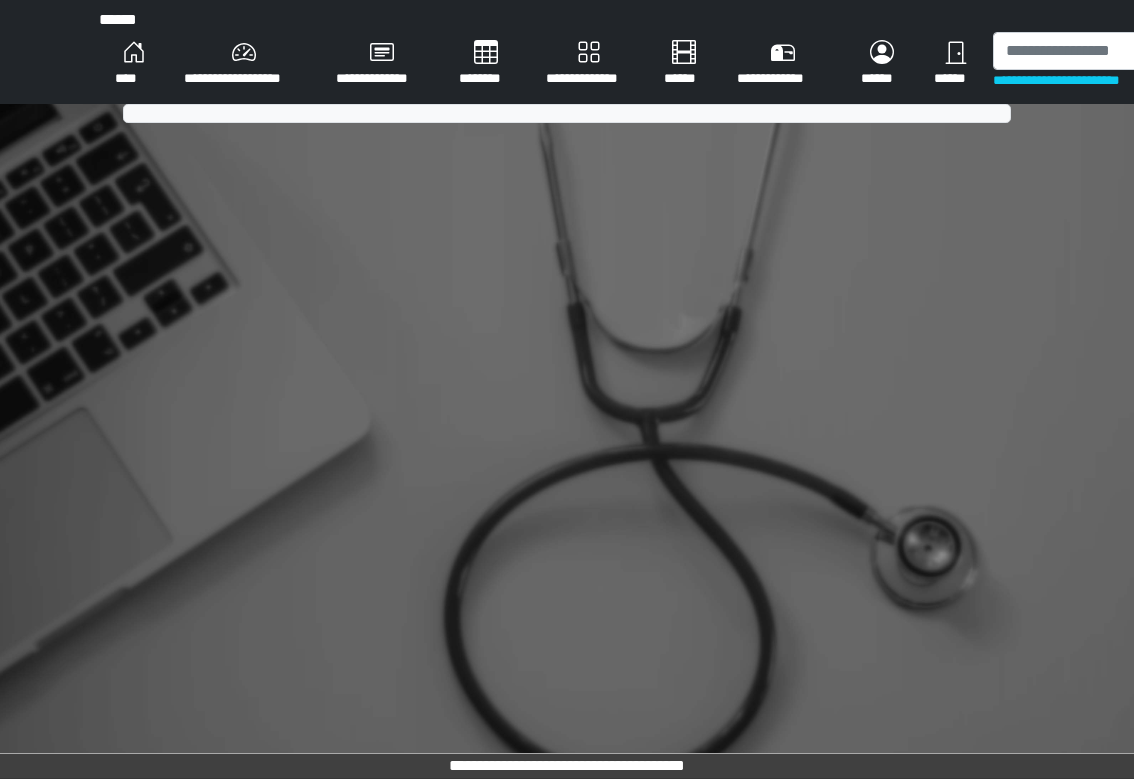 scroll, scrollTop: 0, scrollLeft: 0, axis: both 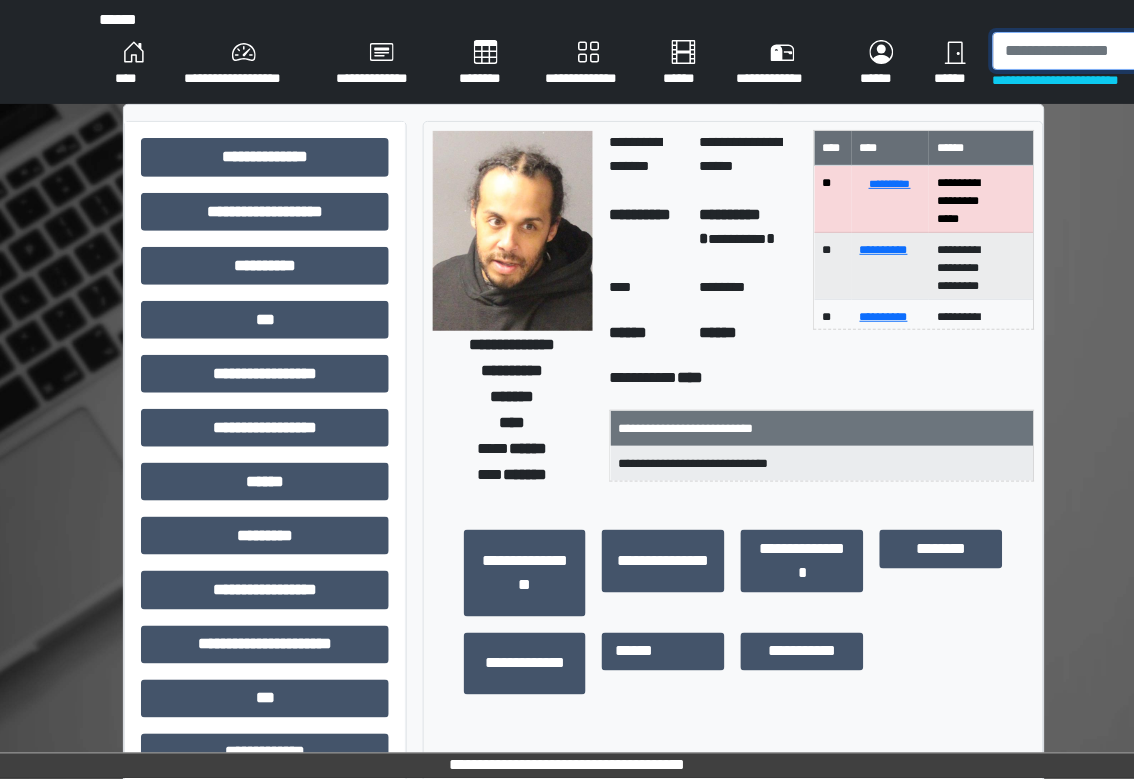click at bounding box center [1098, 51] 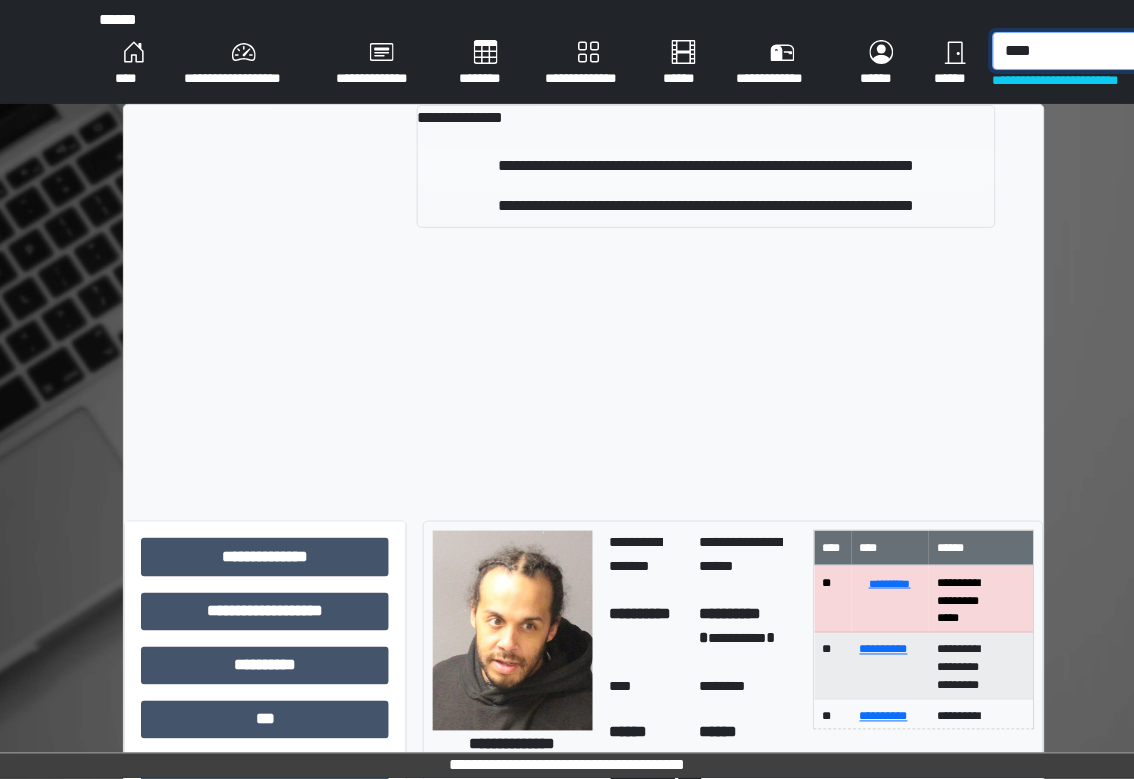 type on "****" 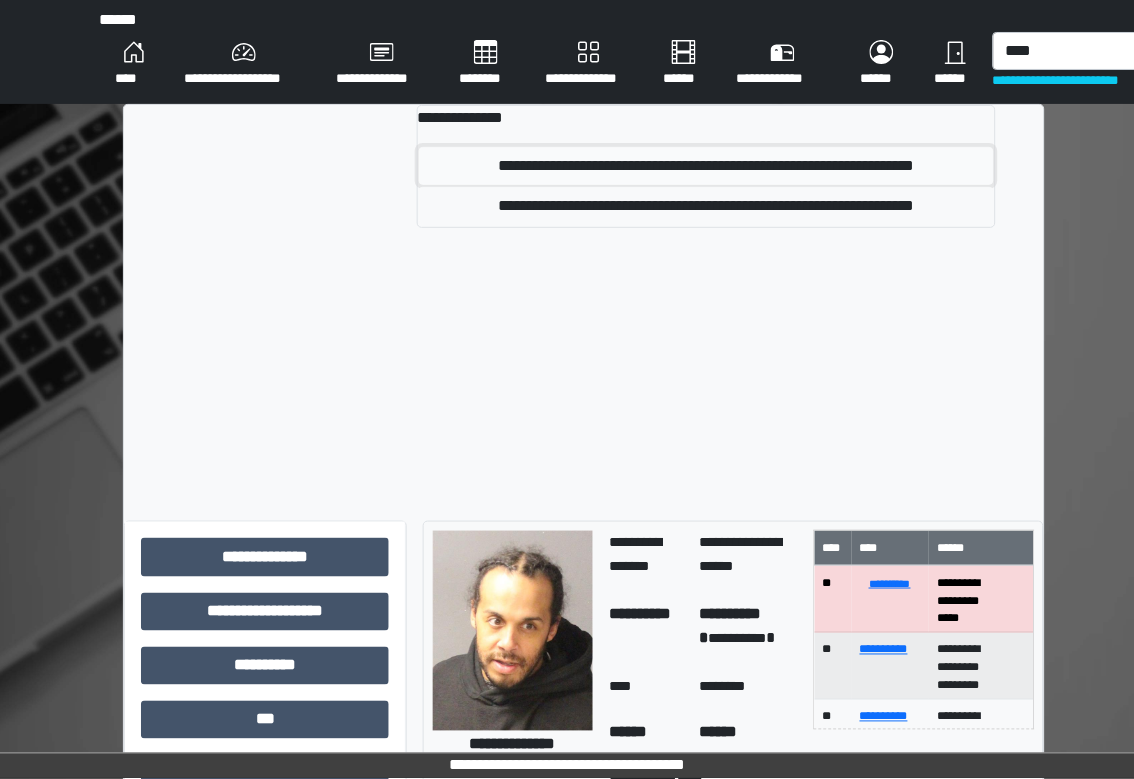 click on "**********" at bounding box center [706, 166] 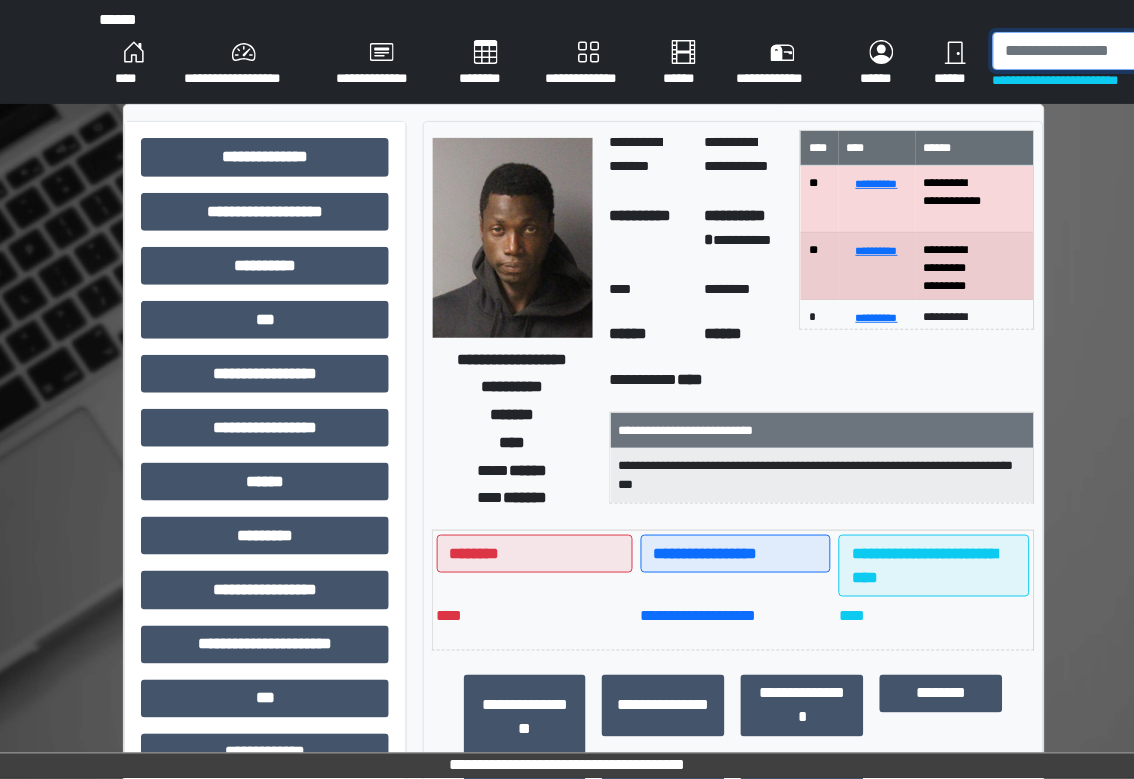 click at bounding box center [1098, 51] 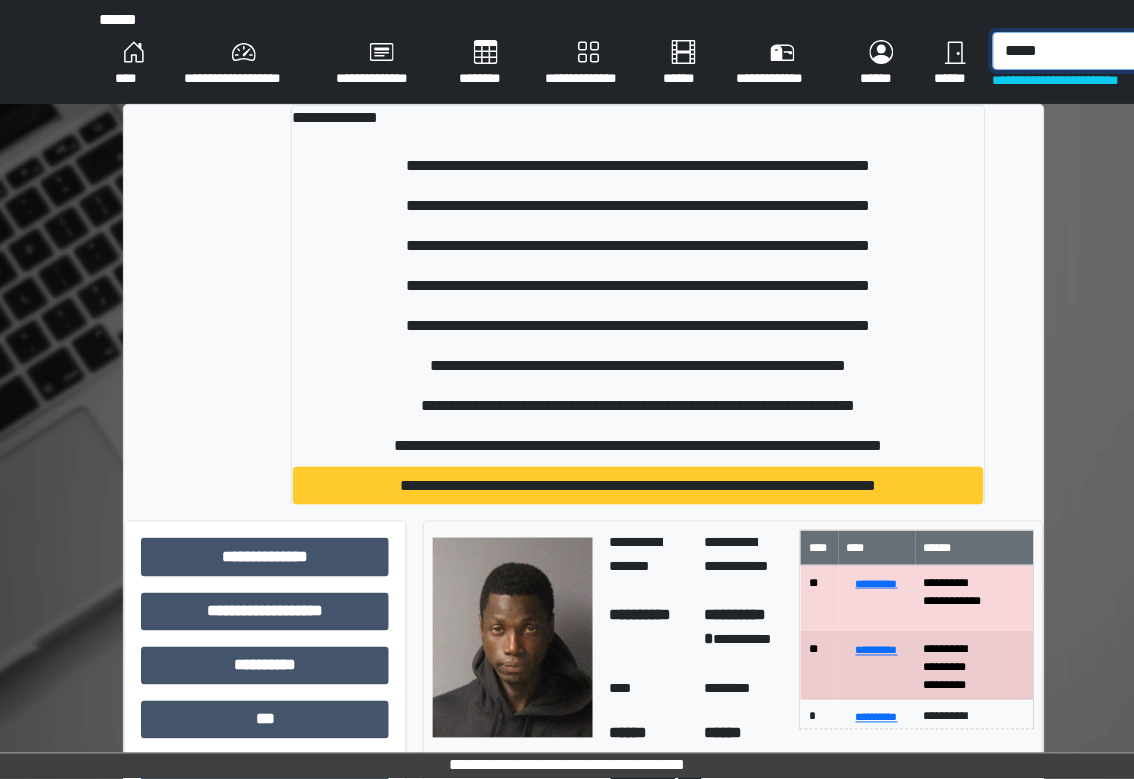 type on "*****" 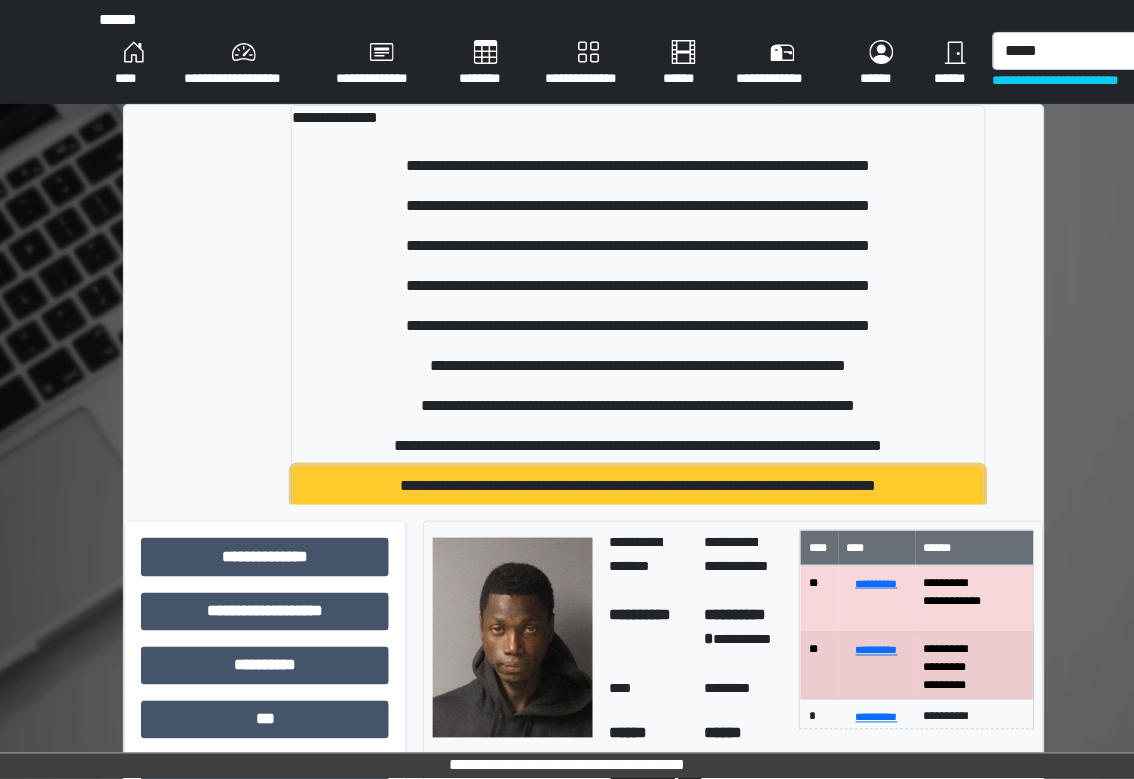 click on "**********" at bounding box center [638, 486] 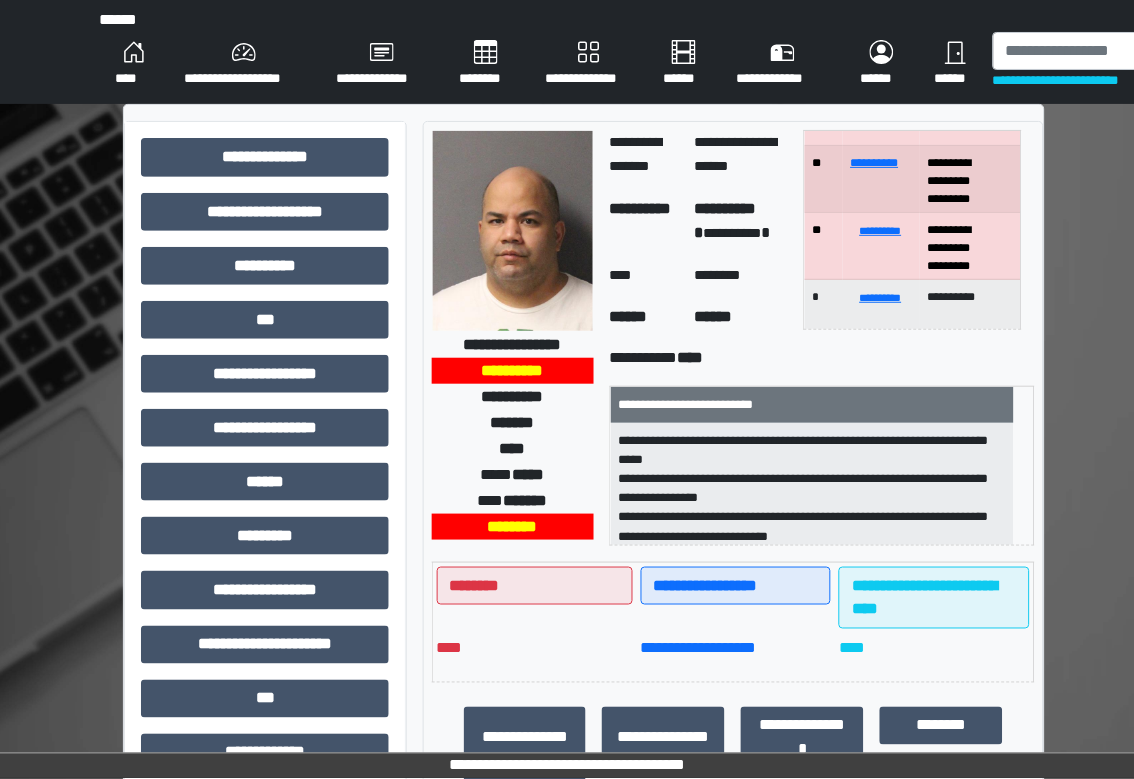 scroll, scrollTop: 133, scrollLeft: 0, axis: vertical 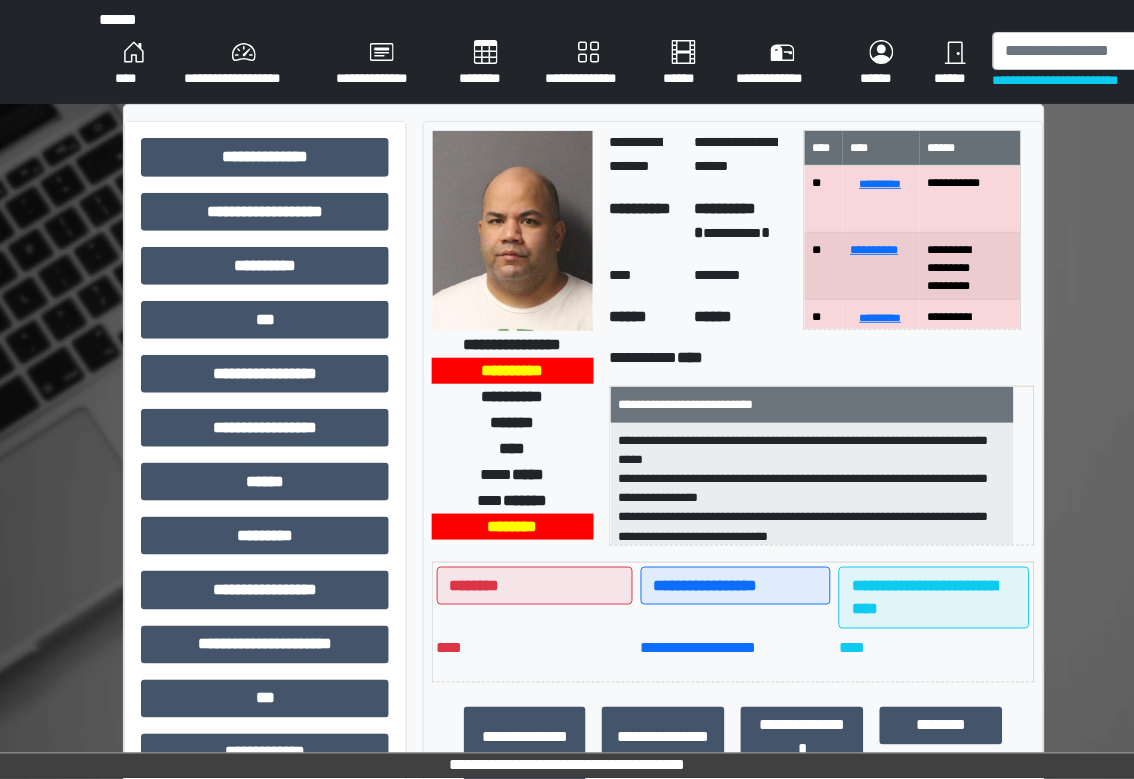 click on "**********" at bounding box center (265, 652) 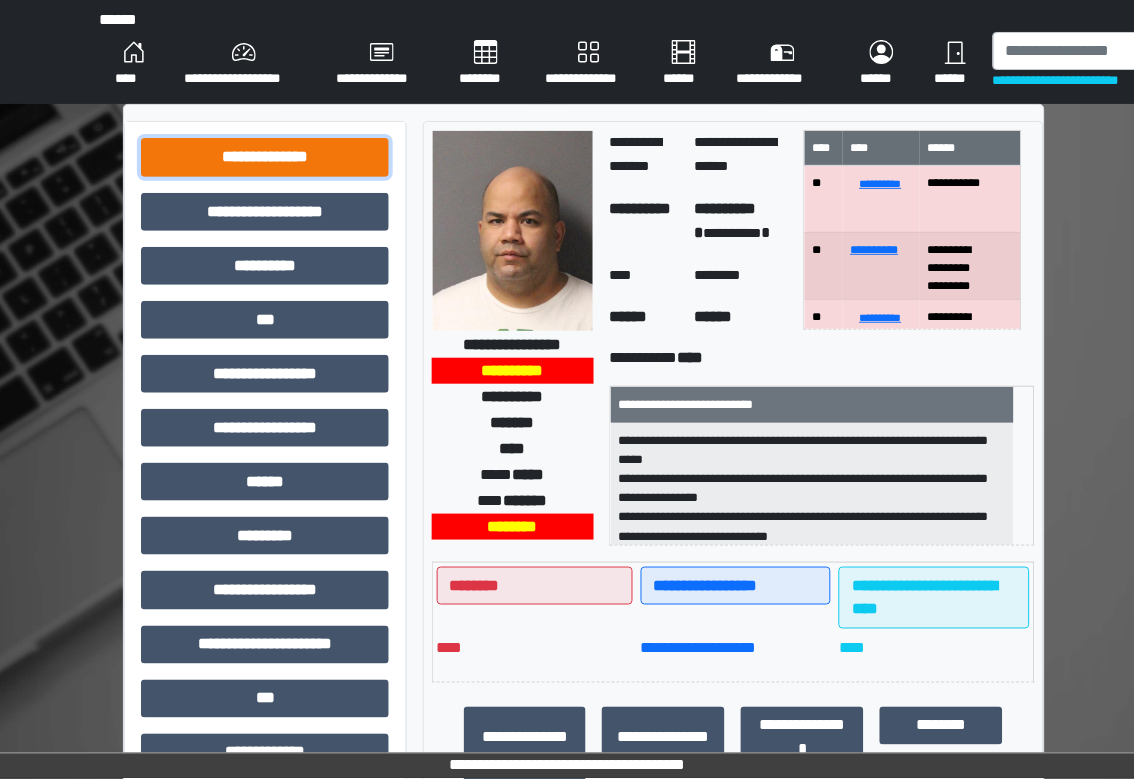 click on "**********" at bounding box center (265, 157) 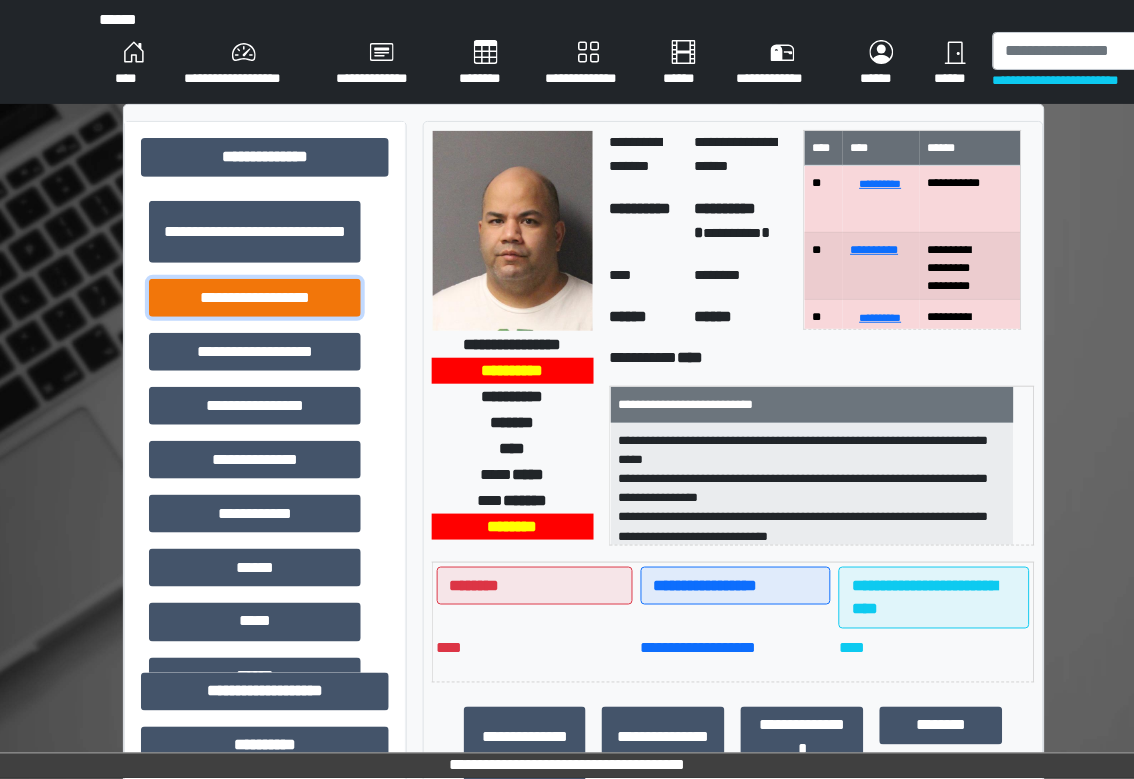 click on "**********" at bounding box center (255, 298) 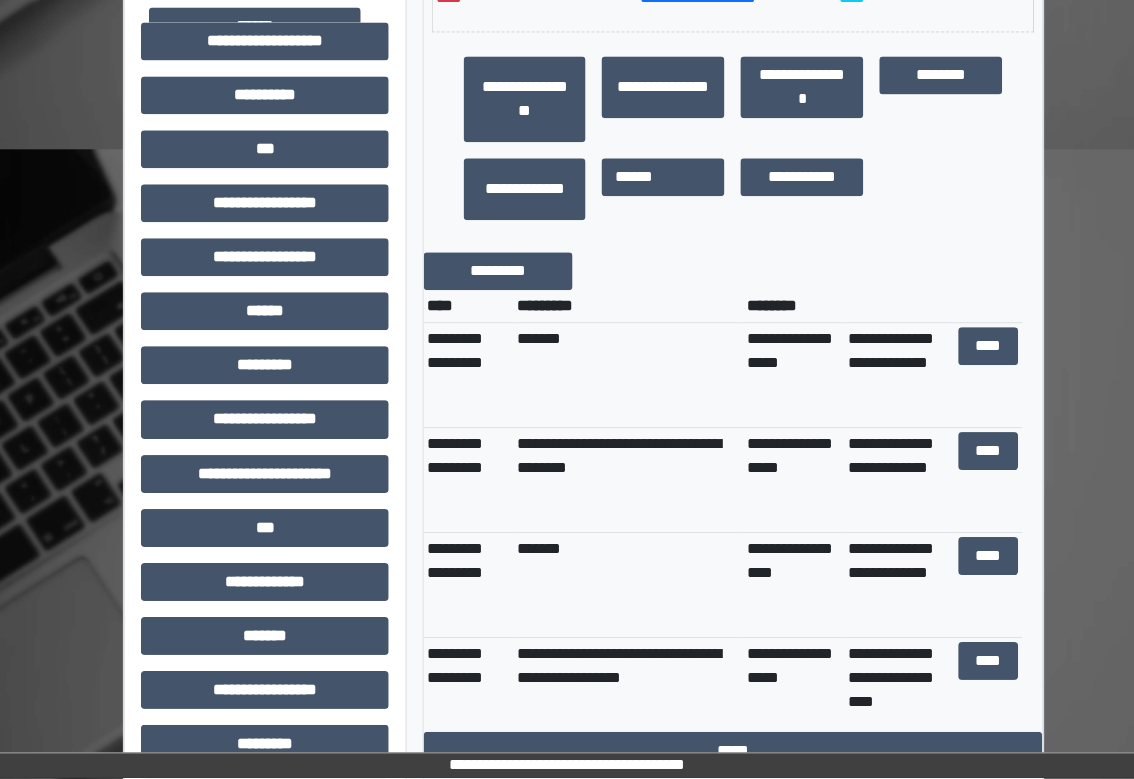 scroll, scrollTop: 666, scrollLeft: 0, axis: vertical 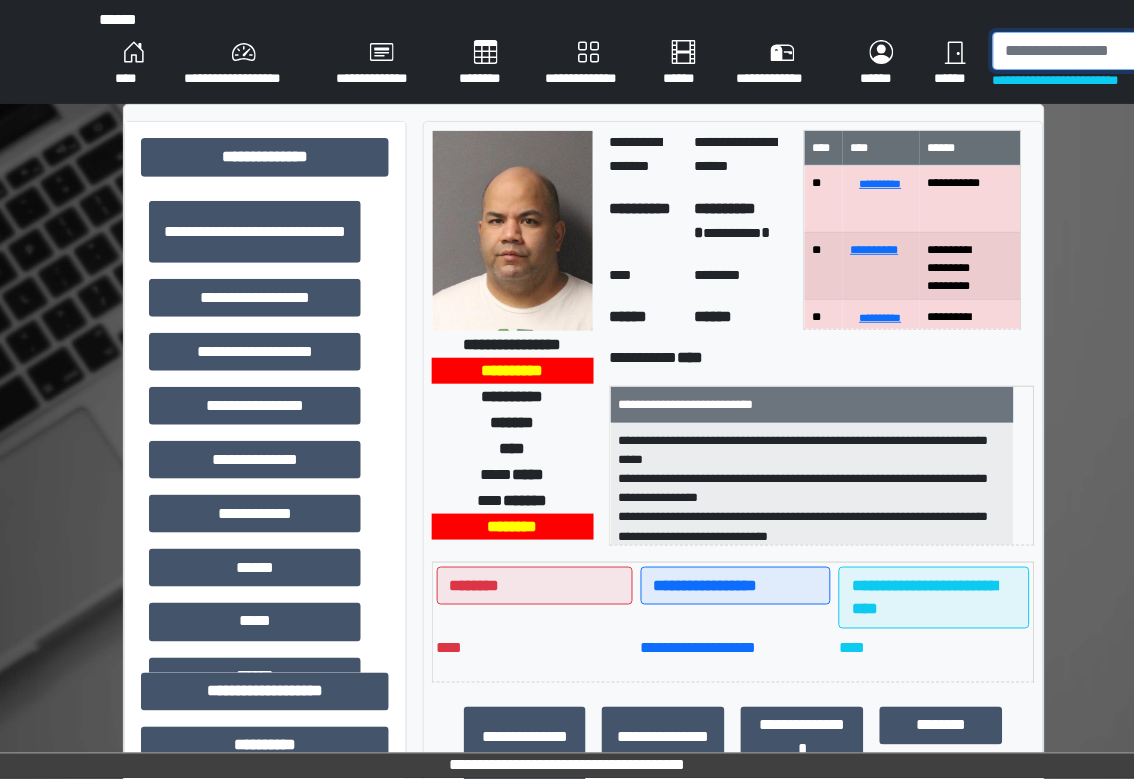 drag, startPoint x: 1105, startPoint y: 59, endPoint x: 1095, endPoint y: 64, distance: 11.18034 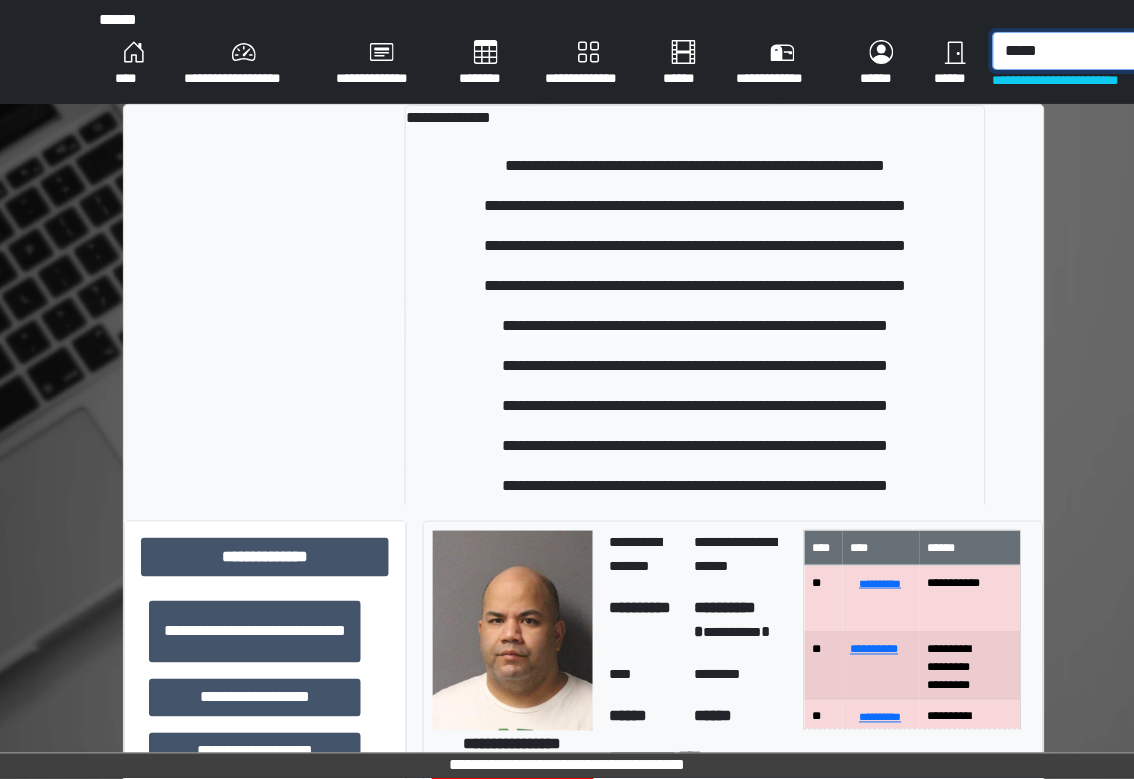 type on "*****" 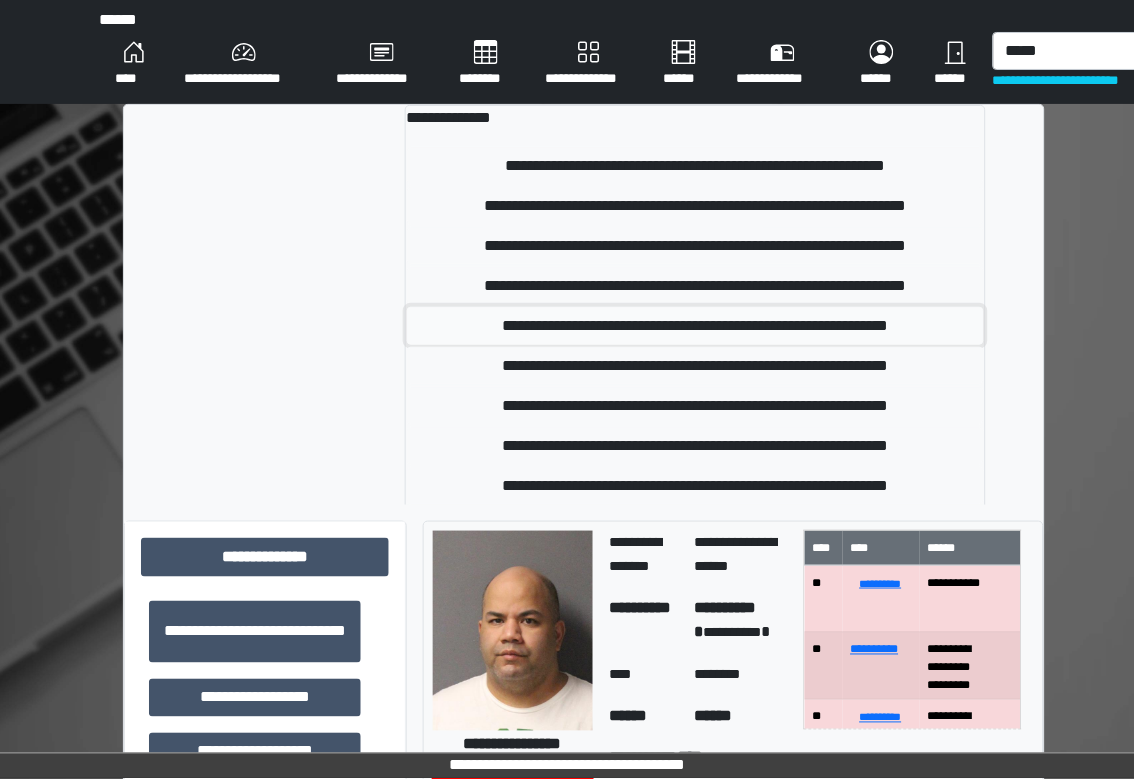 click on "**********" at bounding box center (695, 326) 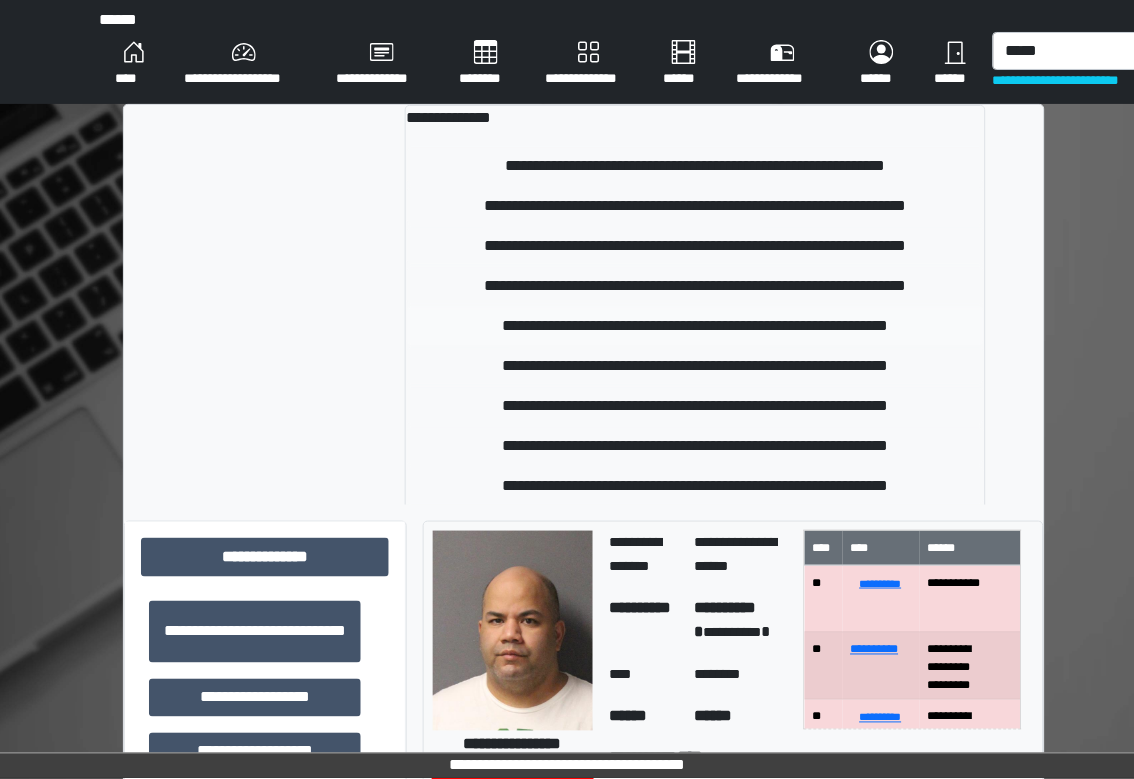 type 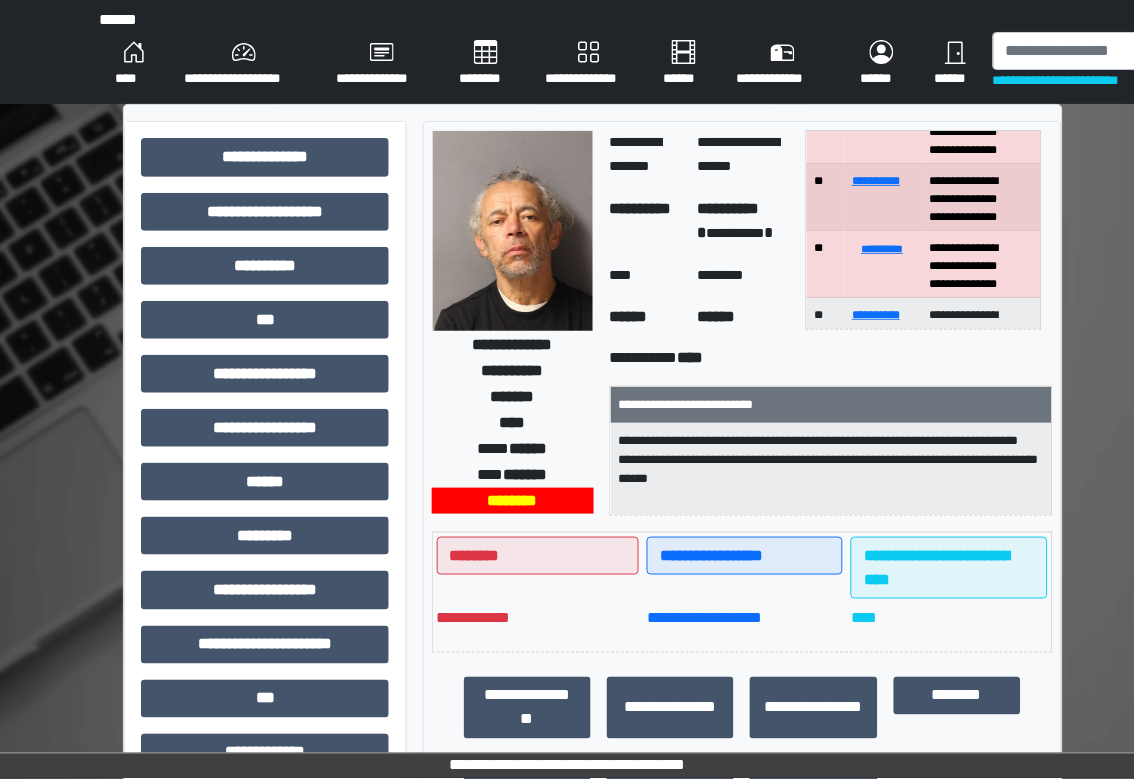 scroll, scrollTop: 266, scrollLeft: 0, axis: vertical 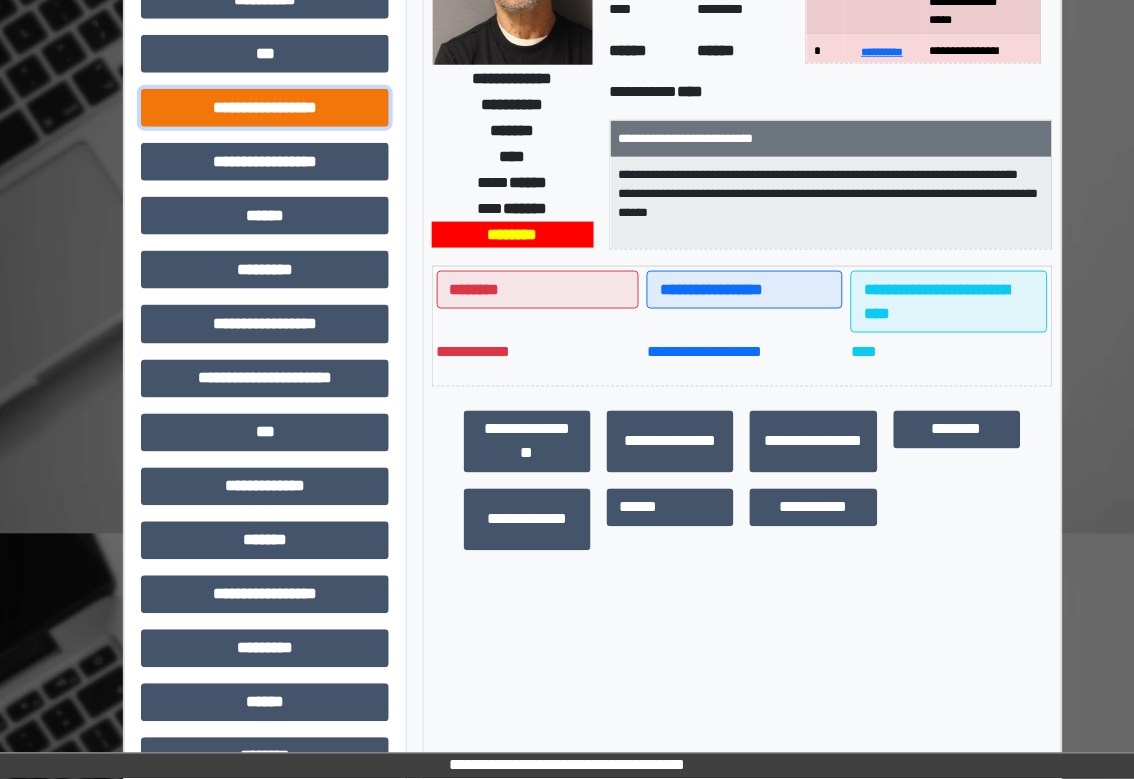 click on "**********" at bounding box center [265, 108] 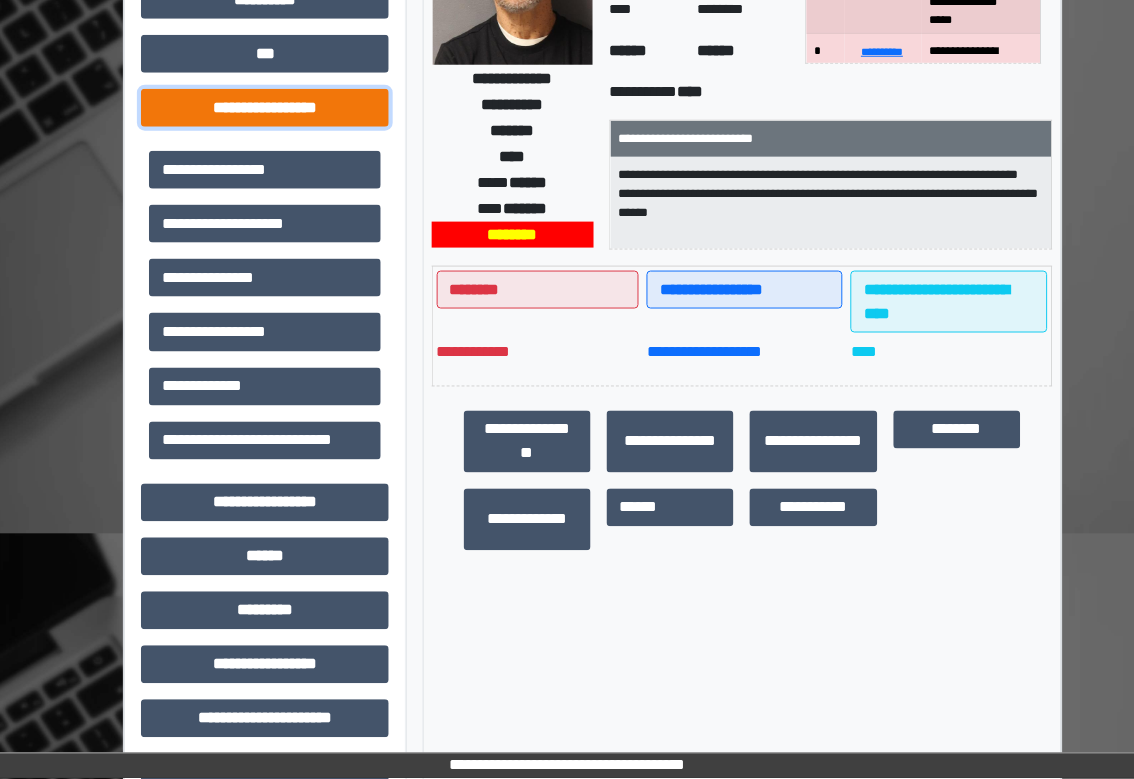 click on "**********" at bounding box center (265, 108) 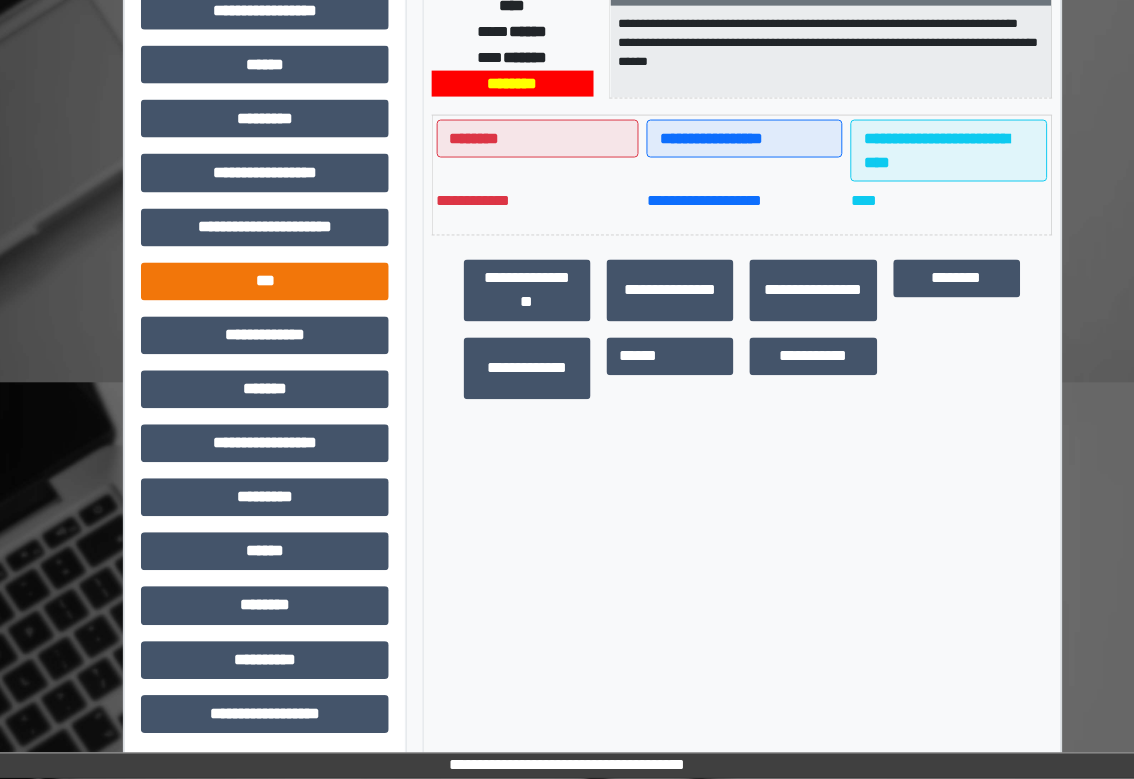 scroll, scrollTop: 421, scrollLeft: 0, axis: vertical 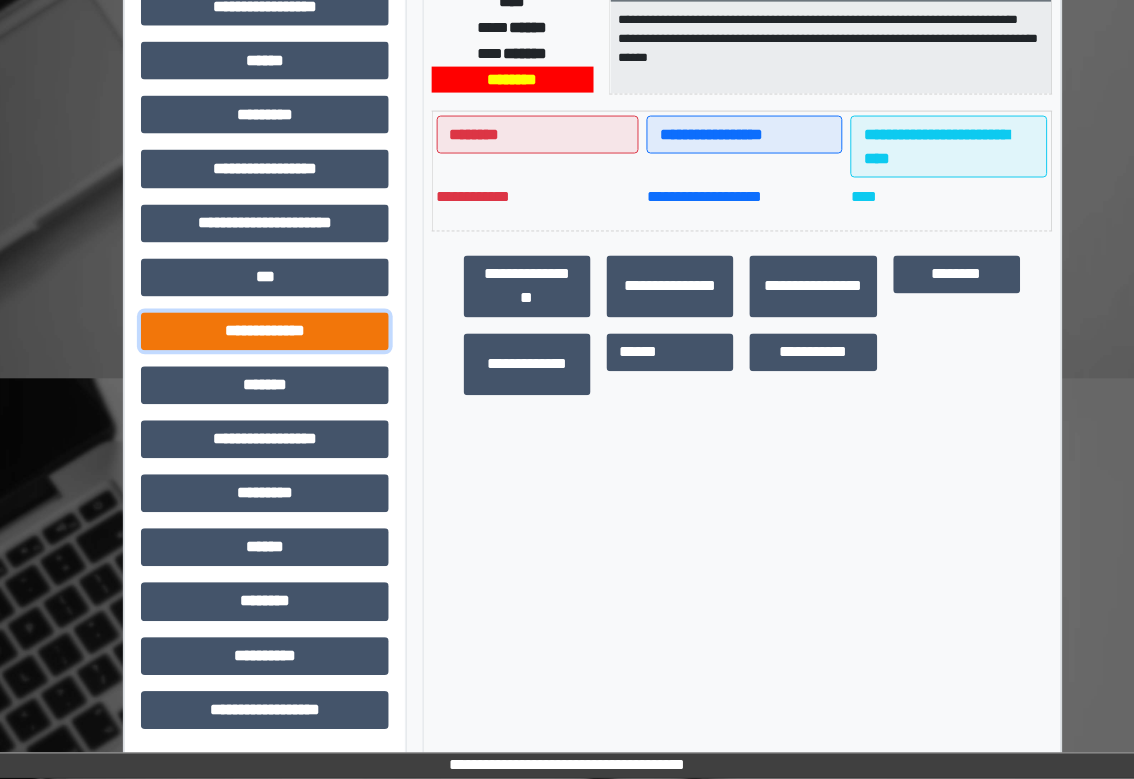 click on "**********" at bounding box center [265, 332] 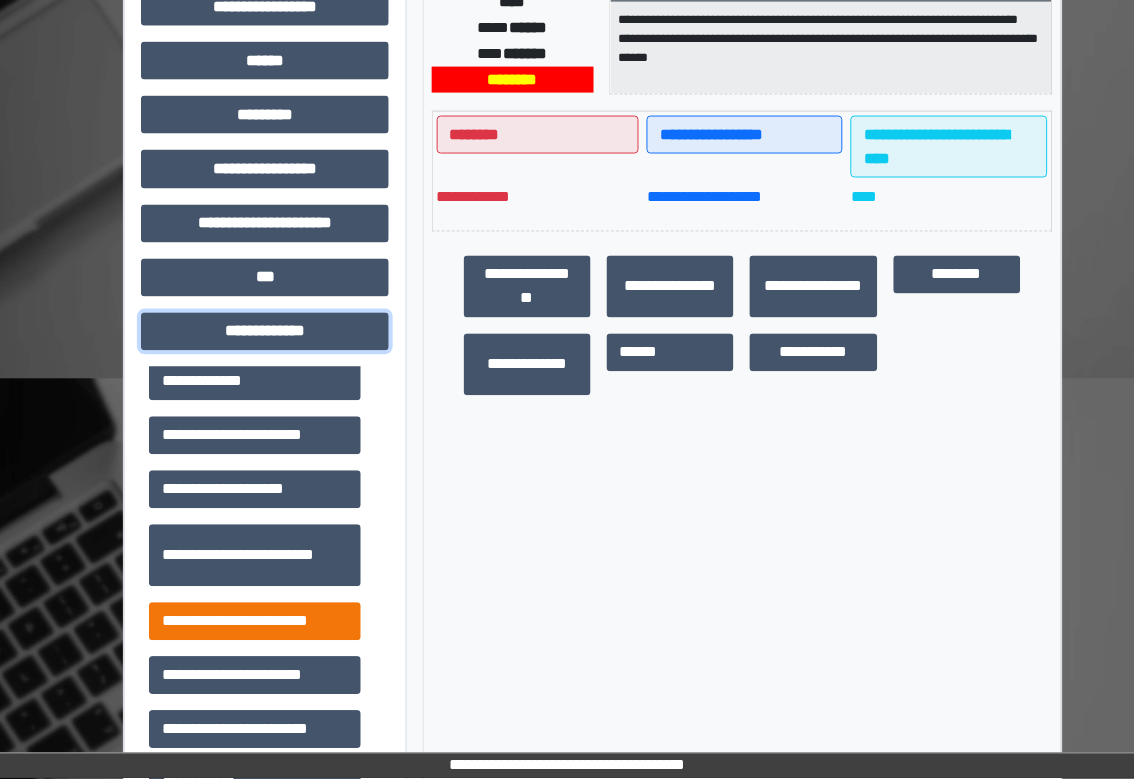 scroll, scrollTop: 400, scrollLeft: 0, axis: vertical 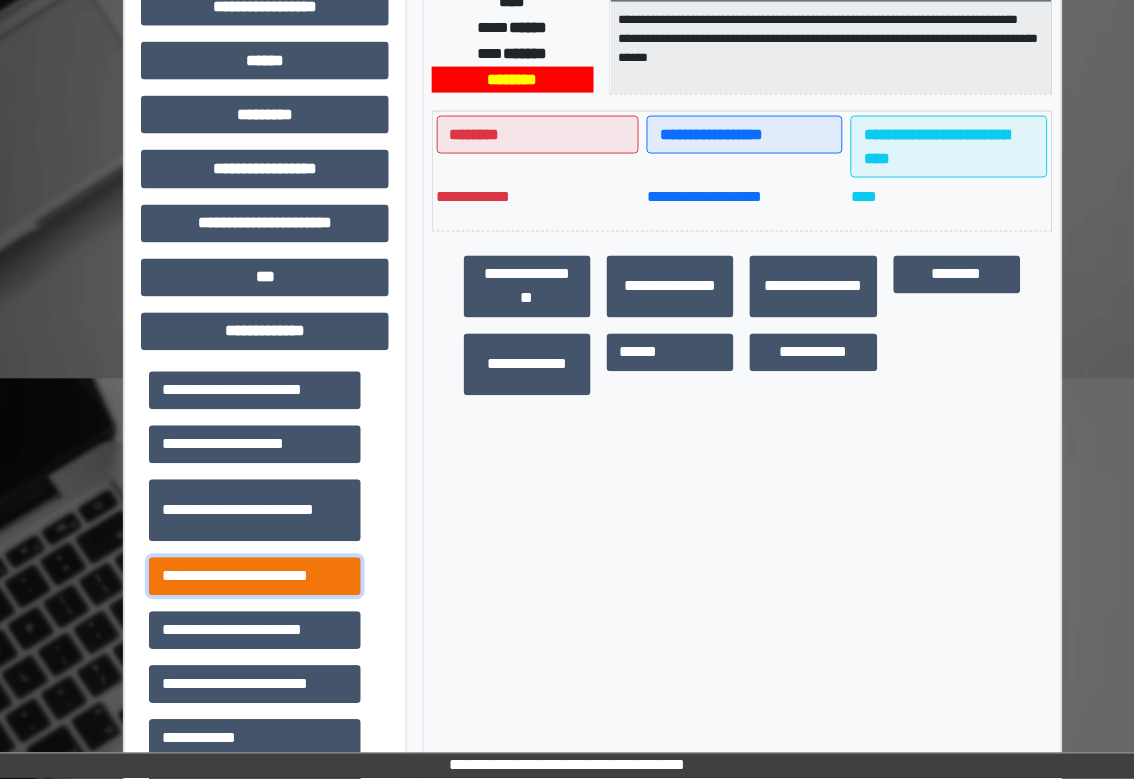 click on "**********" at bounding box center (255, 577) 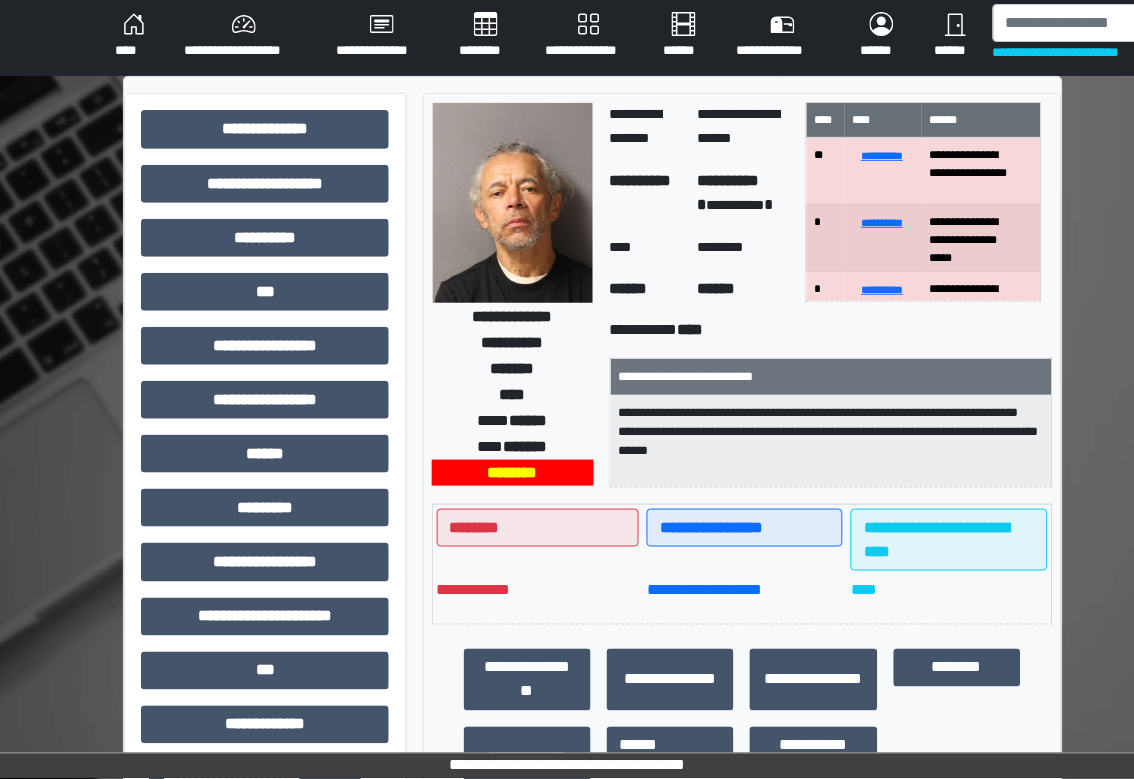 scroll, scrollTop: 0, scrollLeft: 0, axis: both 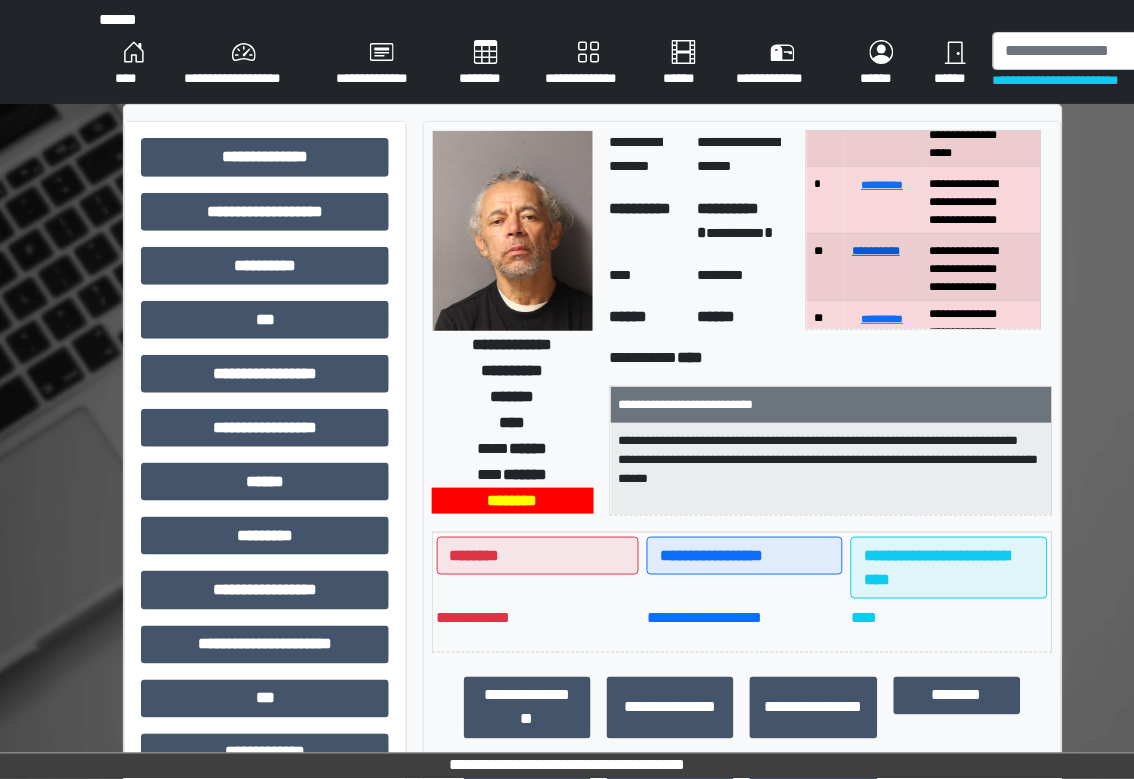 click on "**********" at bounding box center [877, 251] 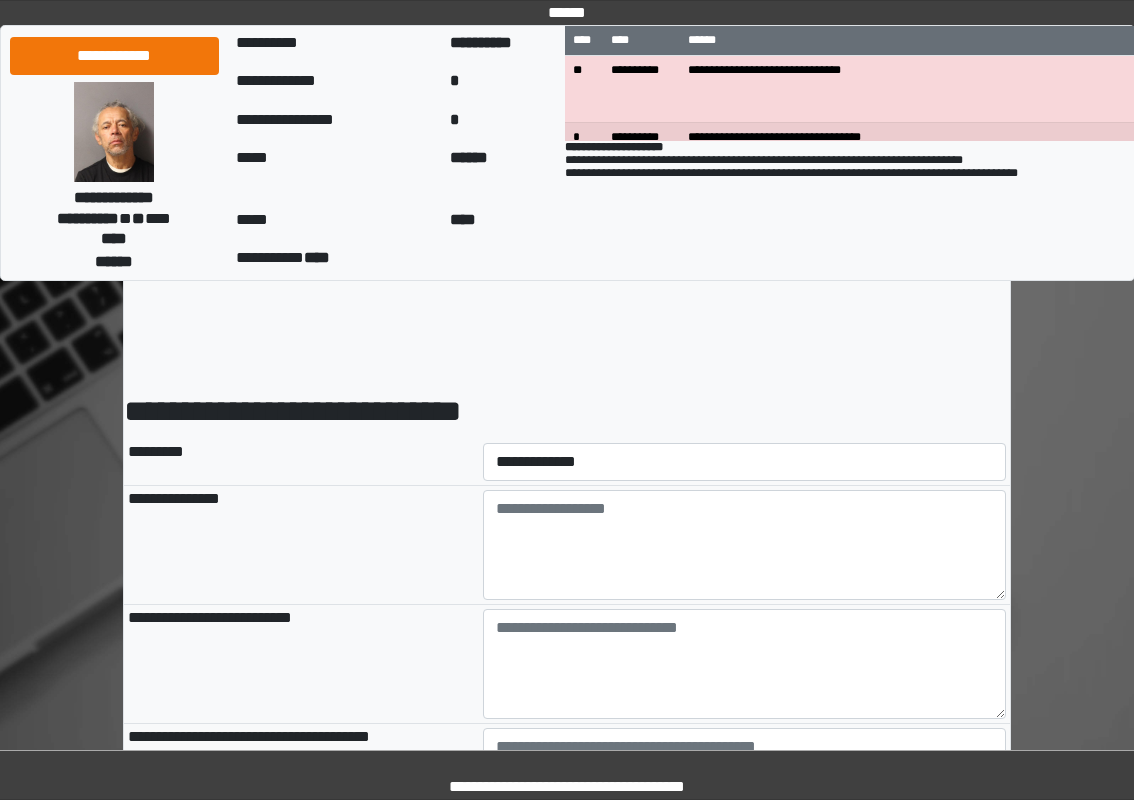 scroll, scrollTop: 0, scrollLeft: 0, axis: both 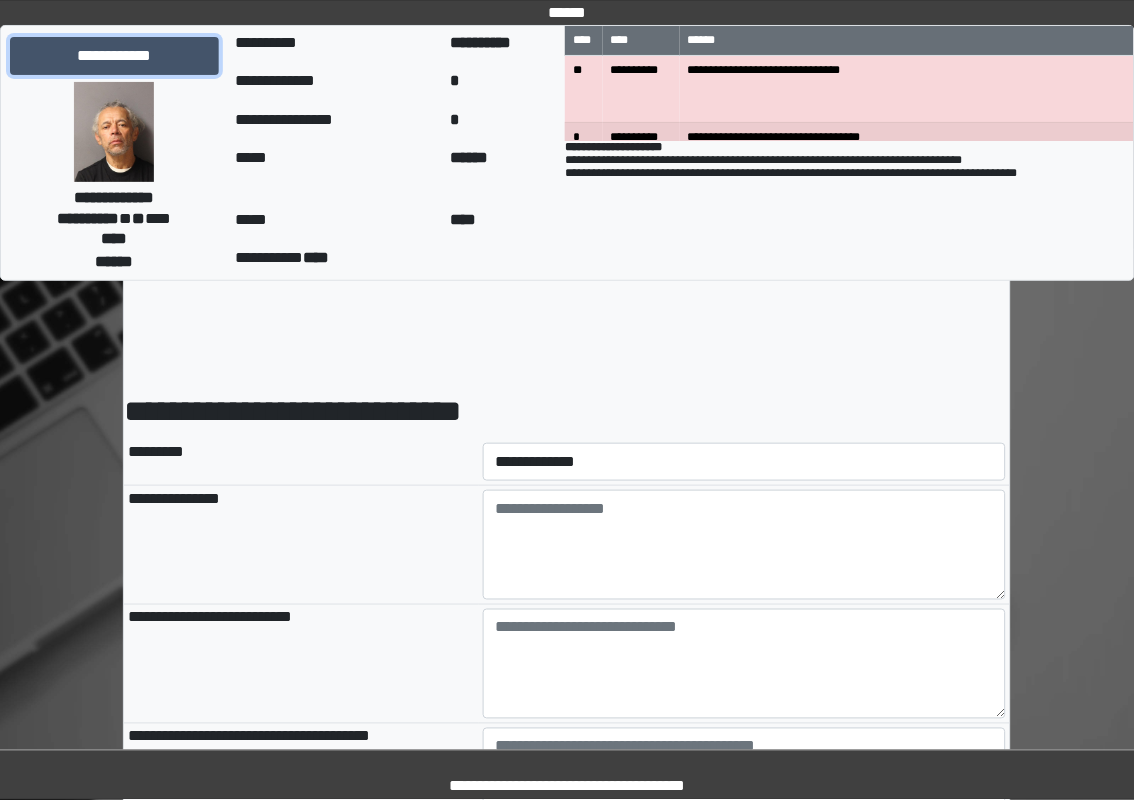 click on "**********" at bounding box center [114, 56] 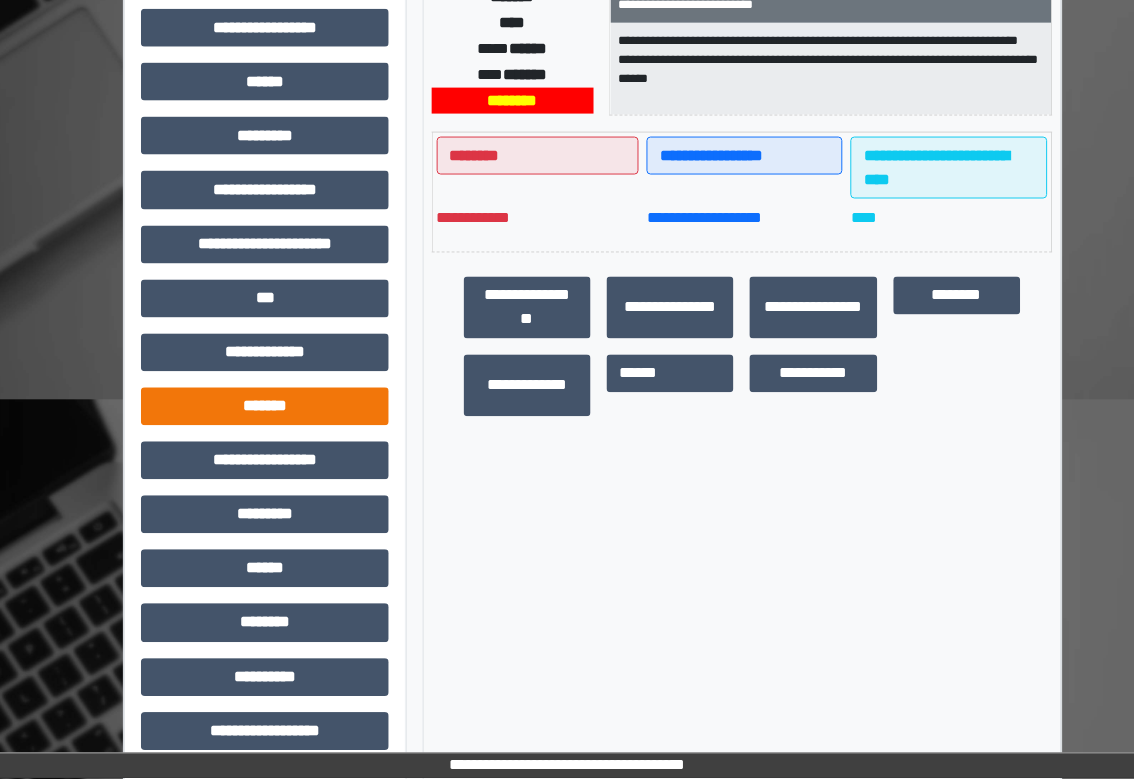 scroll, scrollTop: 421, scrollLeft: 0, axis: vertical 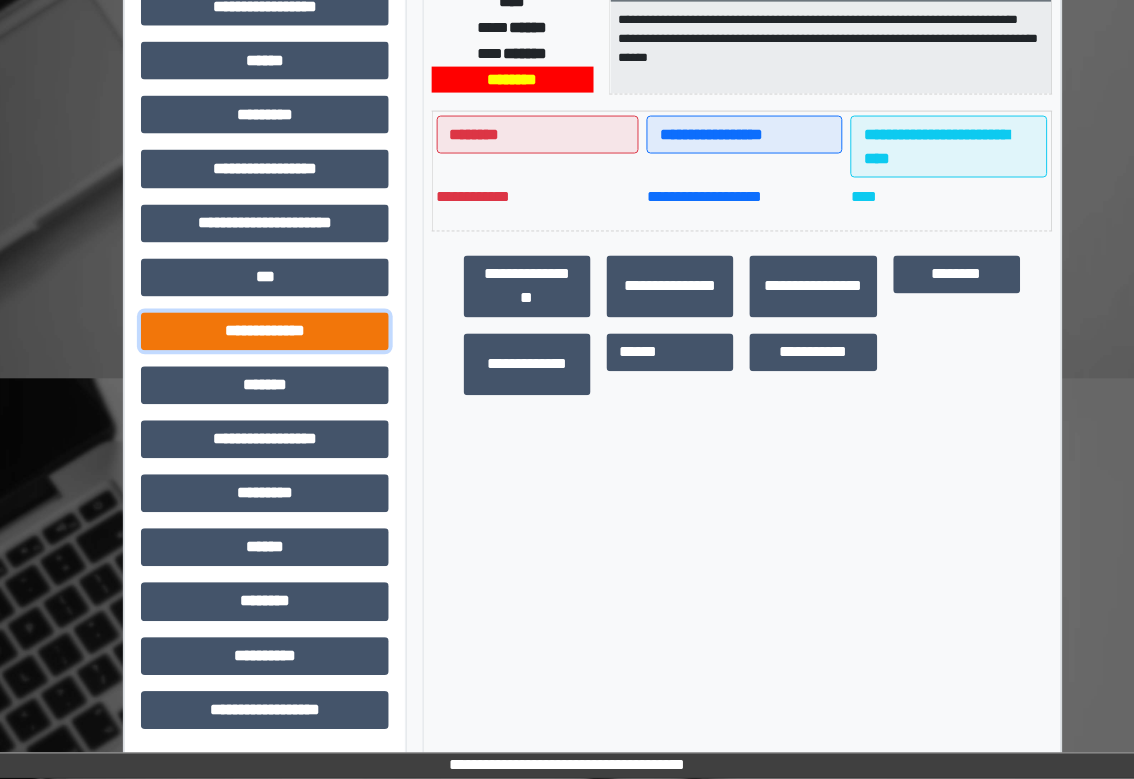 click on "**********" at bounding box center [265, 332] 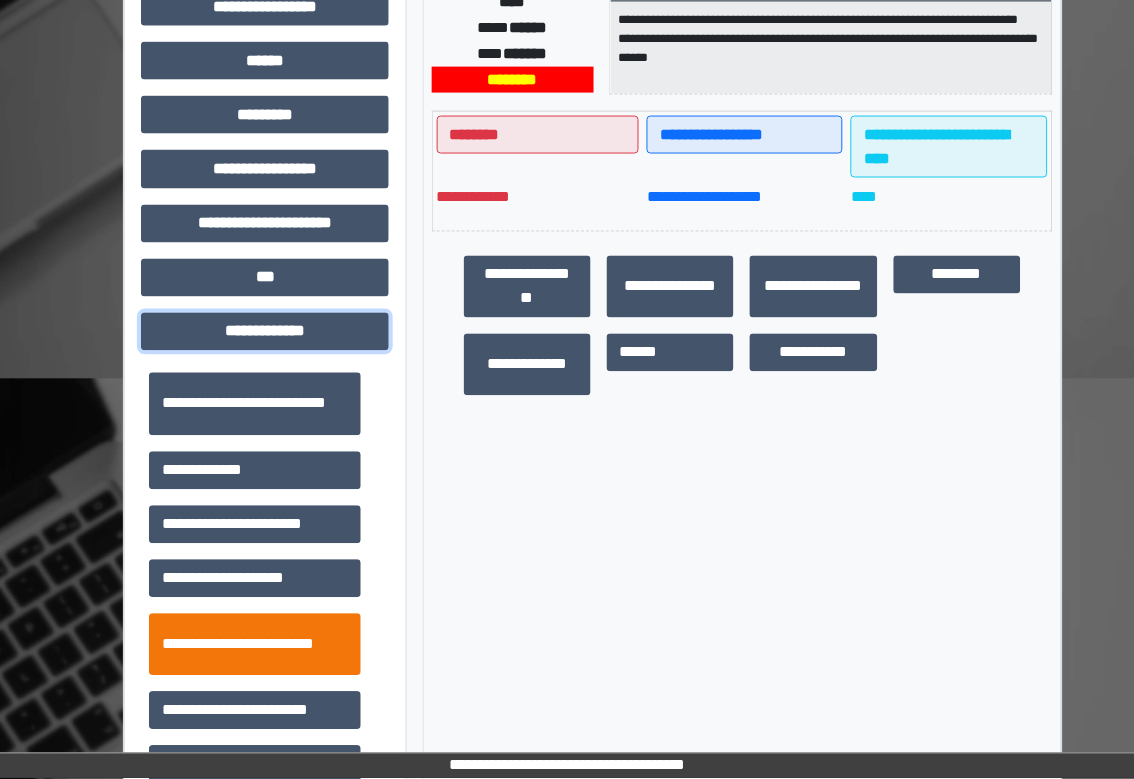 scroll, scrollTop: 400, scrollLeft: 0, axis: vertical 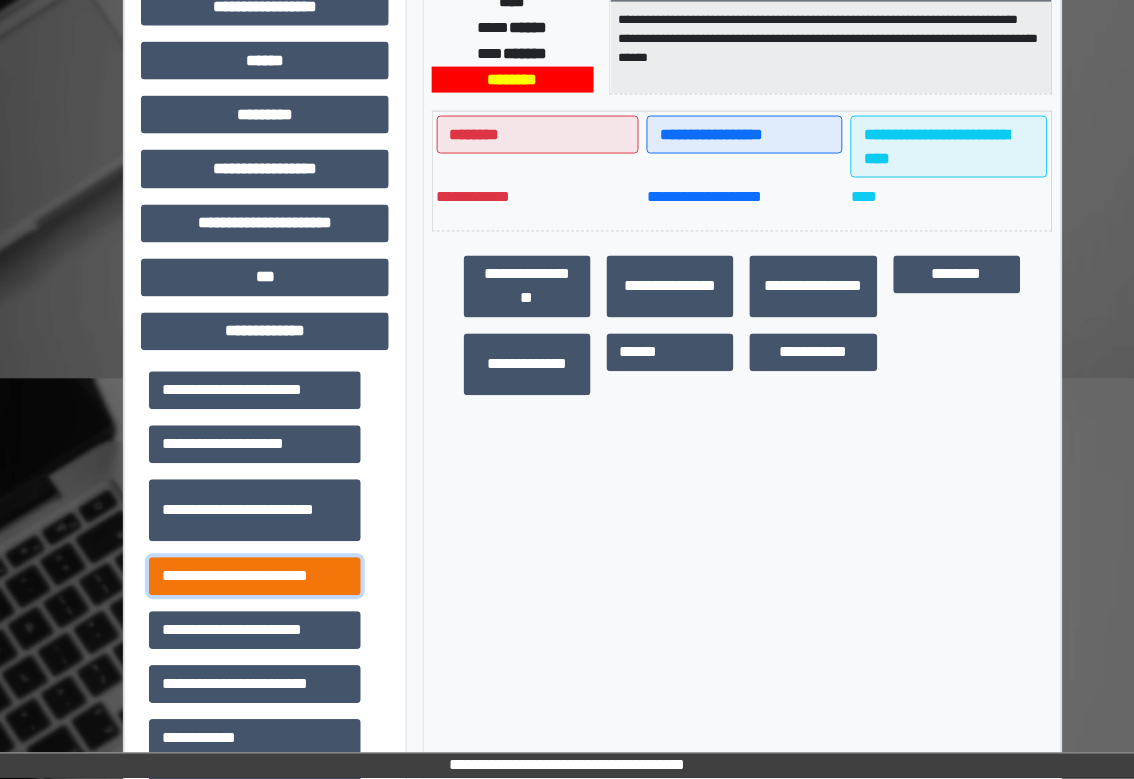 click on "**********" at bounding box center (255, 577) 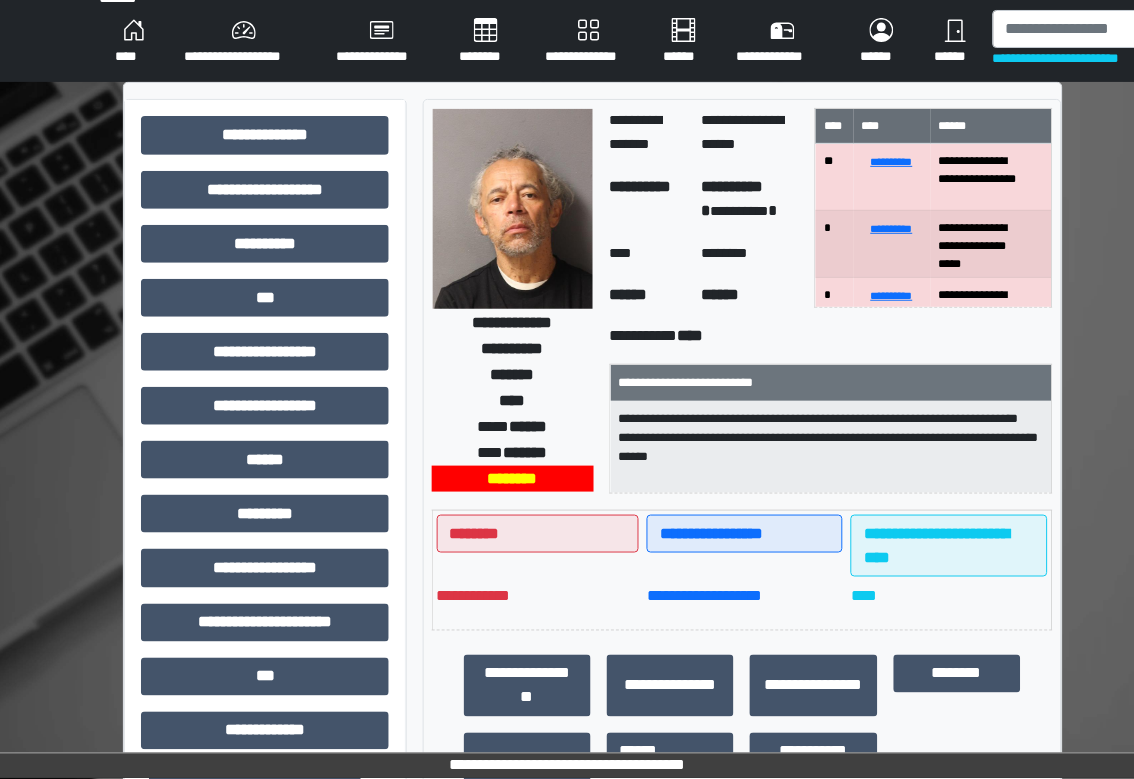 scroll, scrollTop: 21, scrollLeft: 0, axis: vertical 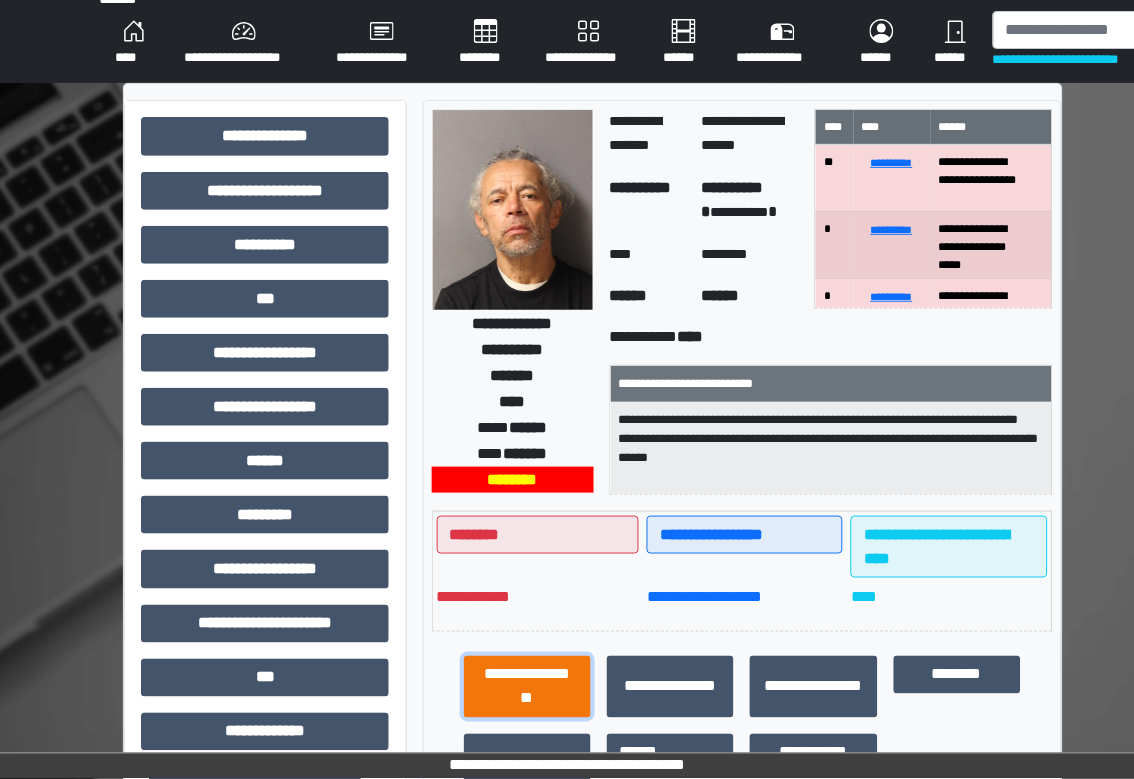 click on "**********" at bounding box center [527, 687] 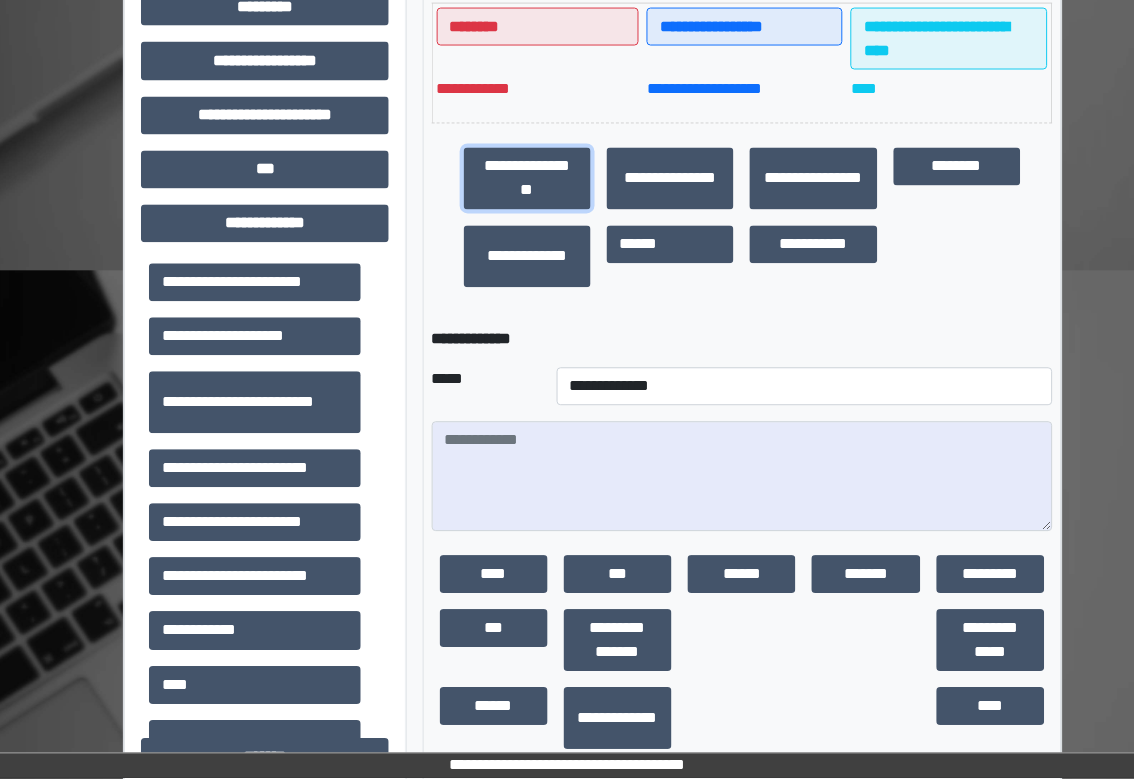 scroll, scrollTop: 688, scrollLeft: 0, axis: vertical 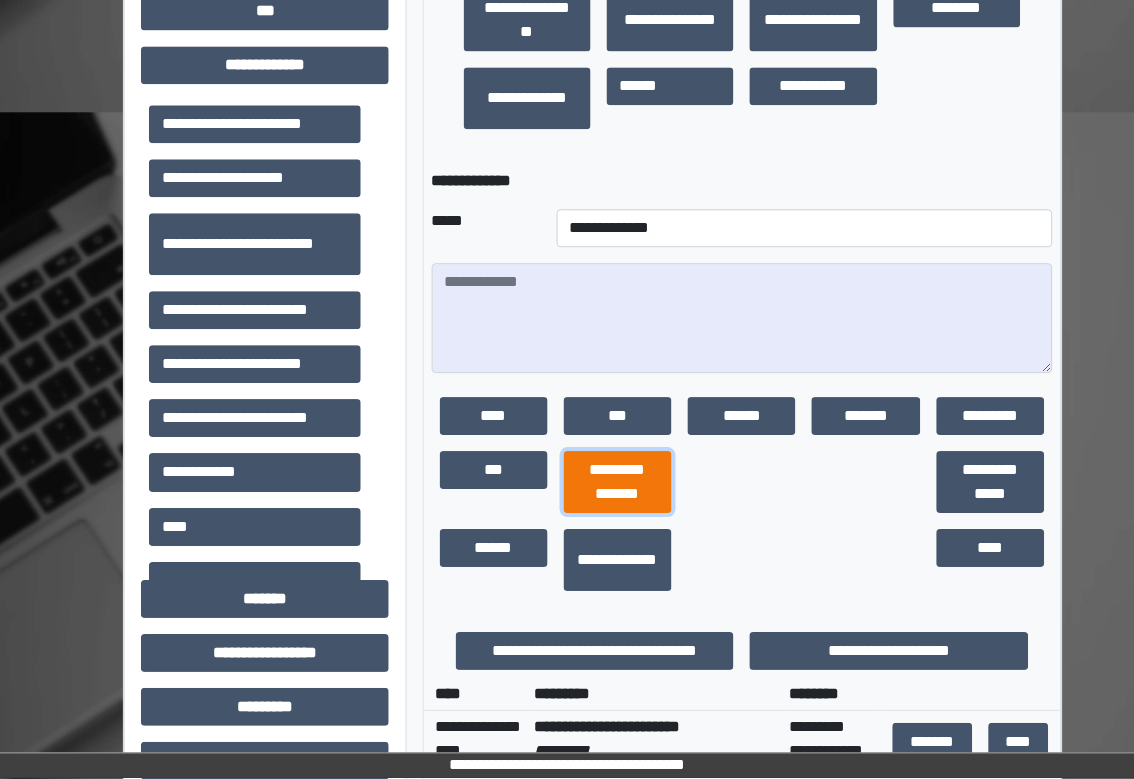 click on "**********" at bounding box center (618, 482) 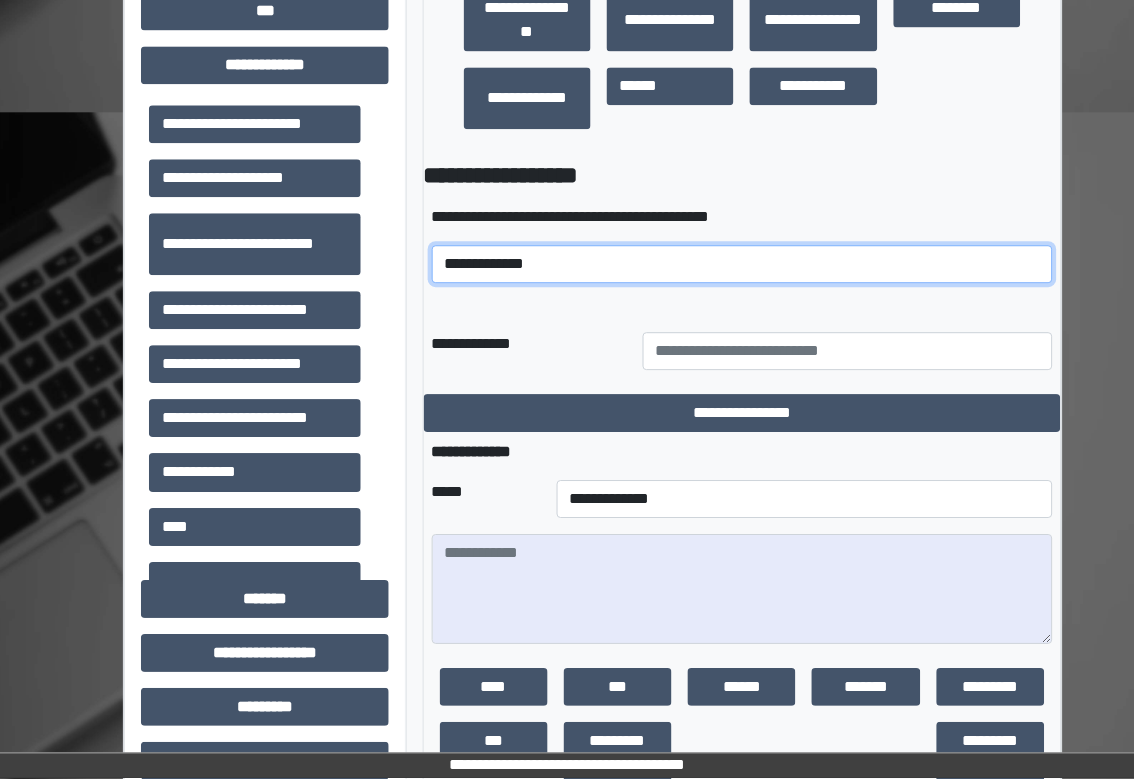 click on "**********" at bounding box center (742, 264) 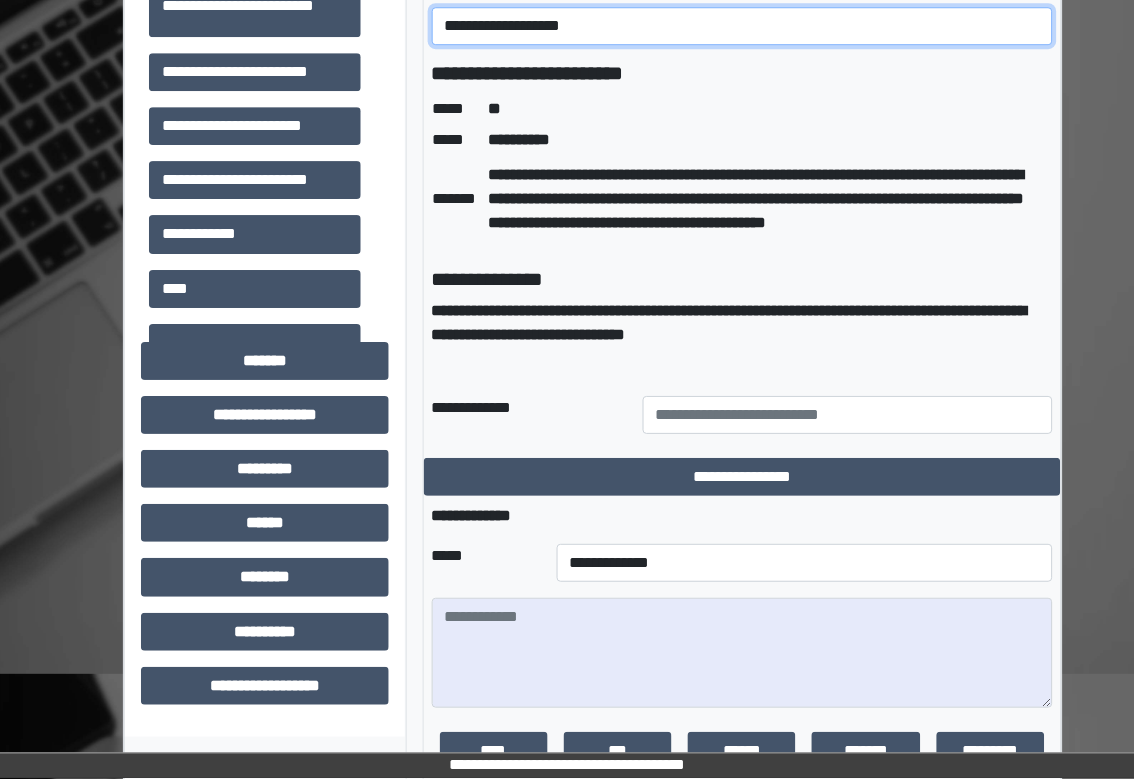 scroll, scrollTop: 954, scrollLeft: 0, axis: vertical 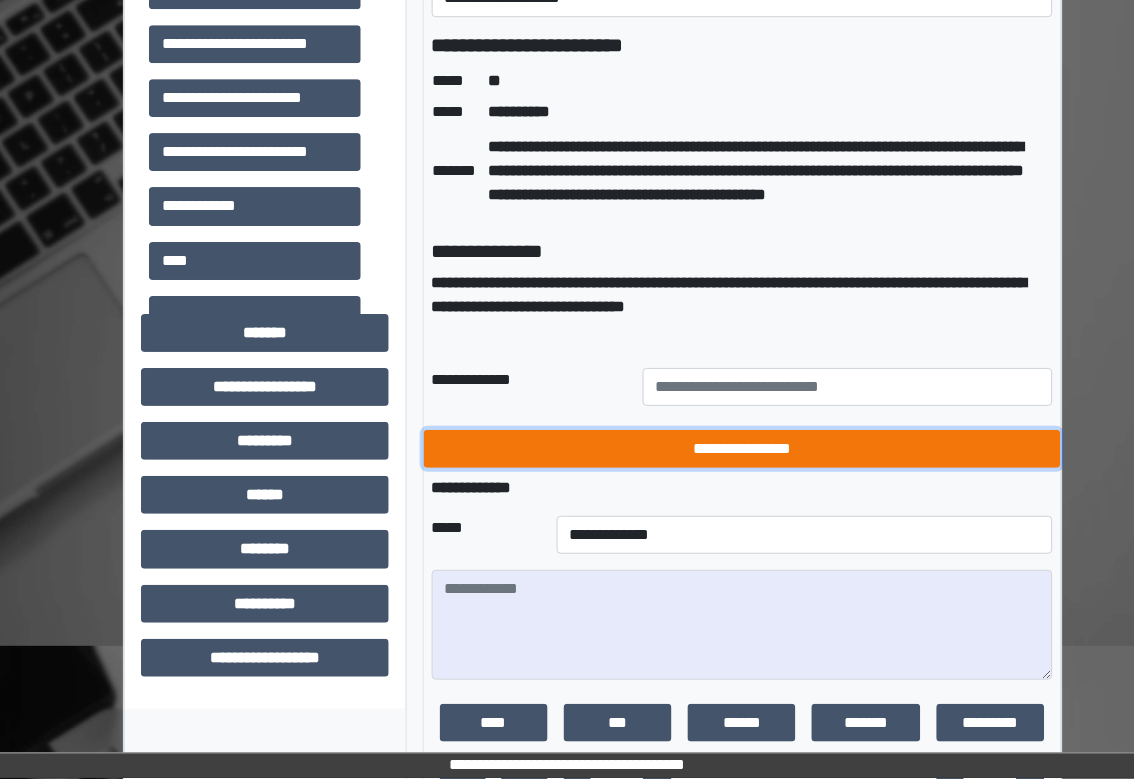 click on "**********" at bounding box center (742, 449) 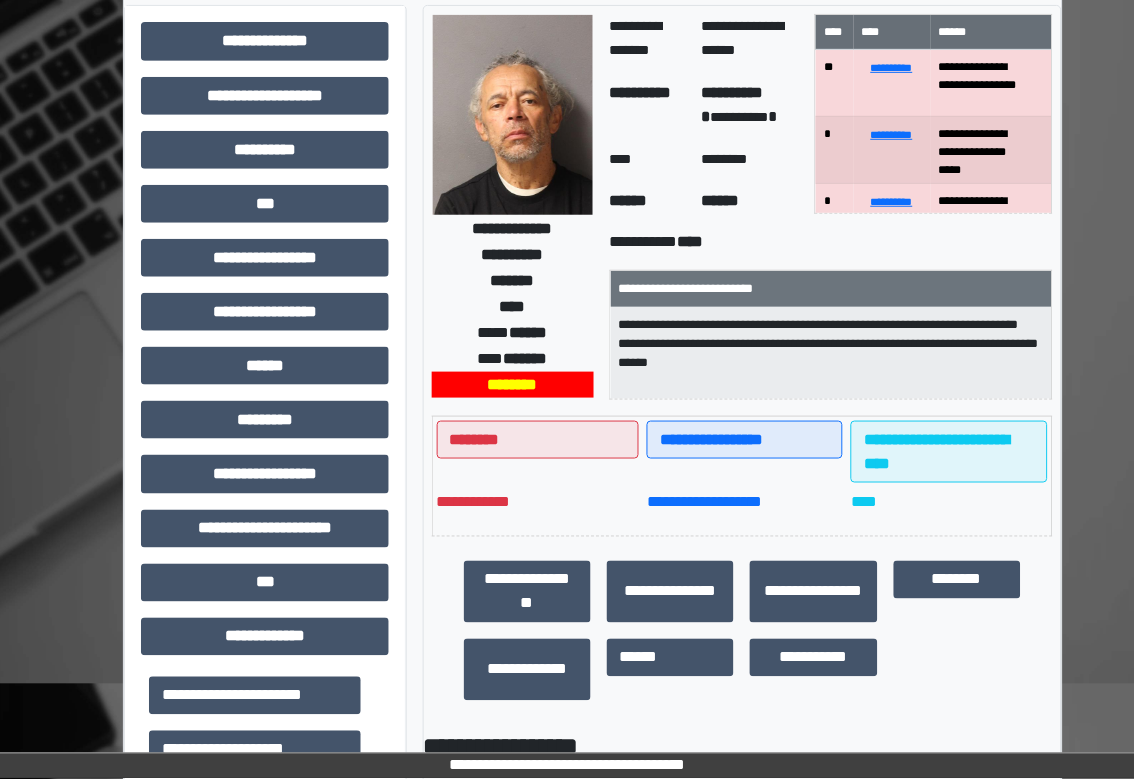scroll, scrollTop: 0, scrollLeft: 0, axis: both 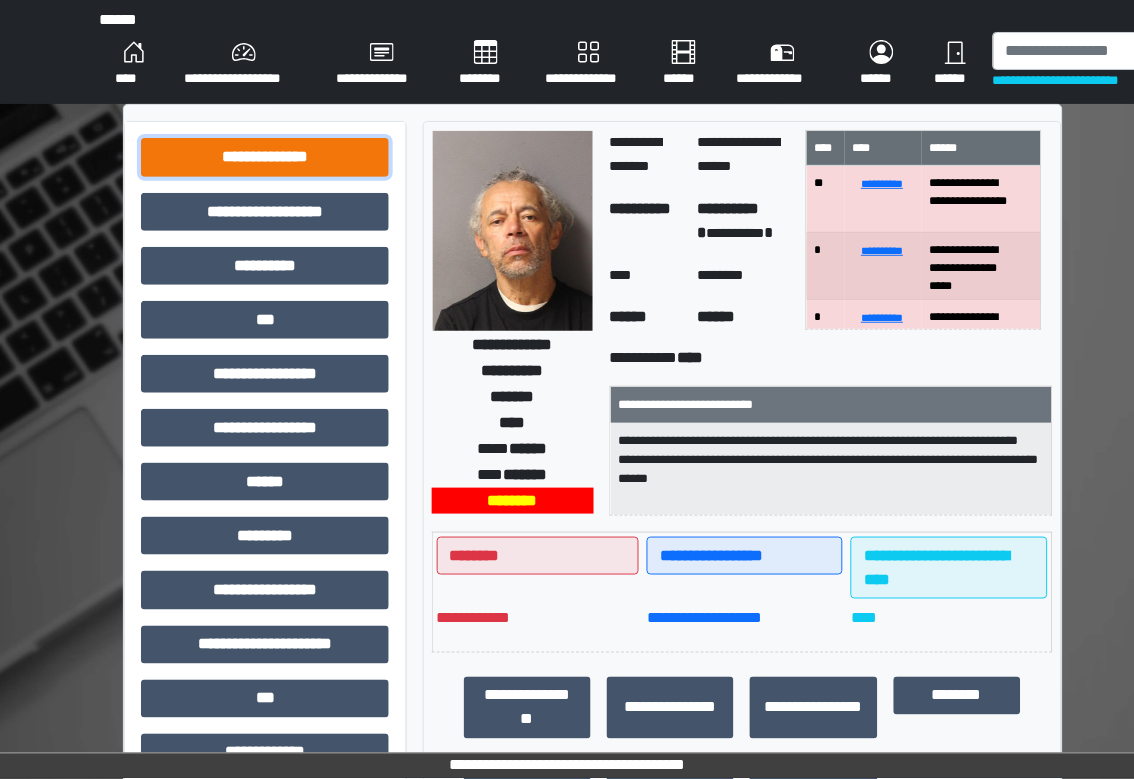 click on "**********" at bounding box center (265, 157) 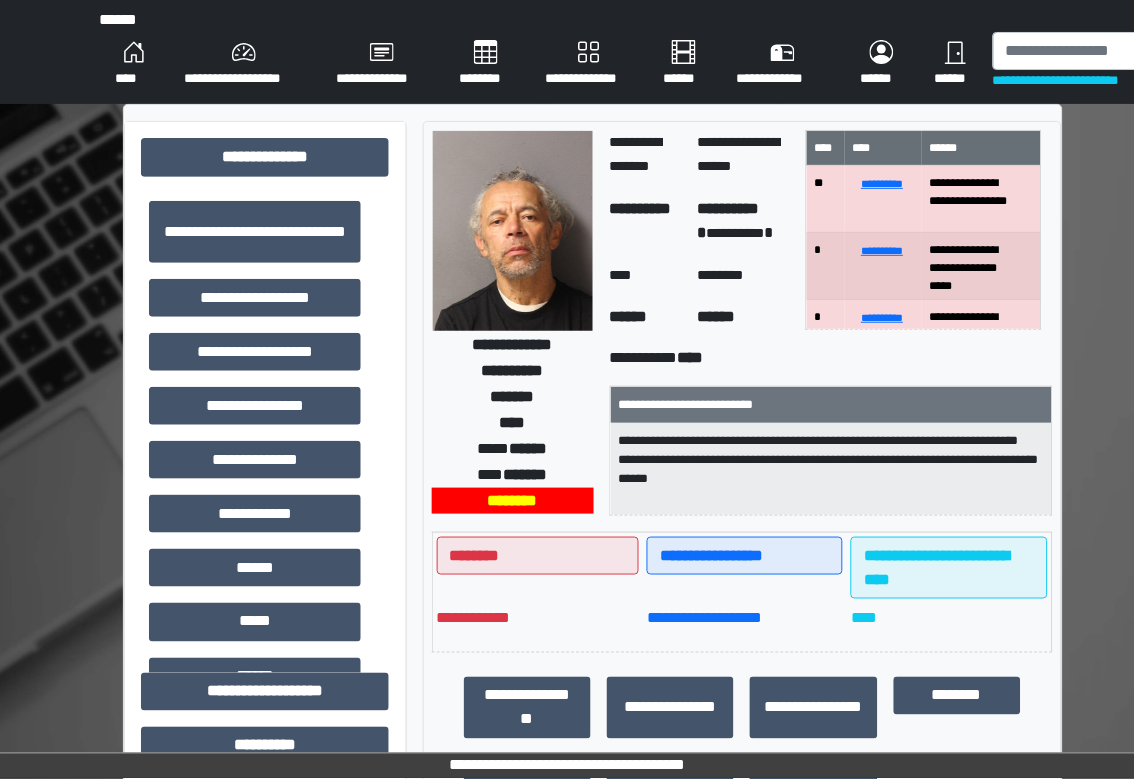click on "**********" at bounding box center (255, 232) 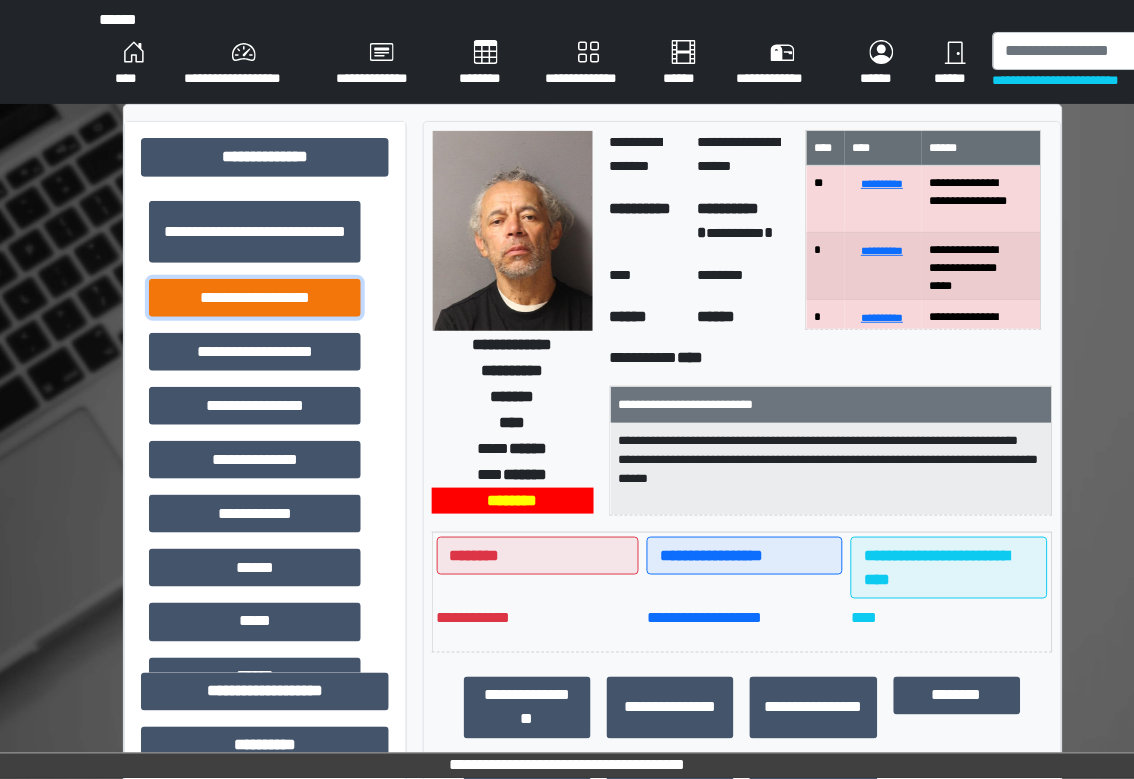 click on "**********" at bounding box center [255, 298] 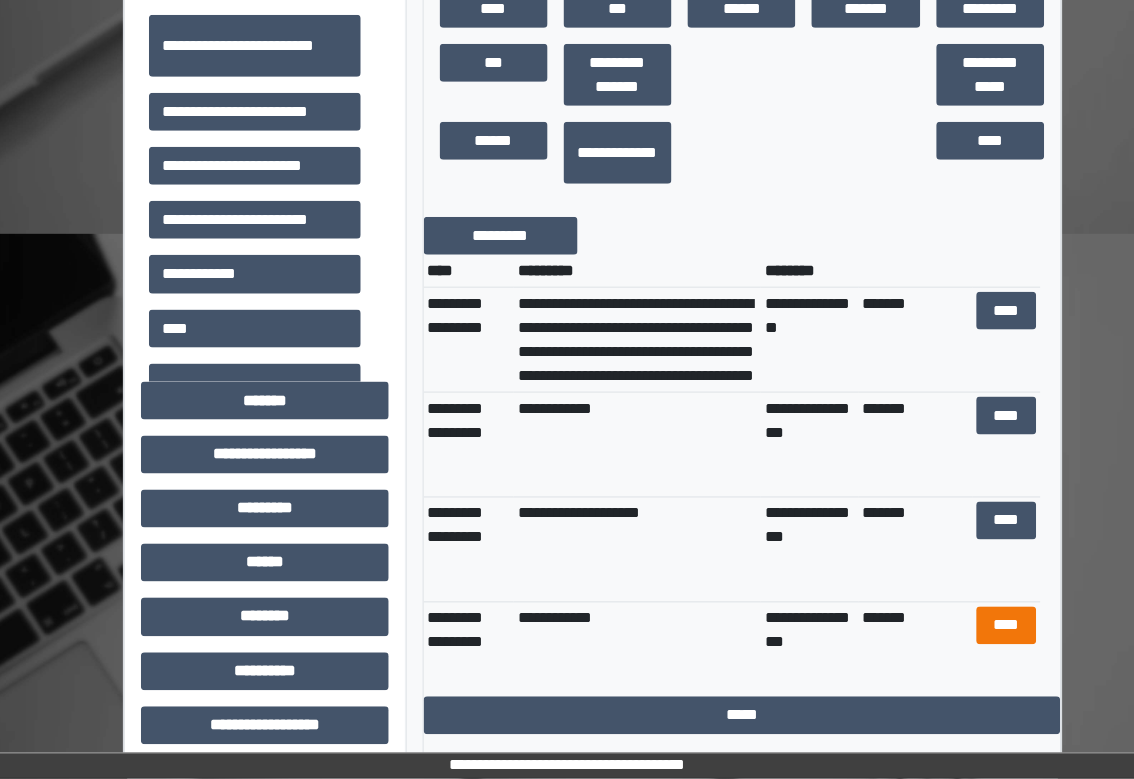 scroll, scrollTop: 1381, scrollLeft: 0, axis: vertical 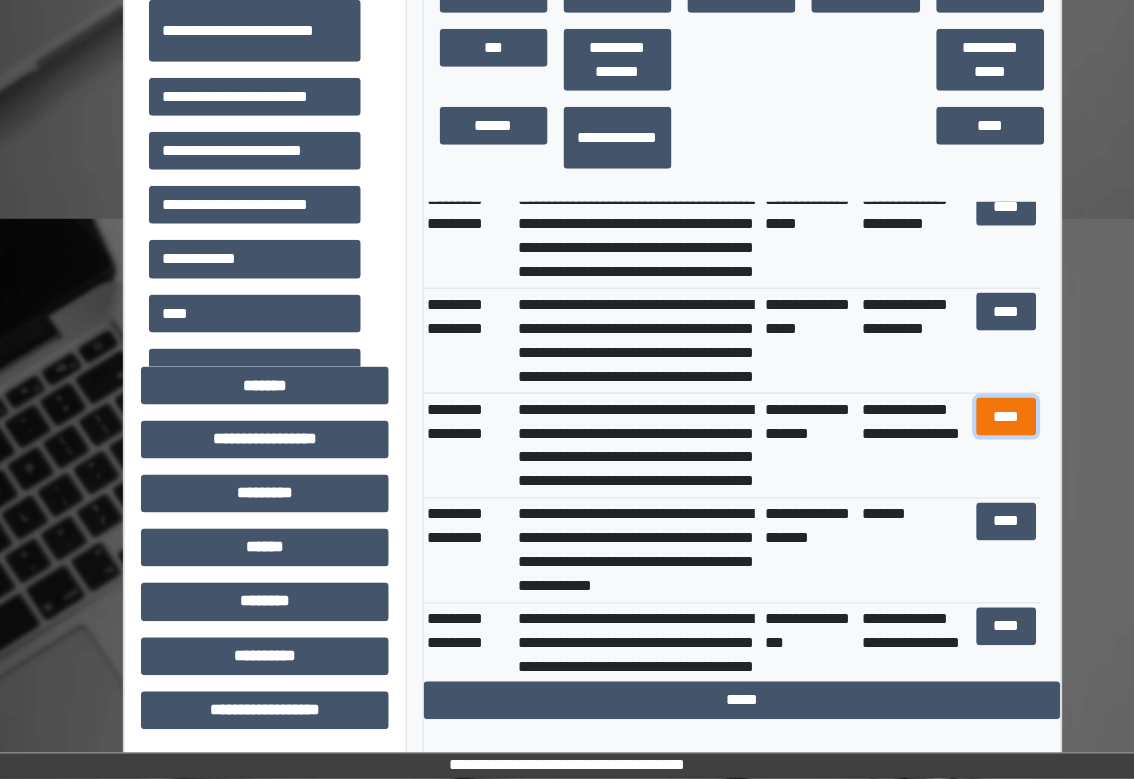 click on "****" at bounding box center (1007, 417) 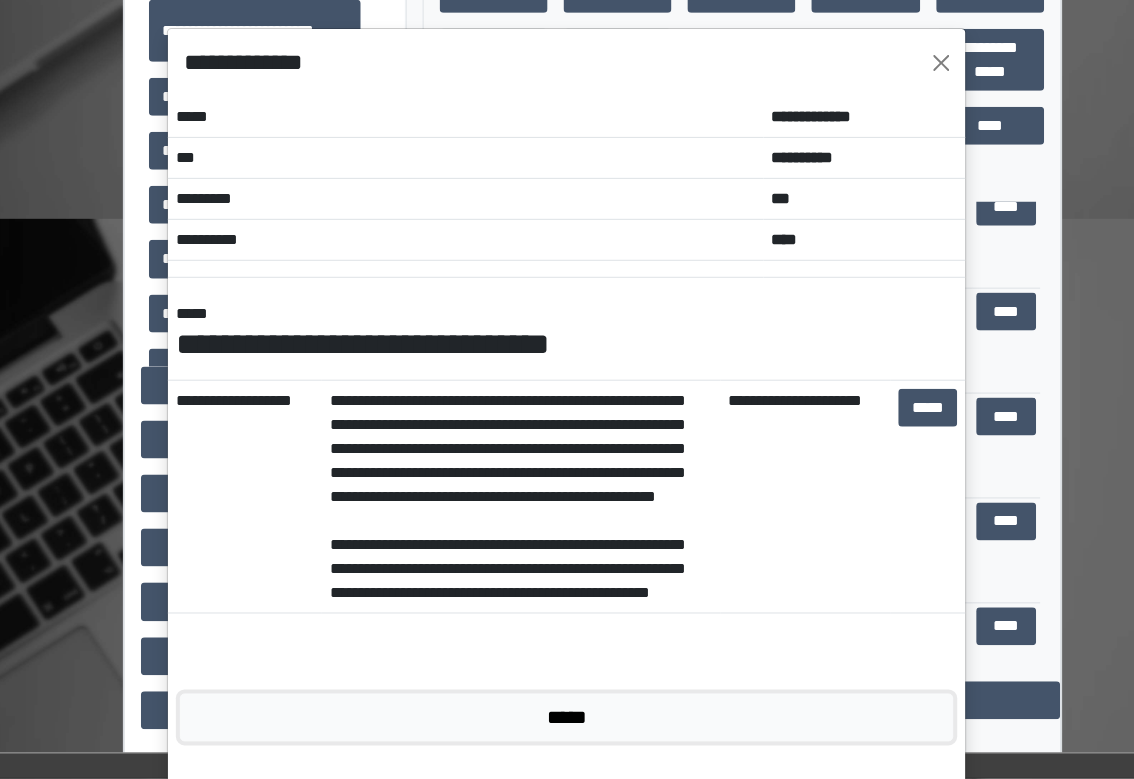 click on "*****" at bounding box center (567, 718) 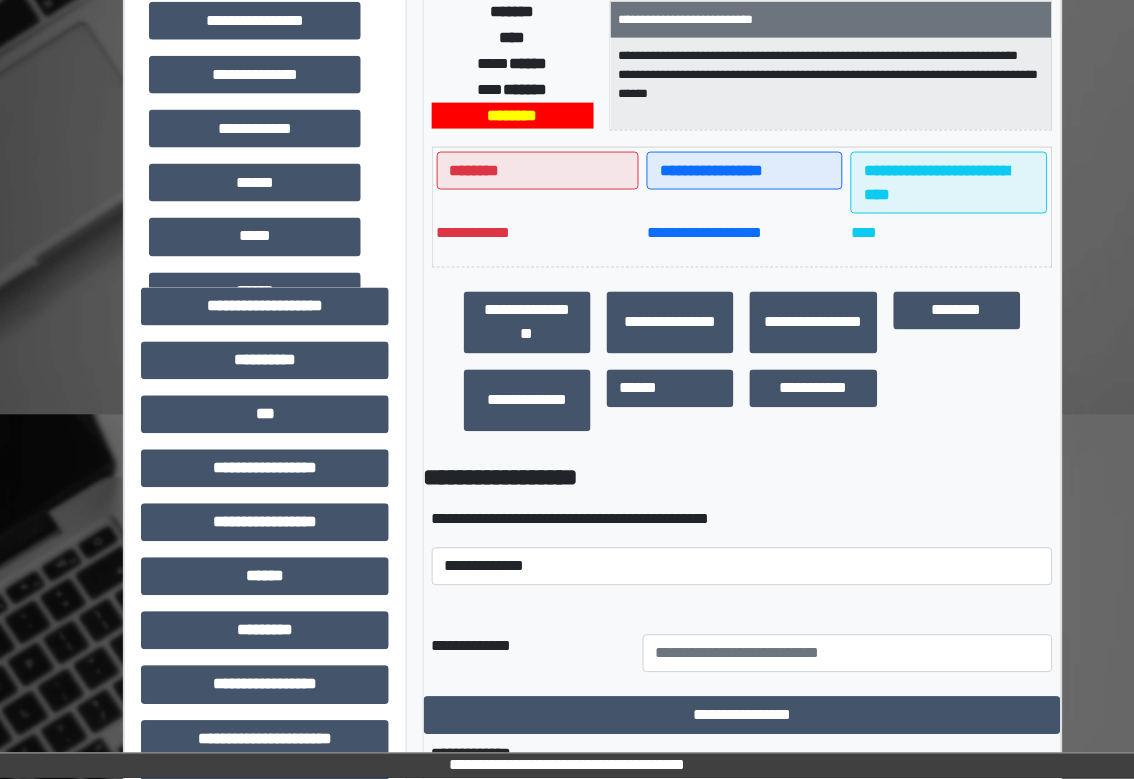 scroll, scrollTop: 181, scrollLeft: 0, axis: vertical 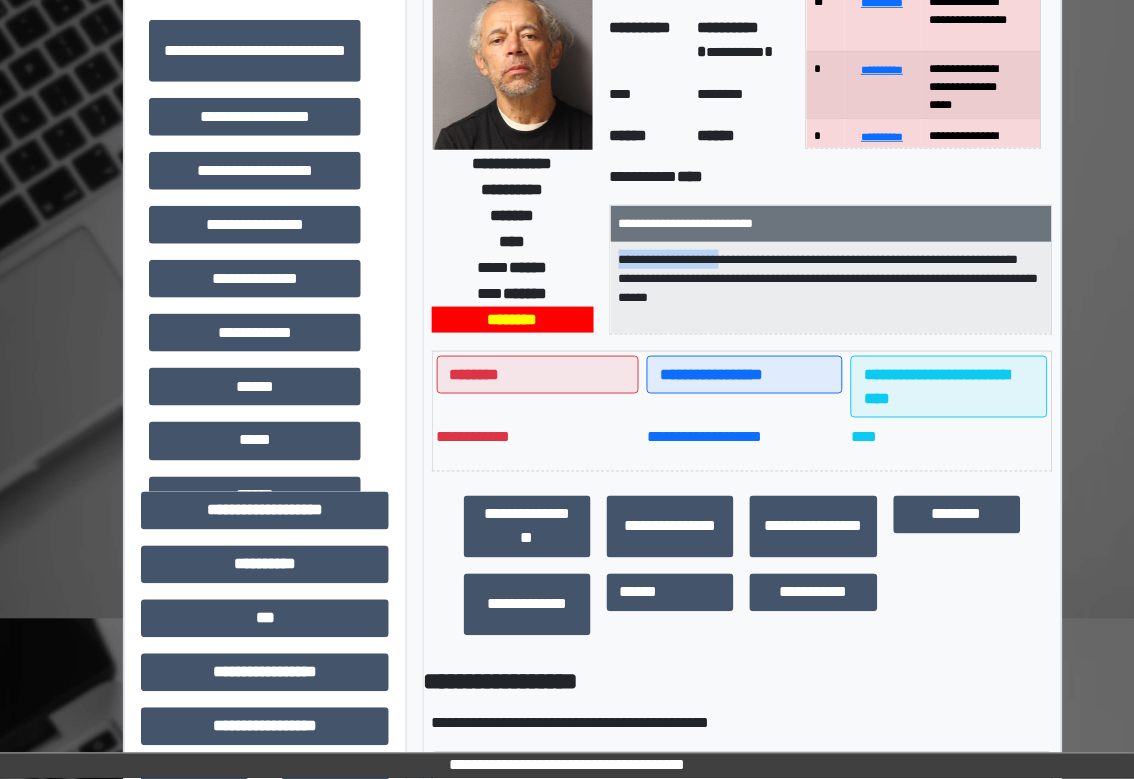 drag, startPoint x: 622, startPoint y: 260, endPoint x: 750, endPoint y: 266, distance: 128.14055 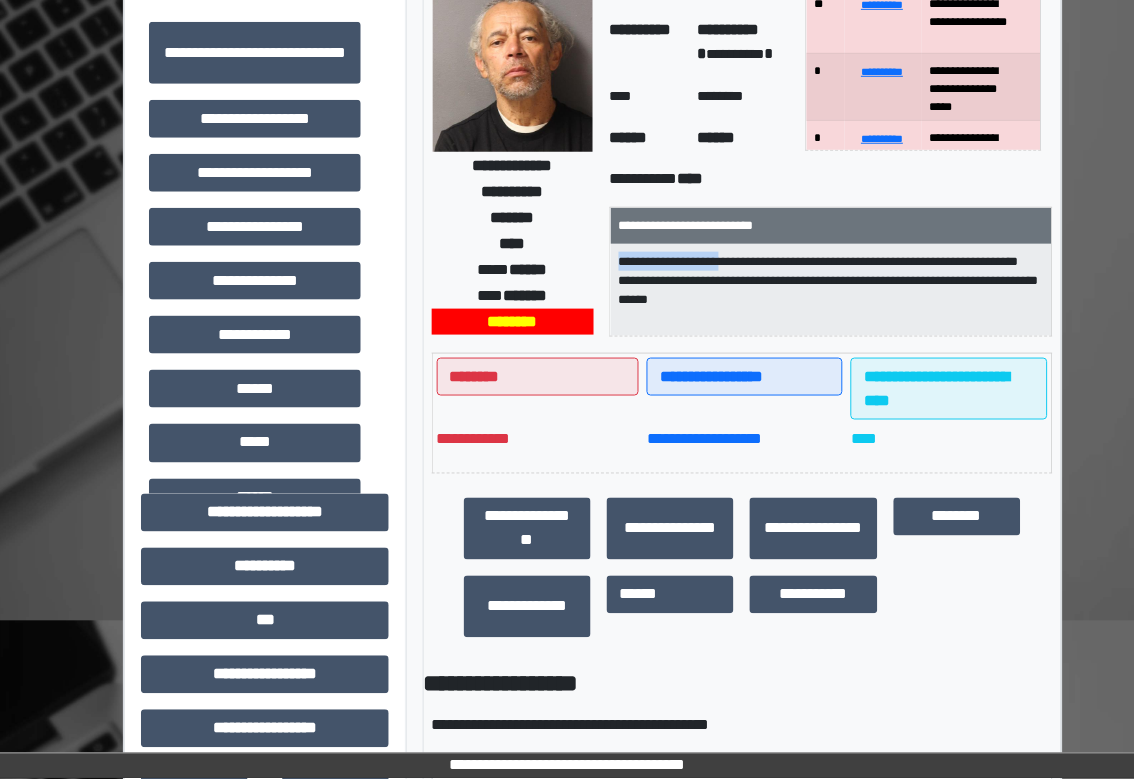 scroll, scrollTop: 0, scrollLeft: 0, axis: both 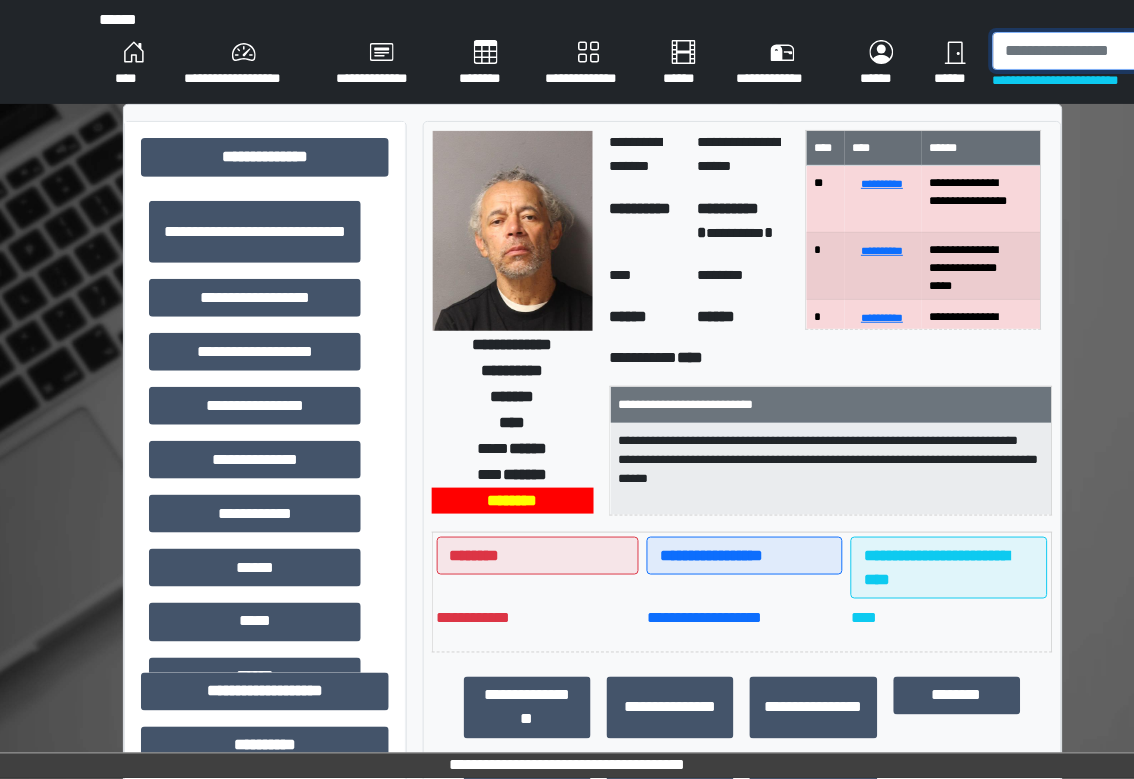 click at bounding box center (1098, 51) 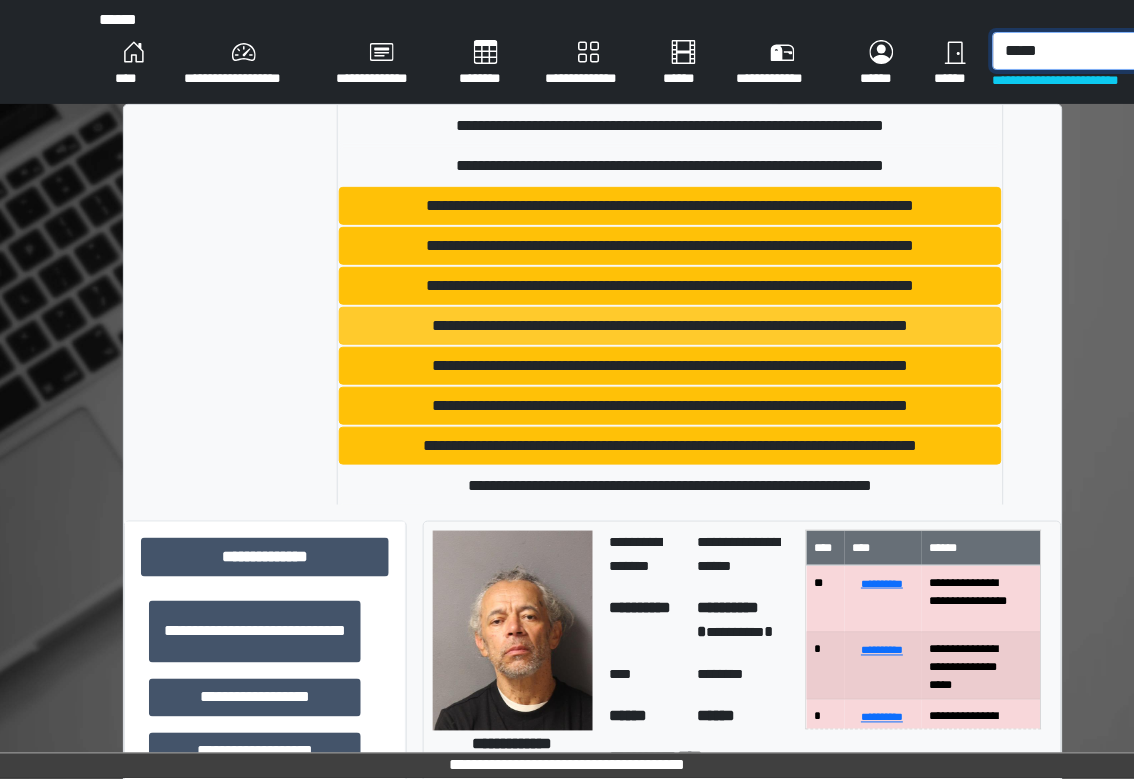 scroll, scrollTop: 533, scrollLeft: 0, axis: vertical 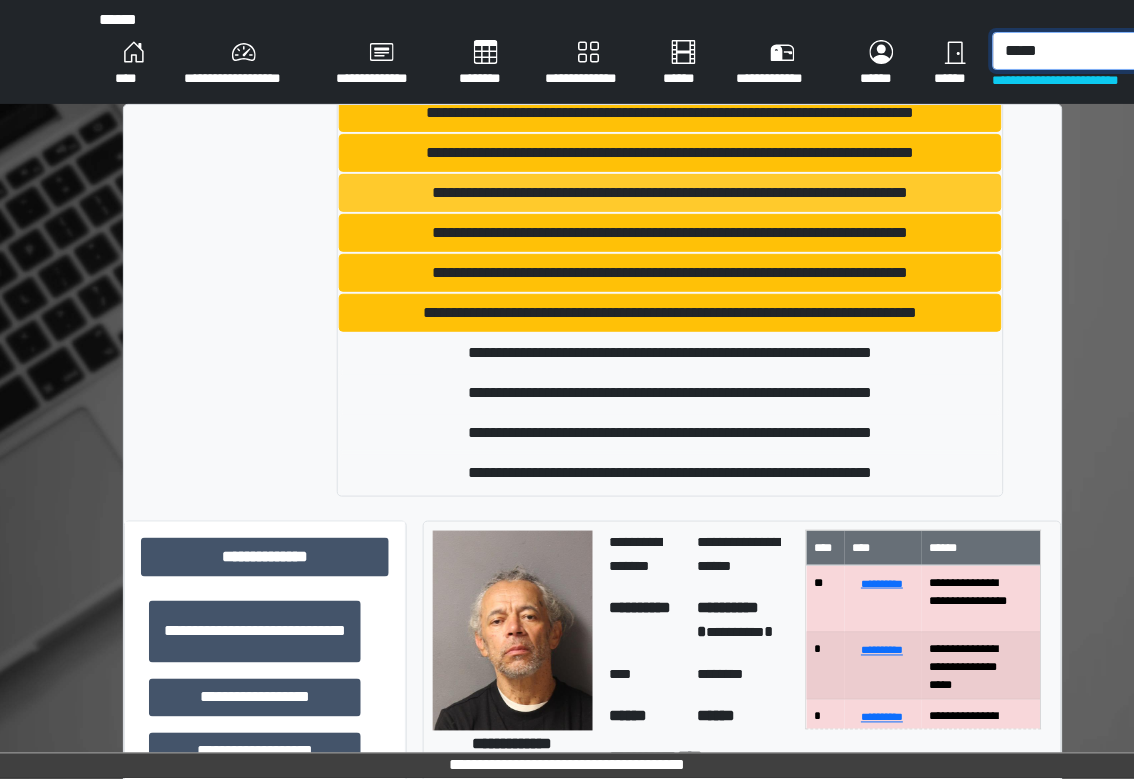 type on "*****" 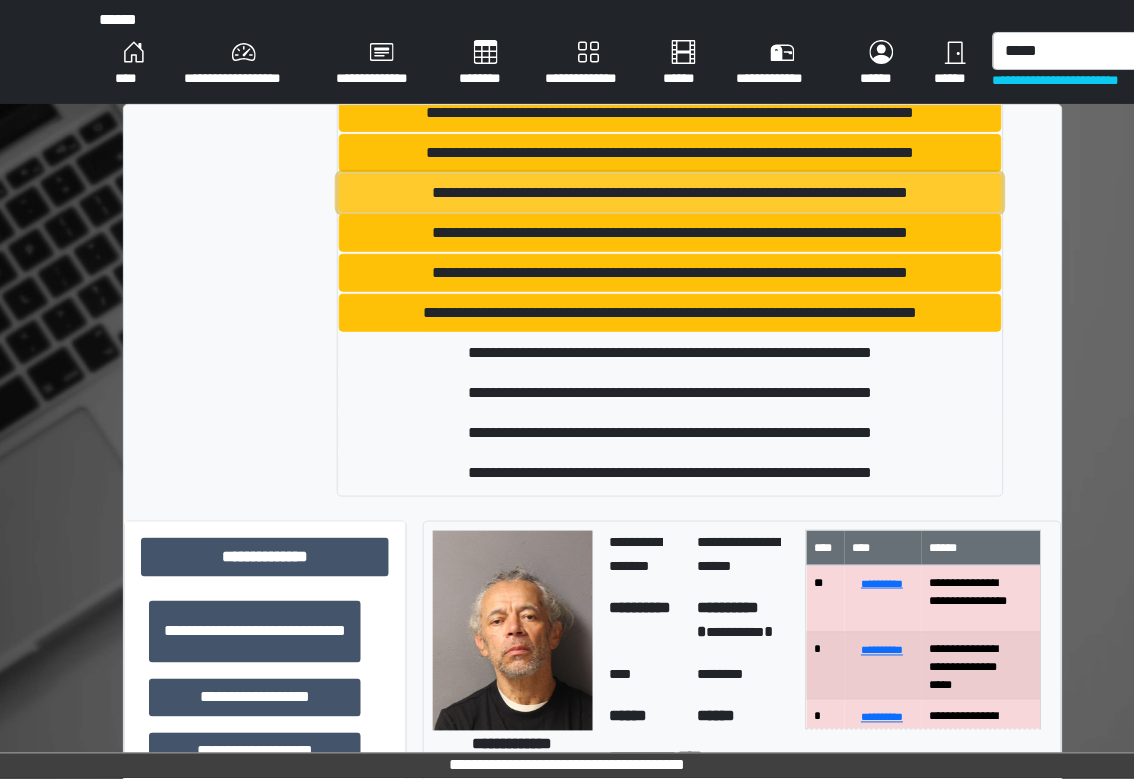click on "**********" at bounding box center [670, 193] 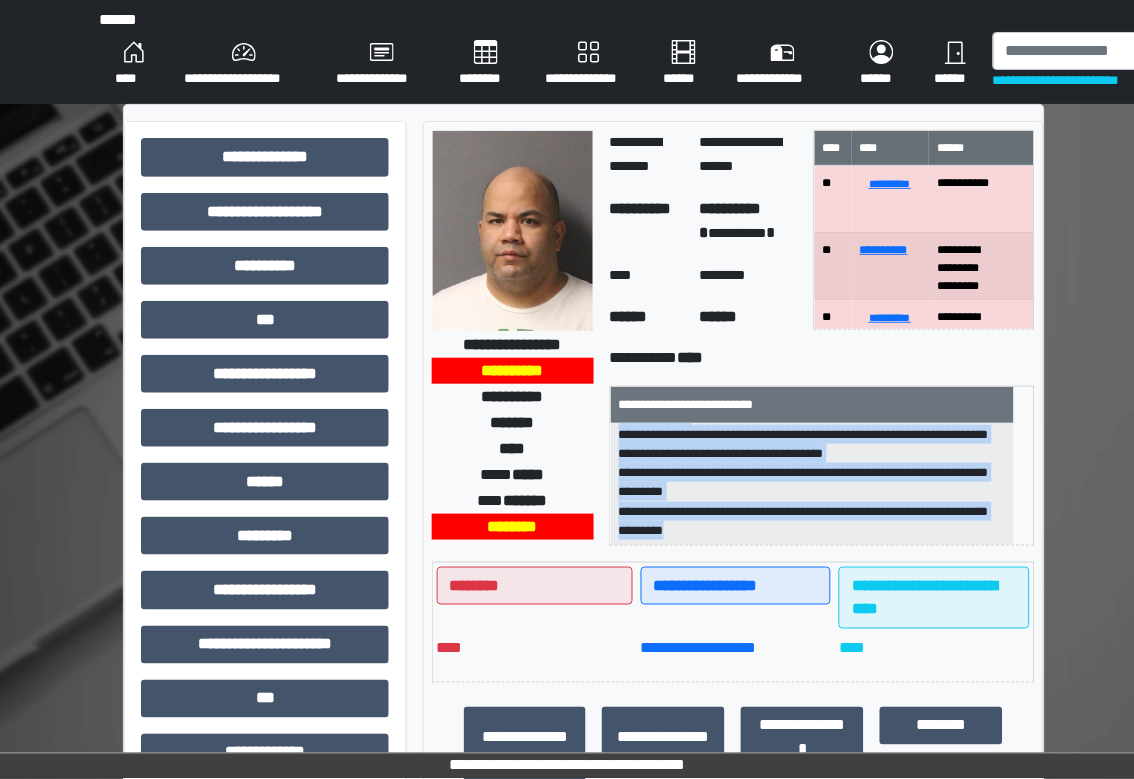 scroll, scrollTop: 467, scrollLeft: 0, axis: vertical 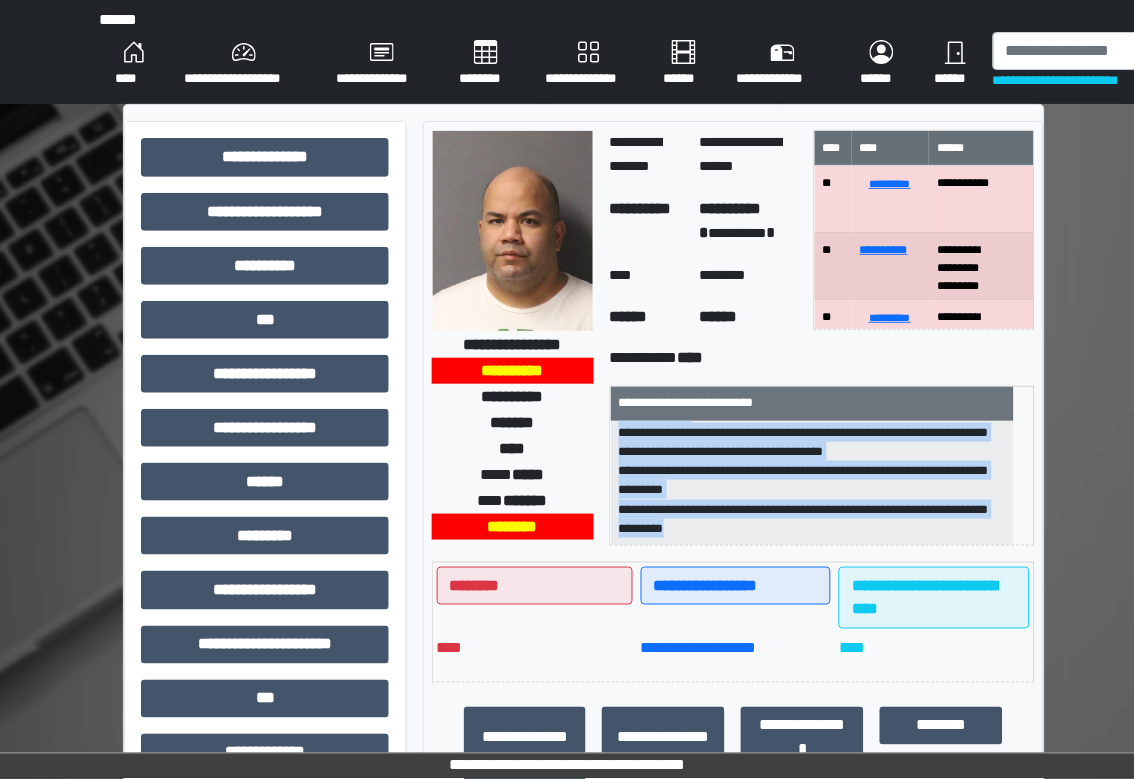 drag, startPoint x: 625, startPoint y: 442, endPoint x: 844, endPoint y: 535, distance: 237.92856 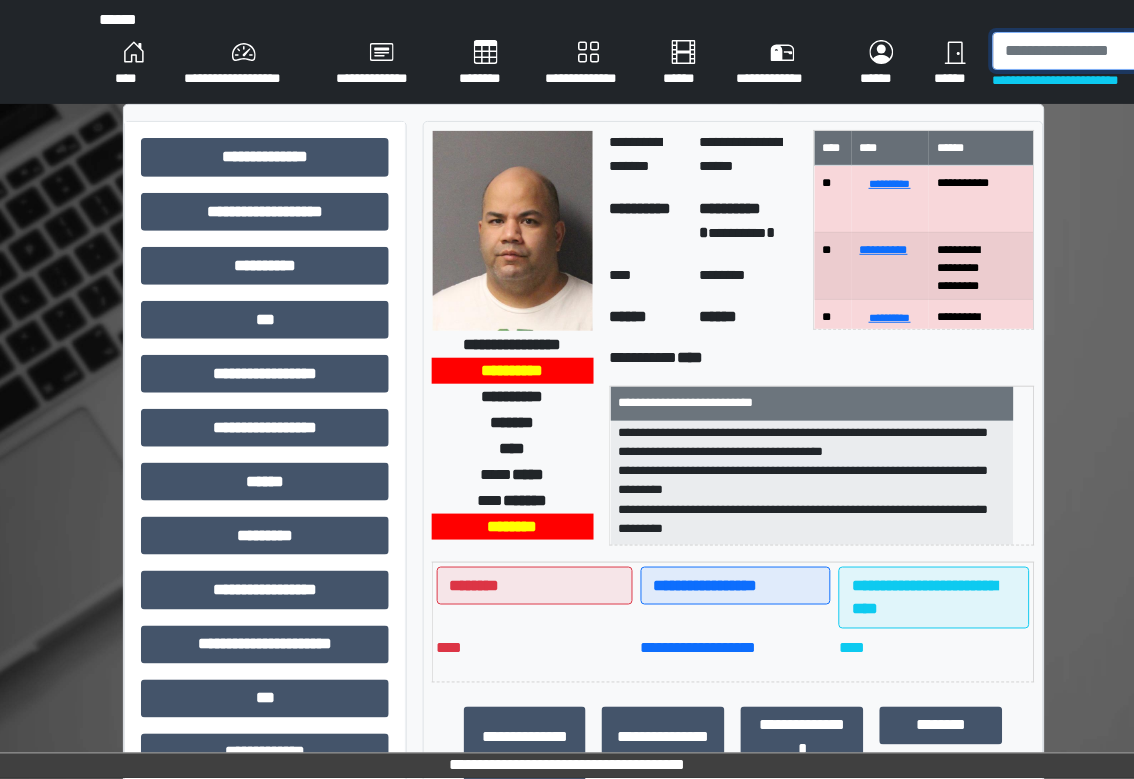 click at bounding box center [1098, 51] 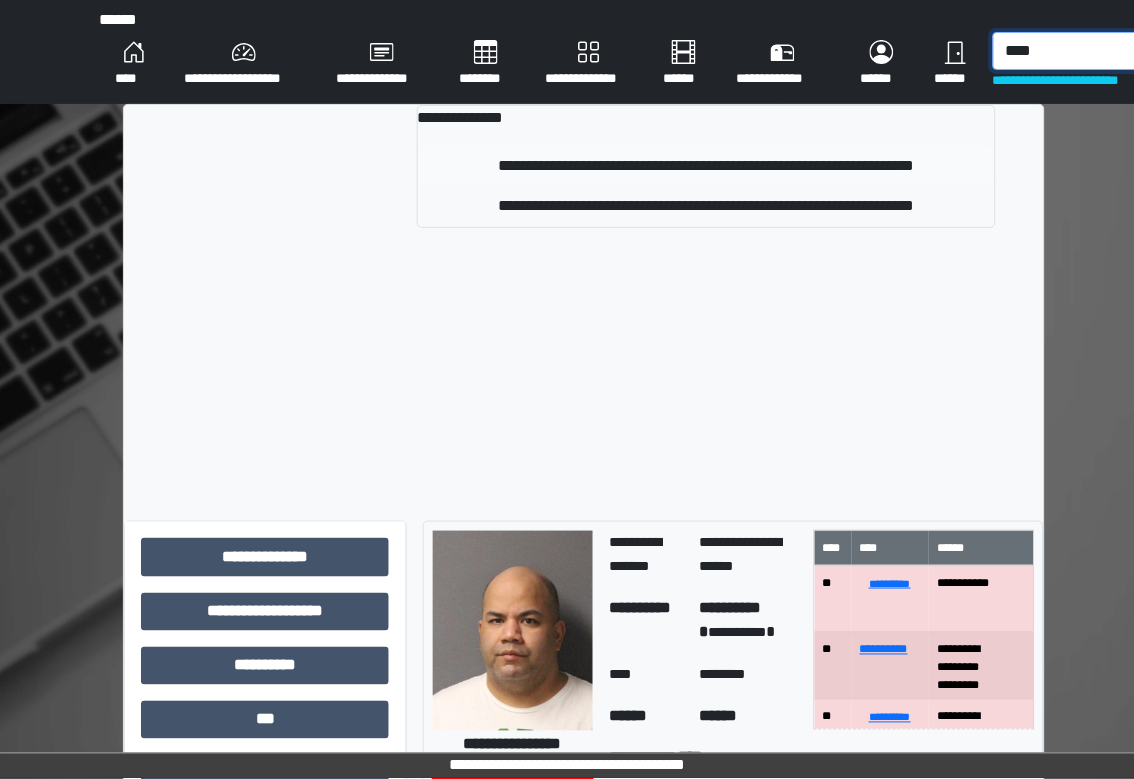 type on "****" 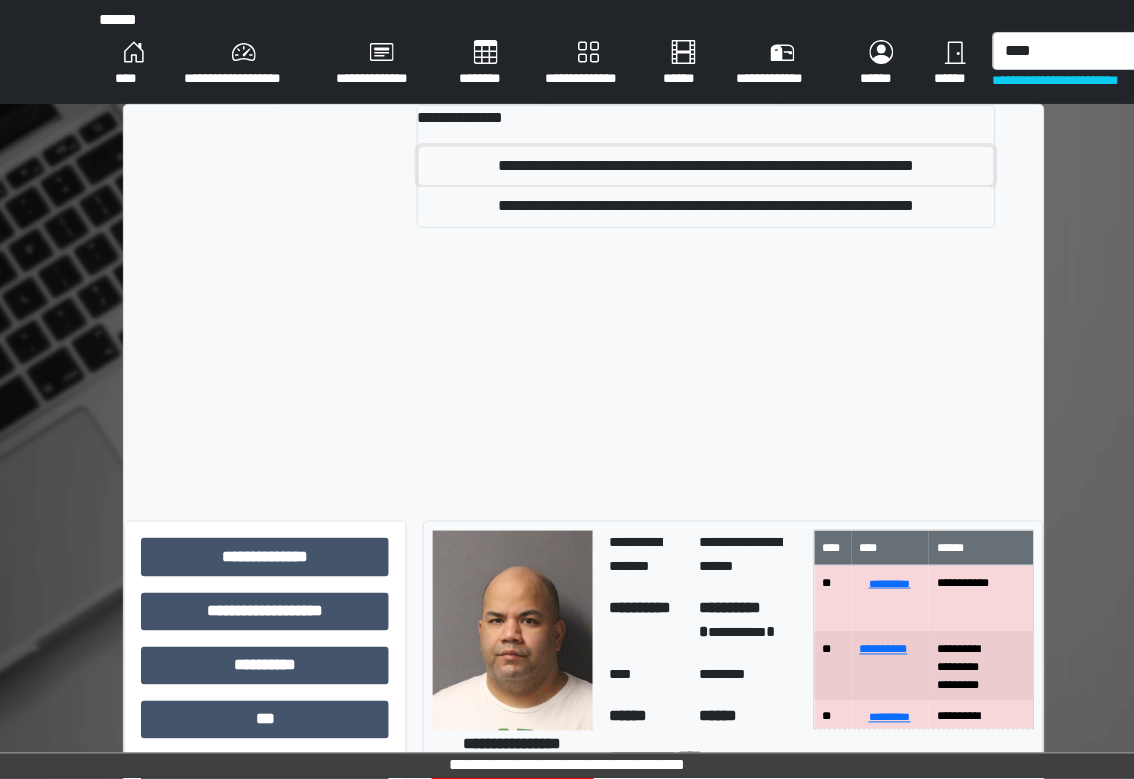 click on "**********" at bounding box center [706, 166] 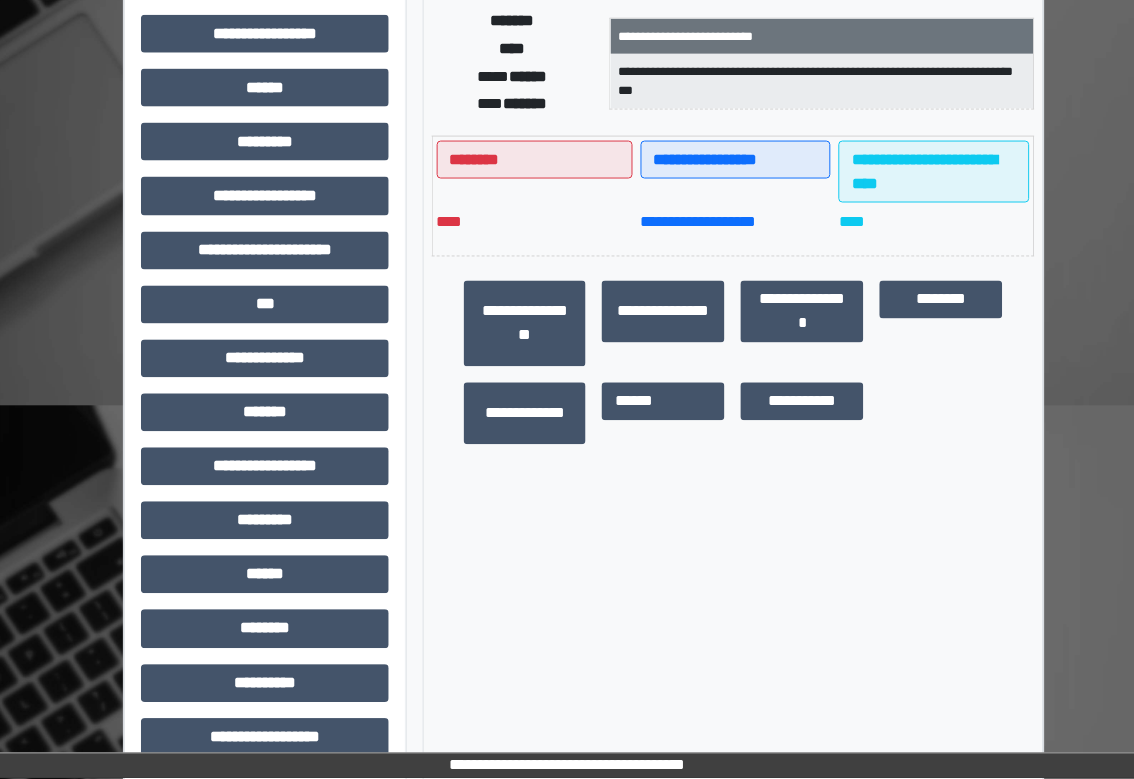scroll, scrollTop: 400, scrollLeft: 0, axis: vertical 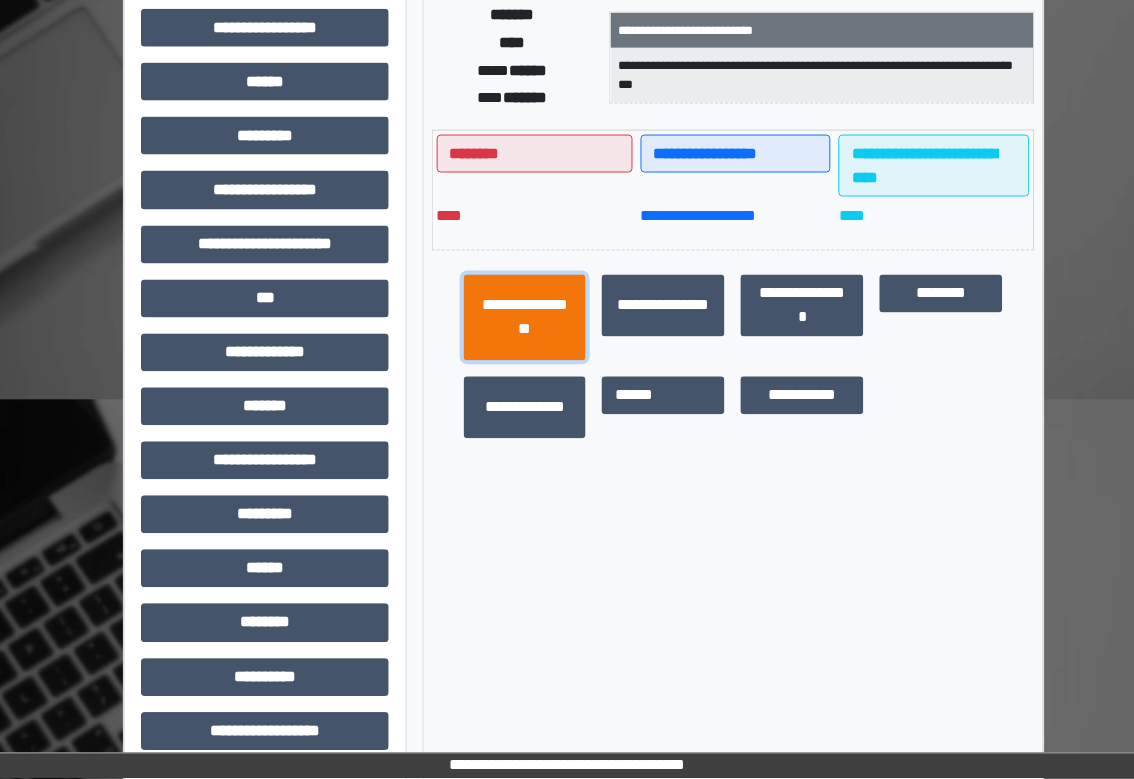 click on "**********" at bounding box center [525, 318] 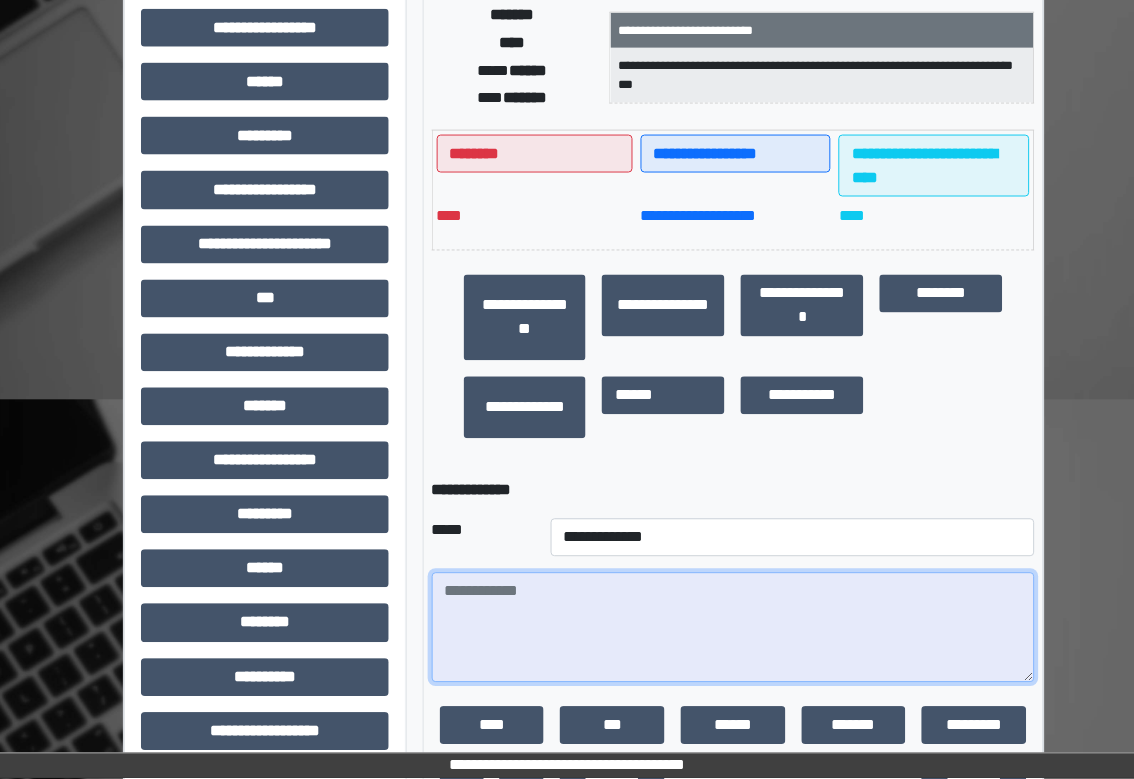 click at bounding box center [733, 628] 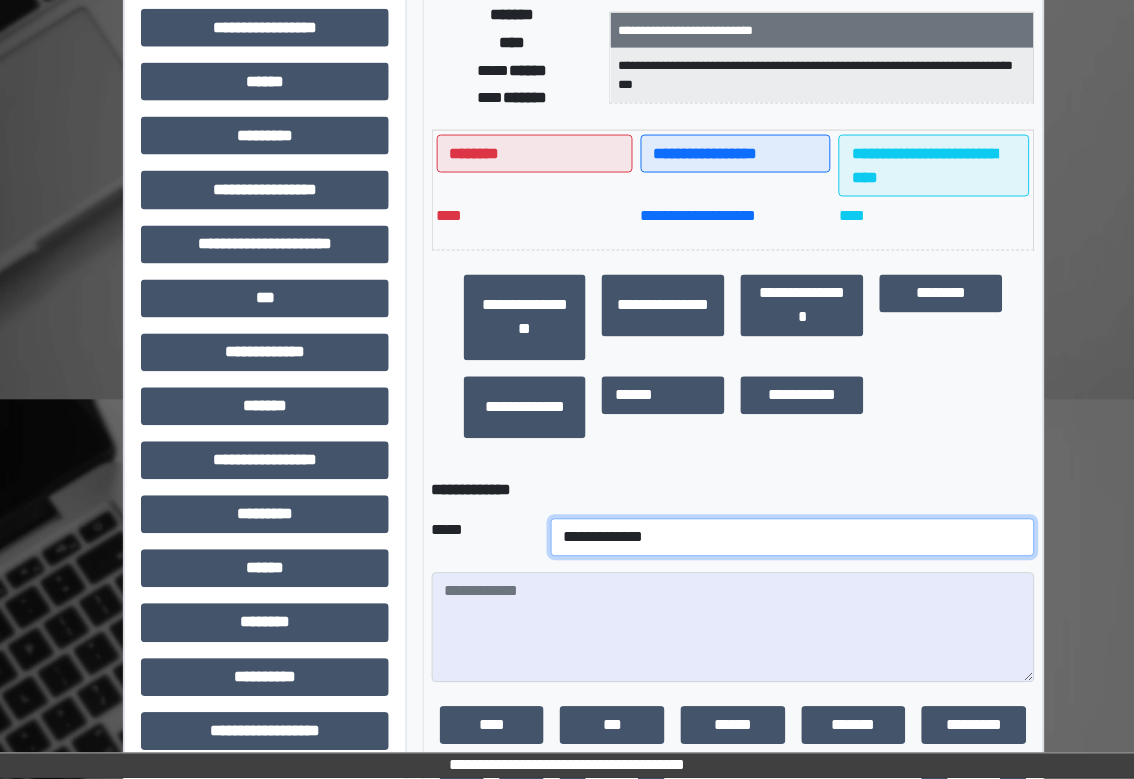 click on "**********" at bounding box center (793, 538) 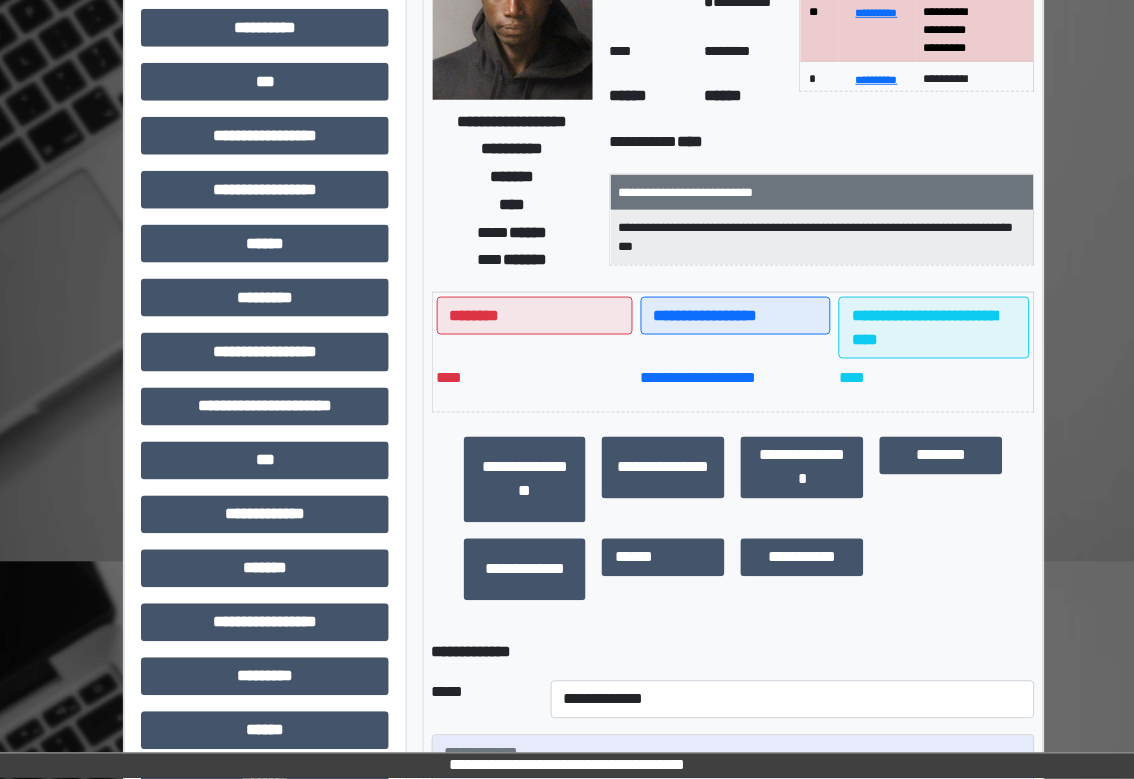 scroll, scrollTop: 0, scrollLeft: 0, axis: both 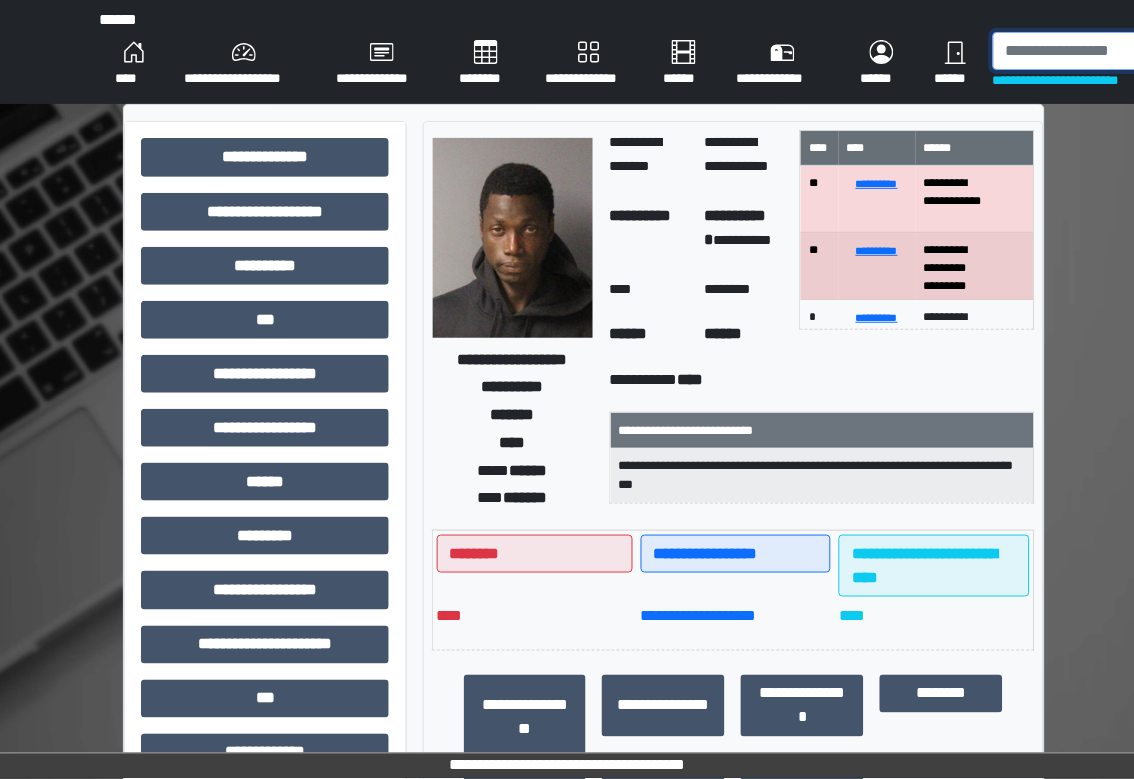 click at bounding box center [1098, 51] 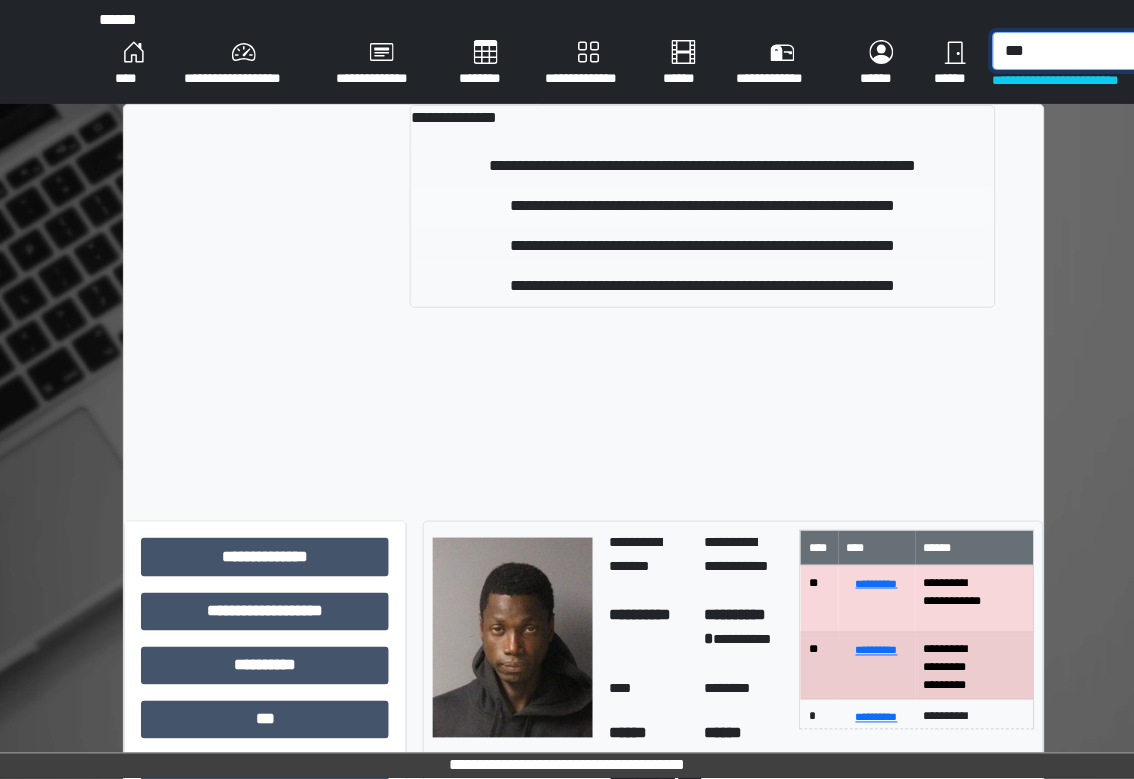 type on "***" 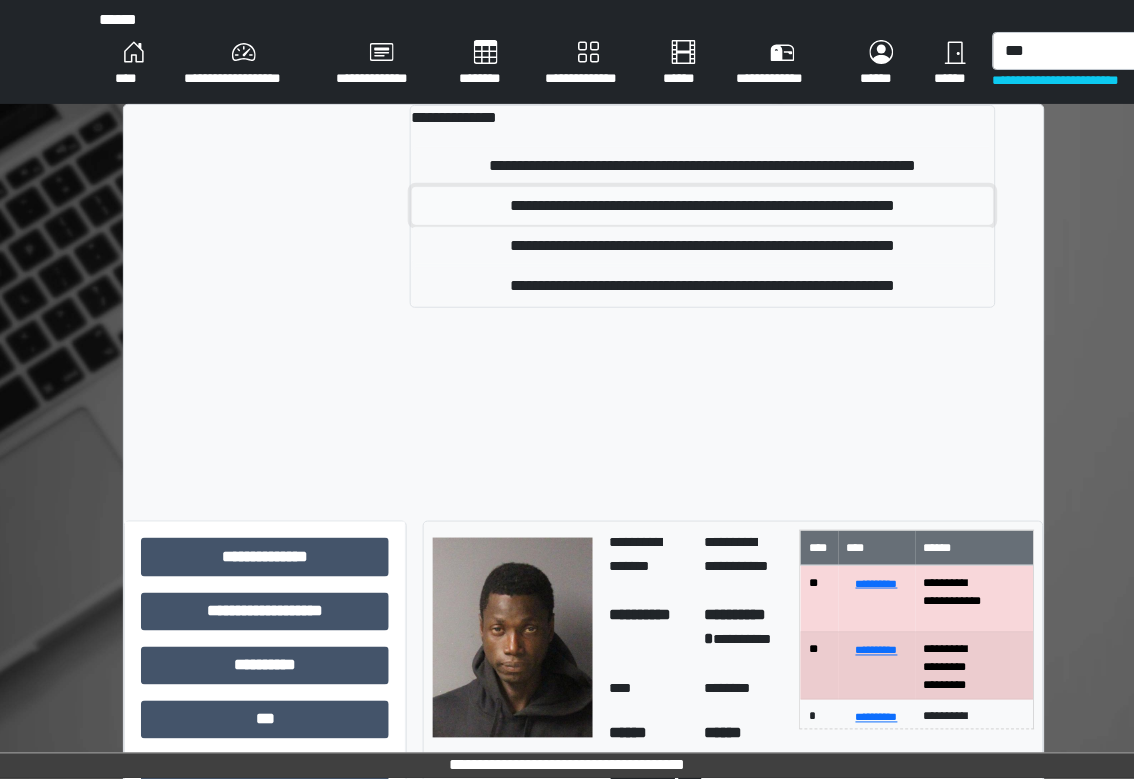 click on "**********" at bounding box center (703, 206) 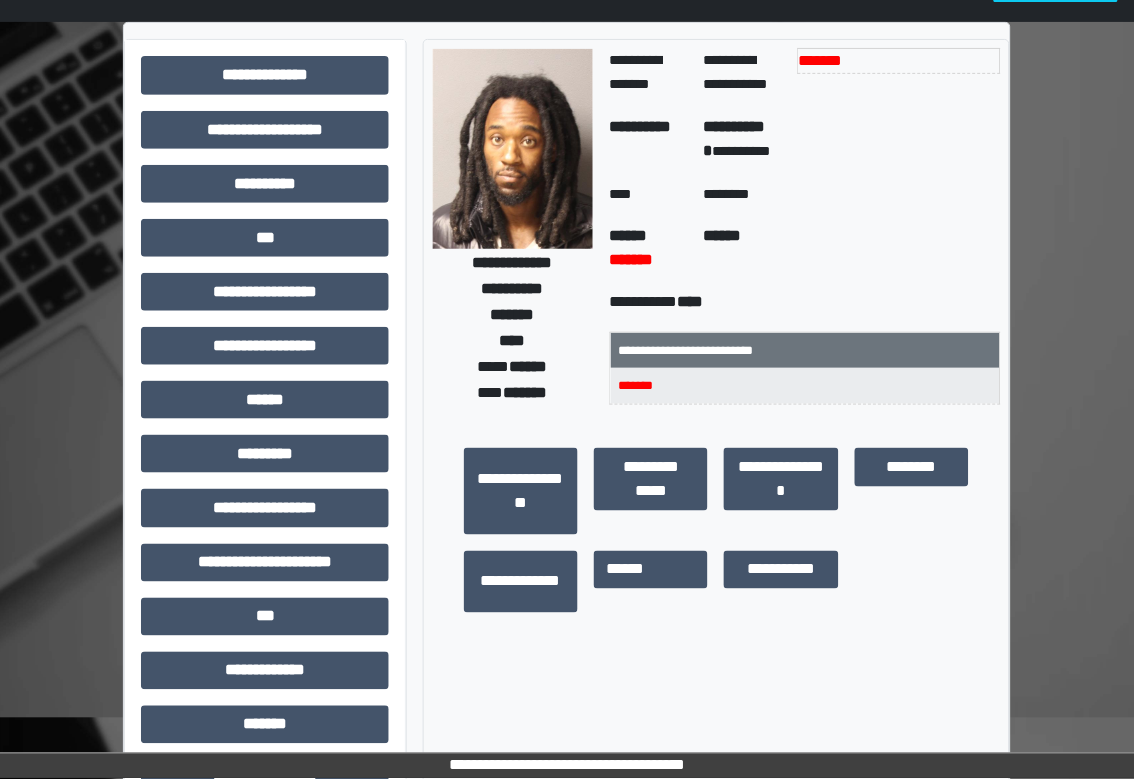 scroll, scrollTop: 0, scrollLeft: 0, axis: both 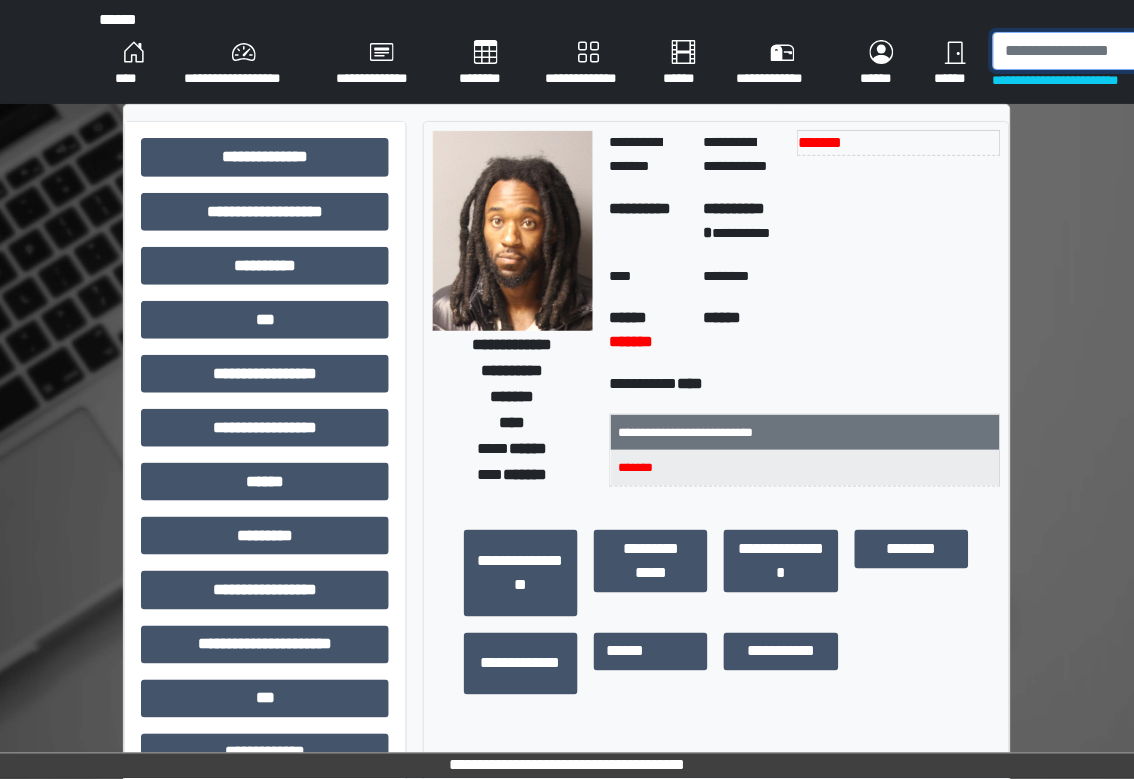 click at bounding box center (1098, 51) 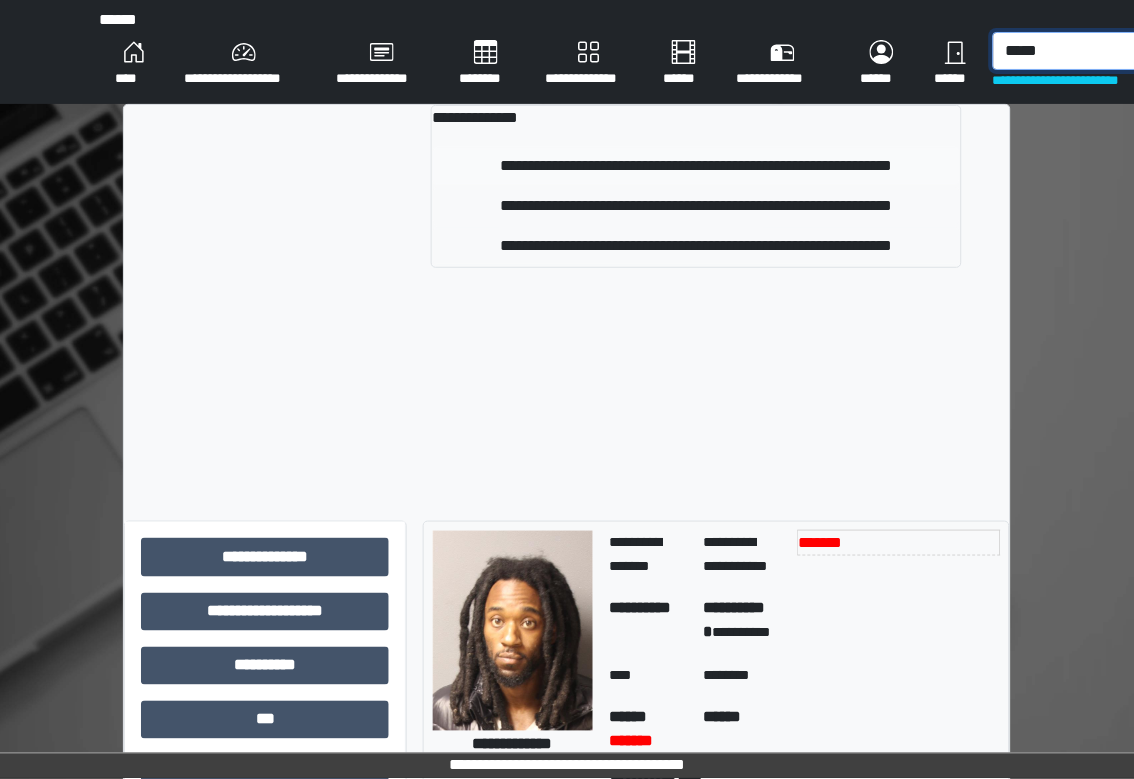 type on "*****" 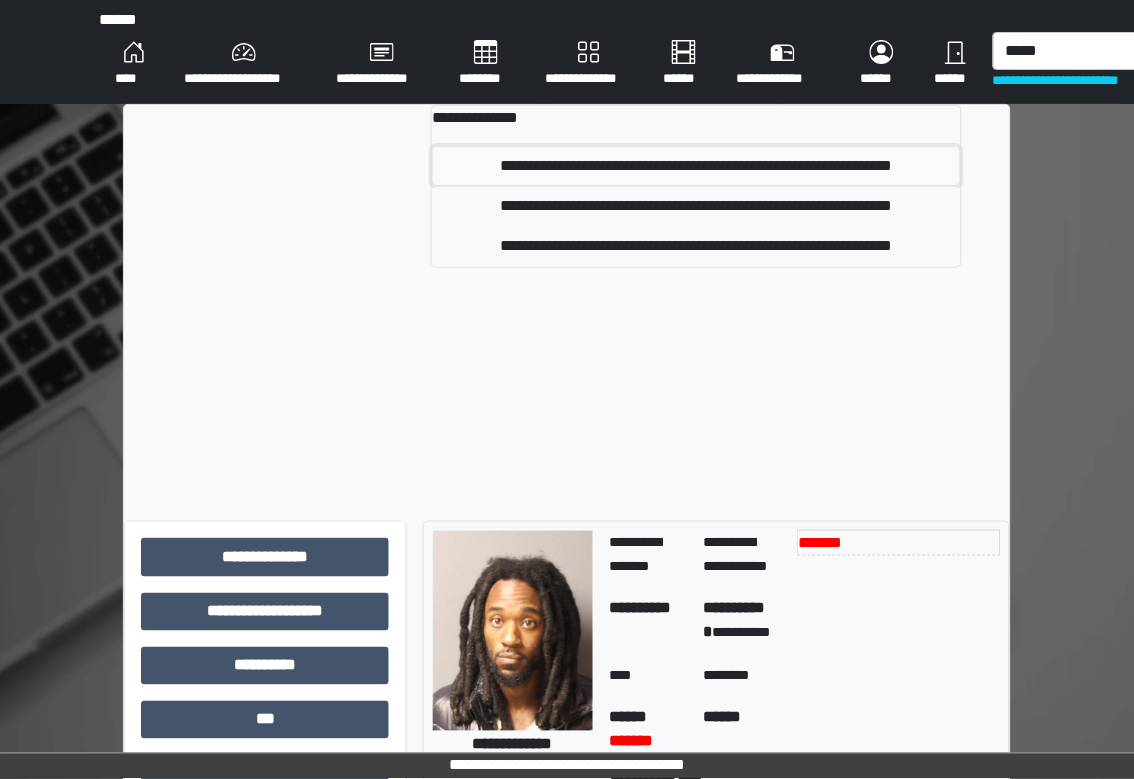 click on "**********" at bounding box center [696, 166] 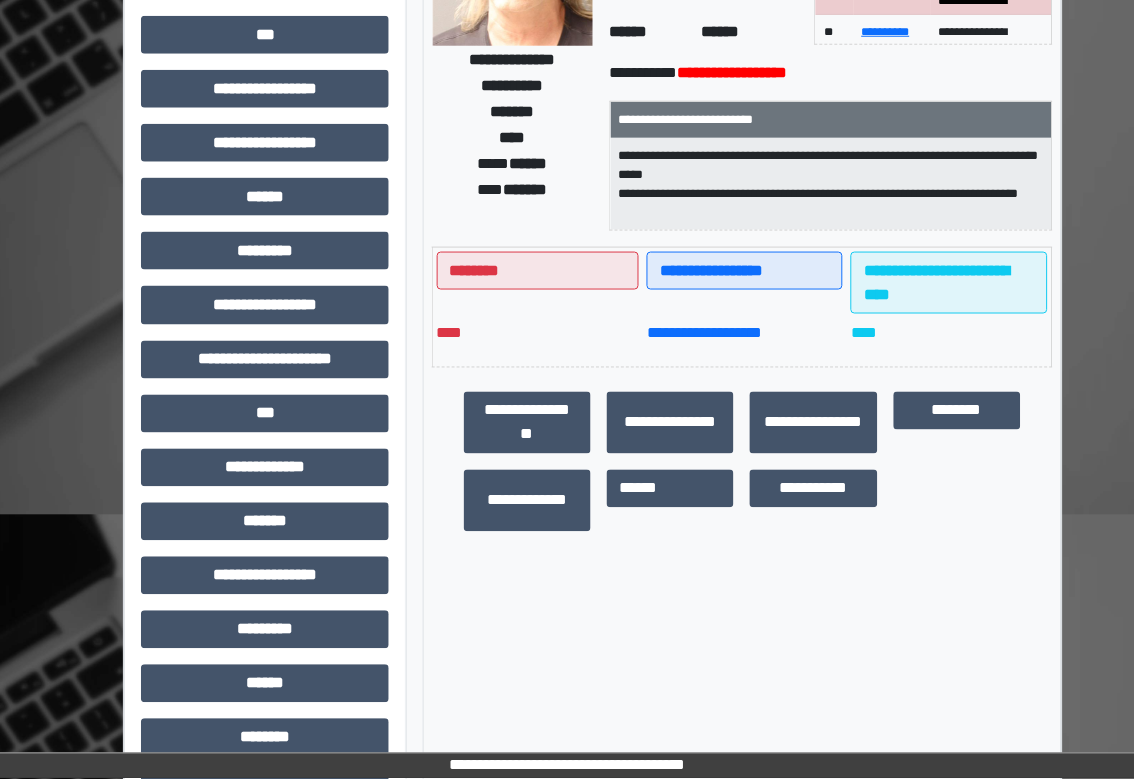 scroll, scrollTop: 400, scrollLeft: 0, axis: vertical 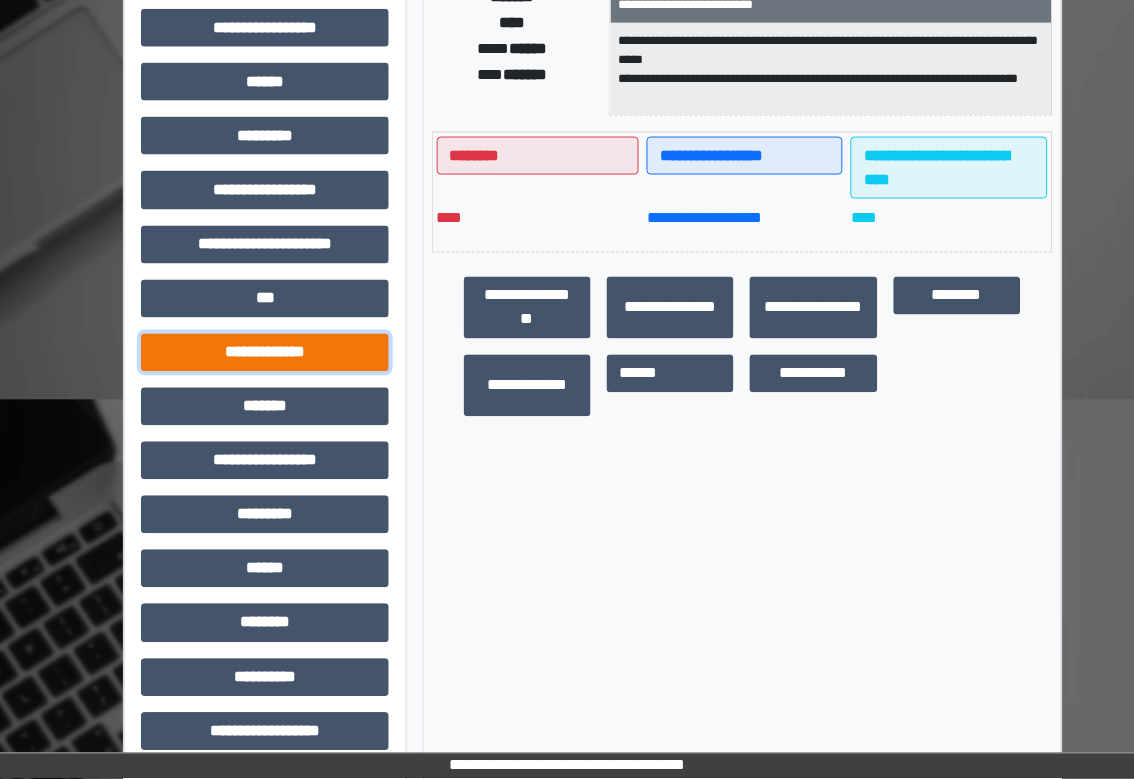 click on "**********" at bounding box center [265, 353] 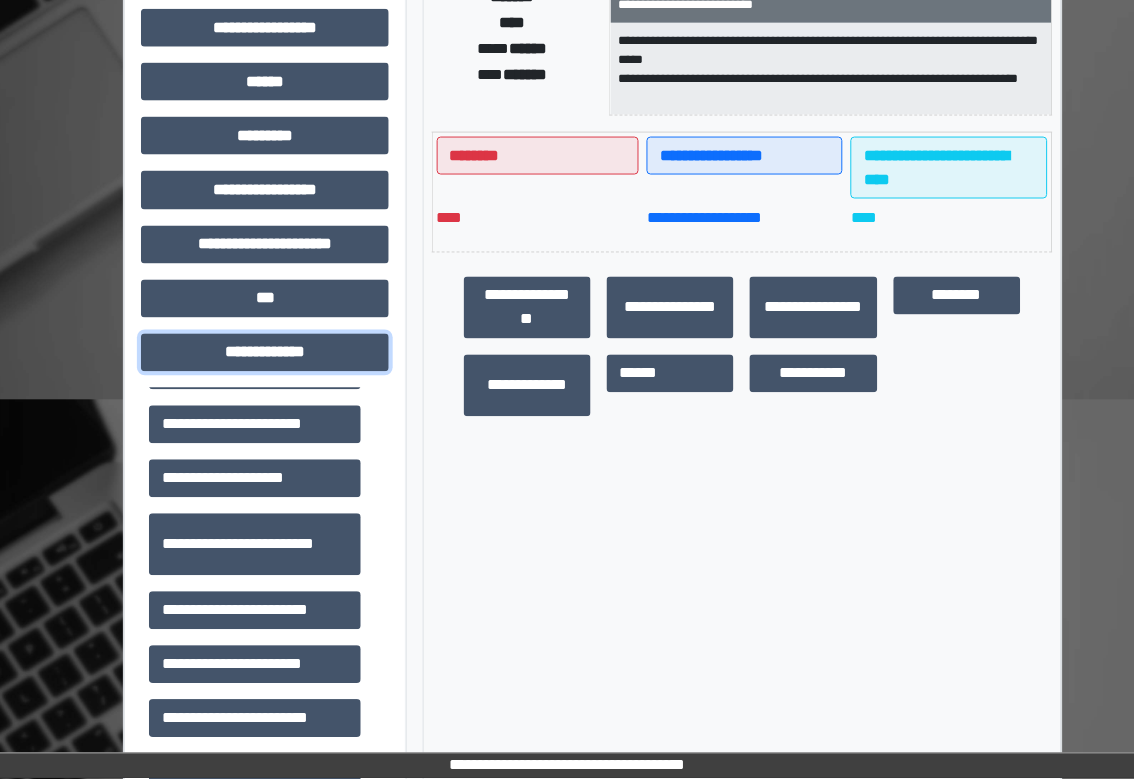 scroll, scrollTop: 400, scrollLeft: 0, axis: vertical 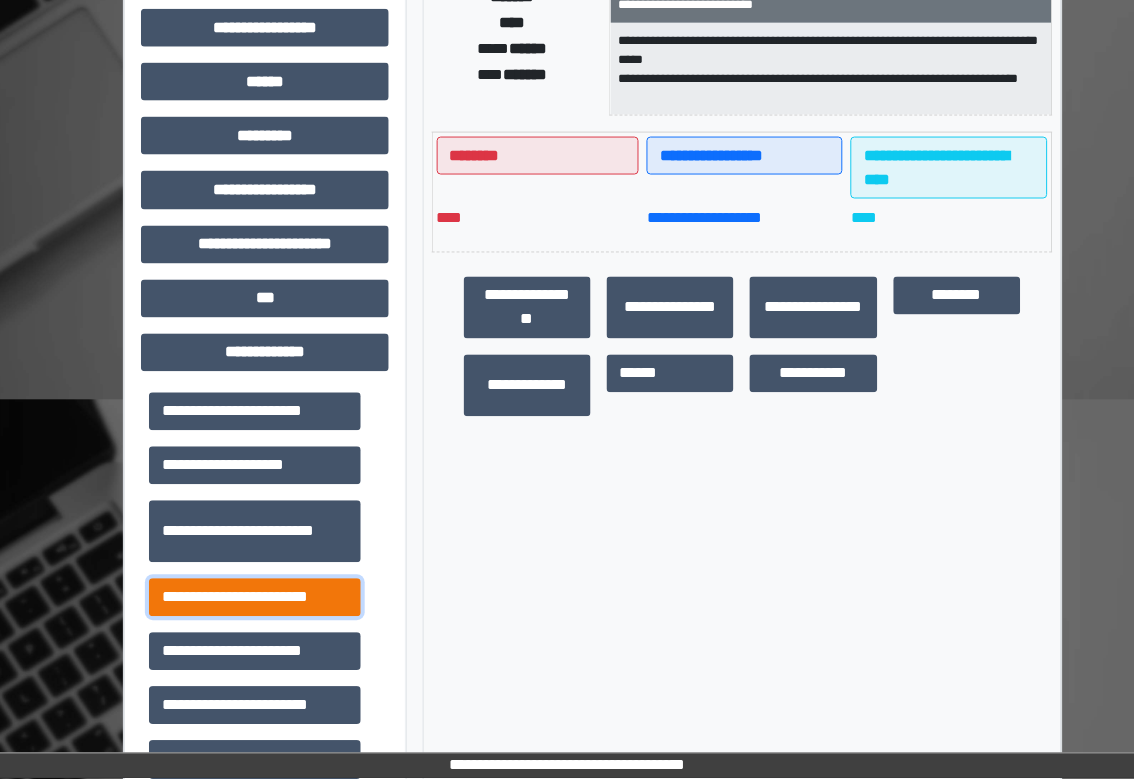 click on "**********" at bounding box center (255, 598) 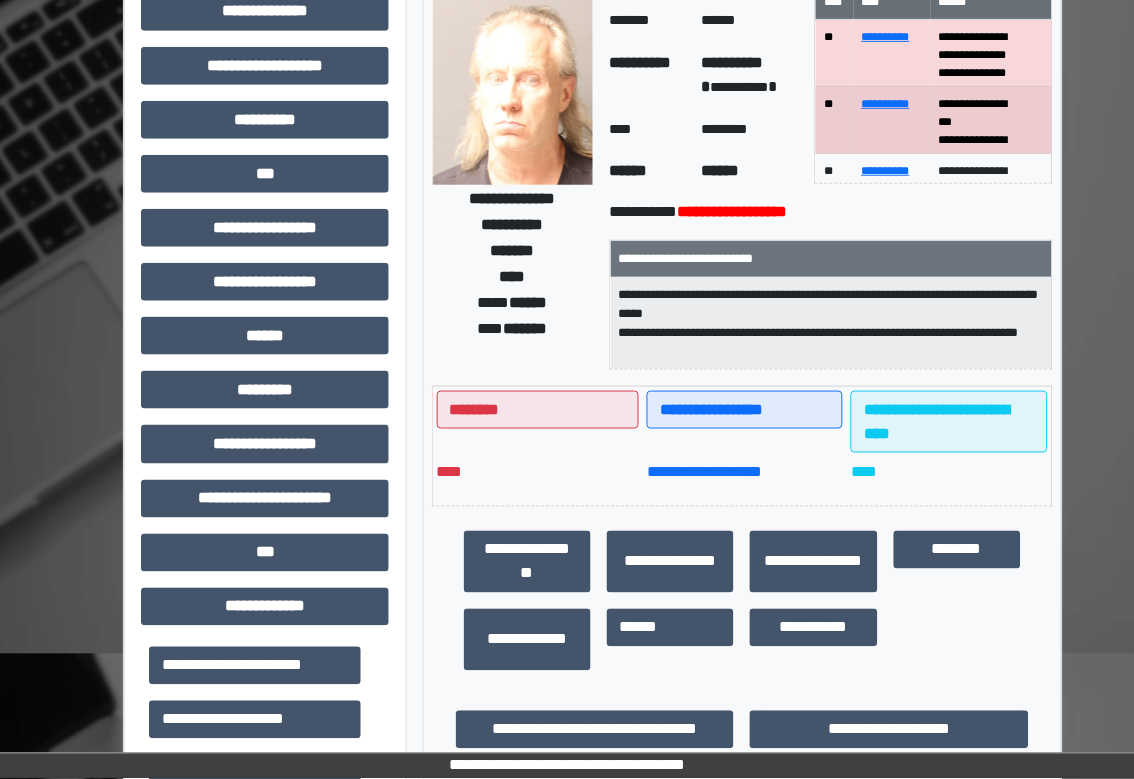 scroll, scrollTop: 0, scrollLeft: 0, axis: both 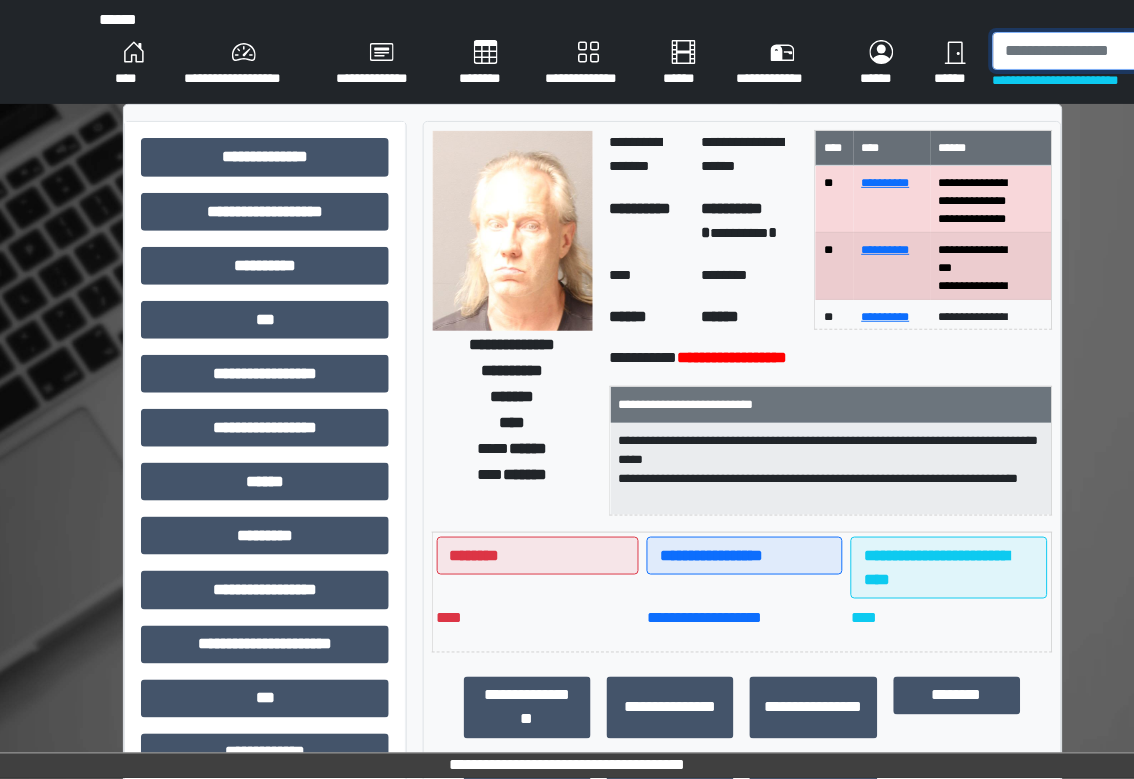 click at bounding box center (1098, 51) 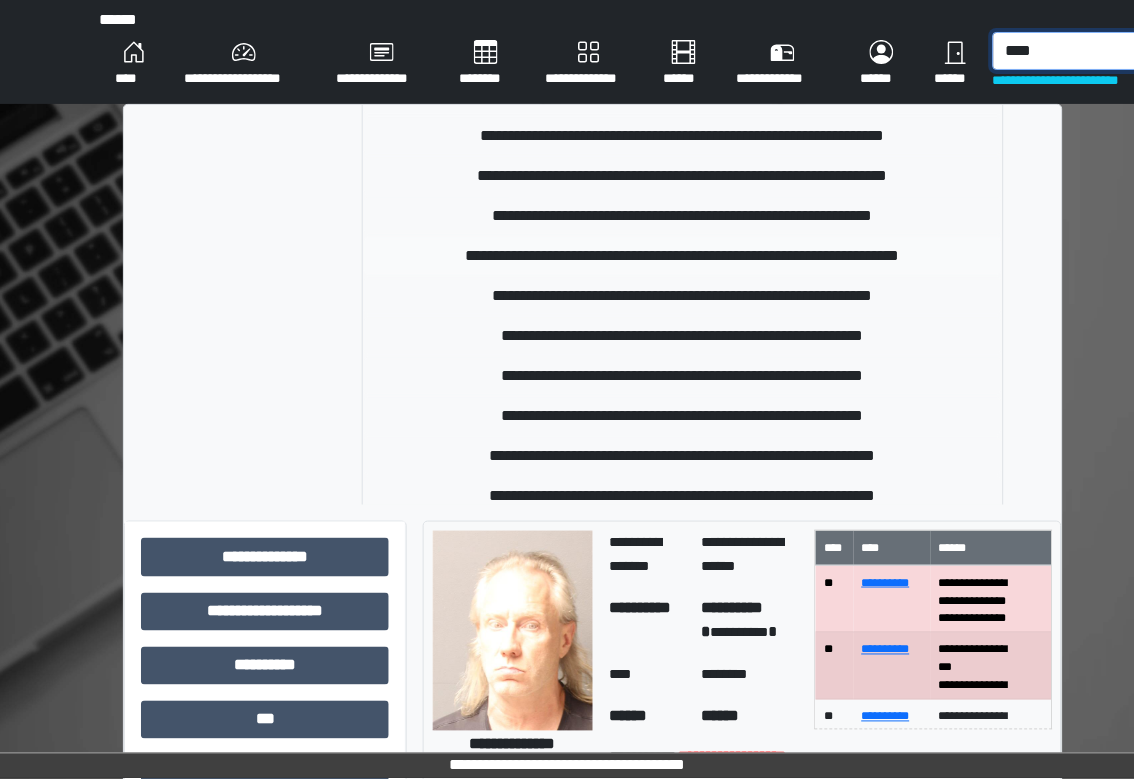 scroll, scrollTop: 266, scrollLeft: 0, axis: vertical 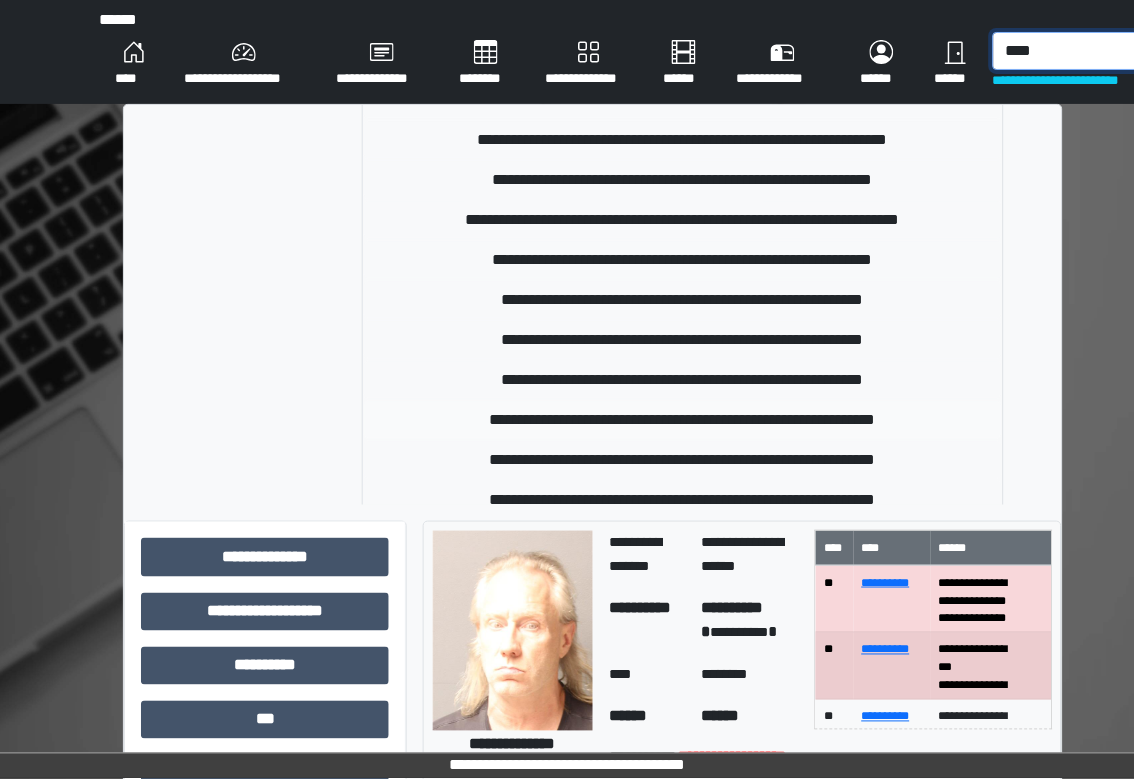 type on "****" 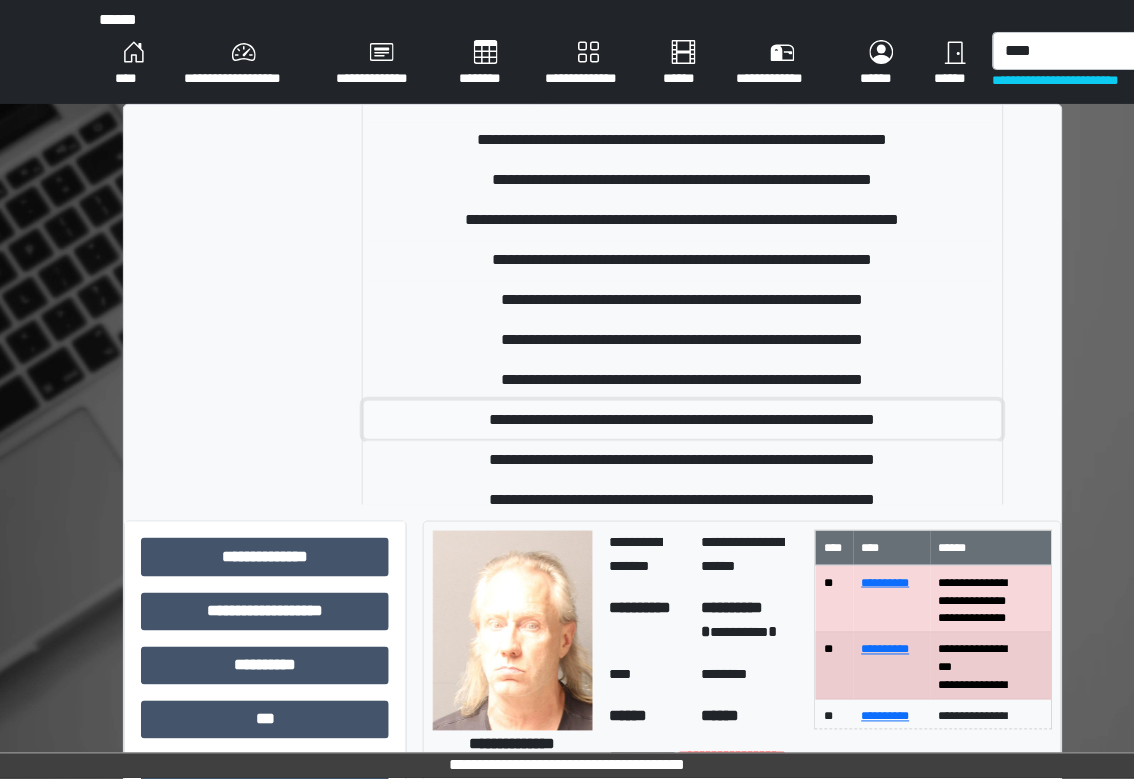 click on "**********" at bounding box center [683, 420] 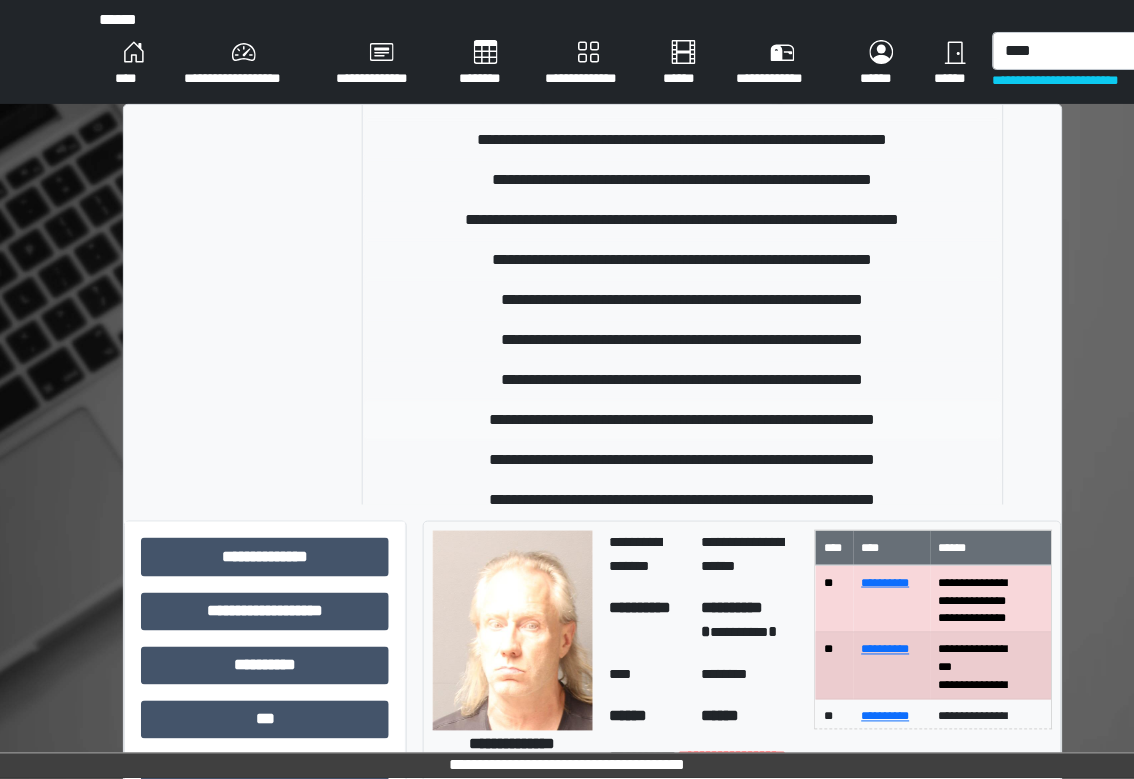 type 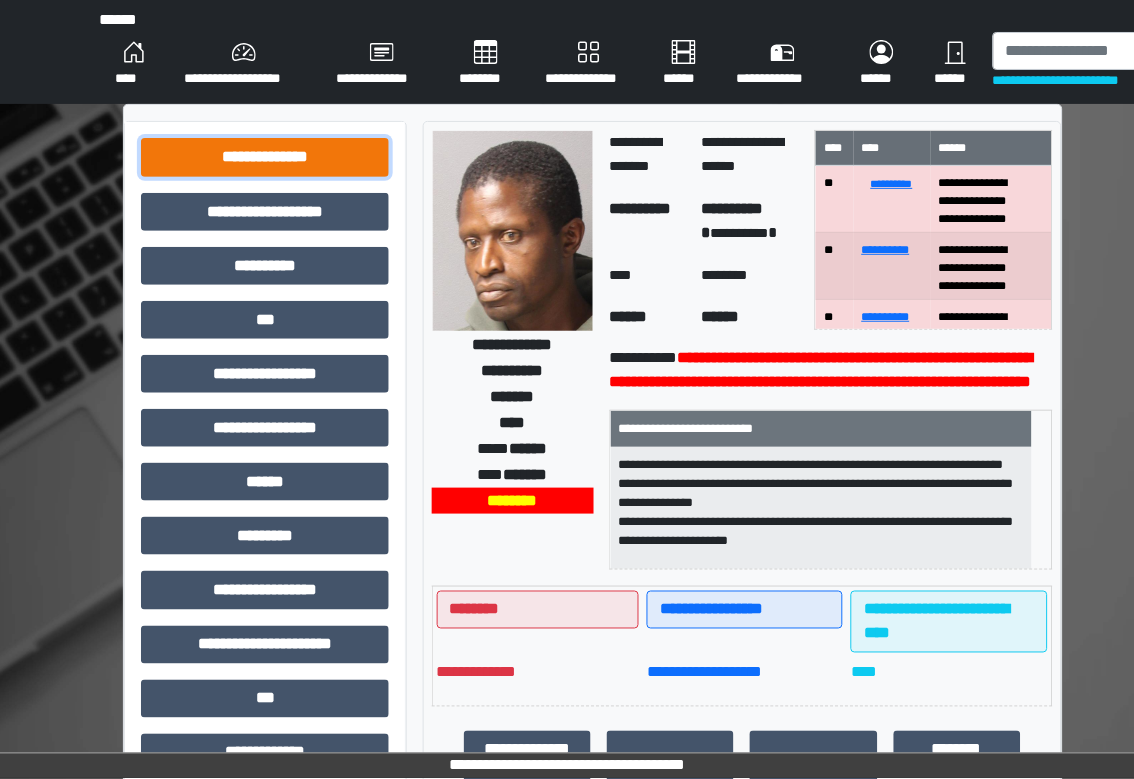 click on "**********" at bounding box center (265, 157) 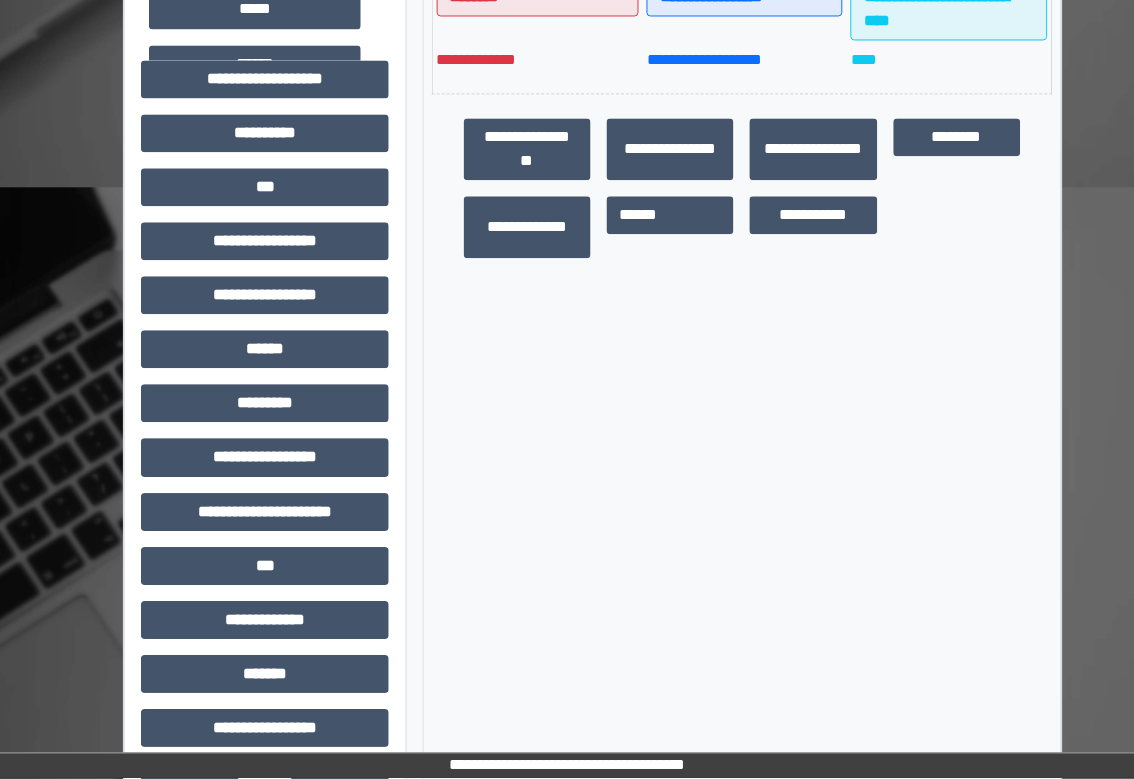 scroll, scrollTop: 666, scrollLeft: 0, axis: vertical 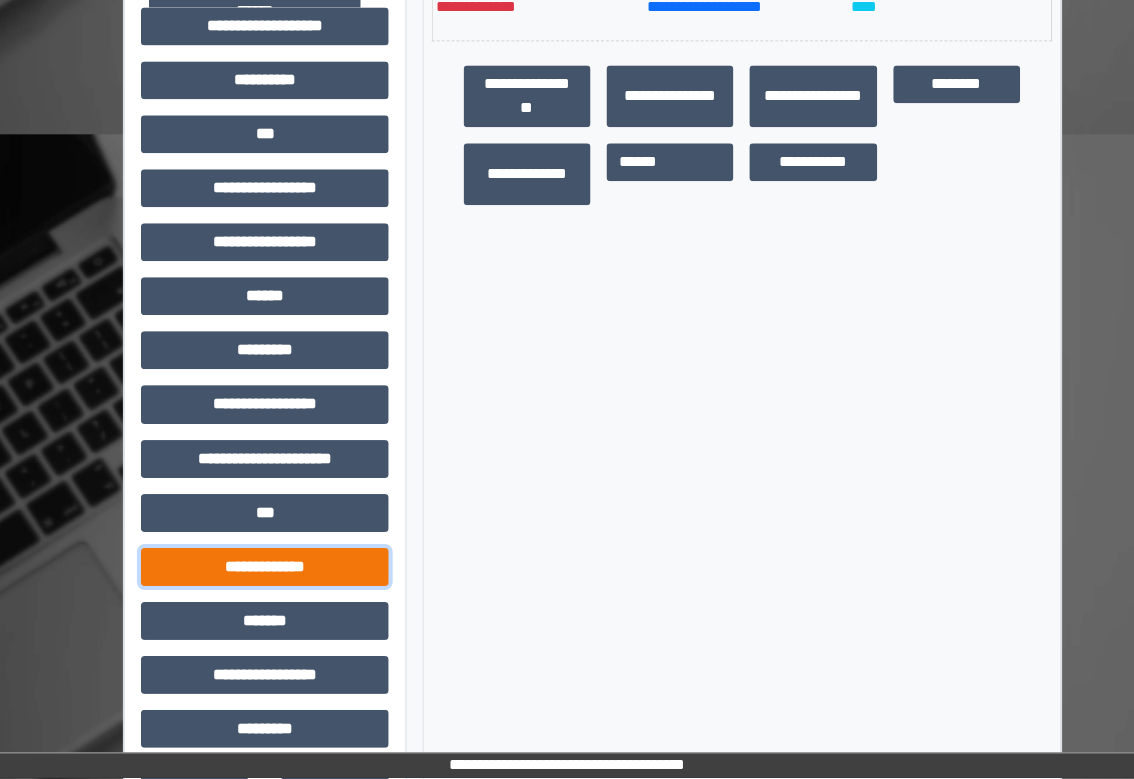 click on "**********" at bounding box center (265, 567) 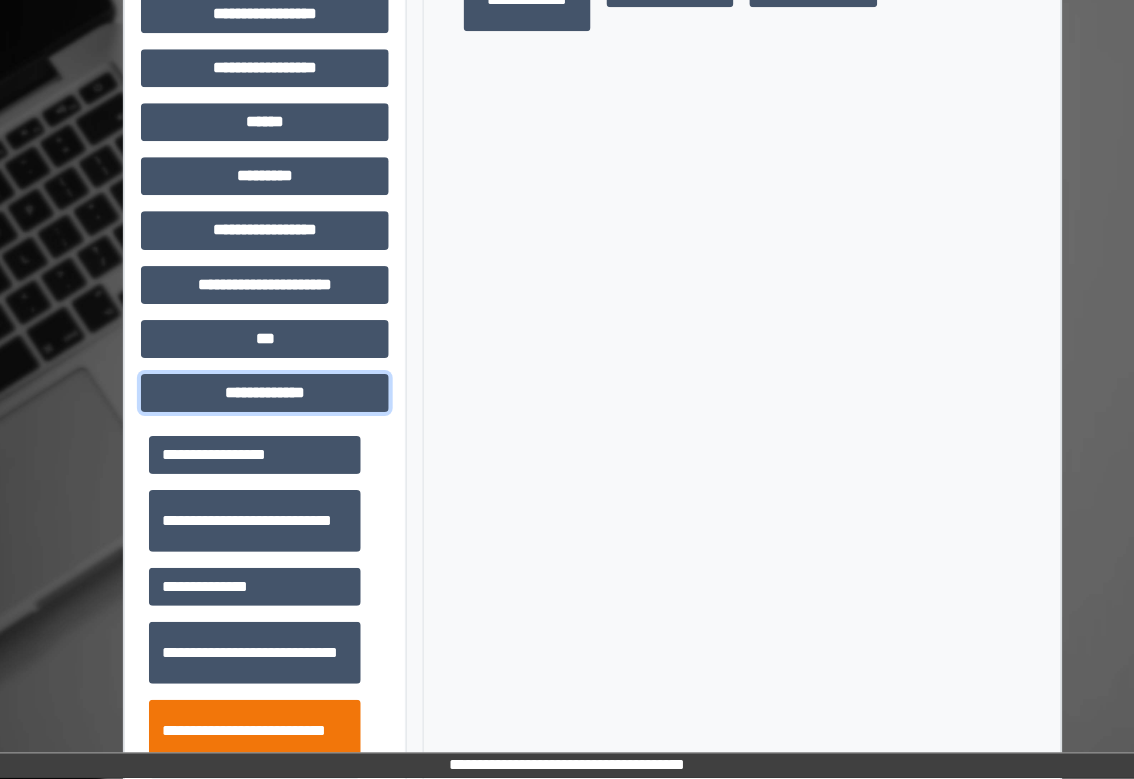 scroll, scrollTop: 1066, scrollLeft: 0, axis: vertical 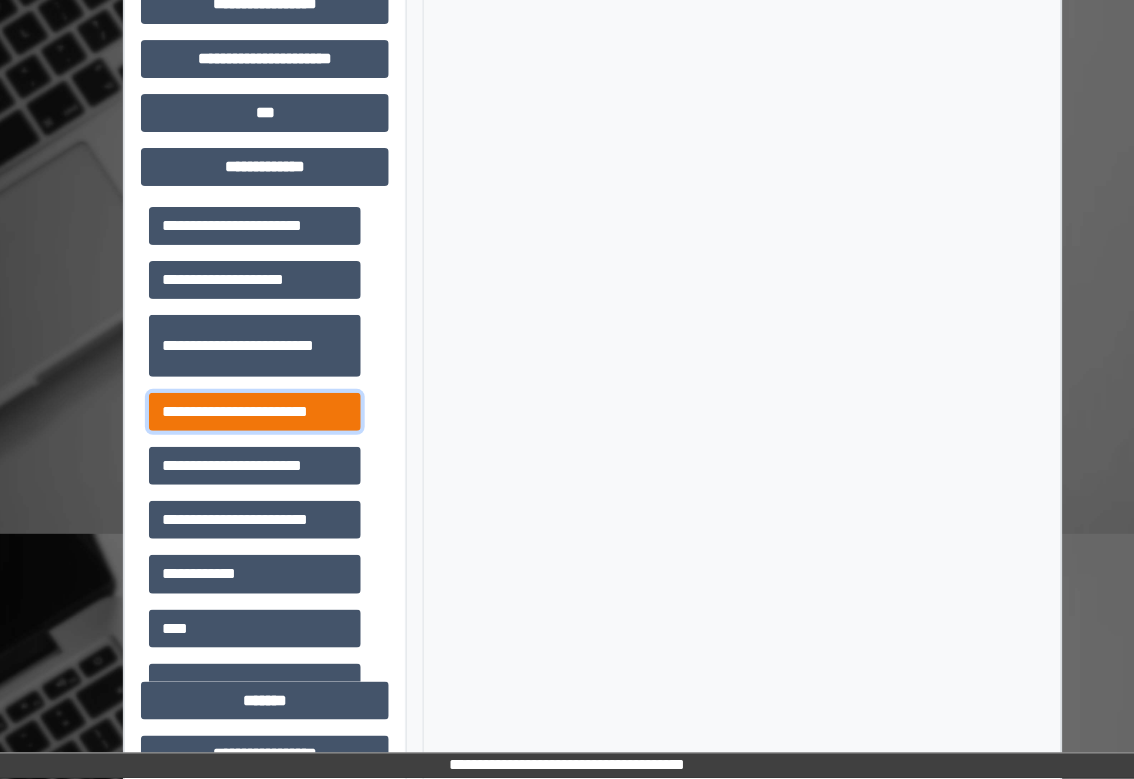 click on "**********" at bounding box center (255, 412) 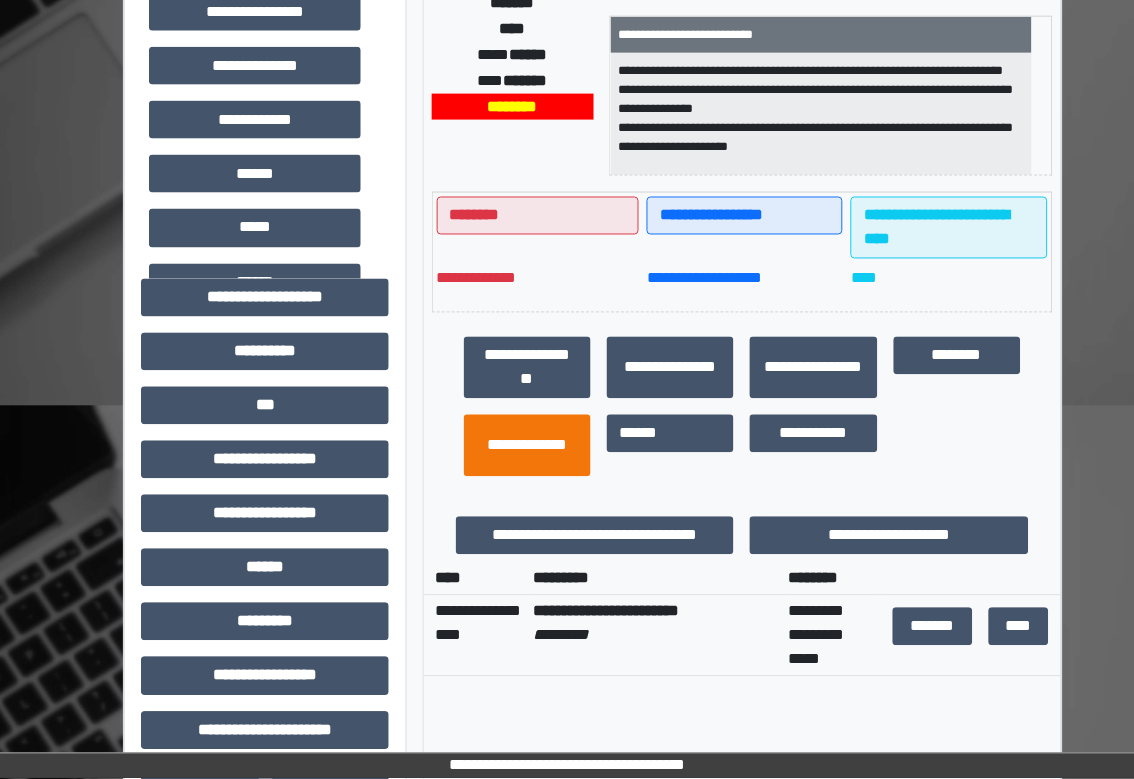 scroll, scrollTop: 400, scrollLeft: 0, axis: vertical 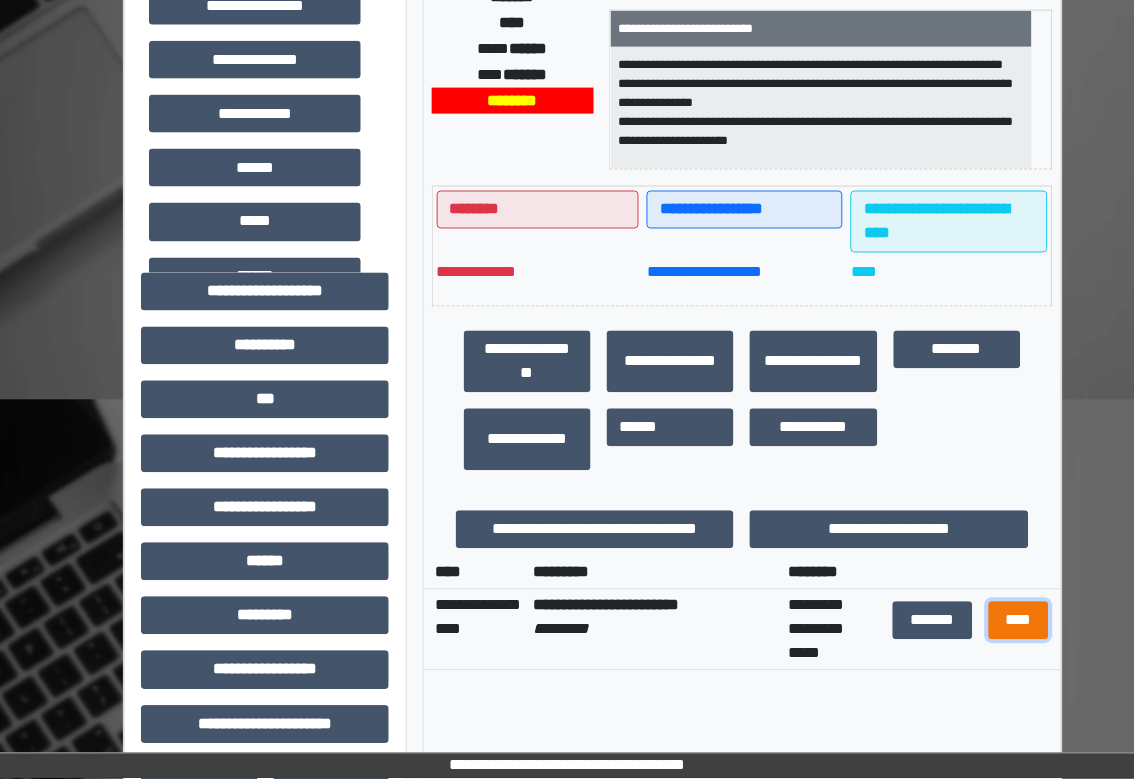 click on "****" at bounding box center (1019, 621) 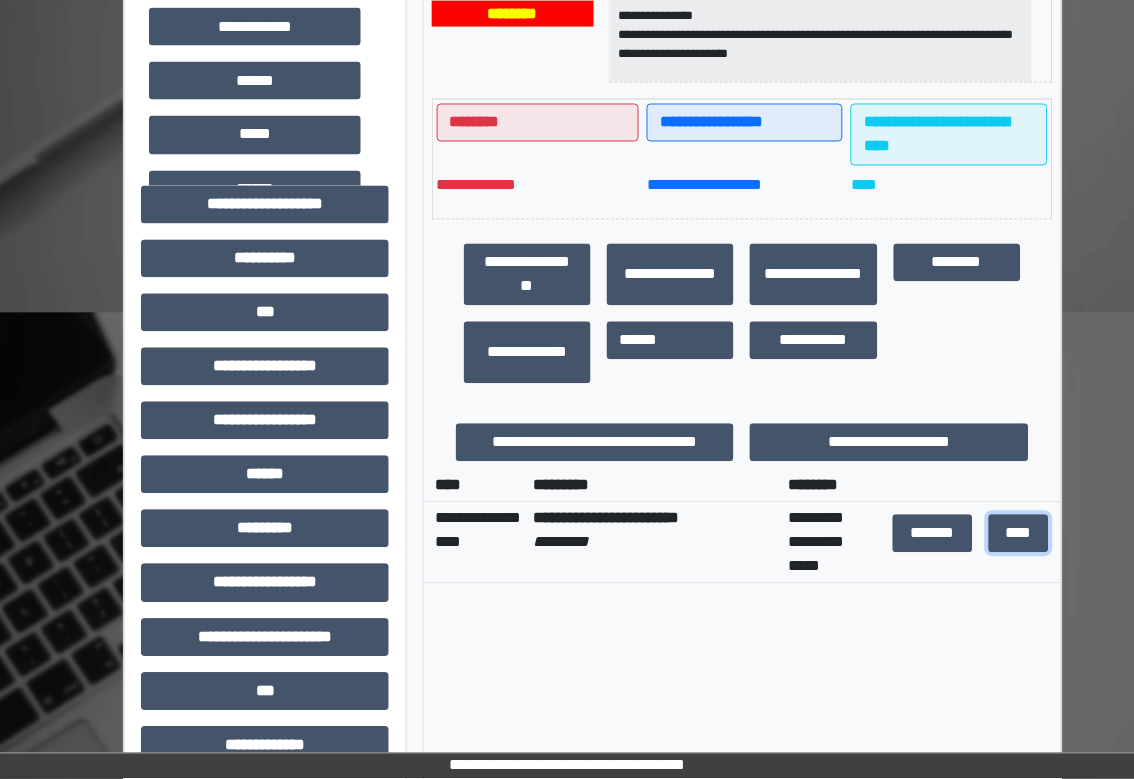 scroll, scrollTop: 533, scrollLeft: 0, axis: vertical 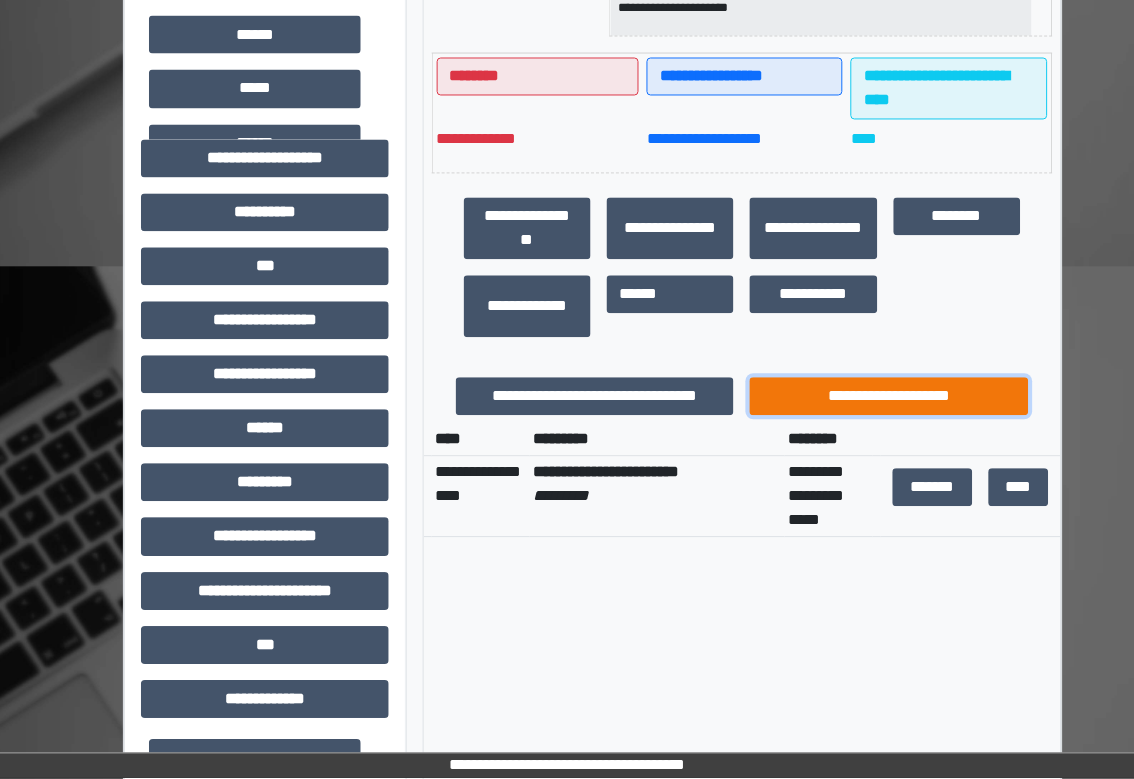 click on "**********" at bounding box center (889, 397) 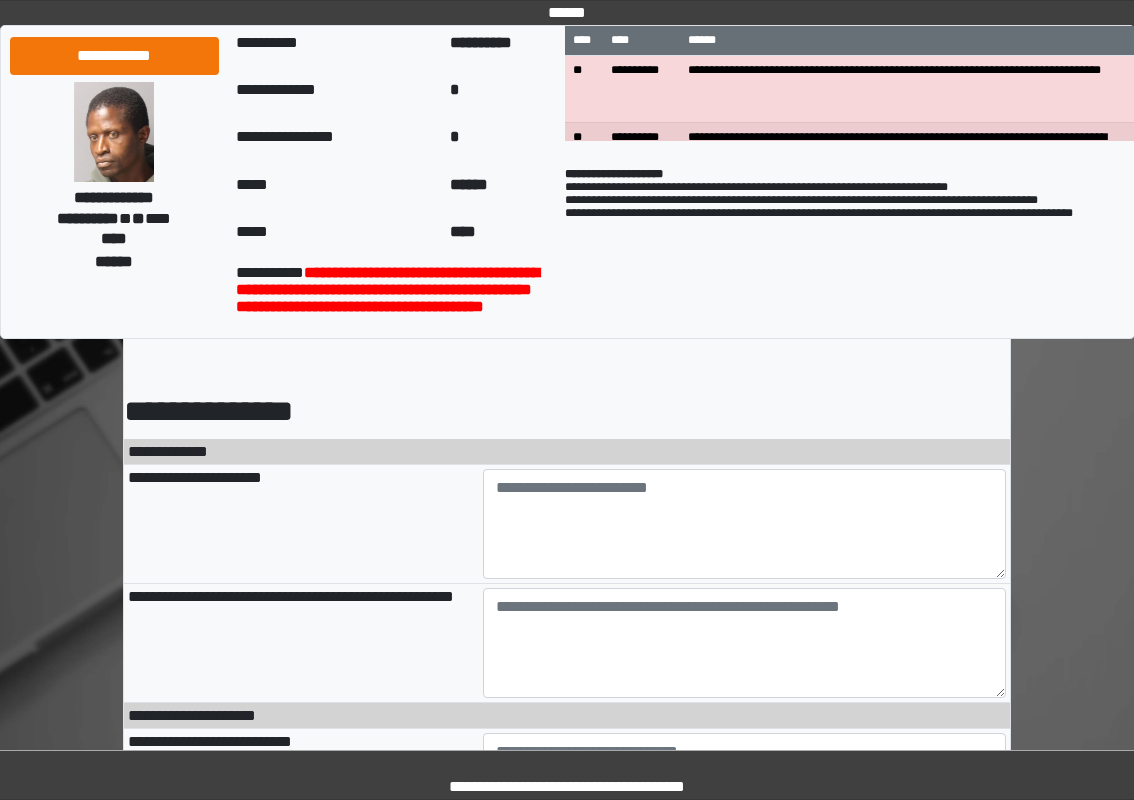 scroll, scrollTop: 0, scrollLeft: 0, axis: both 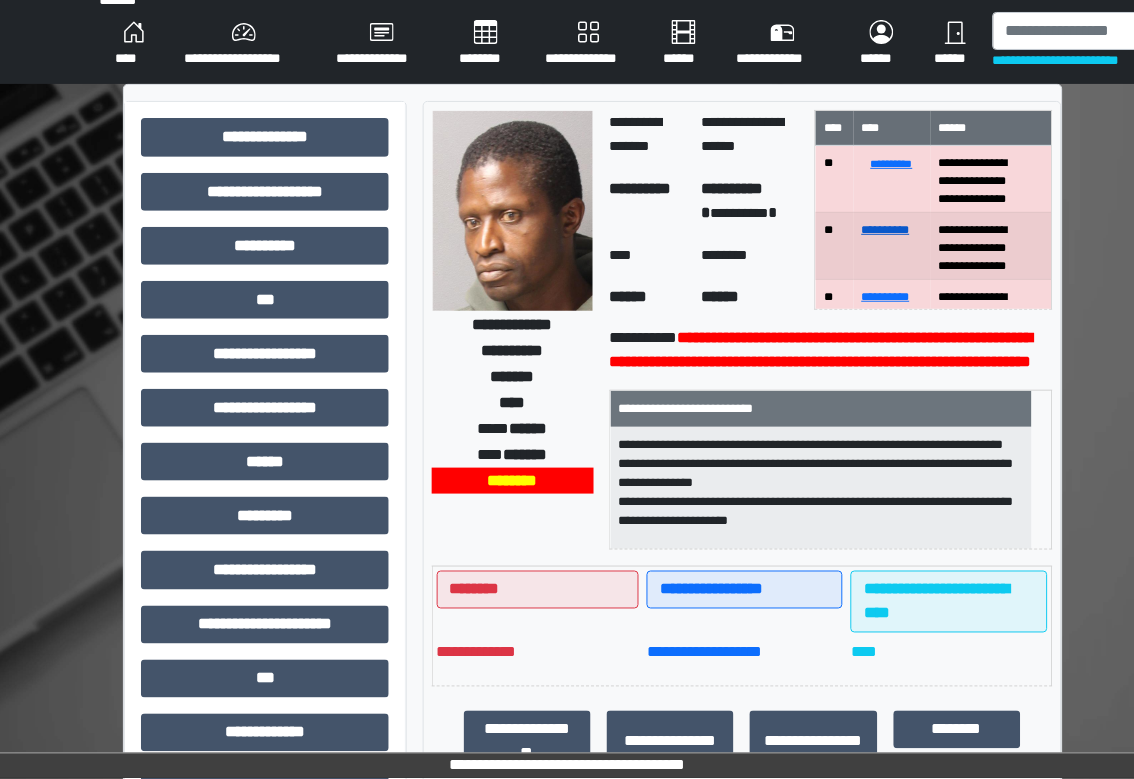 click on "**********" at bounding box center (886, 230) 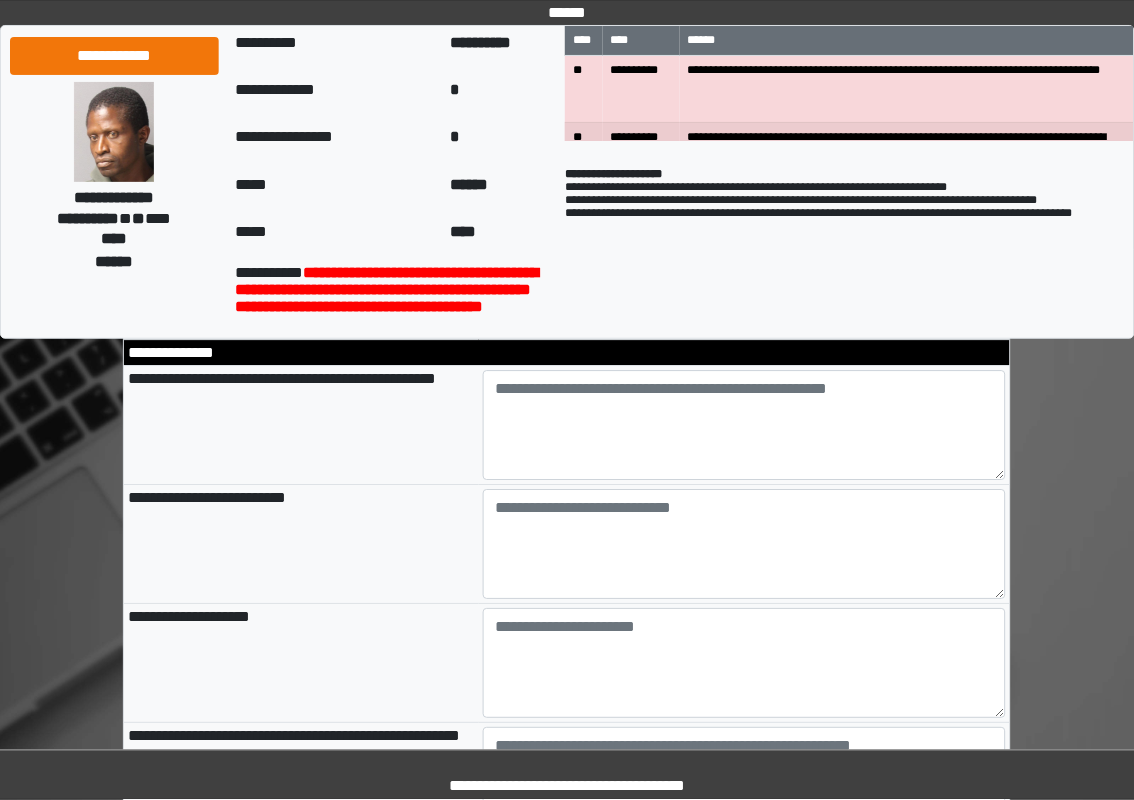 scroll, scrollTop: 0, scrollLeft: 0, axis: both 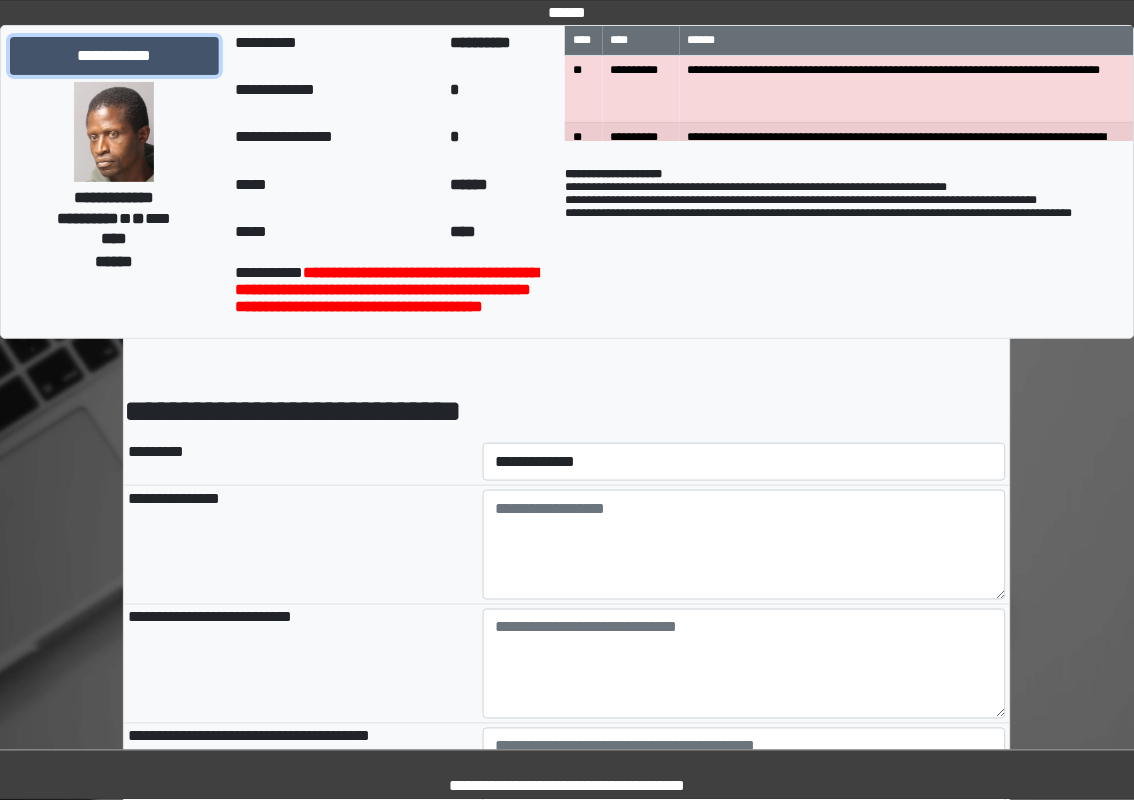 click on "**********" at bounding box center [114, 56] 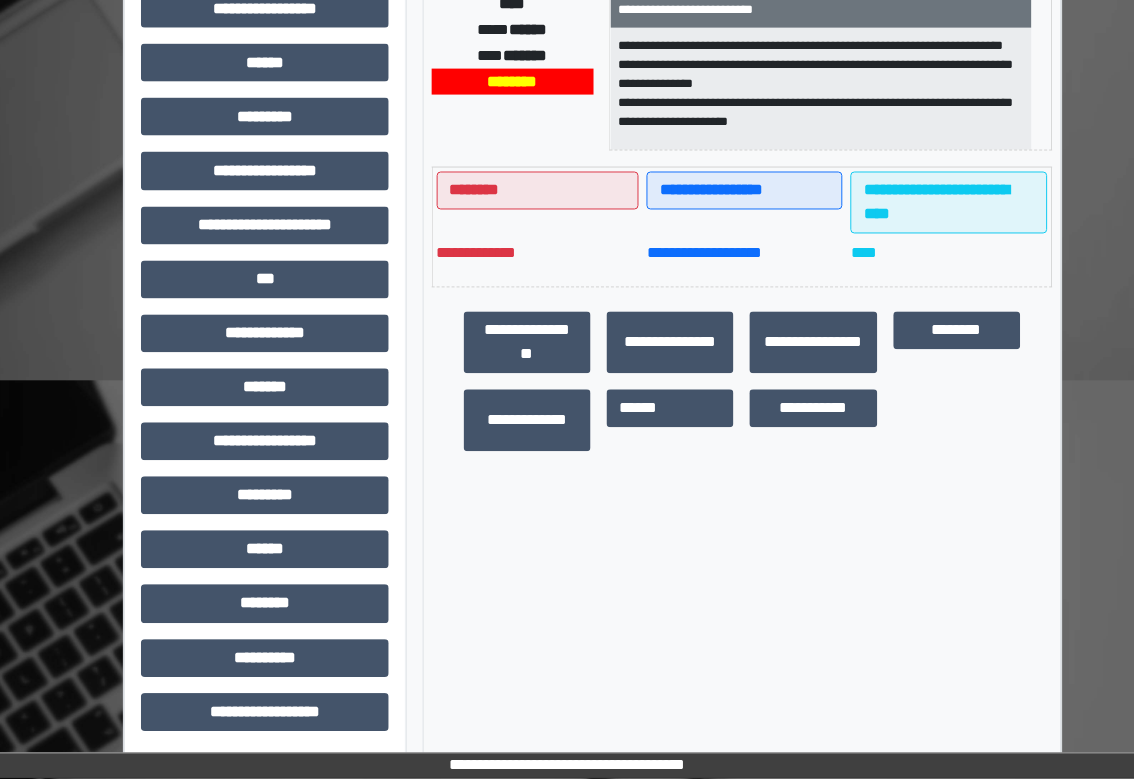 scroll, scrollTop: 421, scrollLeft: 0, axis: vertical 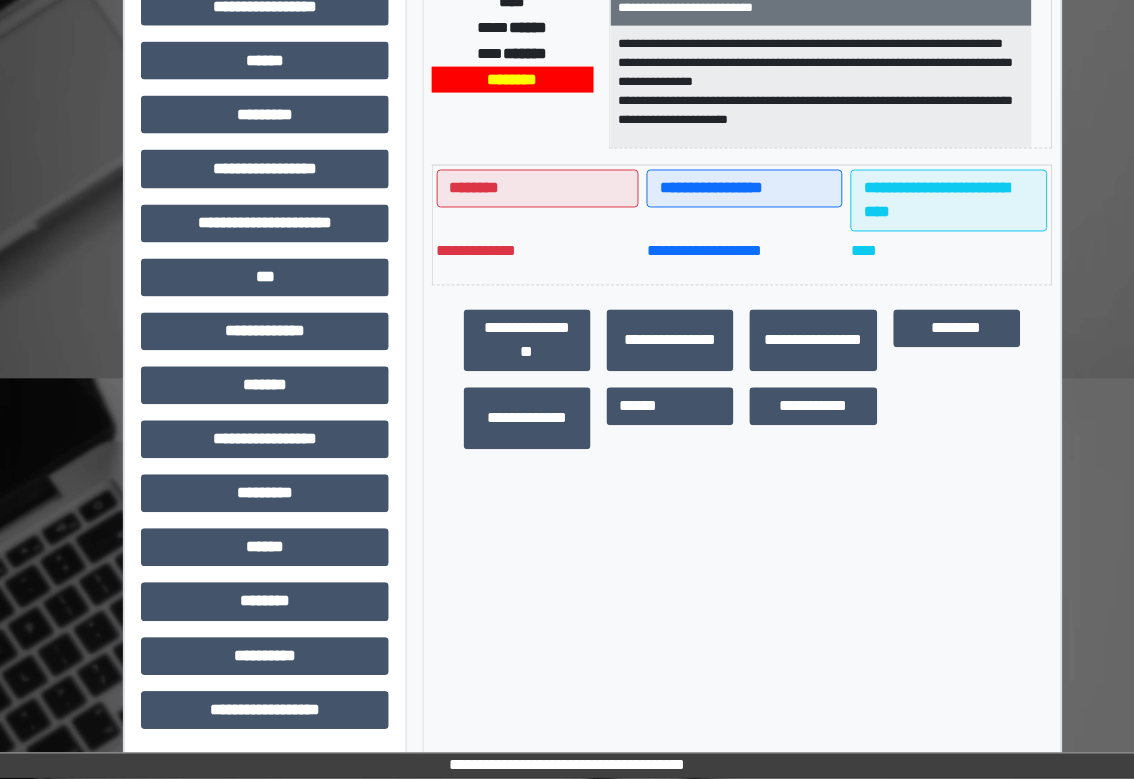 click on "**********" at bounding box center (265, 231) 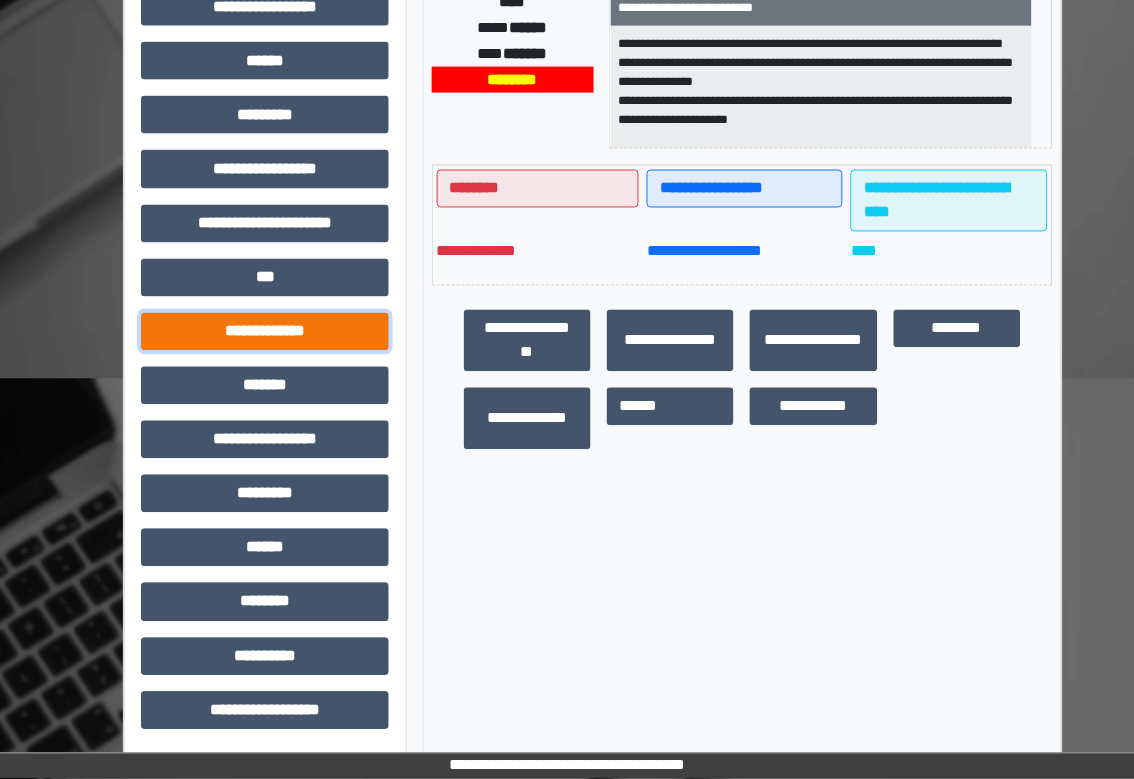 click on "**********" at bounding box center (265, 332) 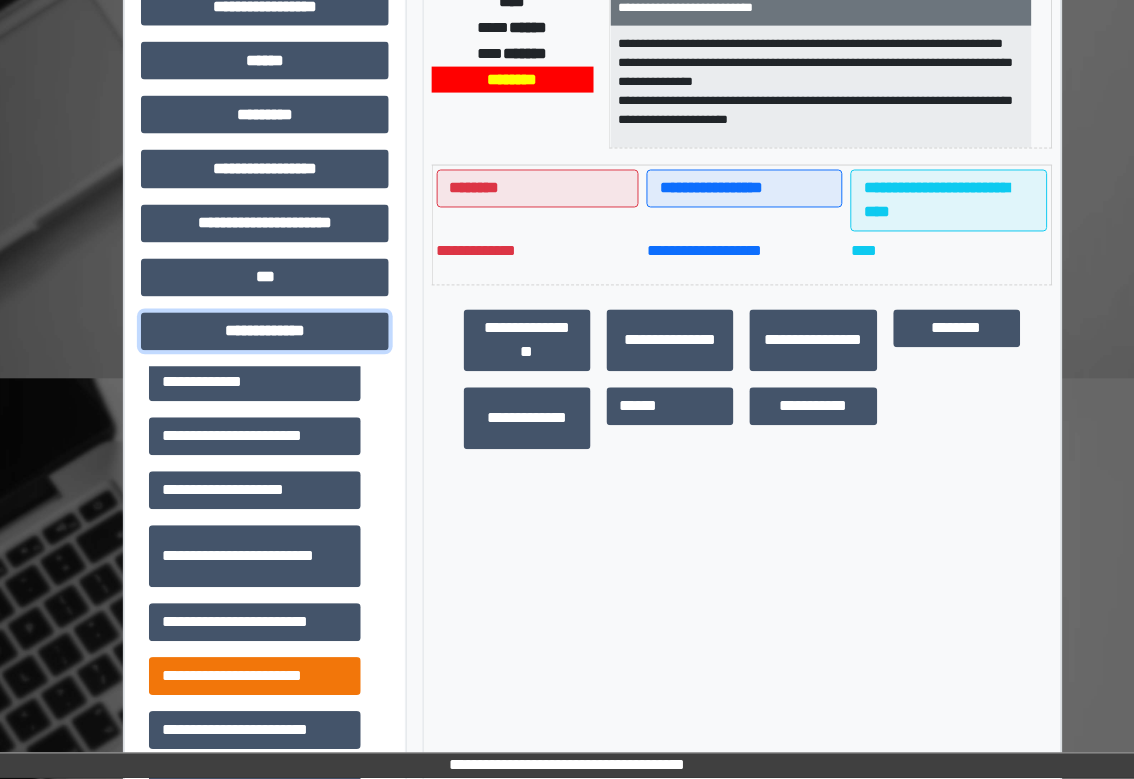 scroll, scrollTop: 400, scrollLeft: 0, axis: vertical 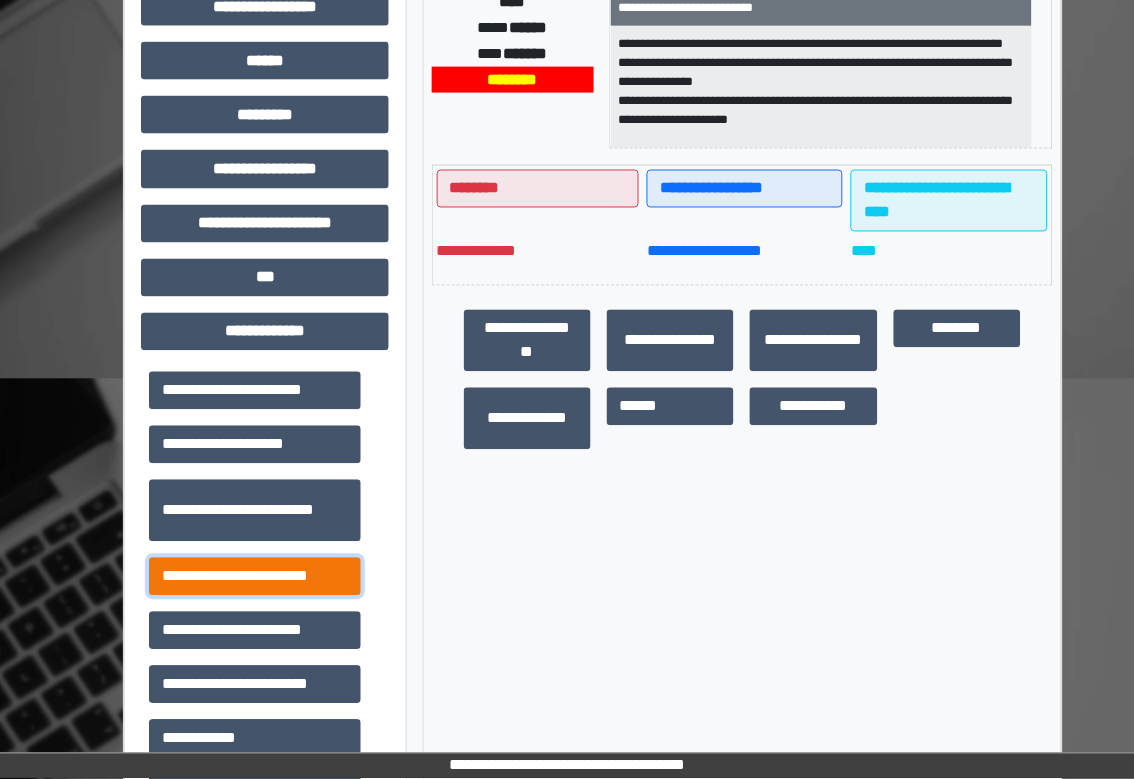 click on "**********" at bounding box center [255, 577] 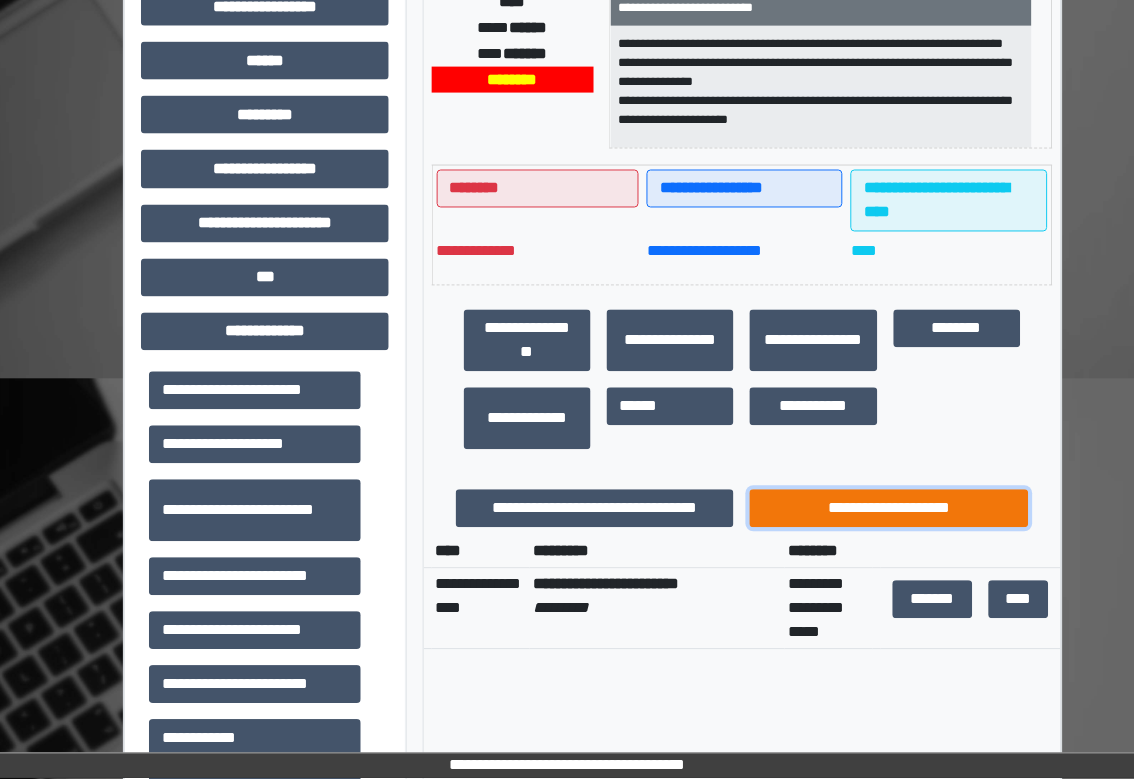 click on "**********" at bounding box center [889, 509] 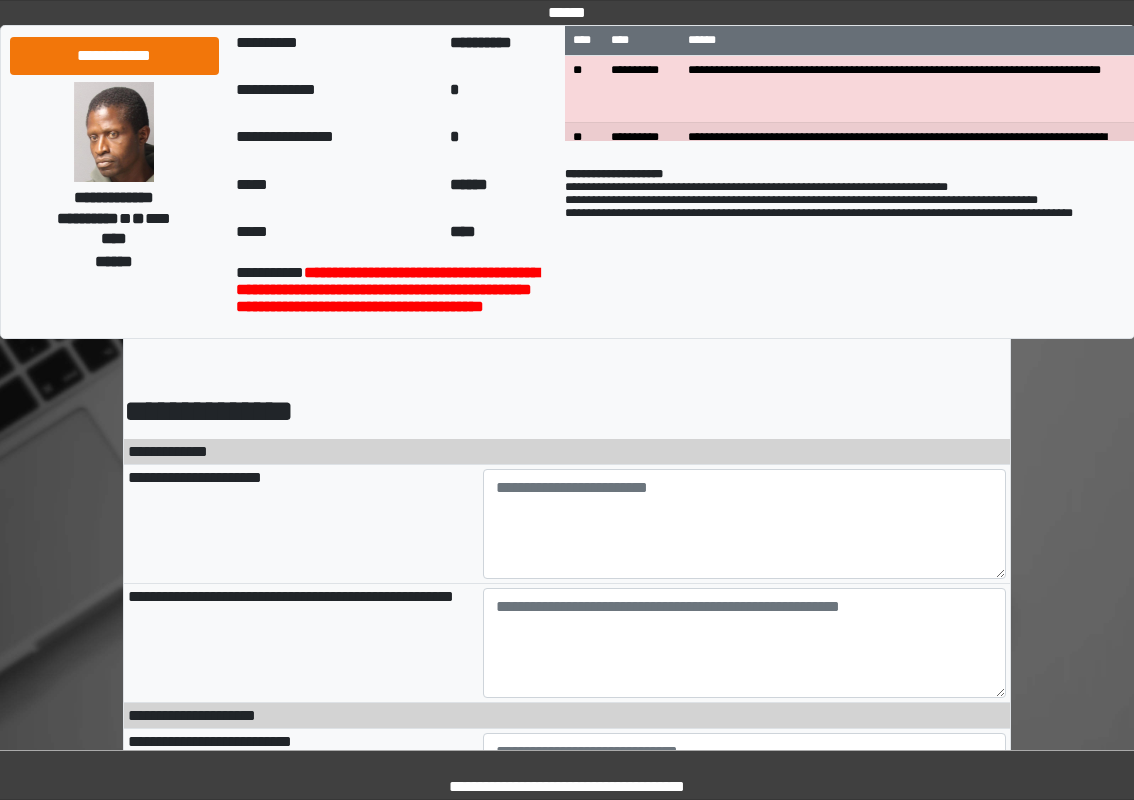 scroll, scrollTop: 0, scrollLeft: 0, axis: both 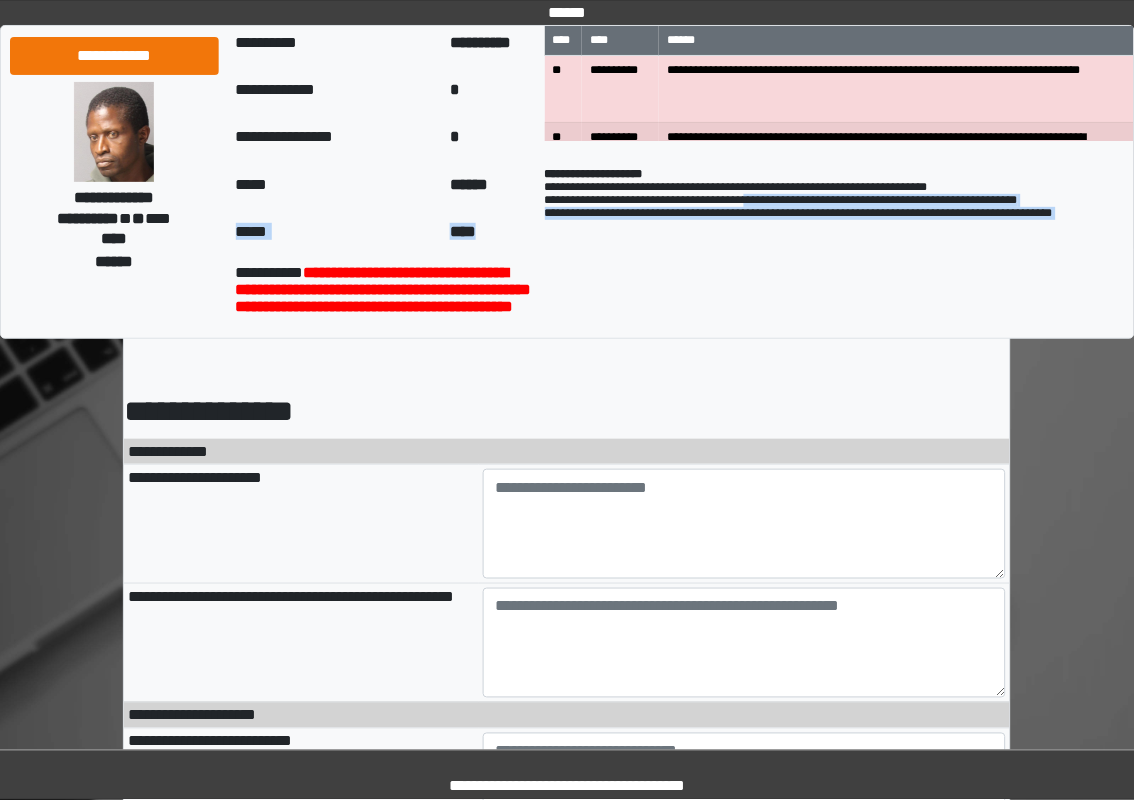 drag, startPoint x: 547, startPoint y: 182, endPoint x: 756, endPoint y: 180, distance: 209.00957 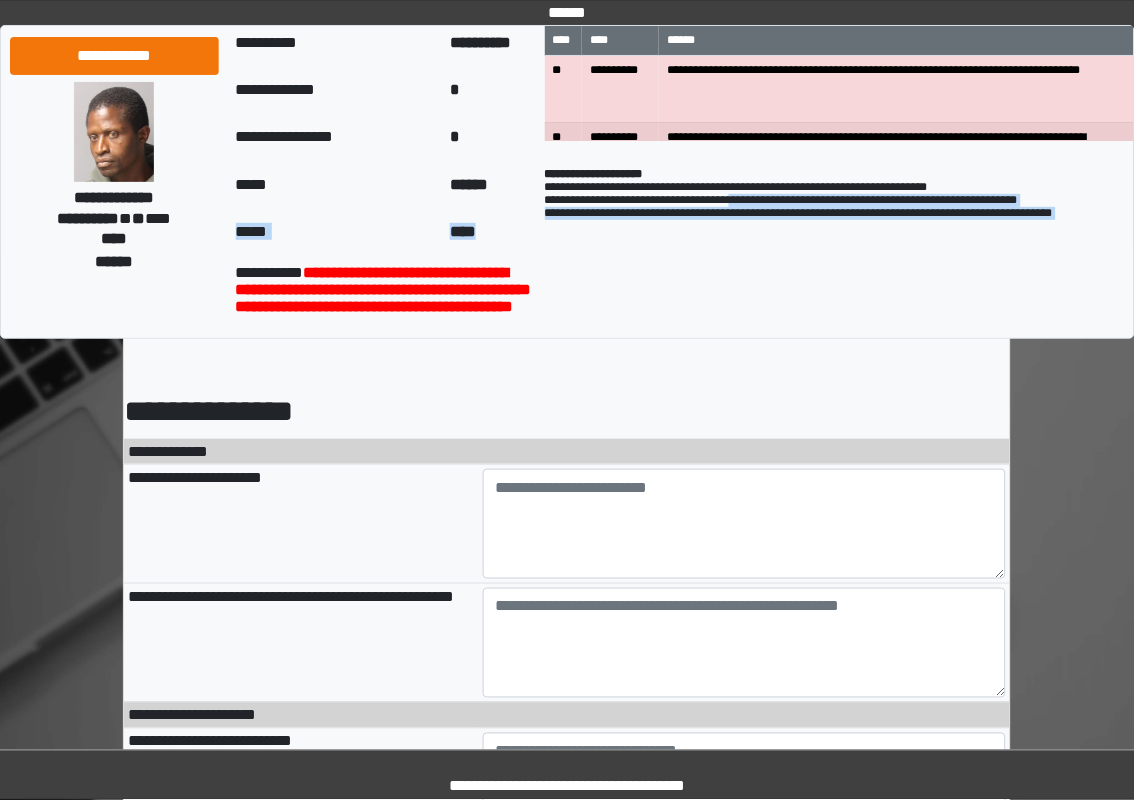 click on "**********" at bounding box center (799, 193) 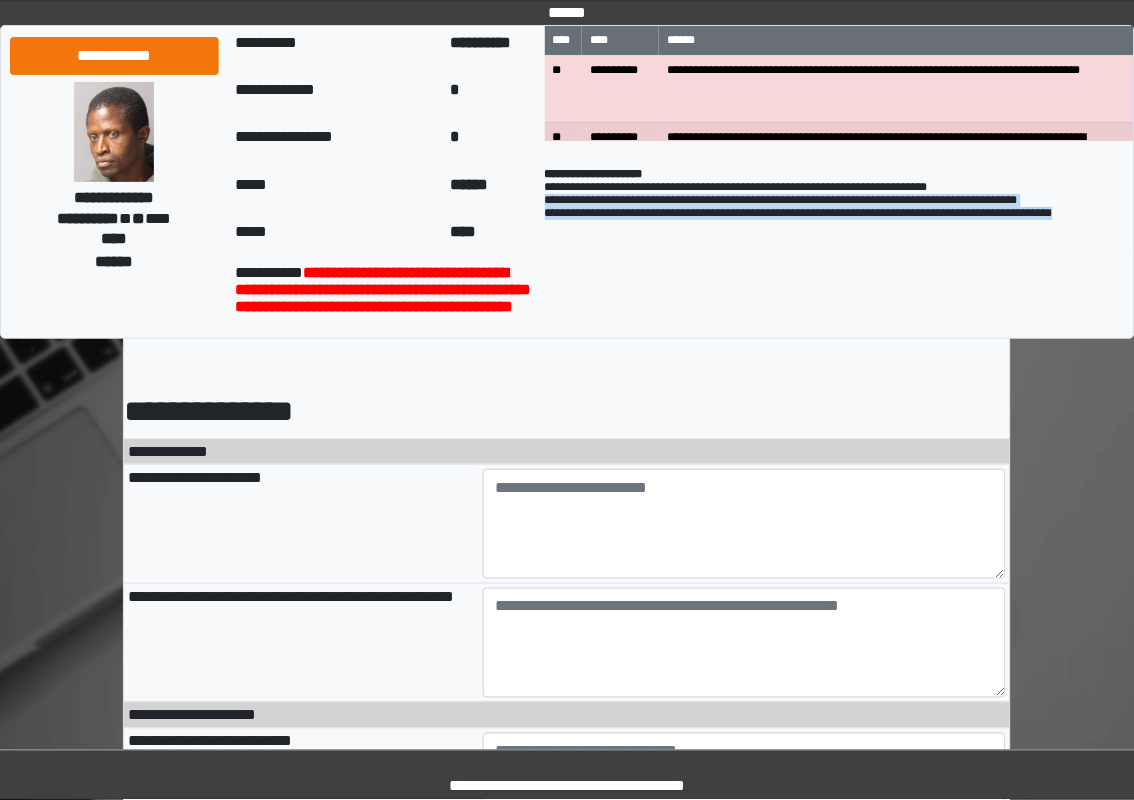drag, startPoint x: 545, startPoint y: 176, endPoint x: 1116, endPoint y: 198, distance: 571.42365 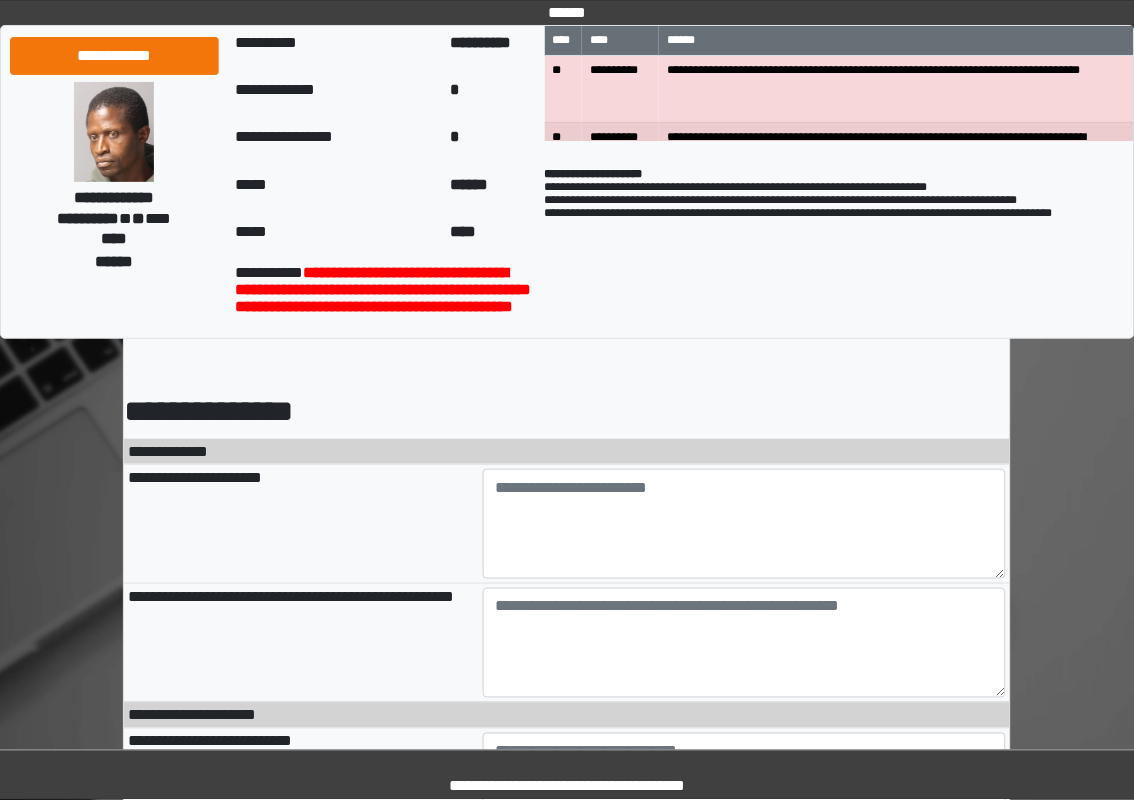 click on "*" at bounding box center (493, 143) 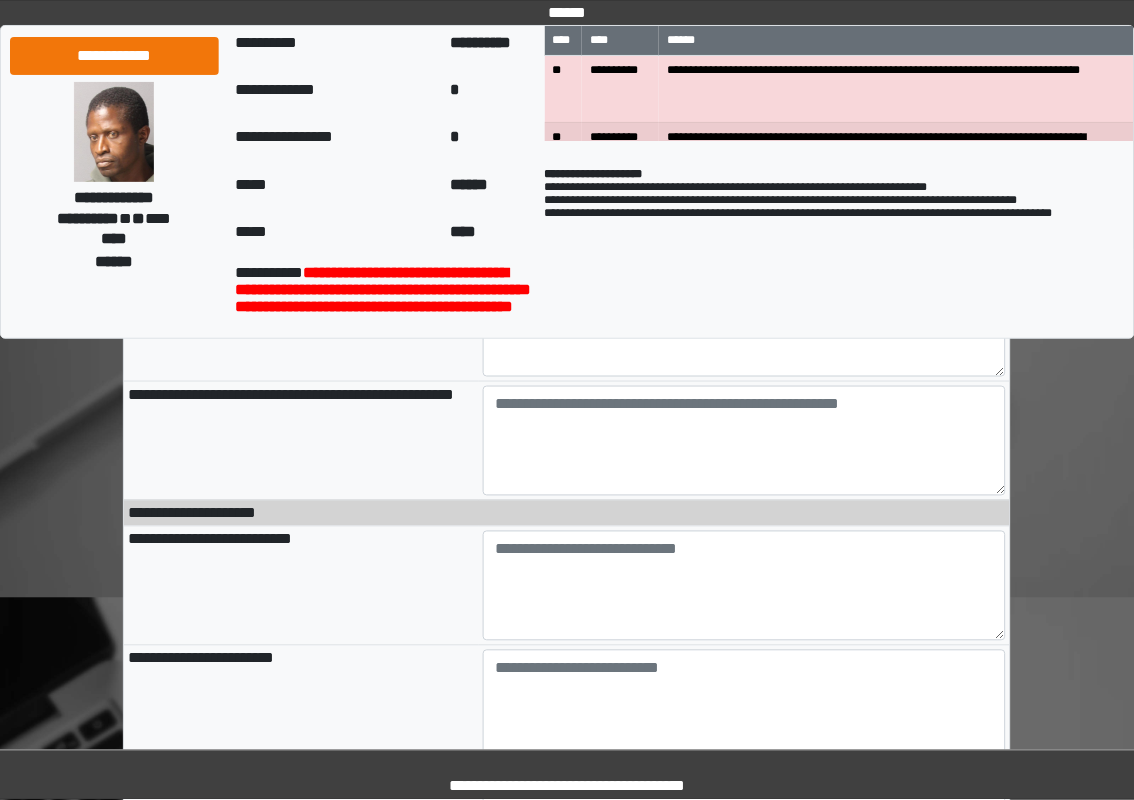 scroll, scrollTop: 133, scrollLeft: 0, axis: vertical 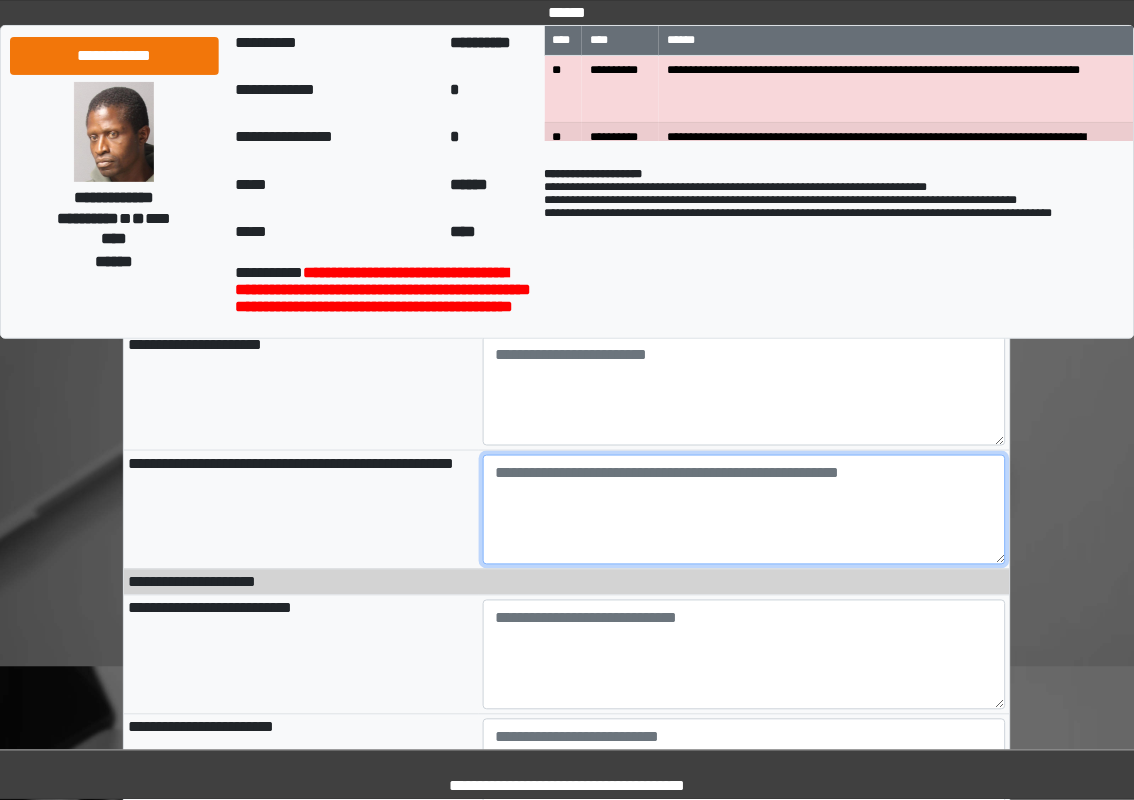 click at bounding box center (745, 510) 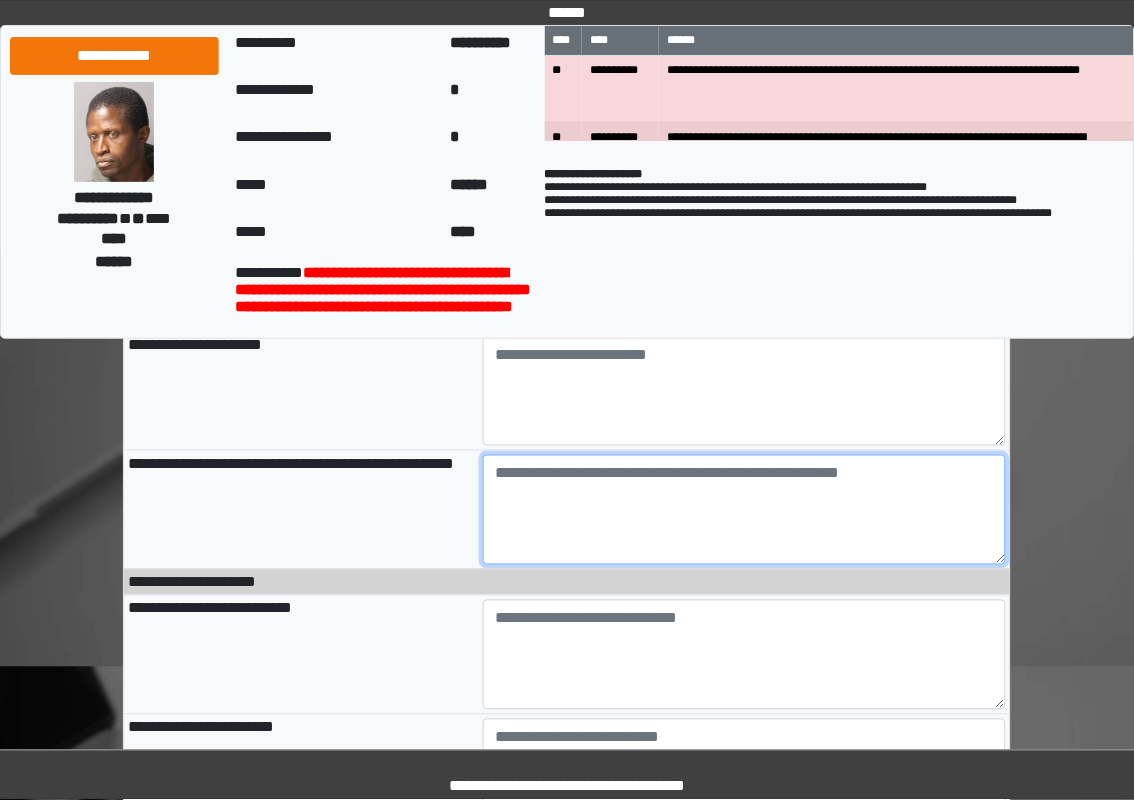 paste on "**********" 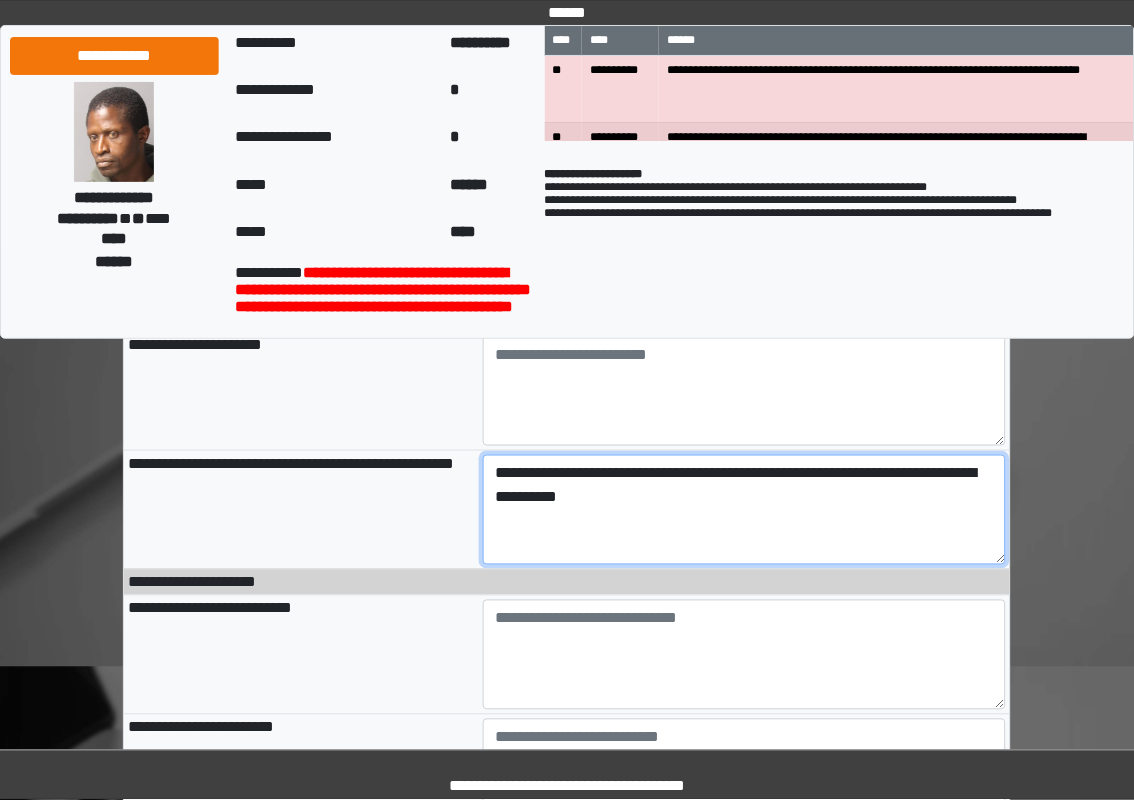 type on "**********" 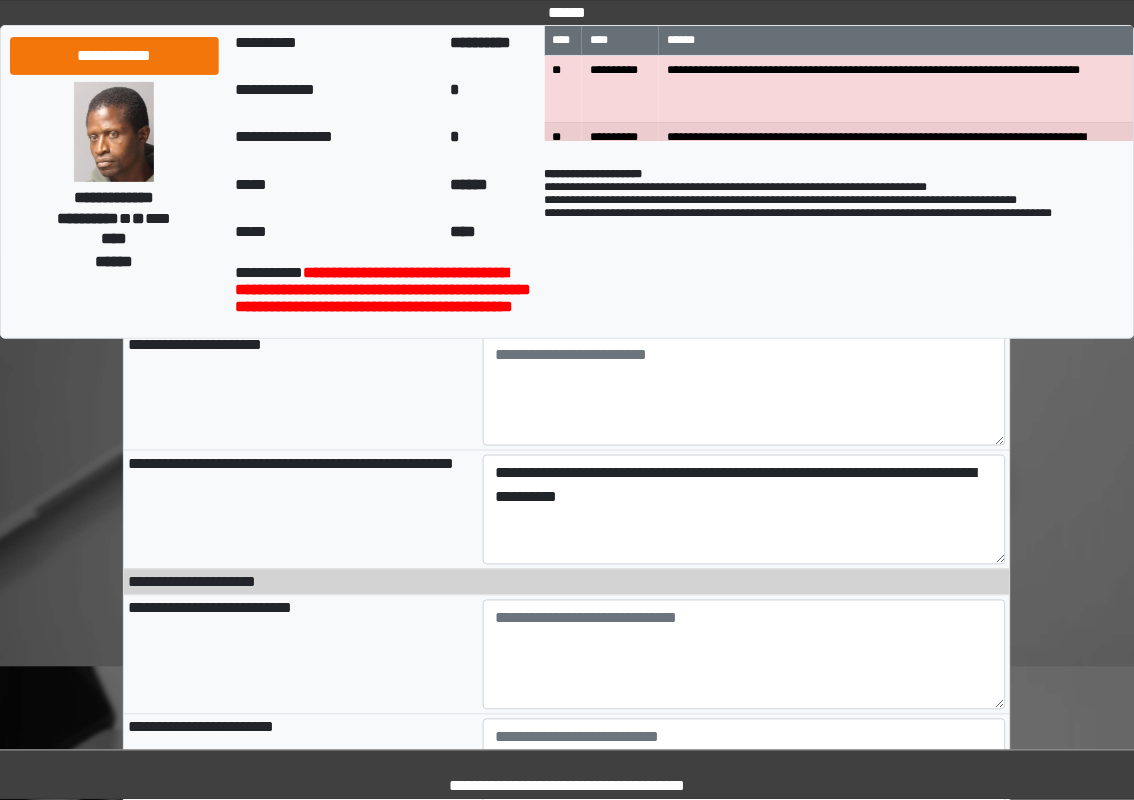 type on "**********" 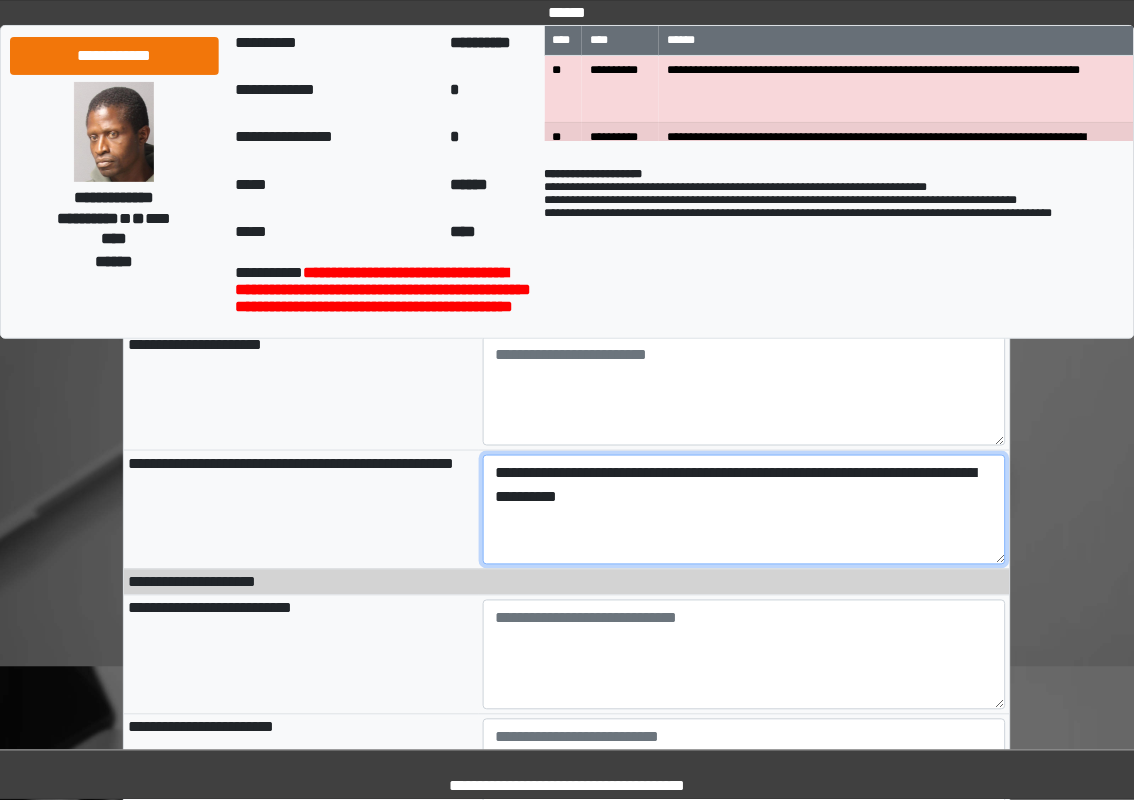 paste on "**********" 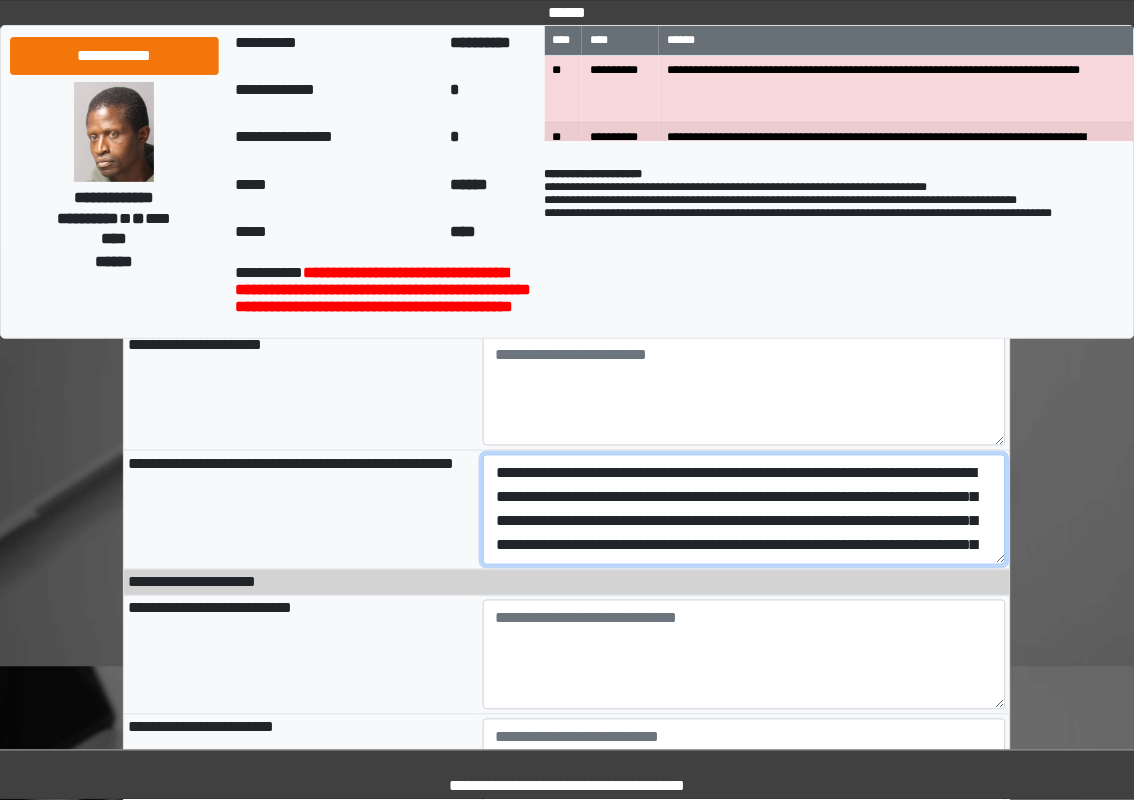 scroll, scrollTop: 0, scrollLeft: 0, axis: both 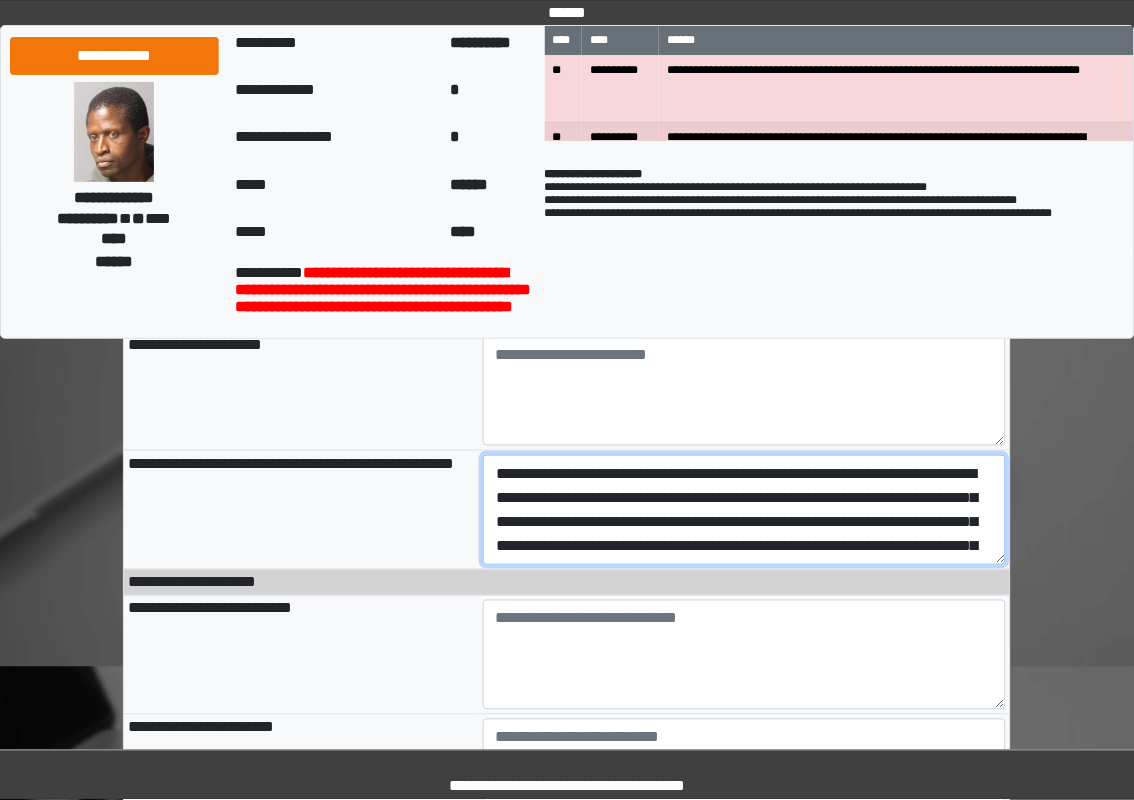 click on "**********" at bounding box center [745, 510] 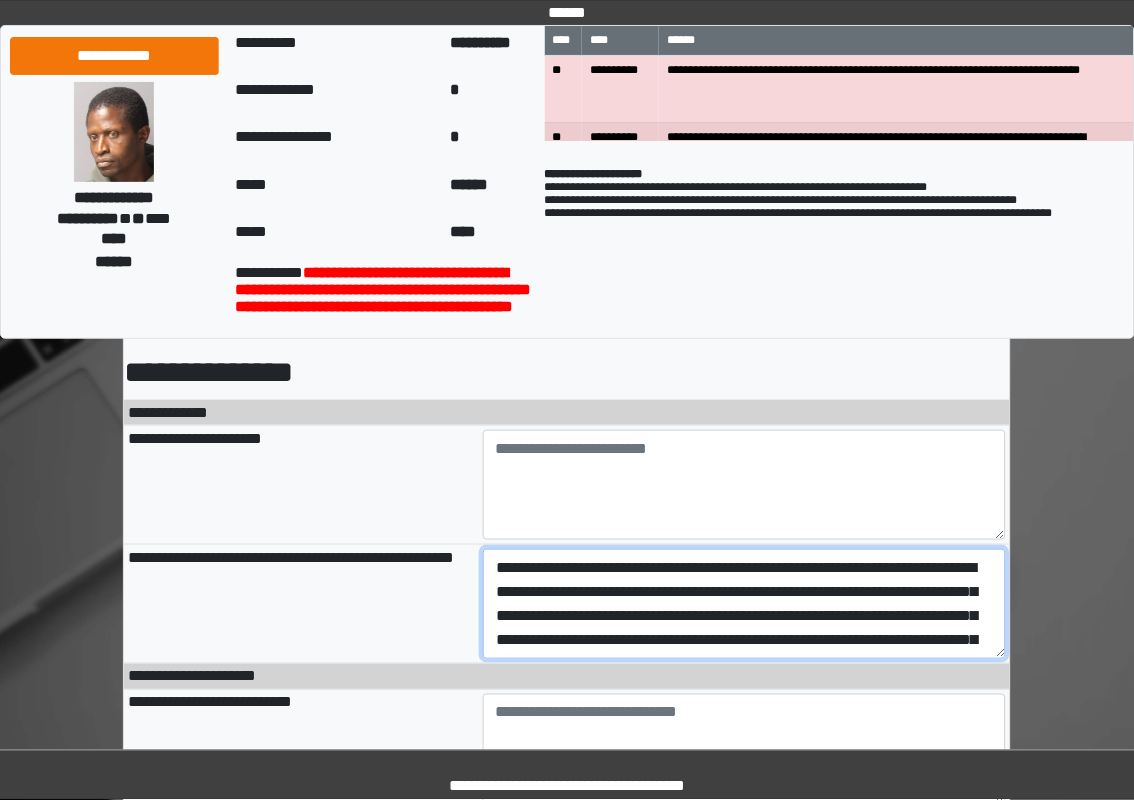 scroll, scrollTop: 0, scrollLeft: 0, axis: both 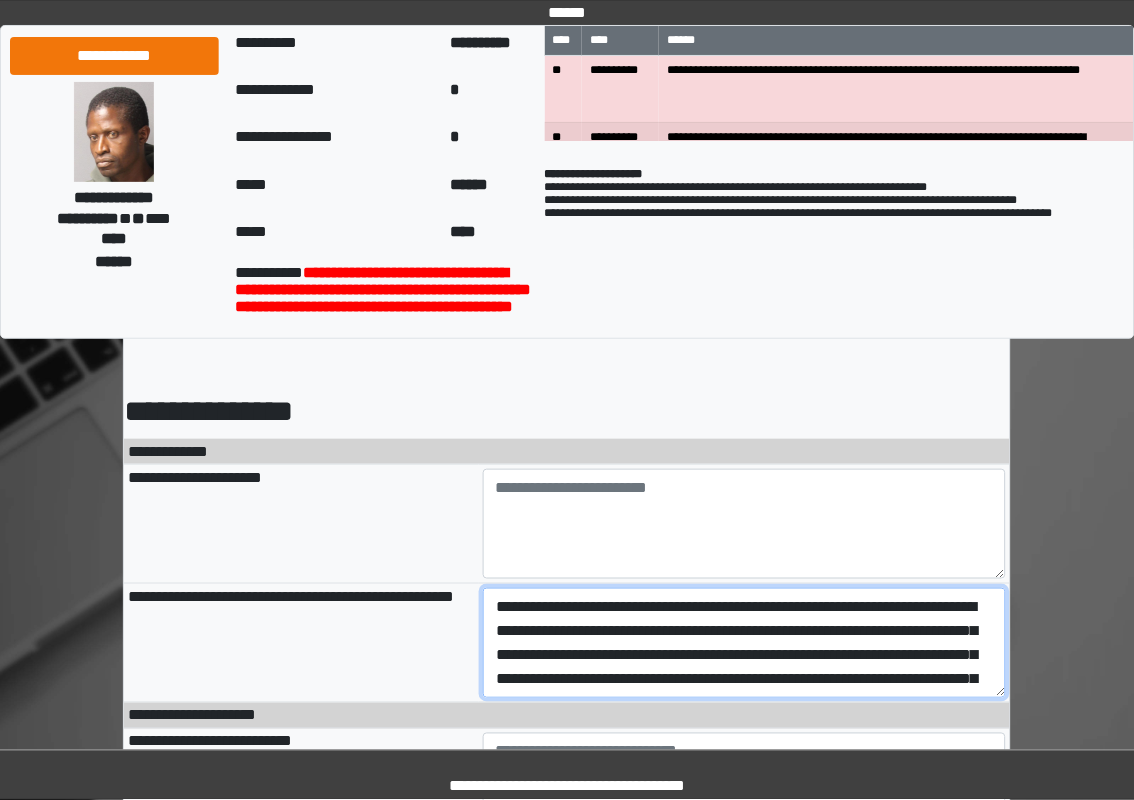 type on "**********" 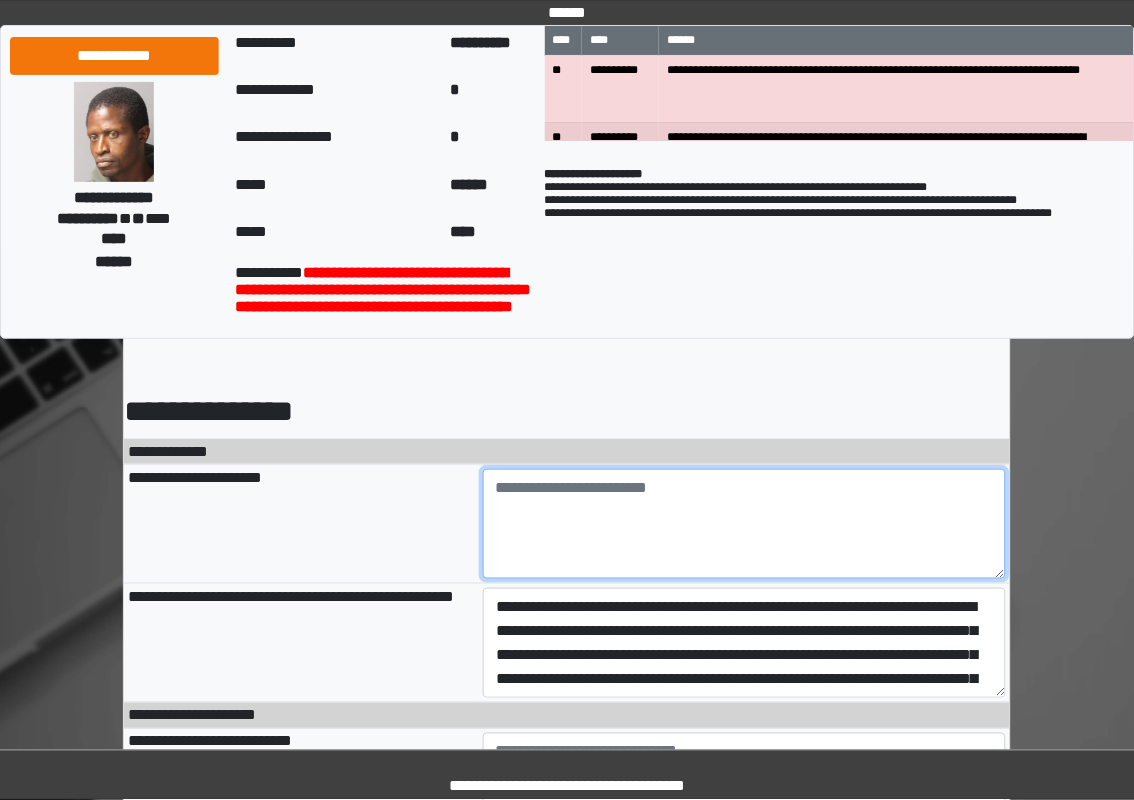 type on "**********" 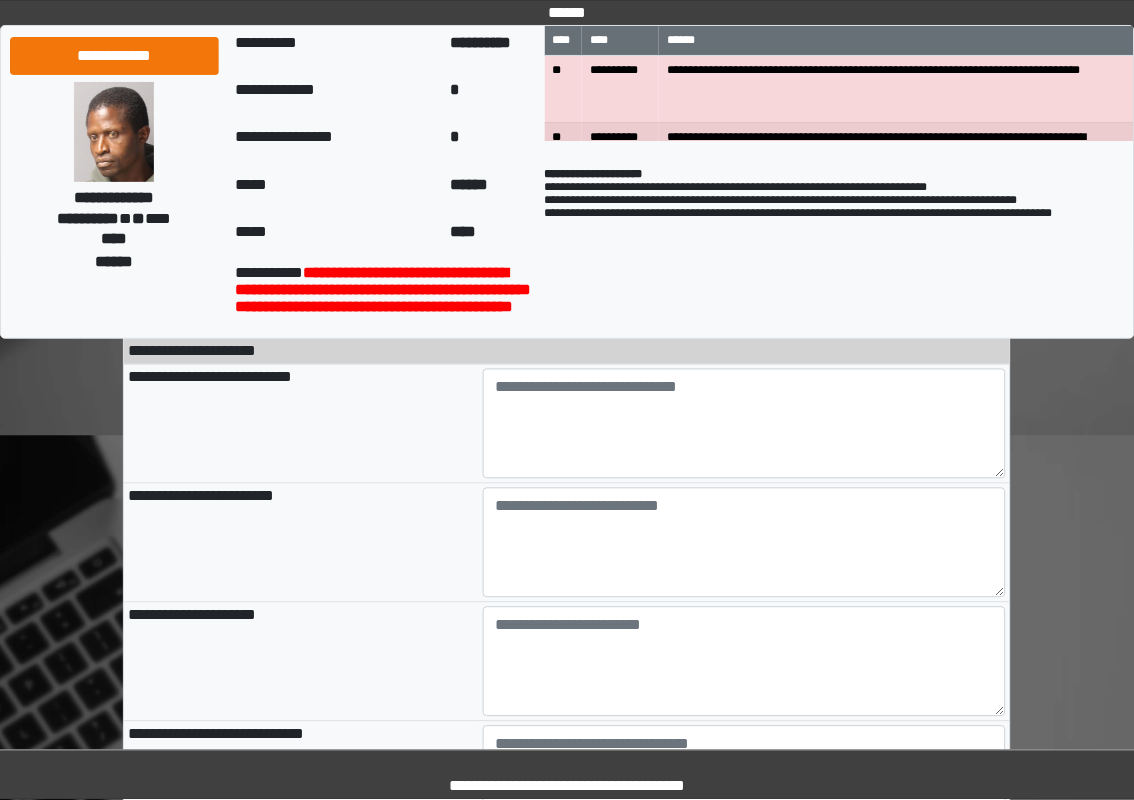 scroll, scrollTop: 266, scrollLeft: 0, axis: vertical 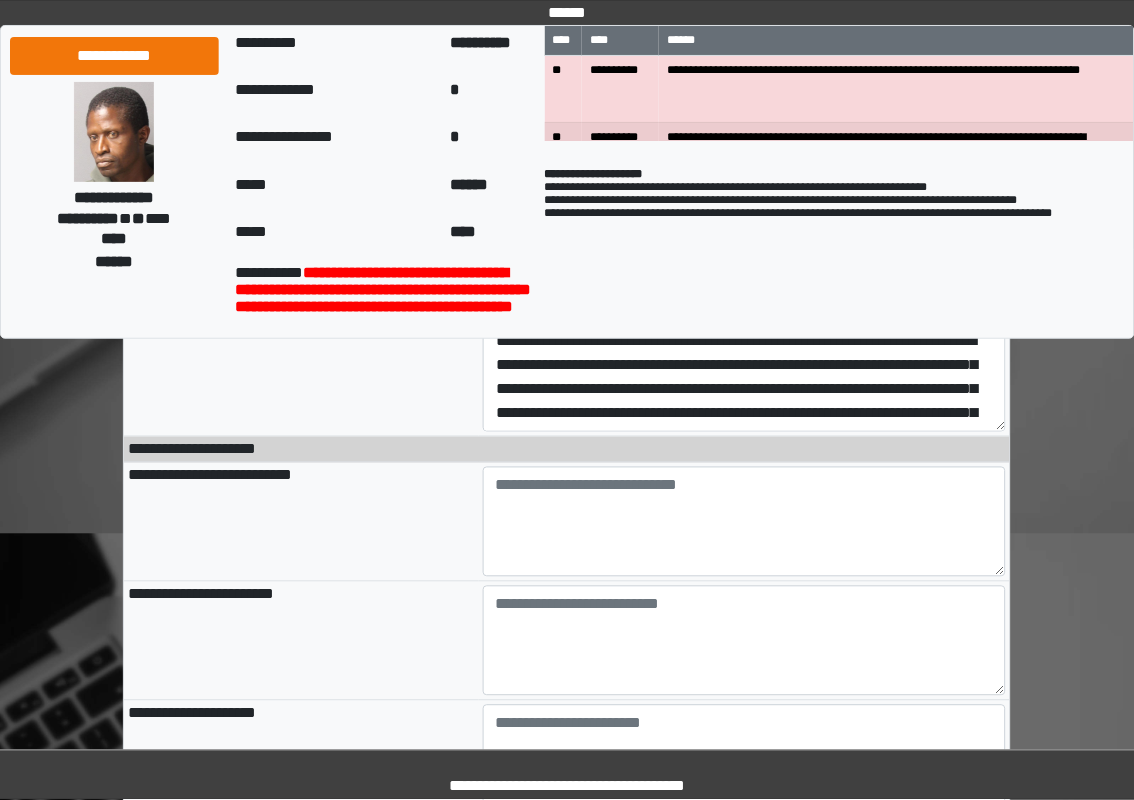 type on "**********" 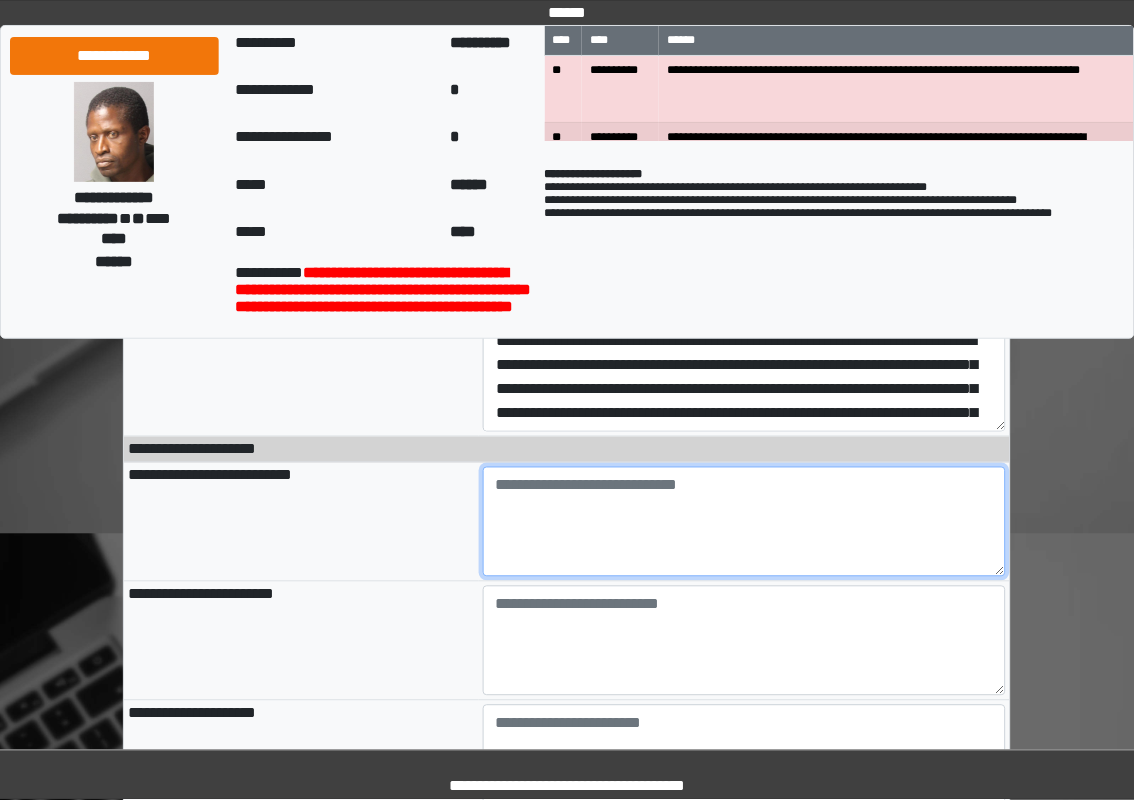type on "**********" 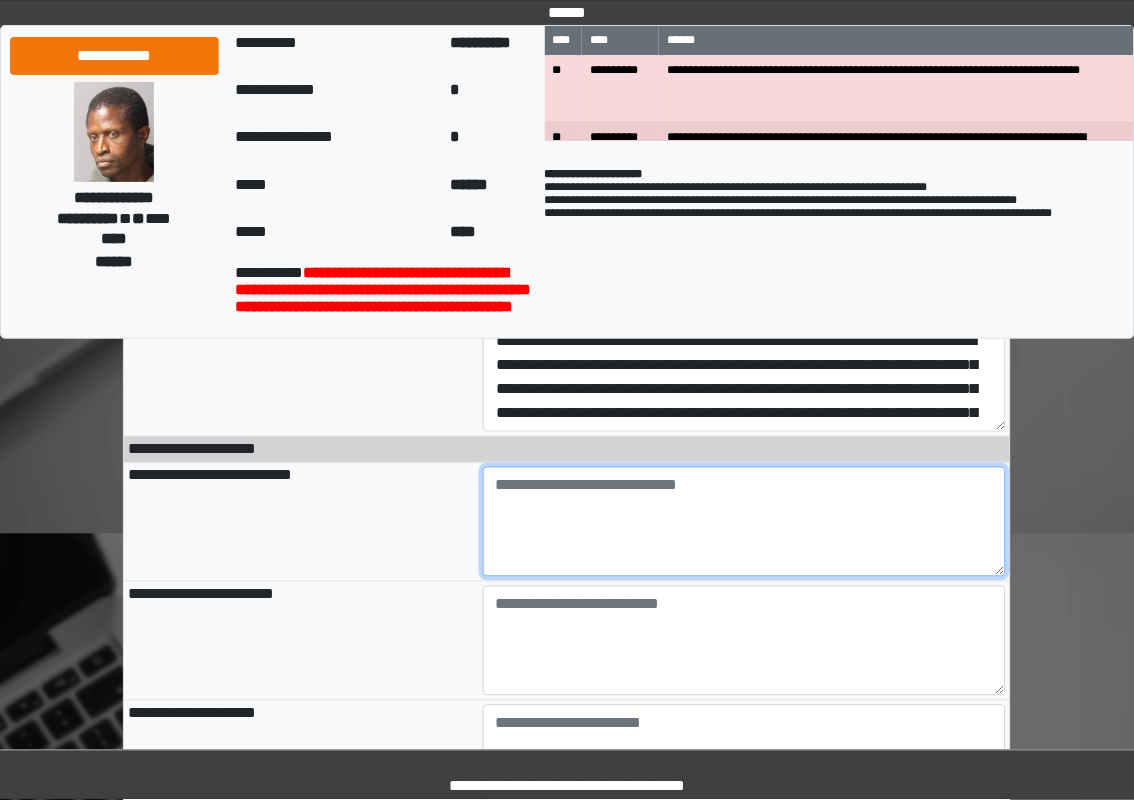 drag, startPoint x: 741, startPoint y: 553, endPoint x: 507, endPoint y: 558, distance: 234.0534 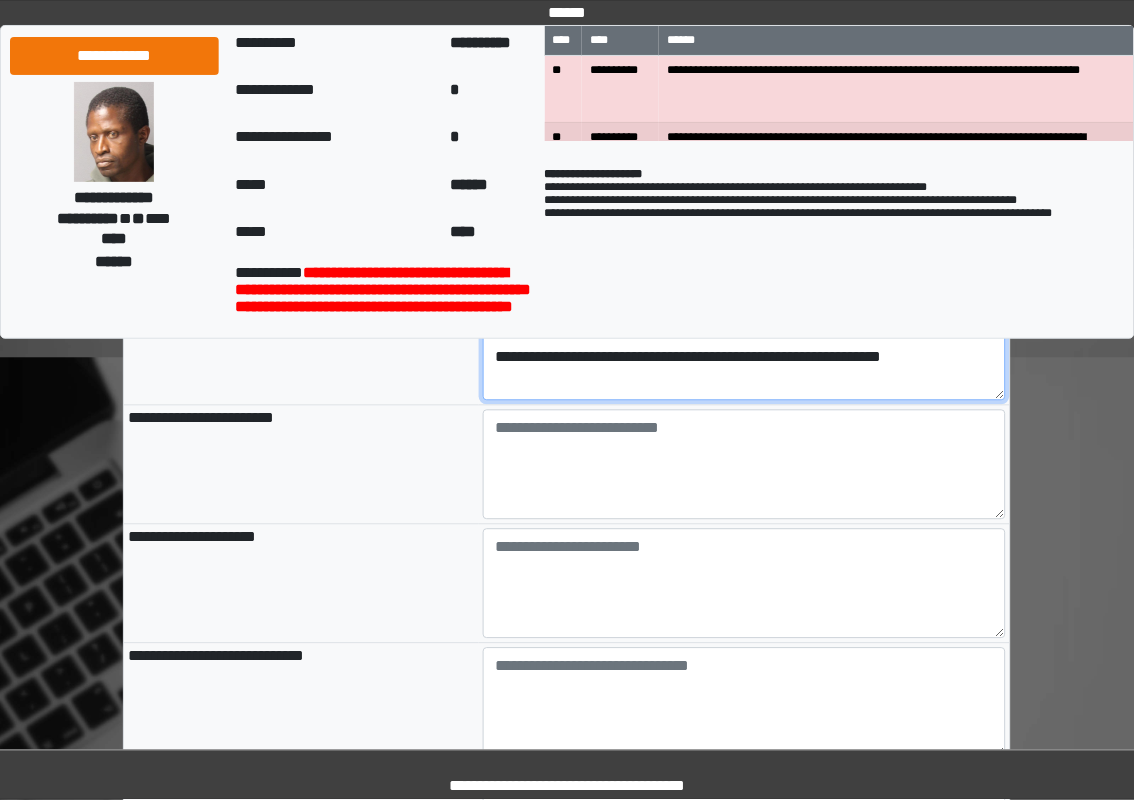 scroll, scrollTop: 400, scrollLeft: 0, axis: vertical 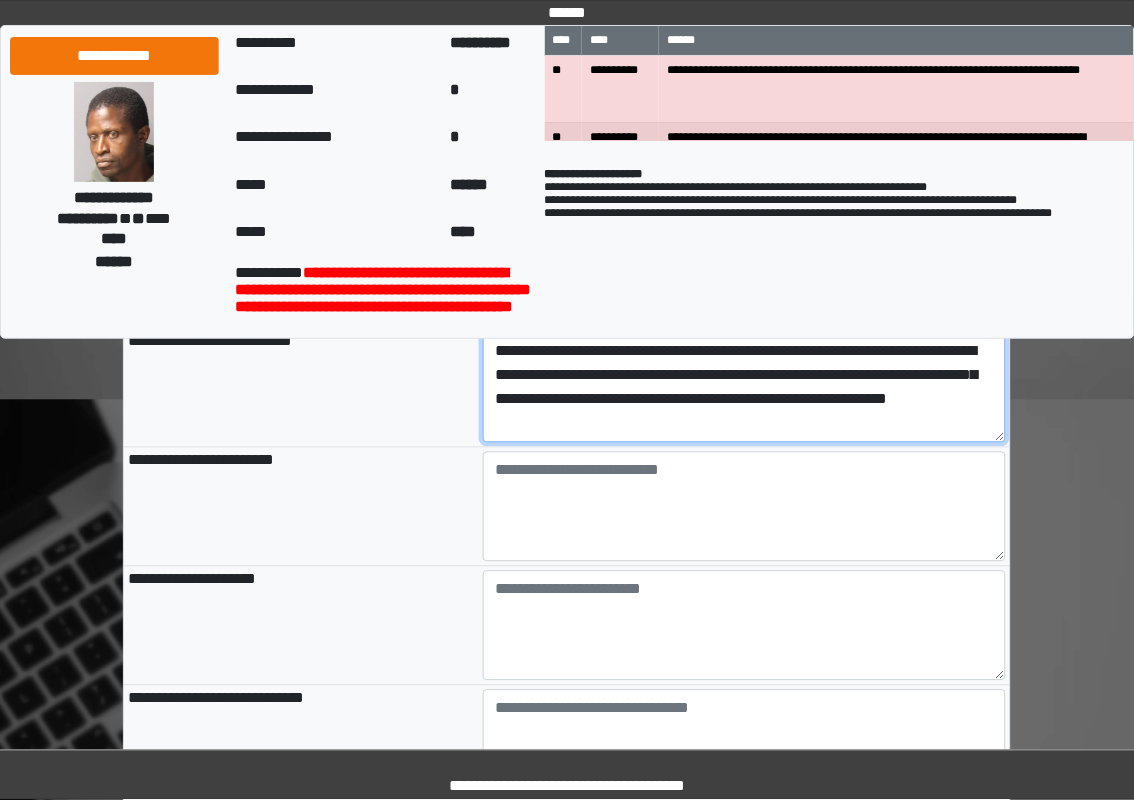 type on "**********" 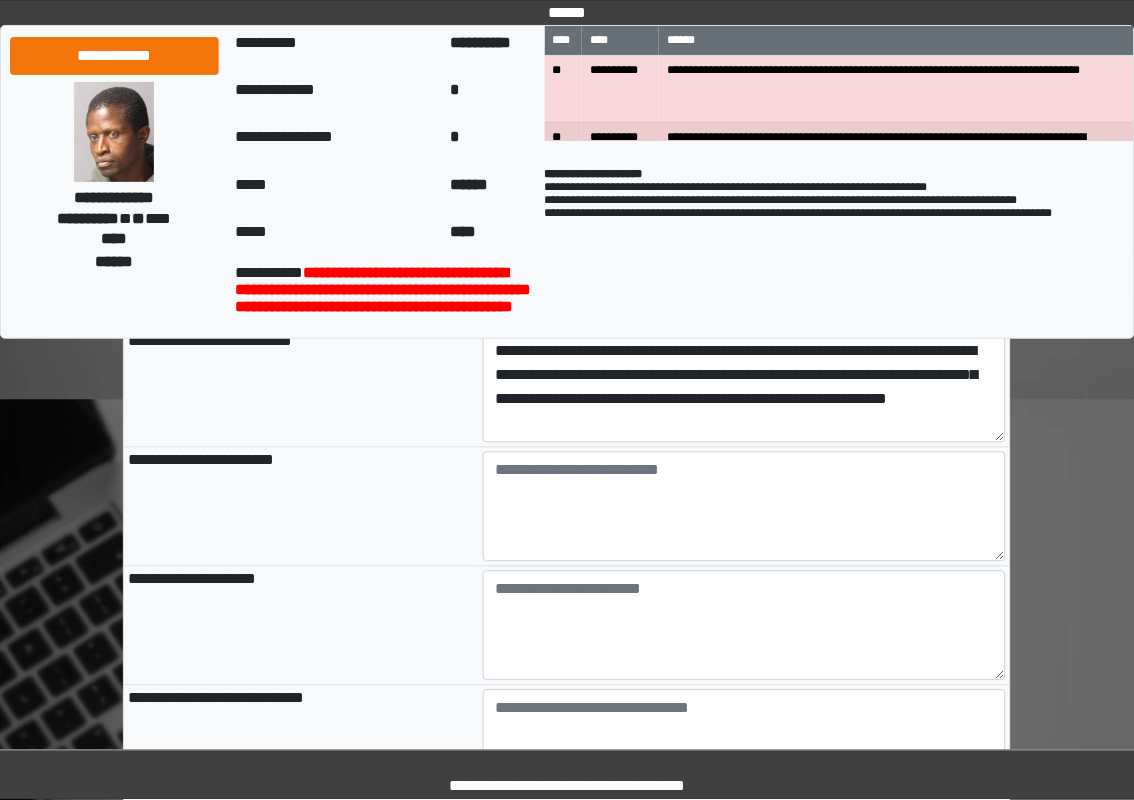 type on "**********" 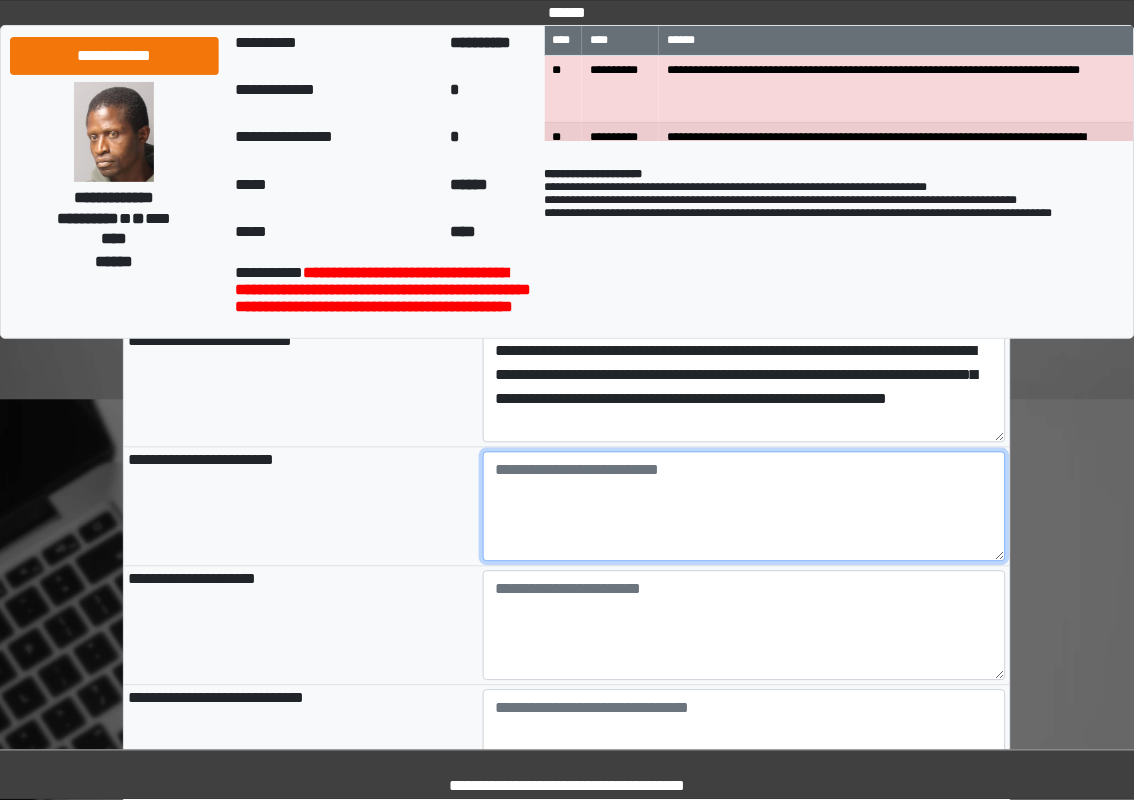 click at bounding box center (745, 507) 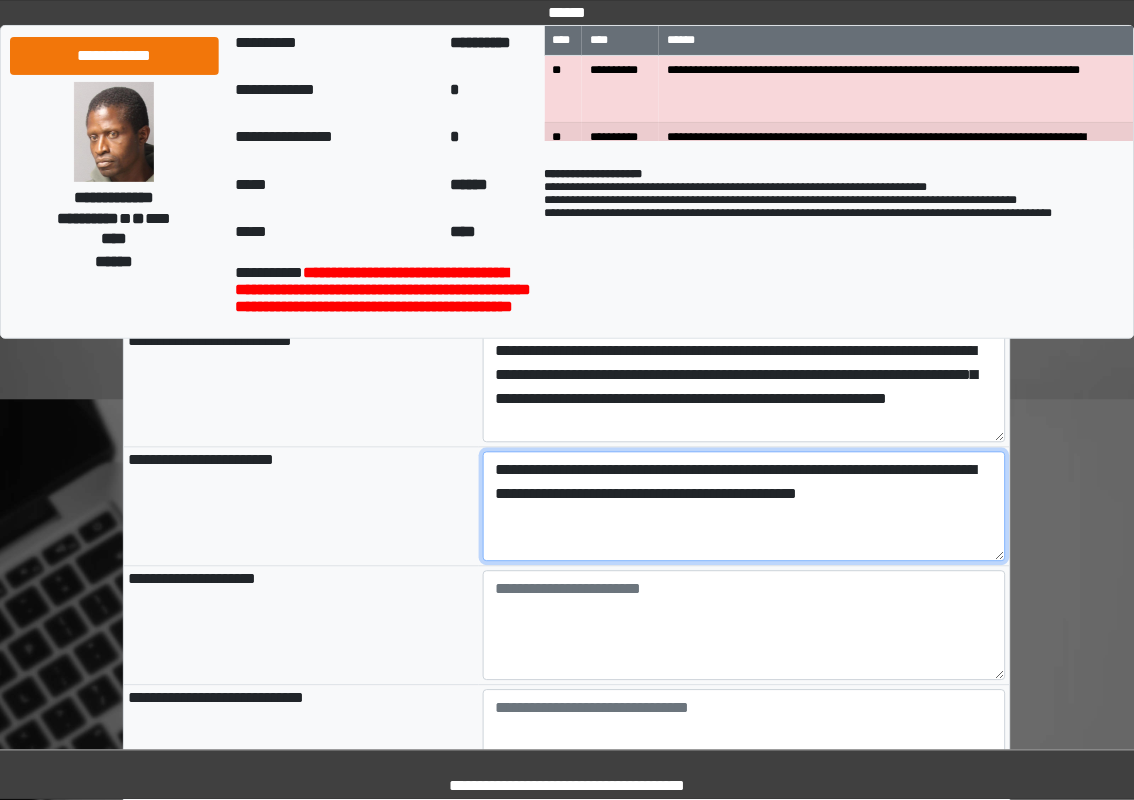 type on "**********" 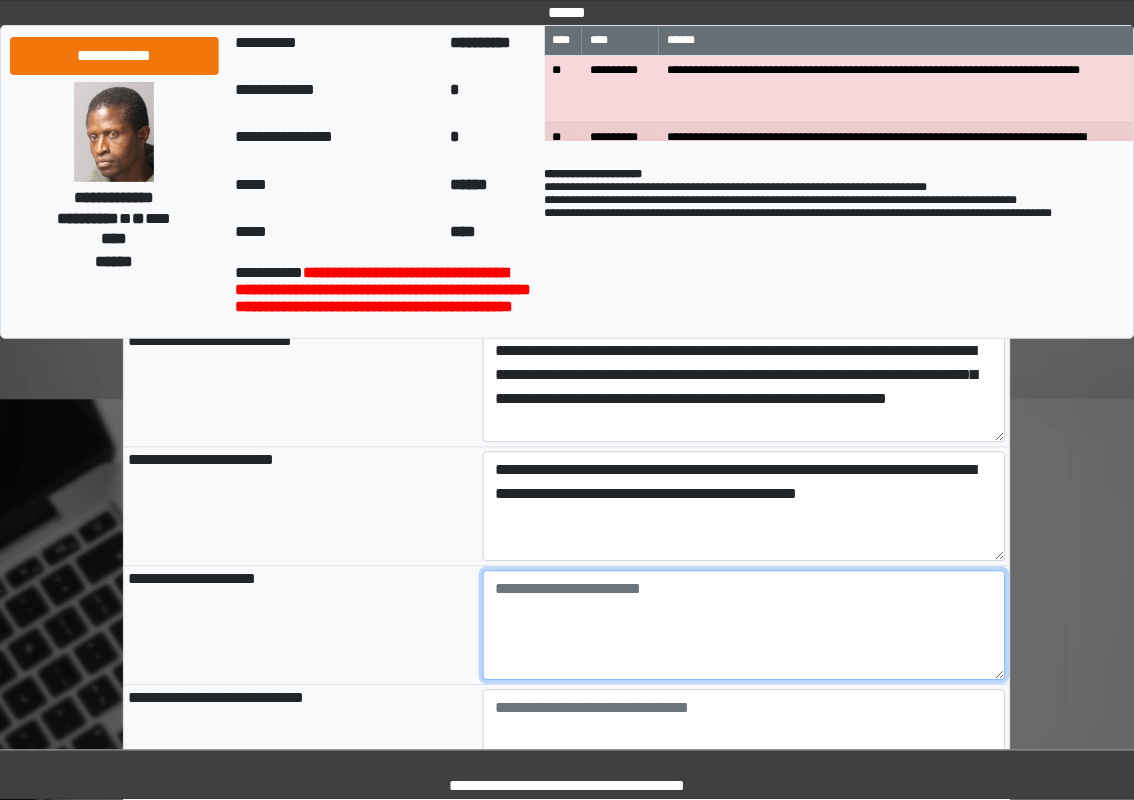 type on "**********" 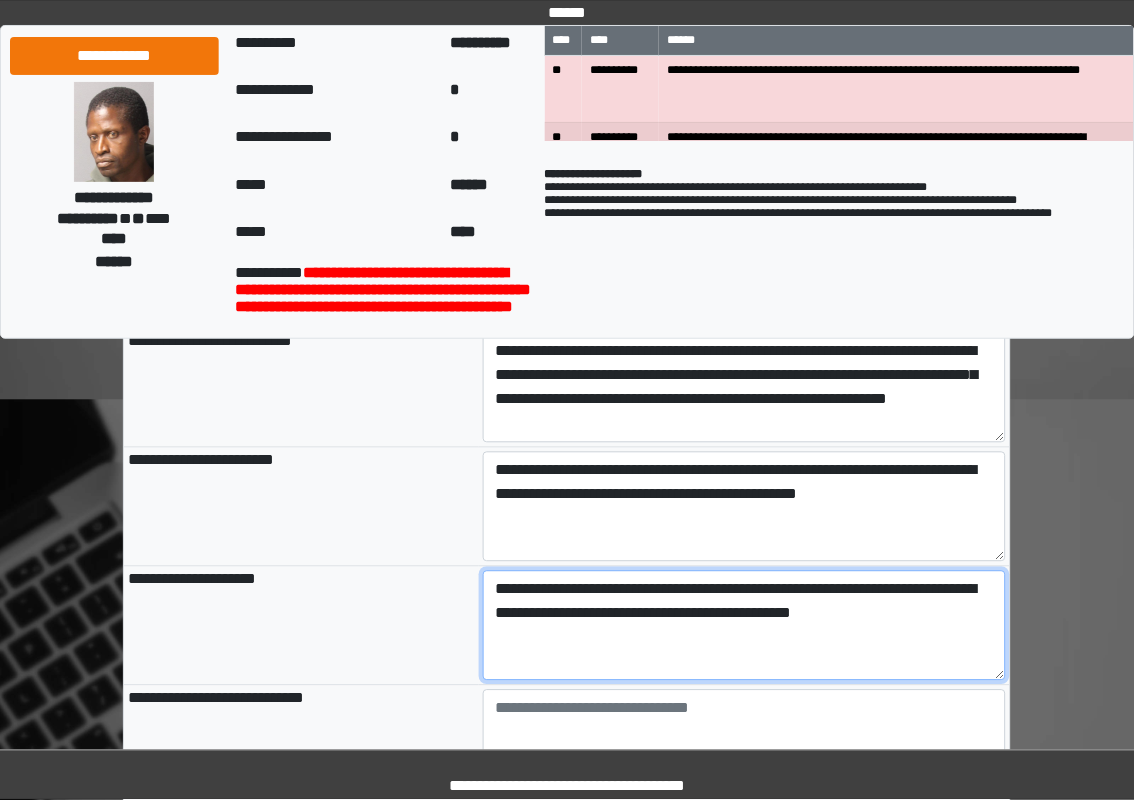 type on "**********" 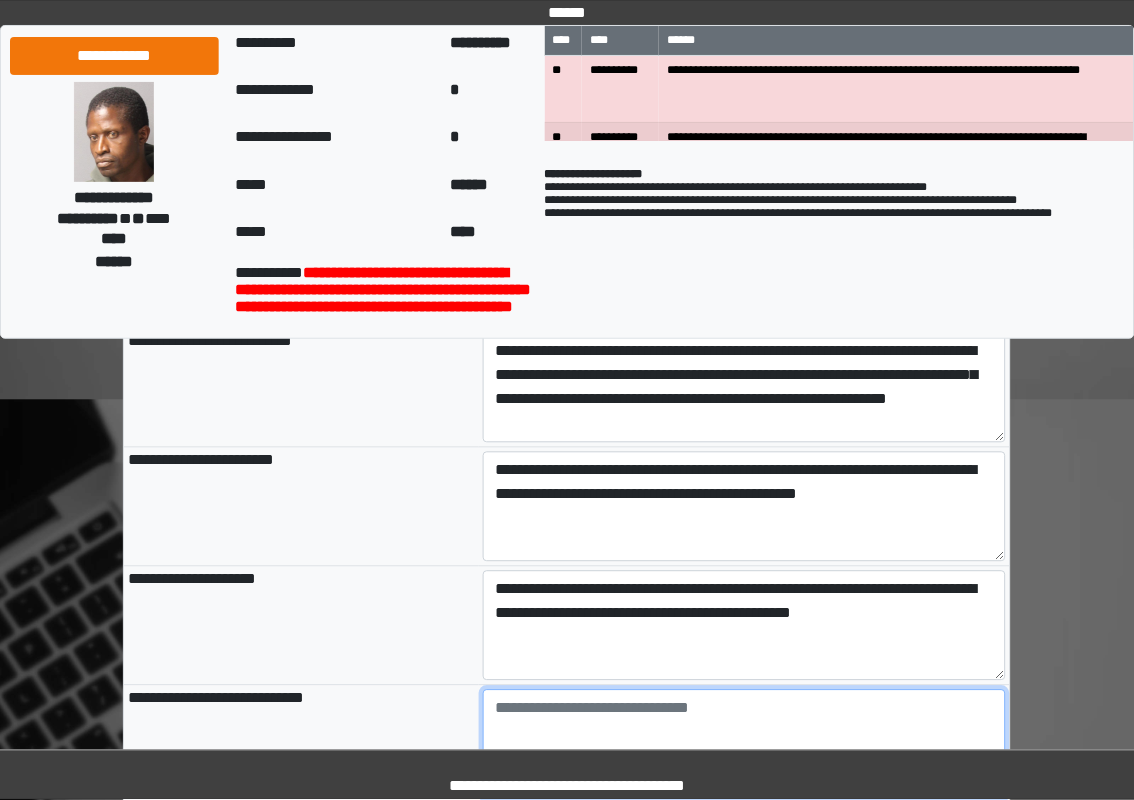 type on "**********" 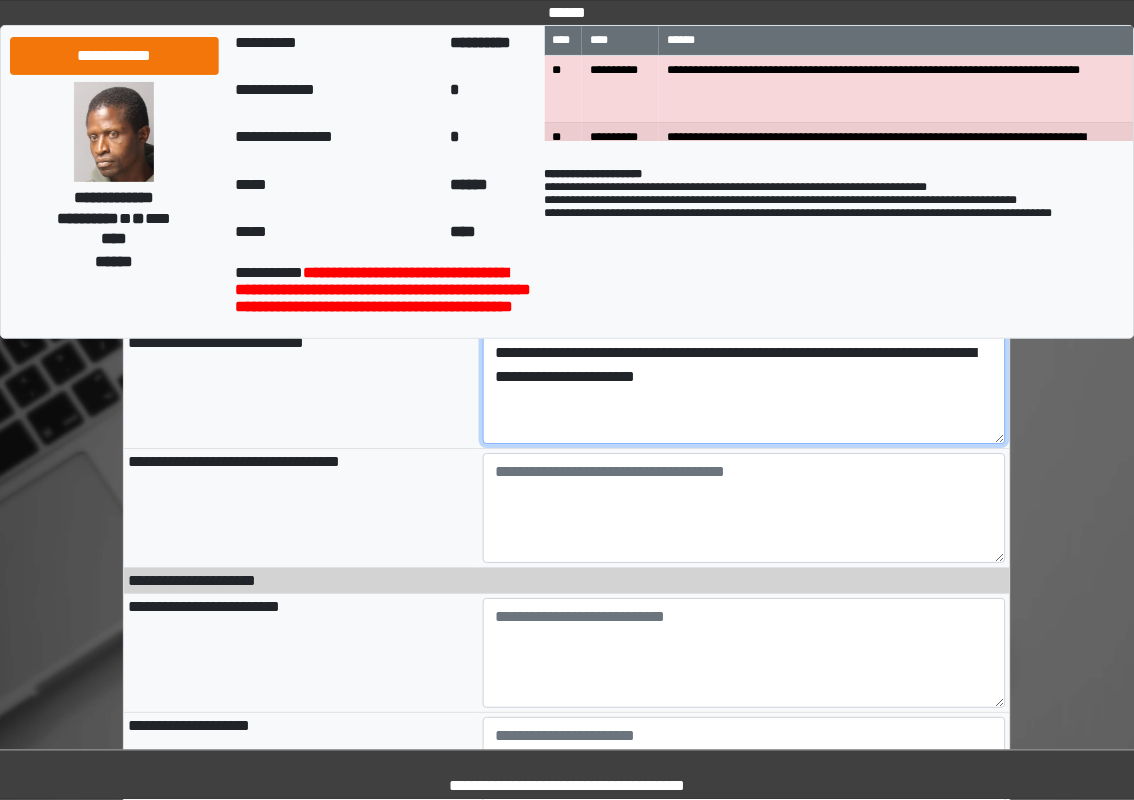 scroll, scrollTop: 800, scrollLeft: 0, axis: vertical 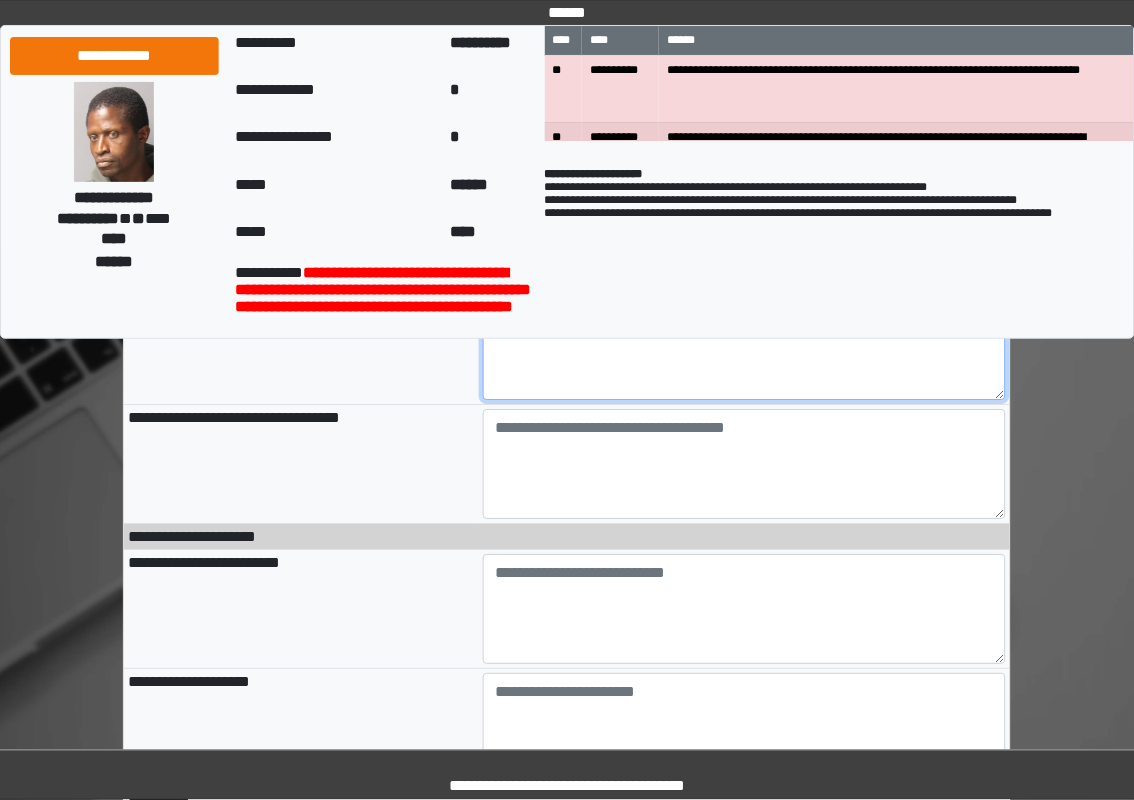 type on "**********" 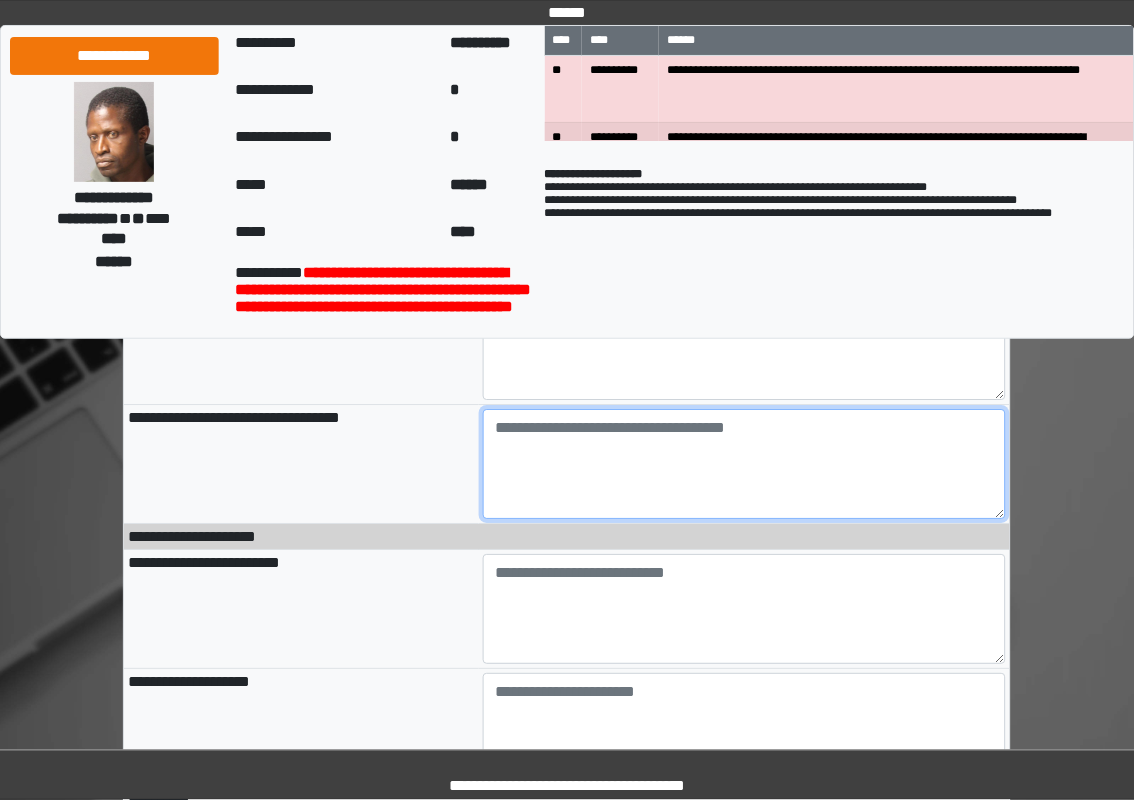 type on "**********" 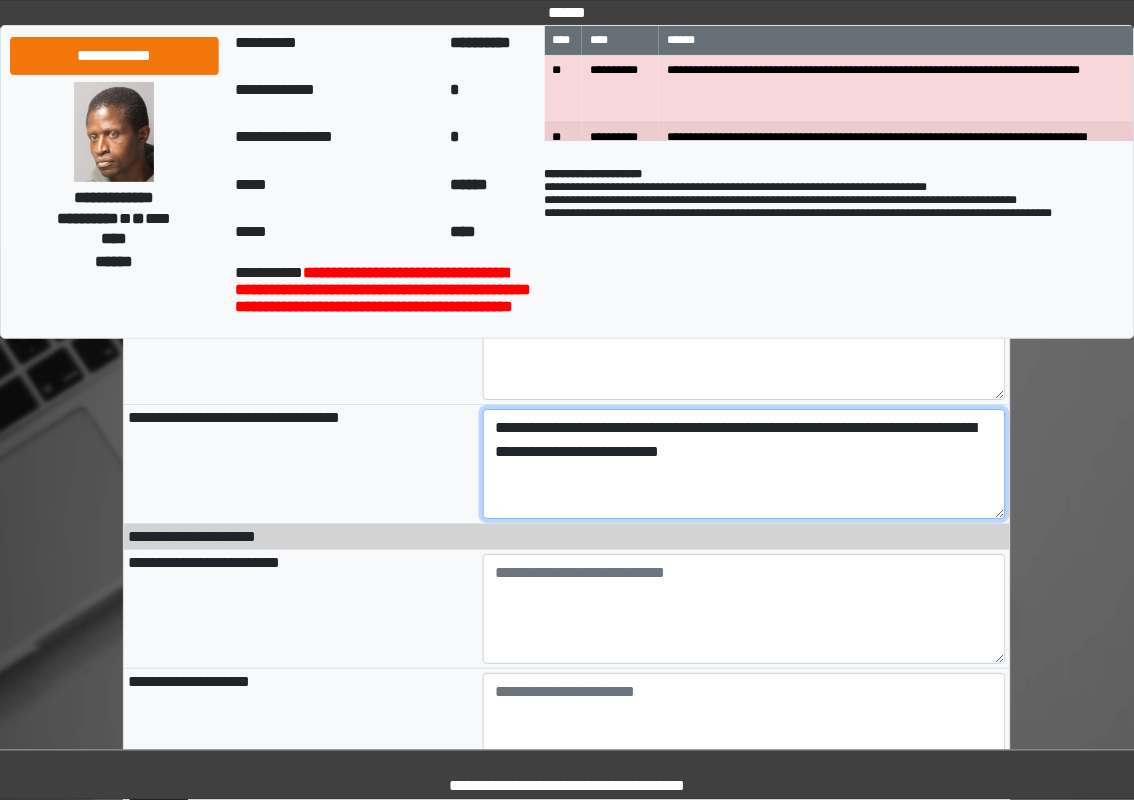 type on "**********" 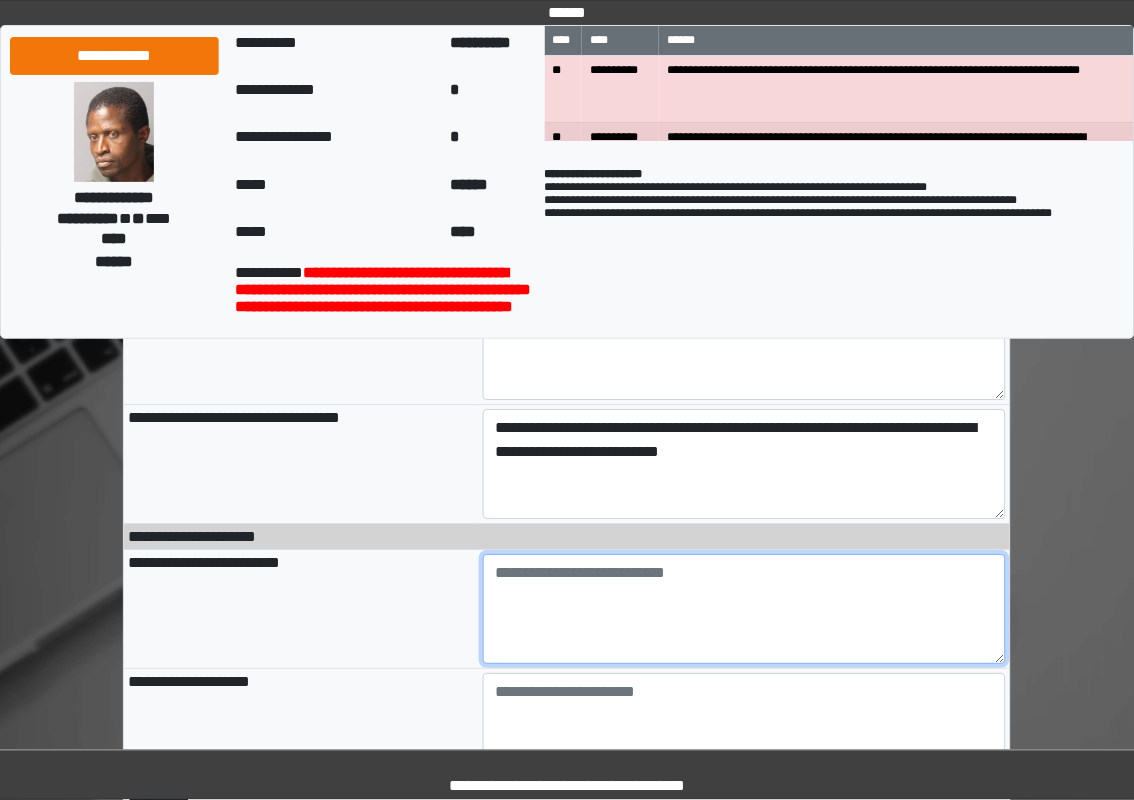 type on "**********" 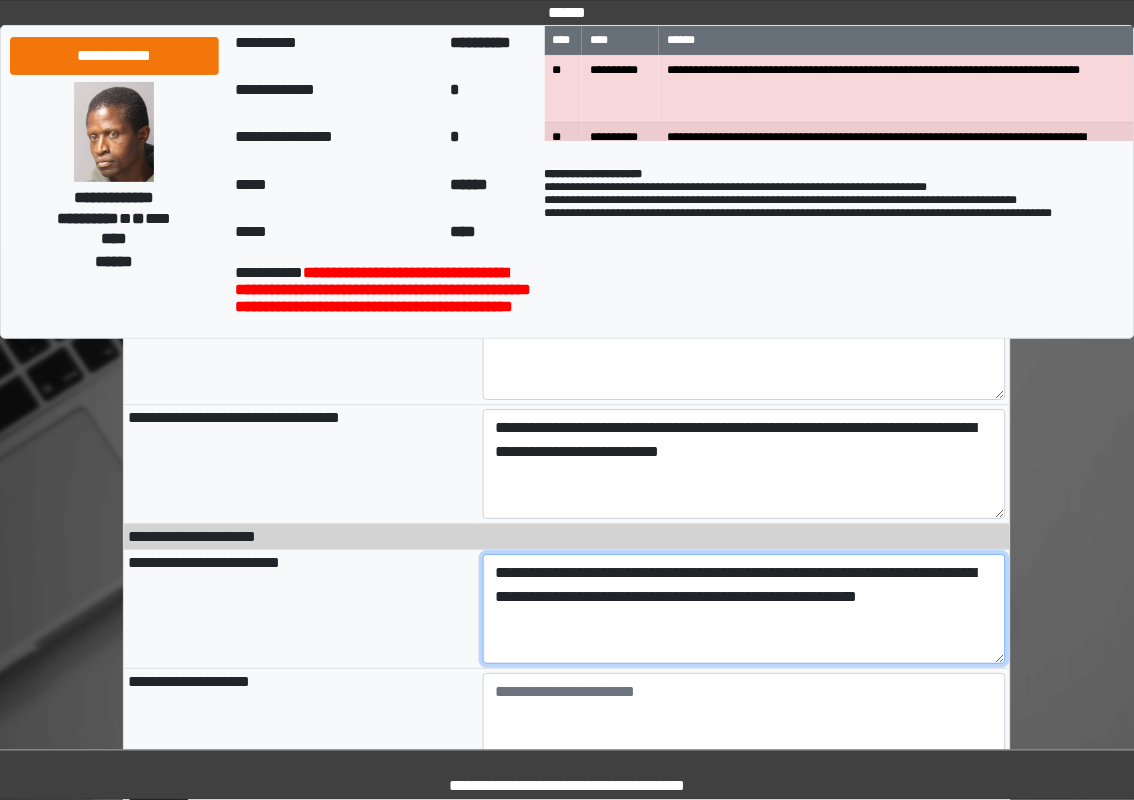 type on "**********" 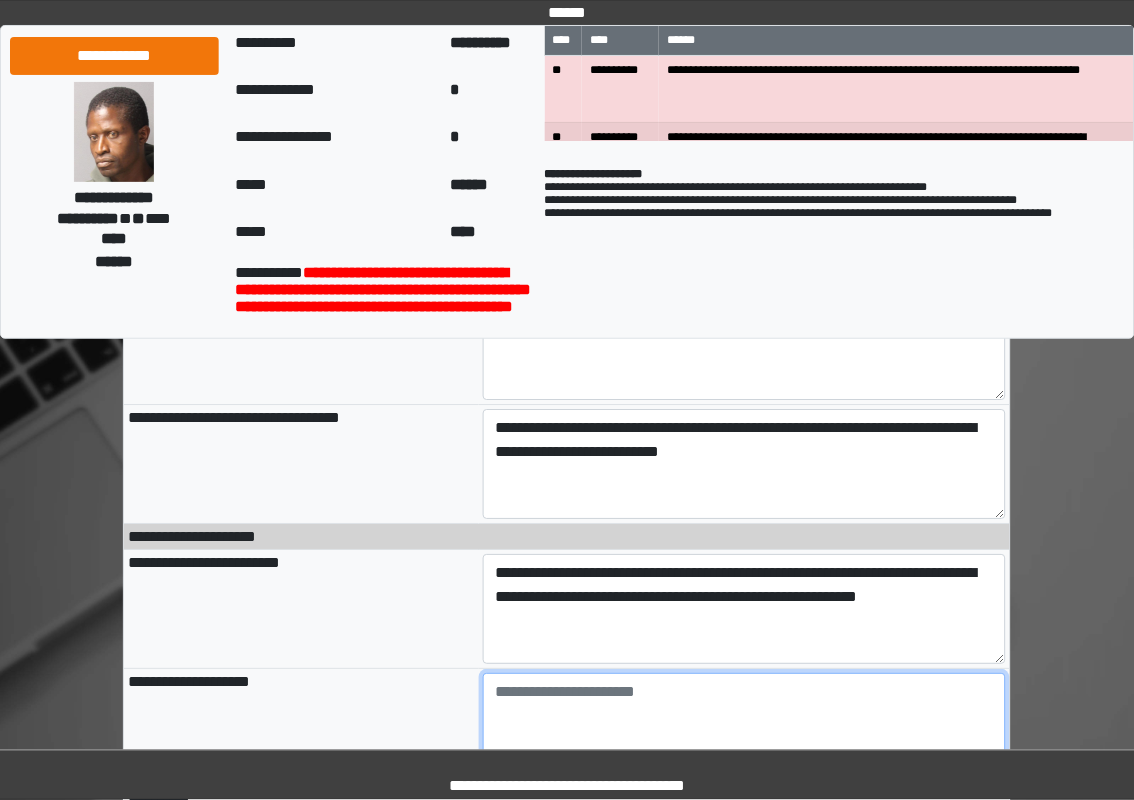 type on "**********" 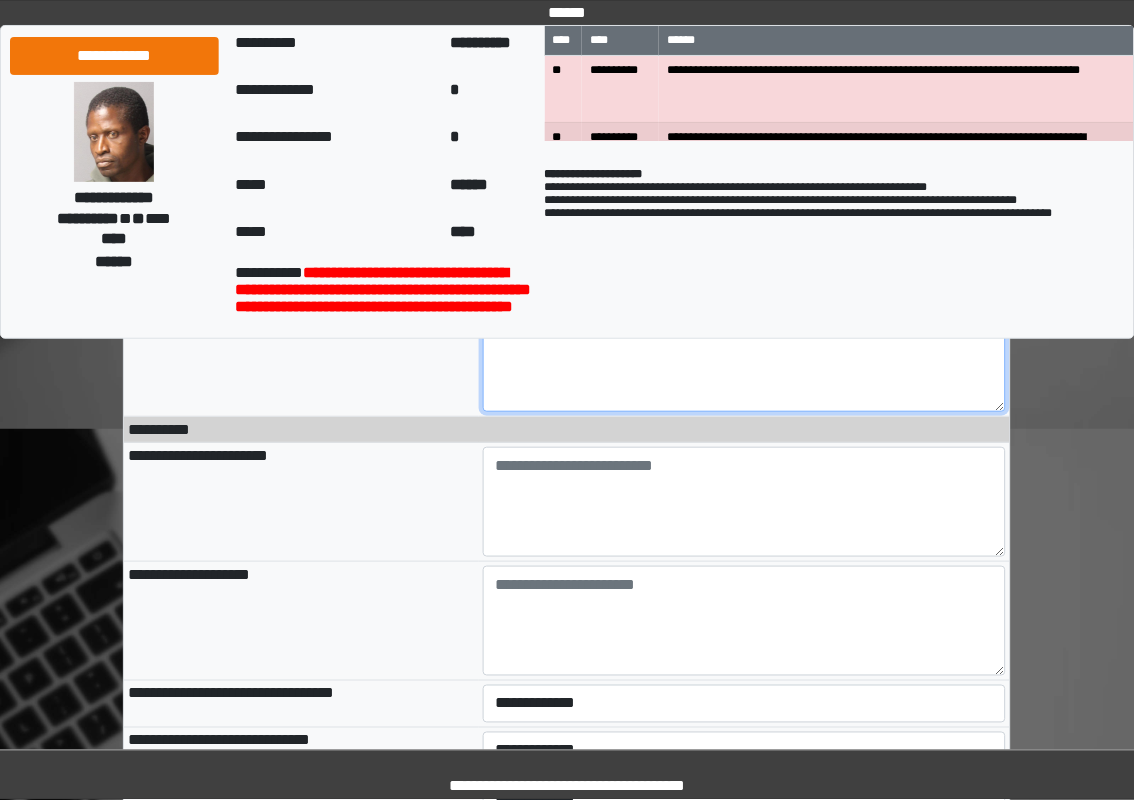 scroll, scrollTop: 1200, scrollLeft: 0, axis: vertical 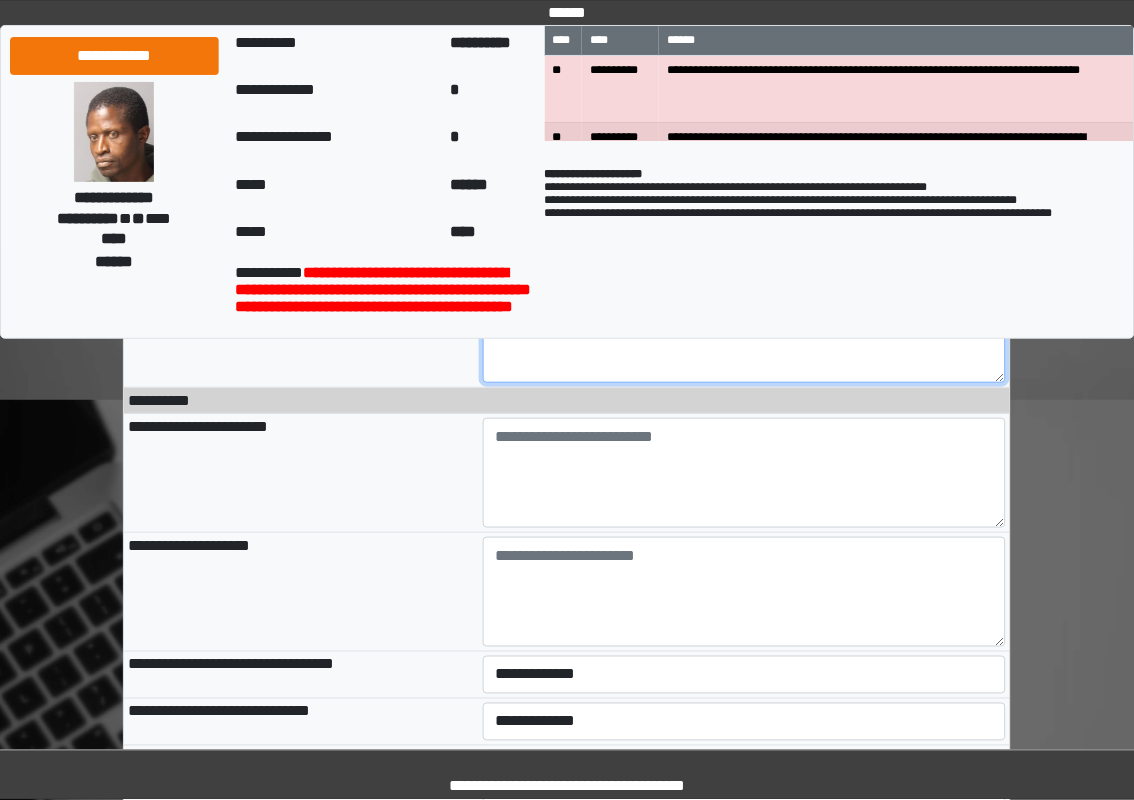 type on "**********" 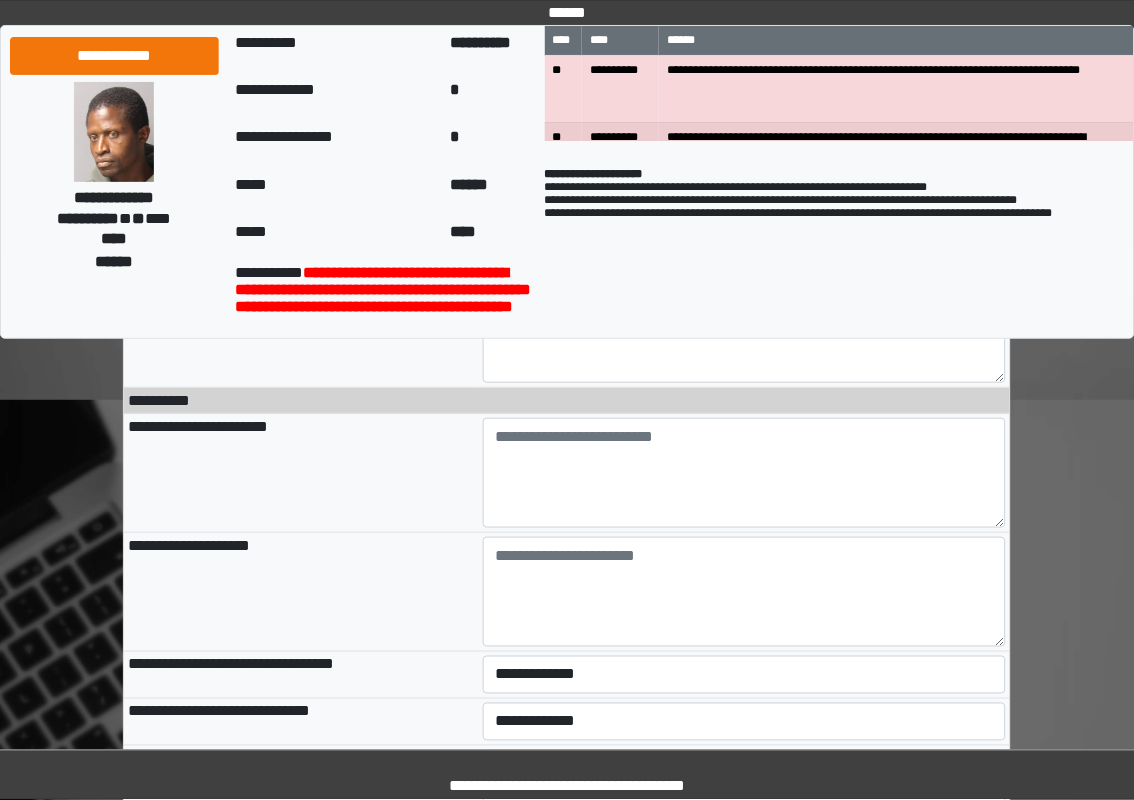type on "**********" 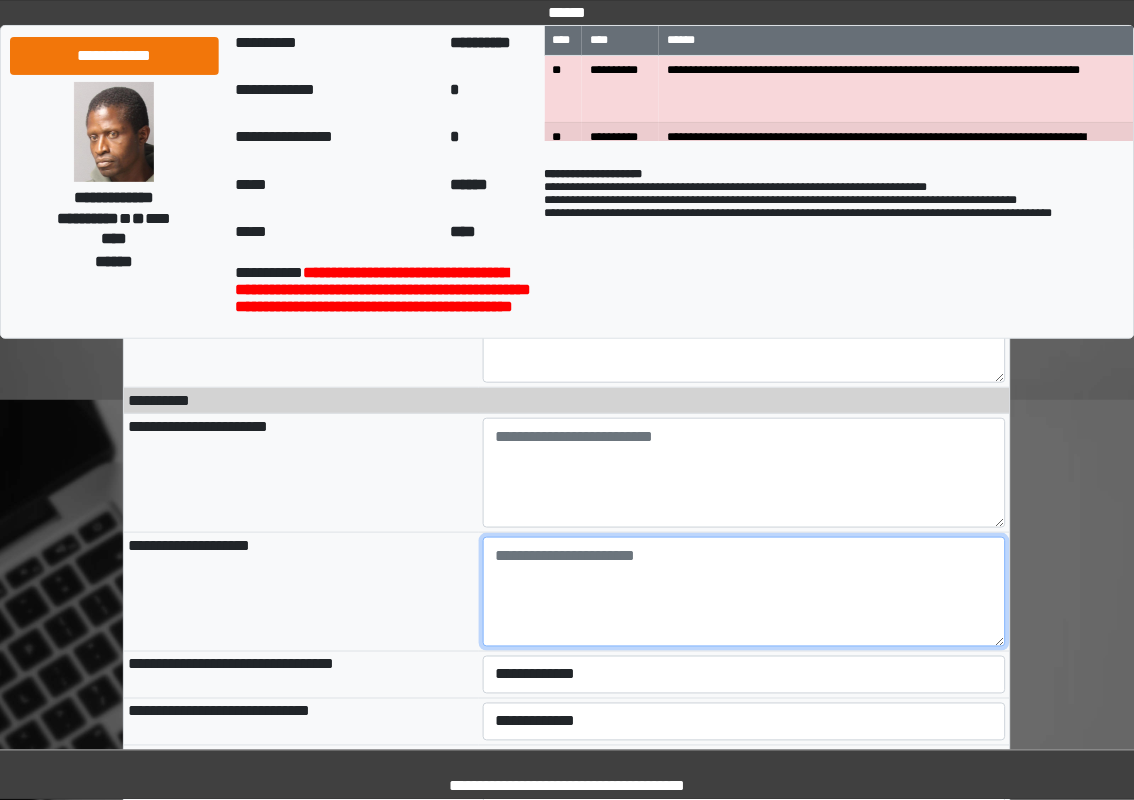 click at bounding box center [745, 592] 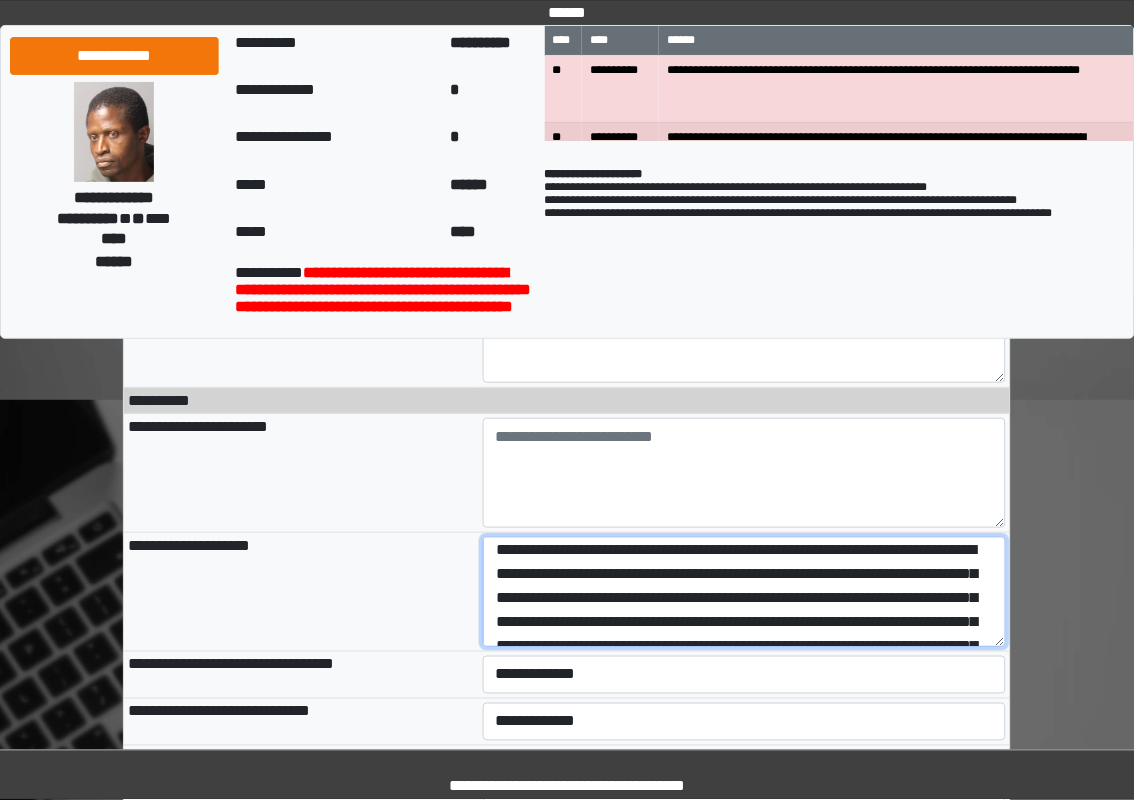 scroll, scrollTop: 0, scrollLeft: 0, axis: both 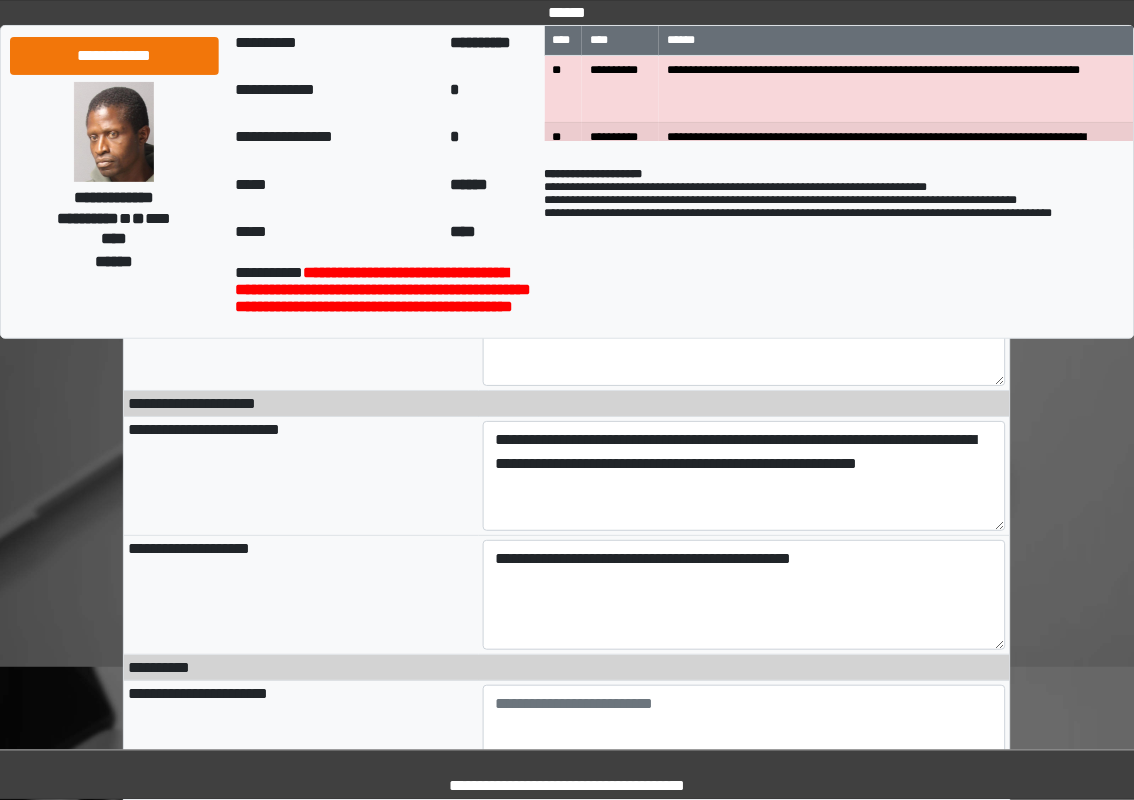type on "**********" 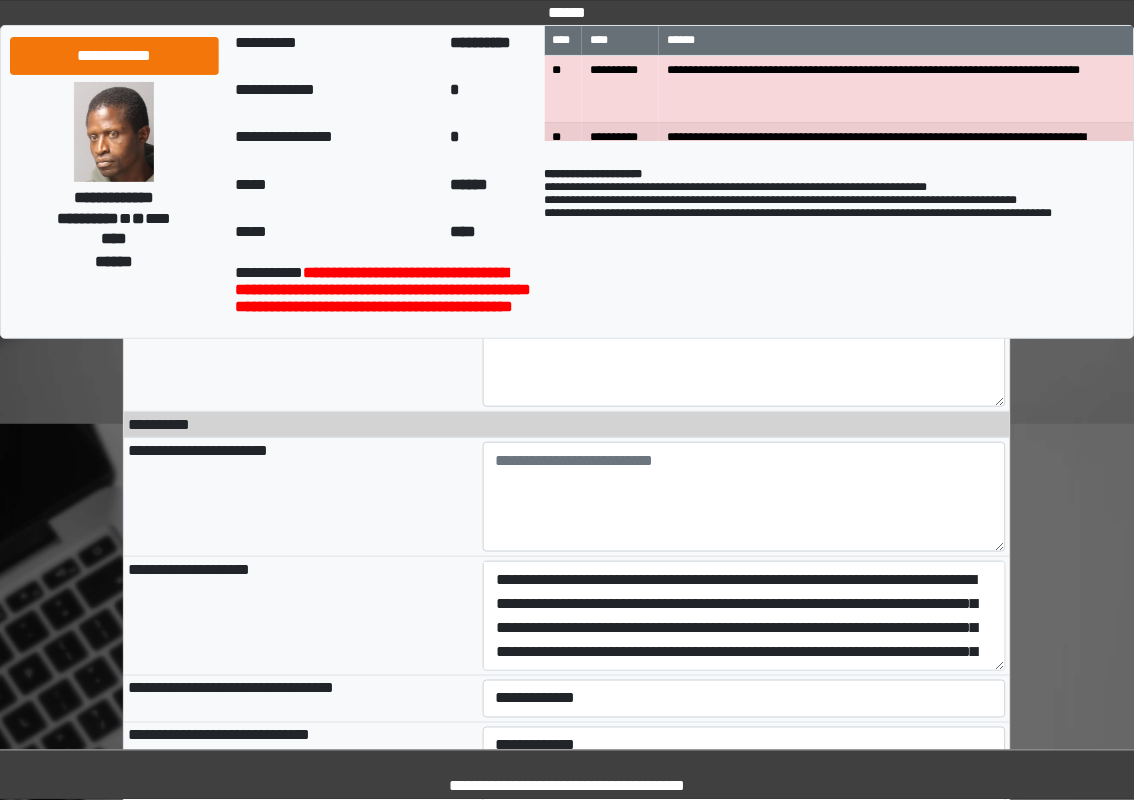 scroll, scrollTop: 1200, scrollLeft: 0, axis: vertical 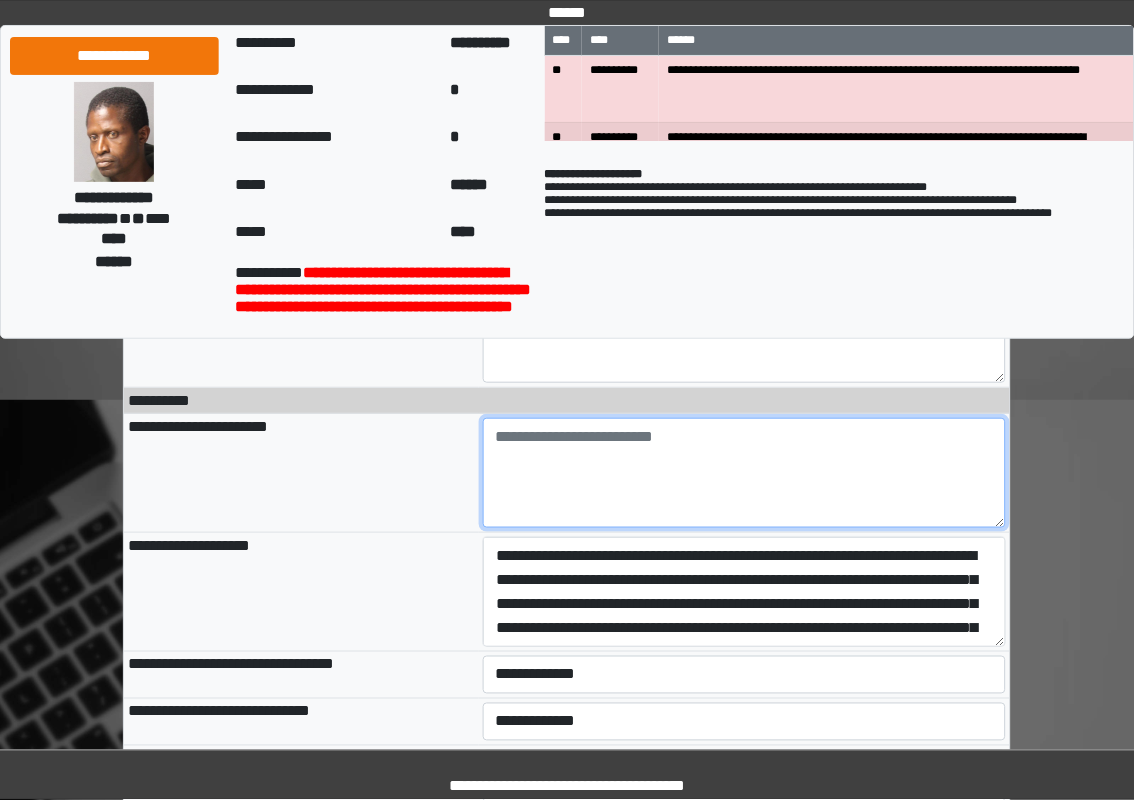 click at bounding box center (745, 473) 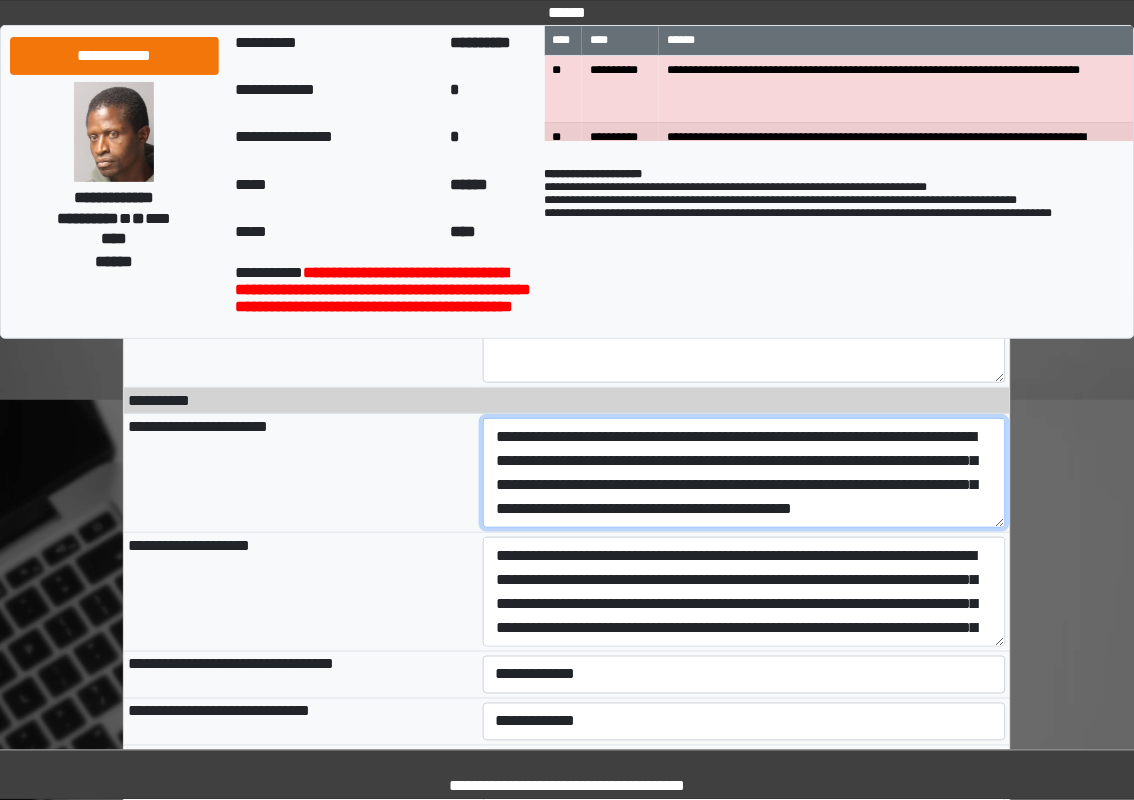 scroll, scrollTop: 233, scrollLeft: 0, axis: vertical 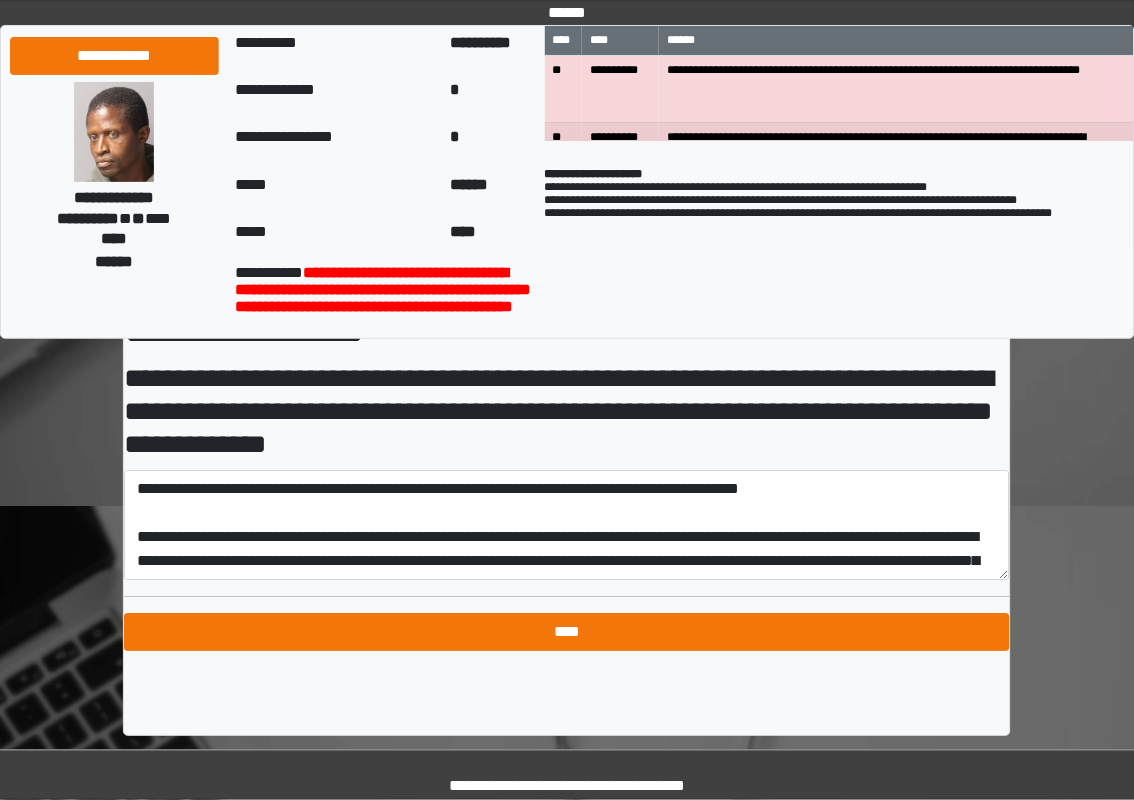 type on "**********" 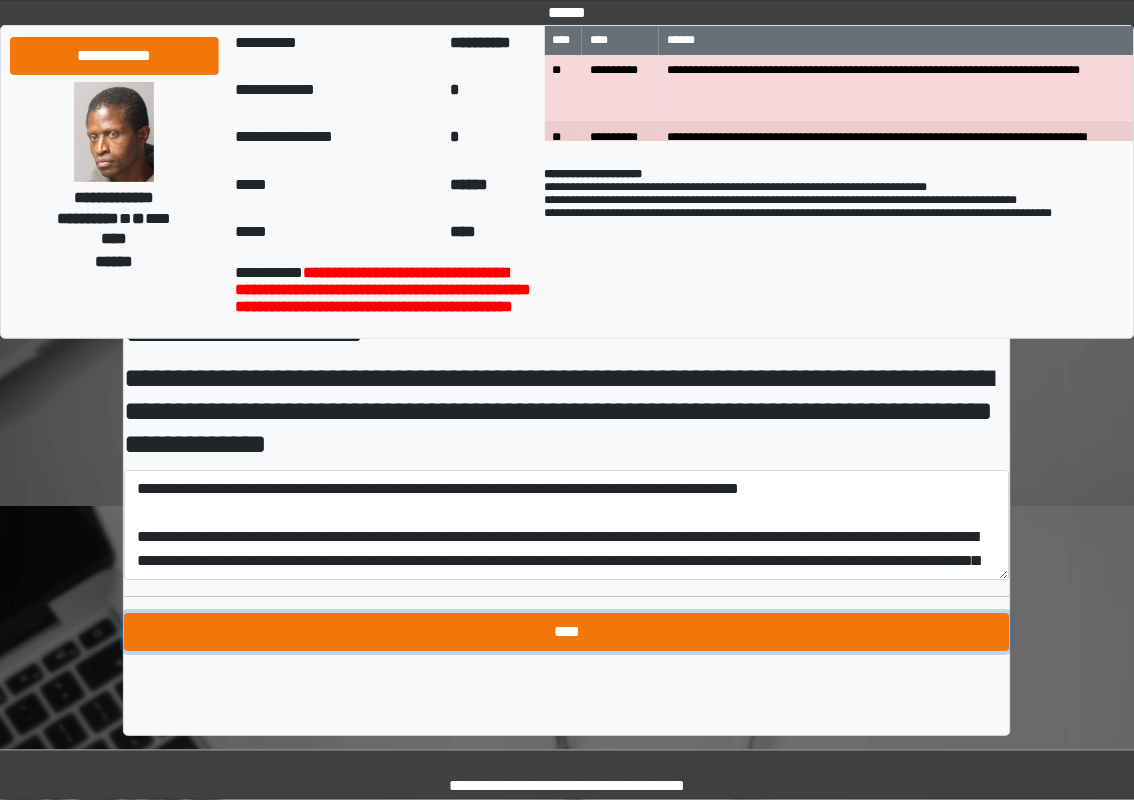 type on "**********" 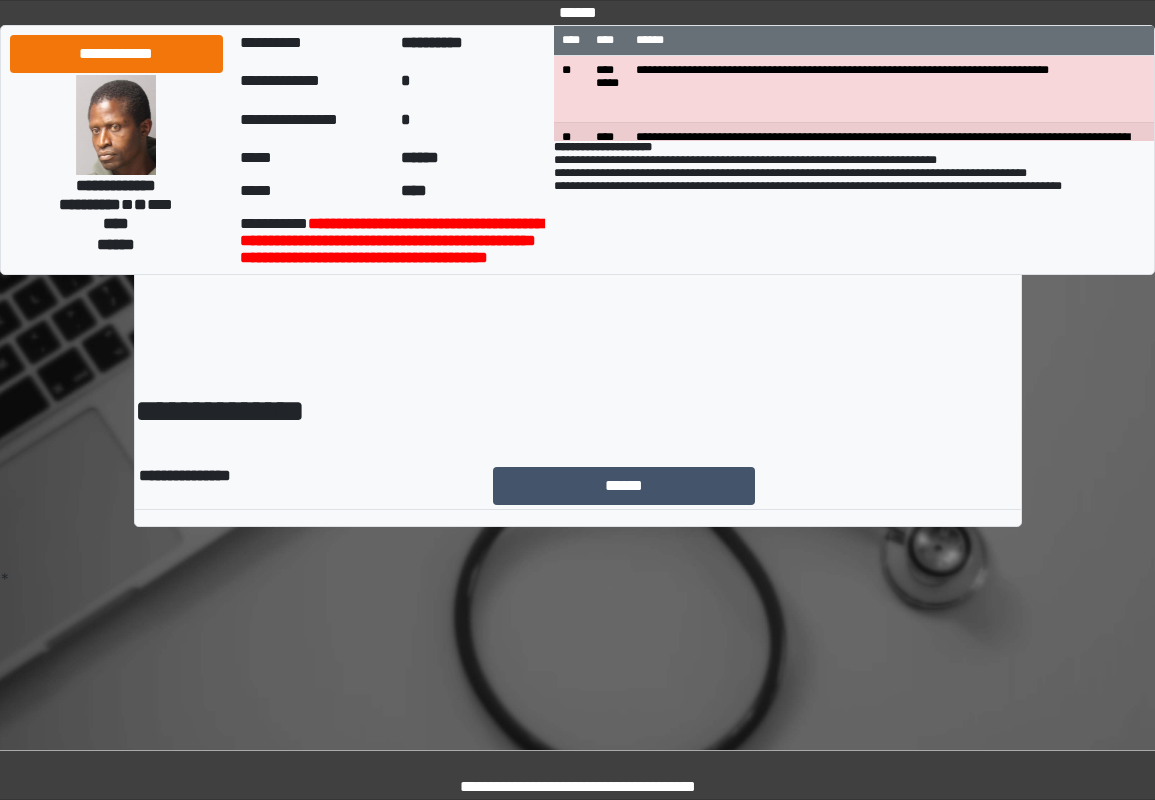 scroll, scrollTop: 0, scrollLeft: 0, axis: both 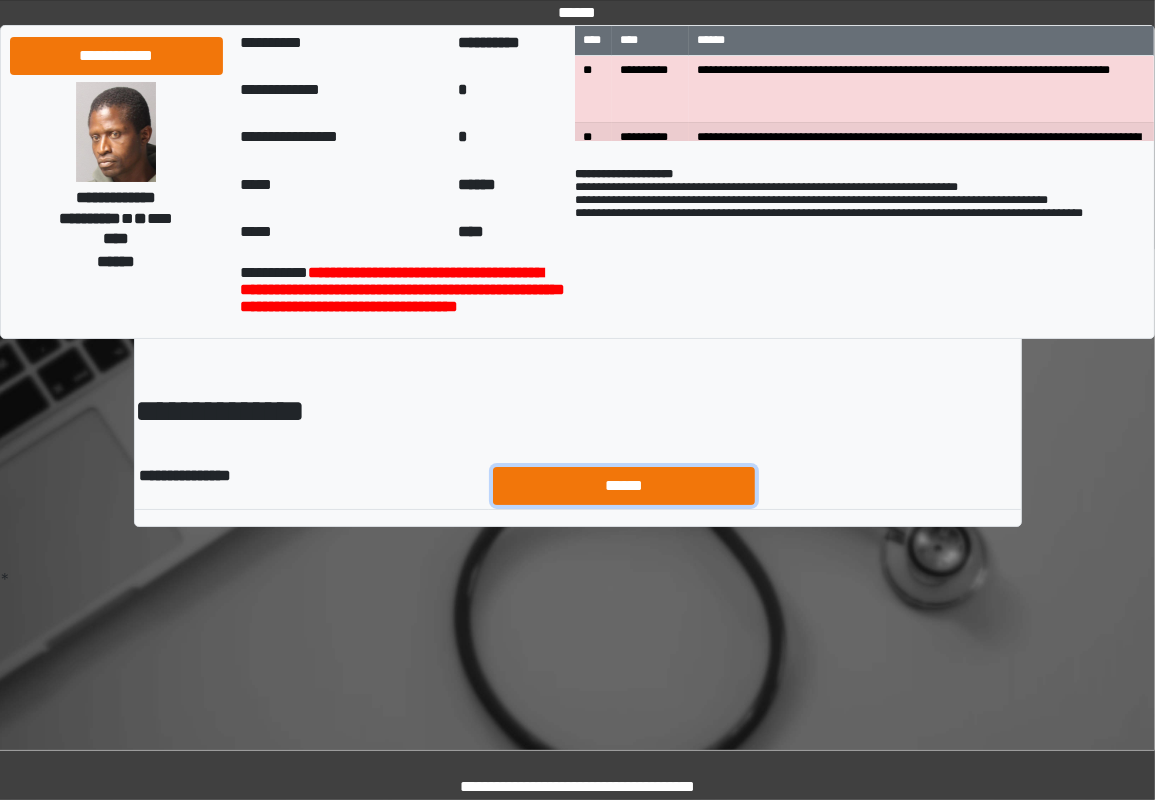 click on "******" at bounding box center [624, 486] 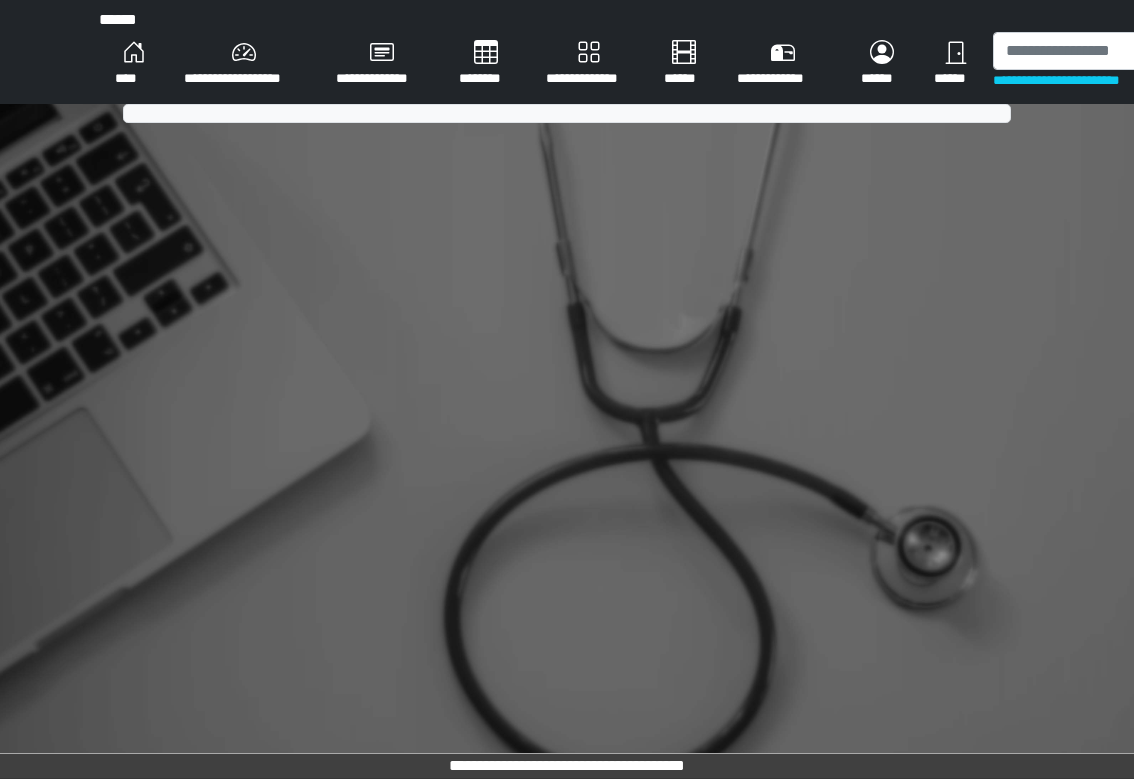 scroll, scrollTop: 0, scrollLeft: 0, axis: both 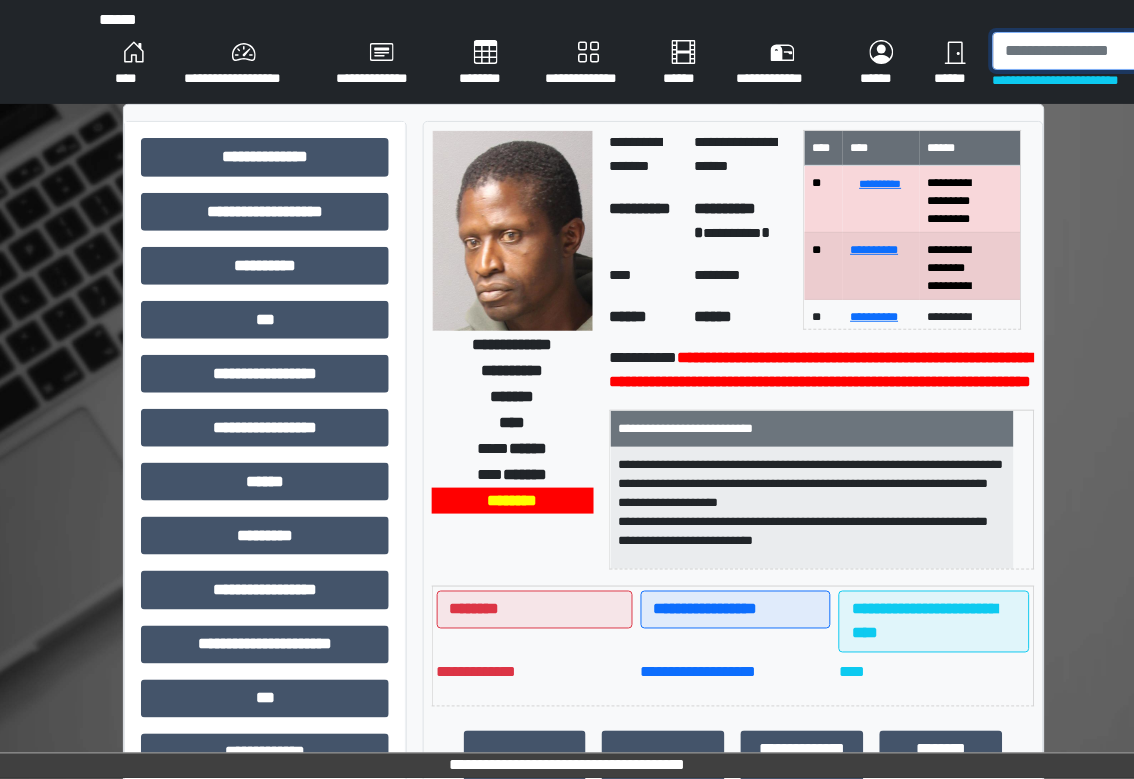 click at bounding box center (1098, 51) 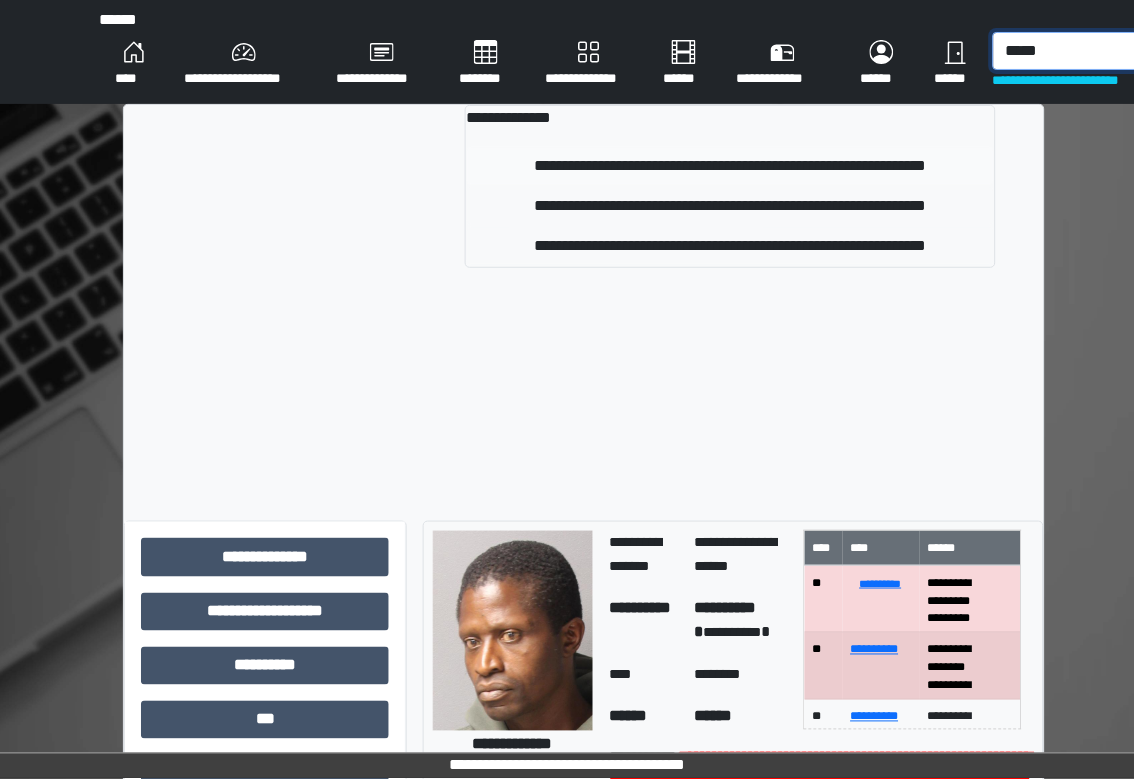 type on "*****" 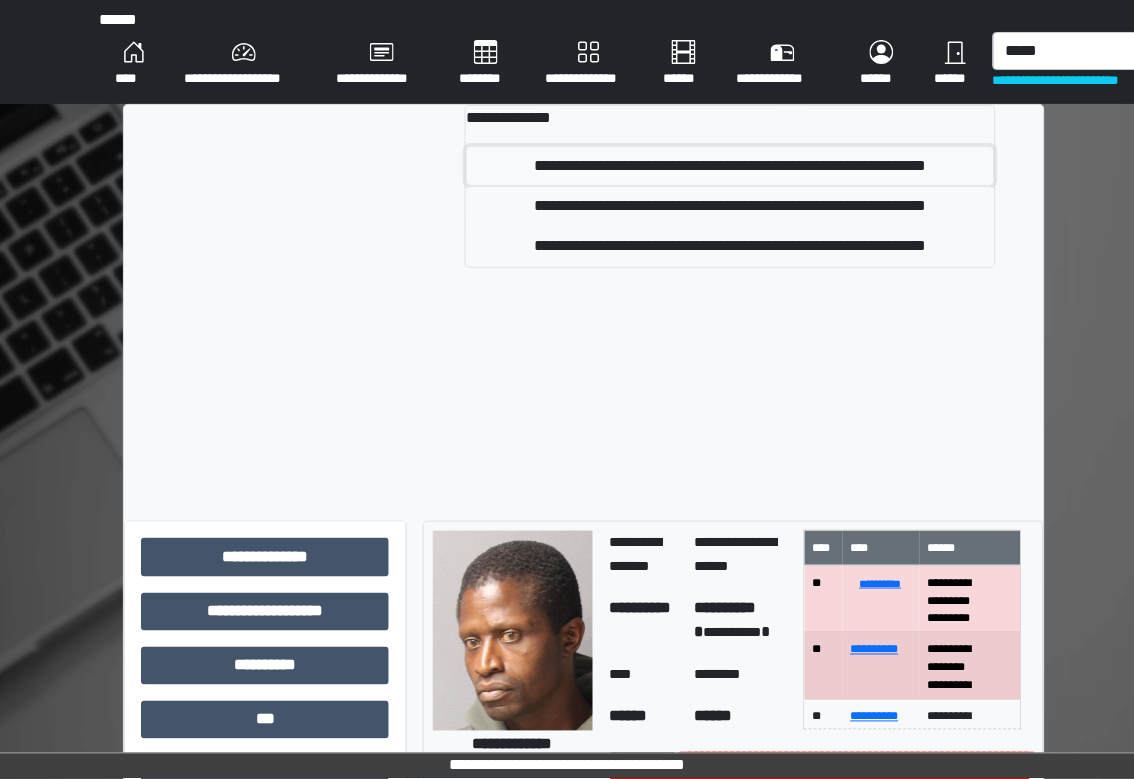 click on "**********" at bounding box center [730, 166] 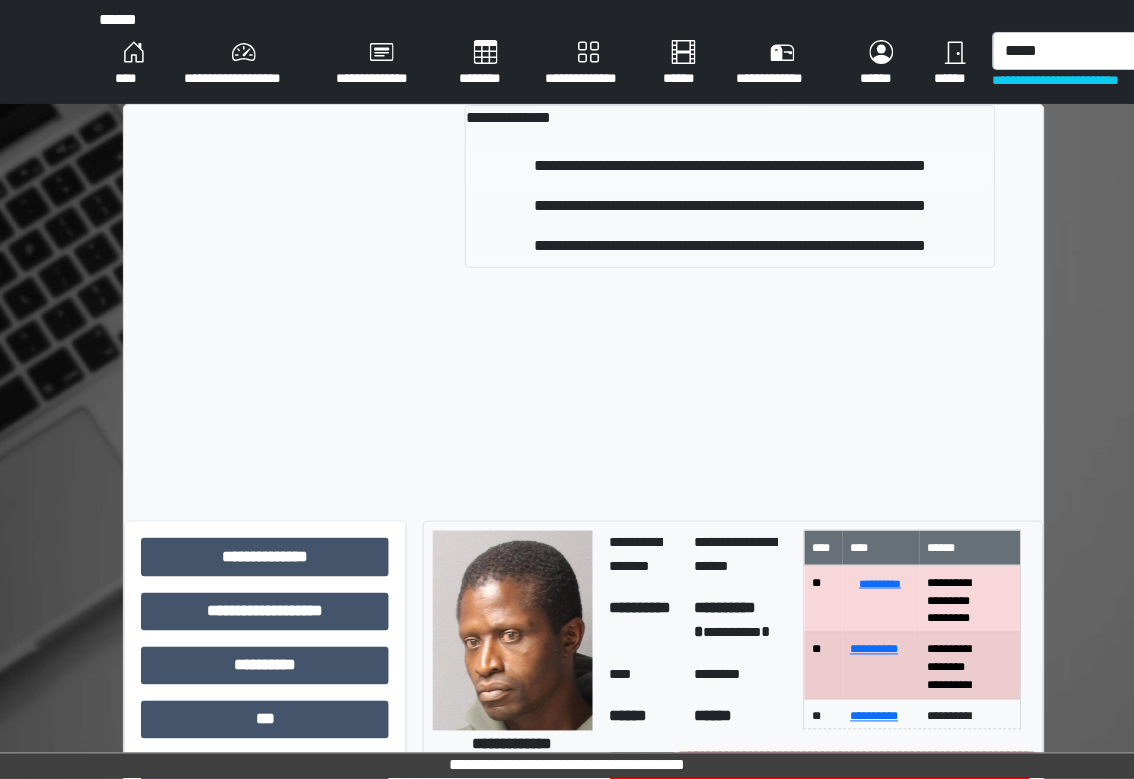 type 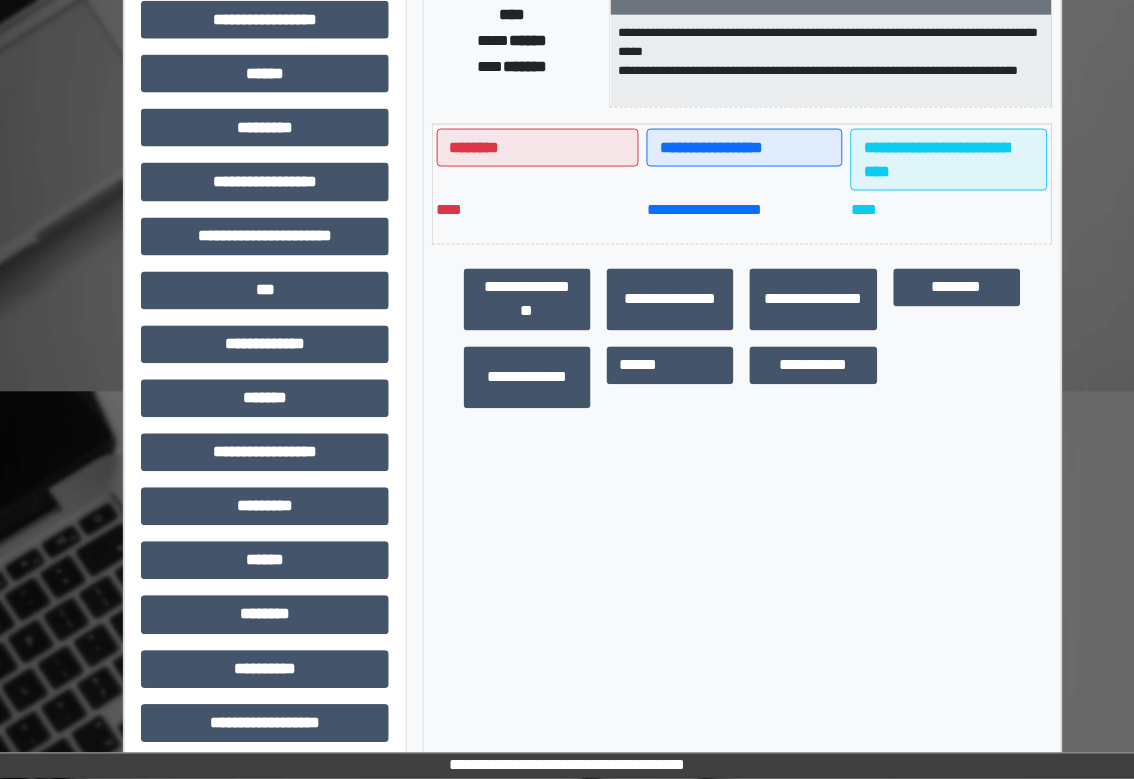 scroll, scrollTop: 421, scrollLeft: 0, axis: vertical 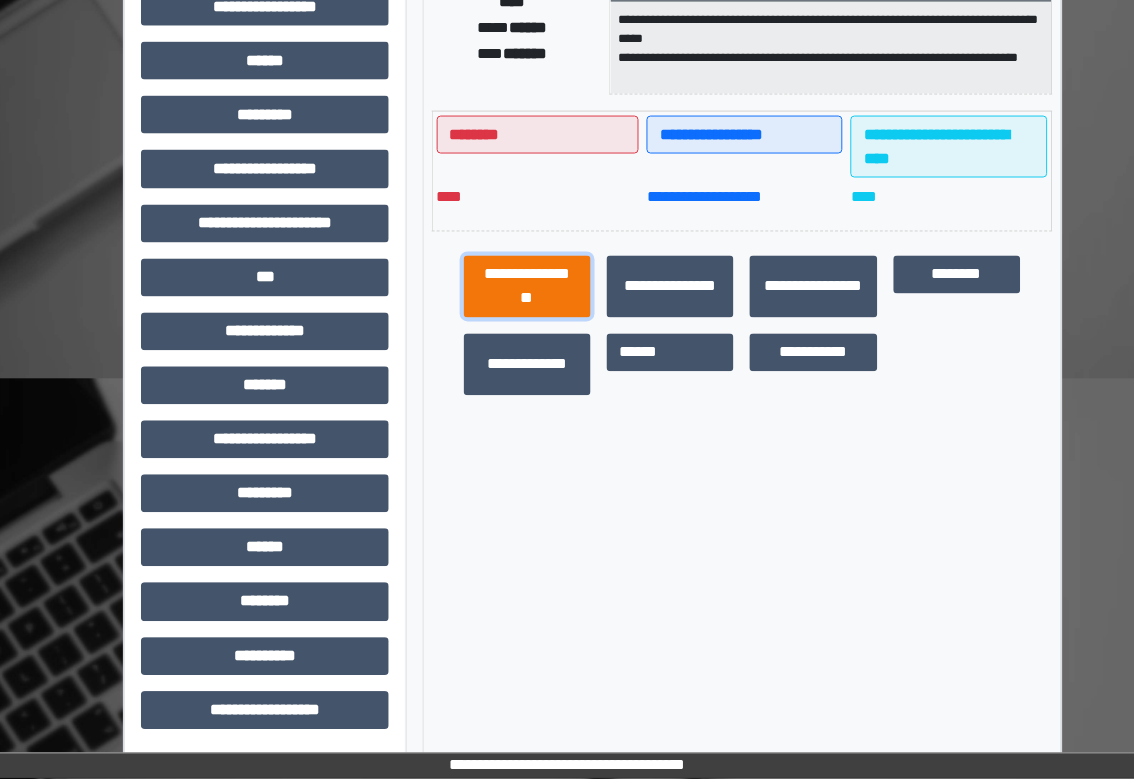 click on "**********" at bounding box center (527, 287) 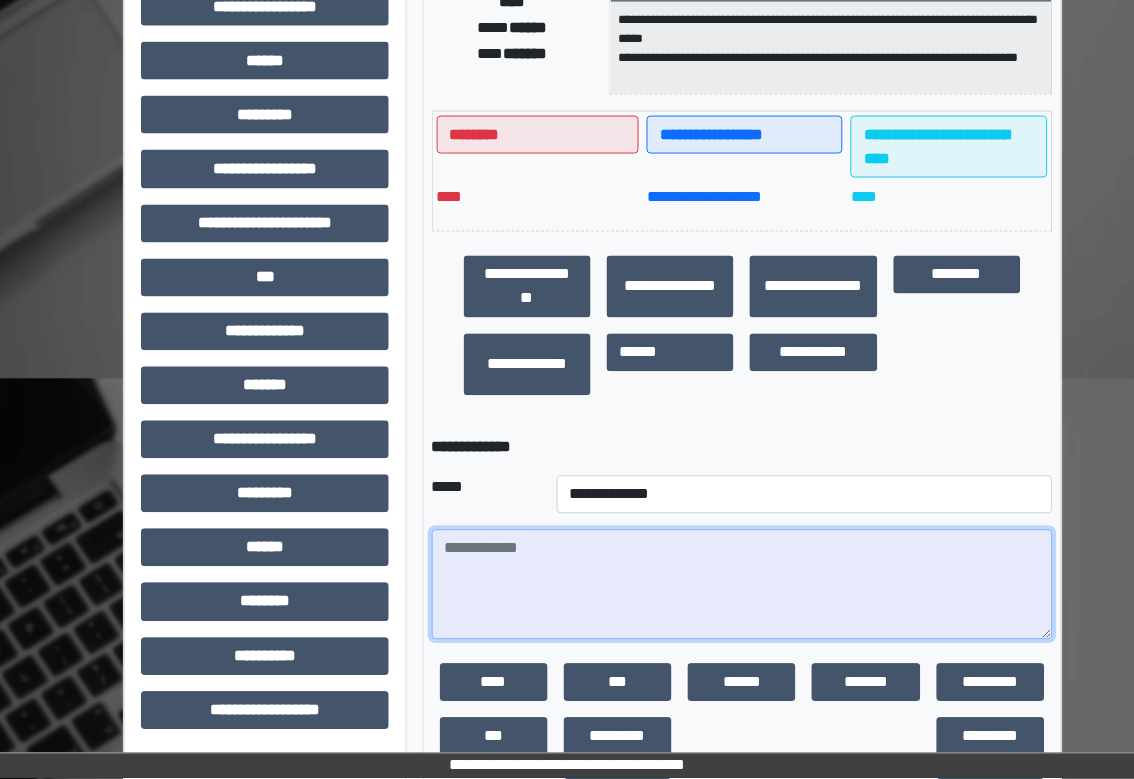 click at bounding box center (742, 585) 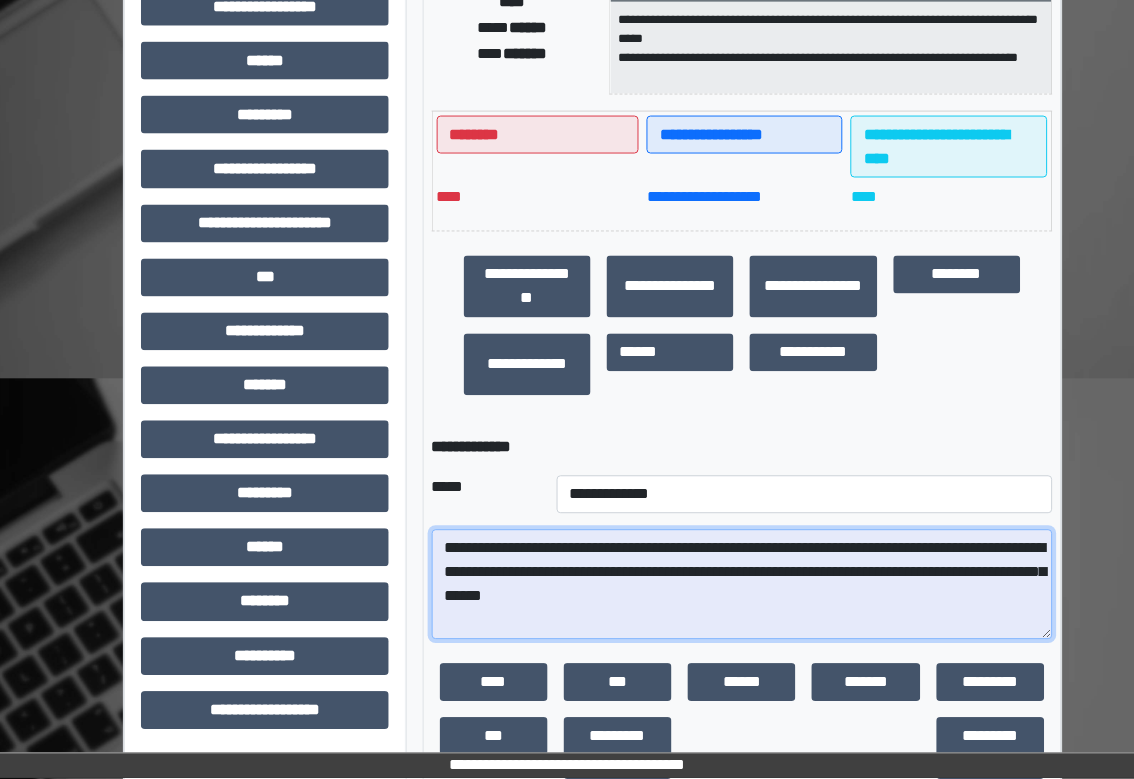 click on "**********" at bounding box center [742, 585] 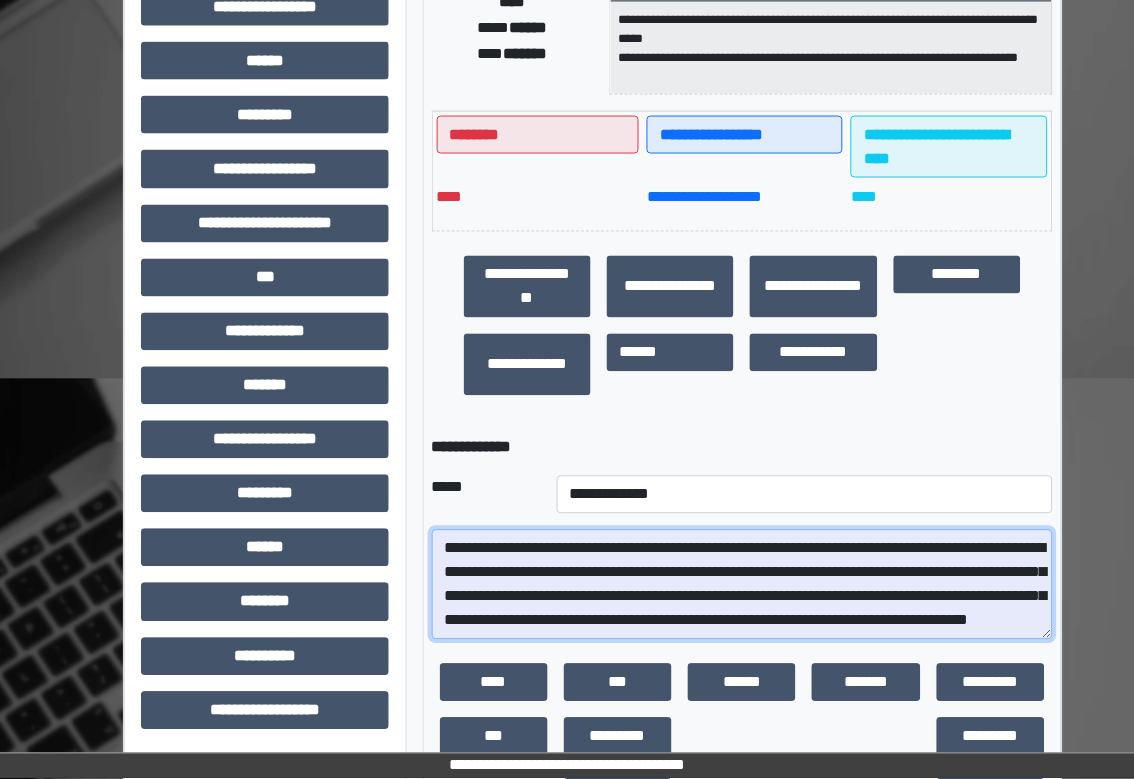 scroll, scrollTop: 24, scrollLeft: 0, axis: vertical 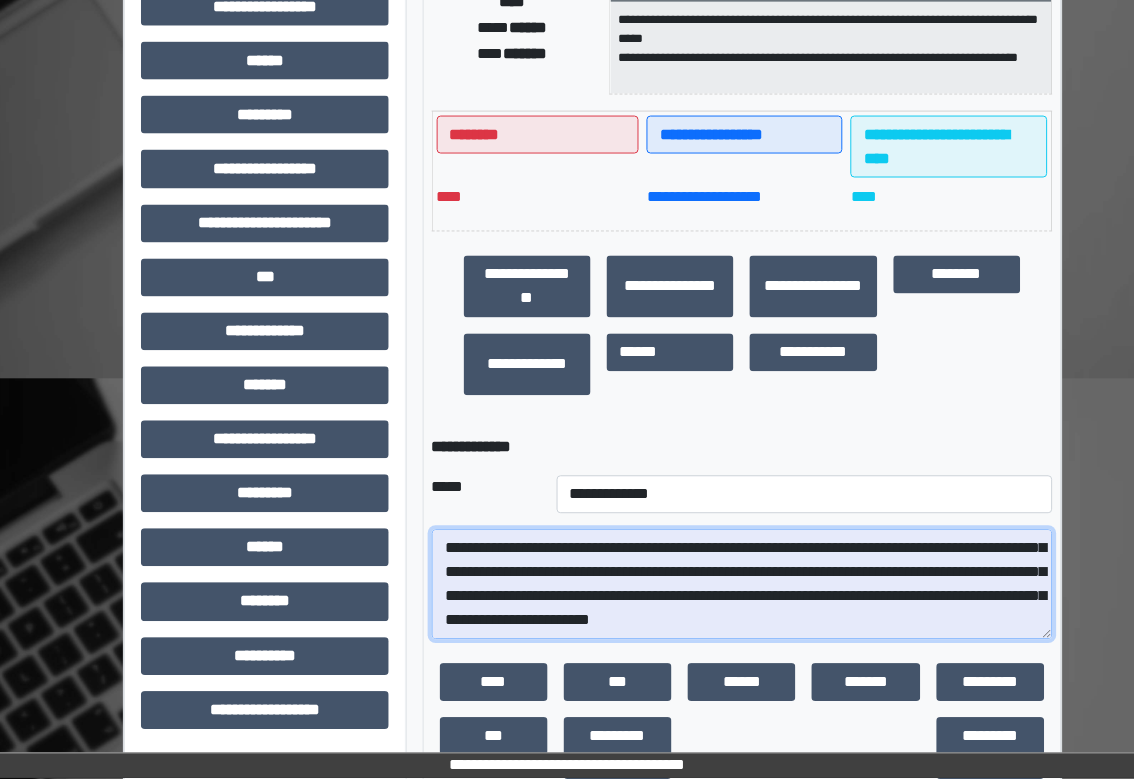 type on "**********" 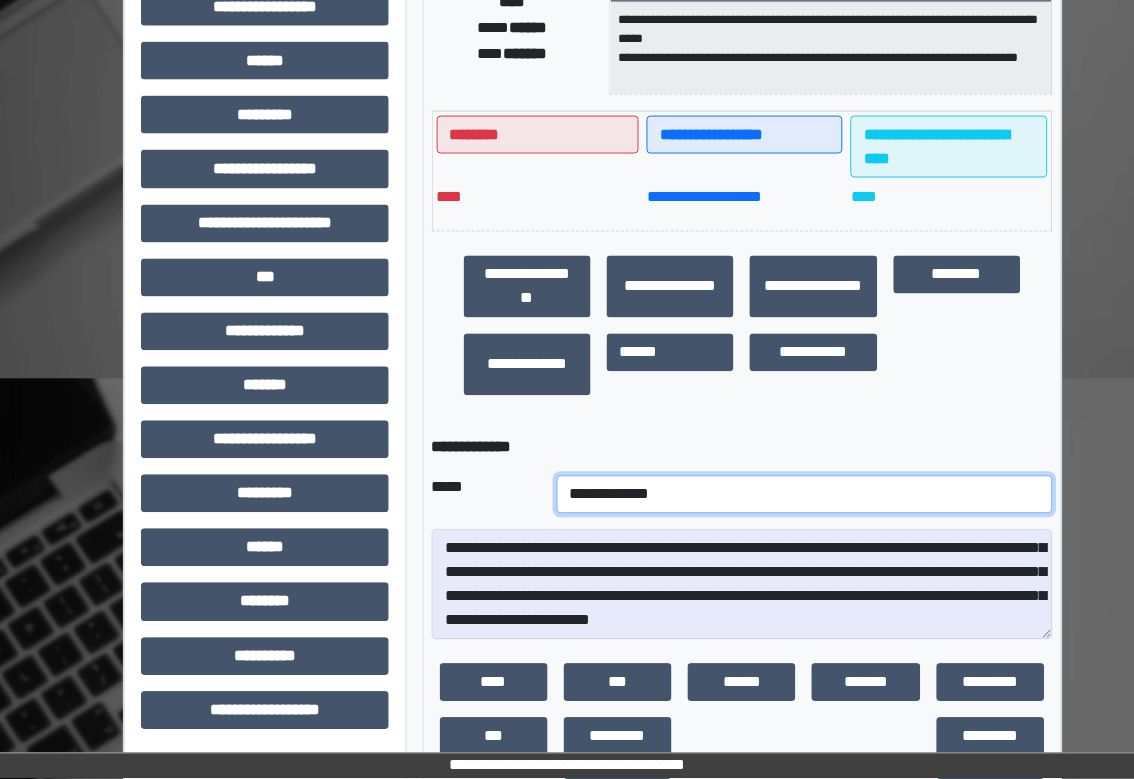click on "**********" at bounding box center [805, 495] 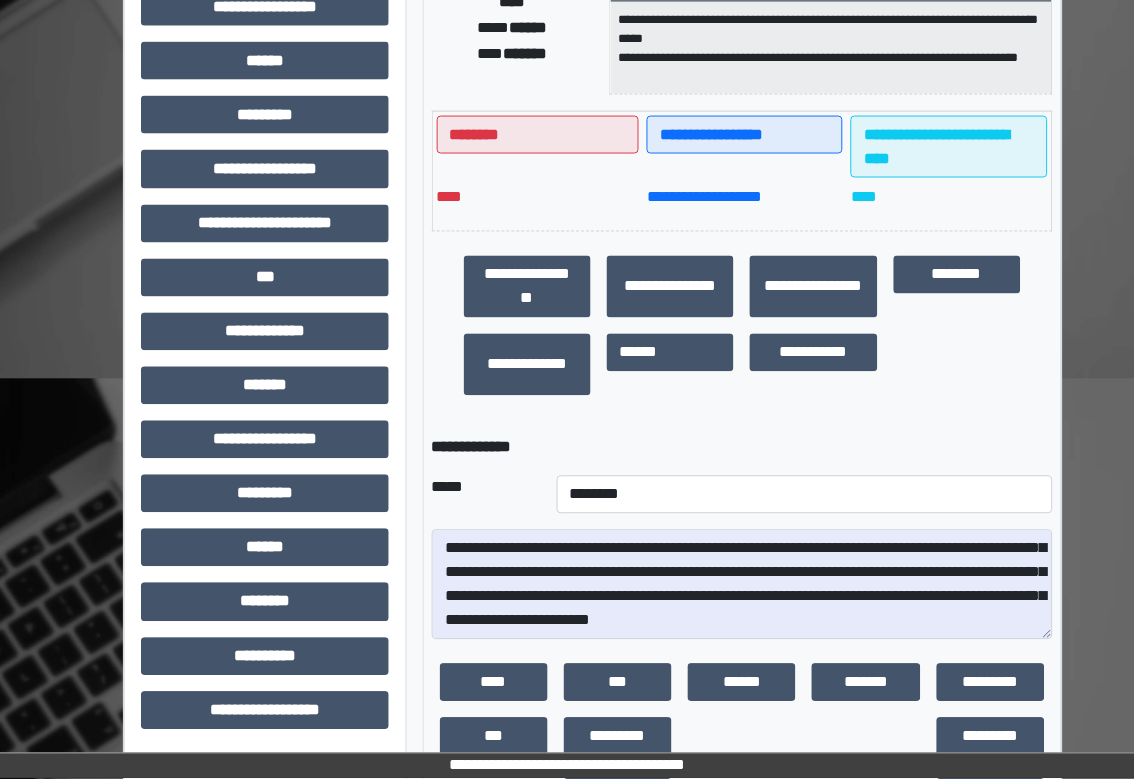 click on "**********" at bounding box center [742, 326] 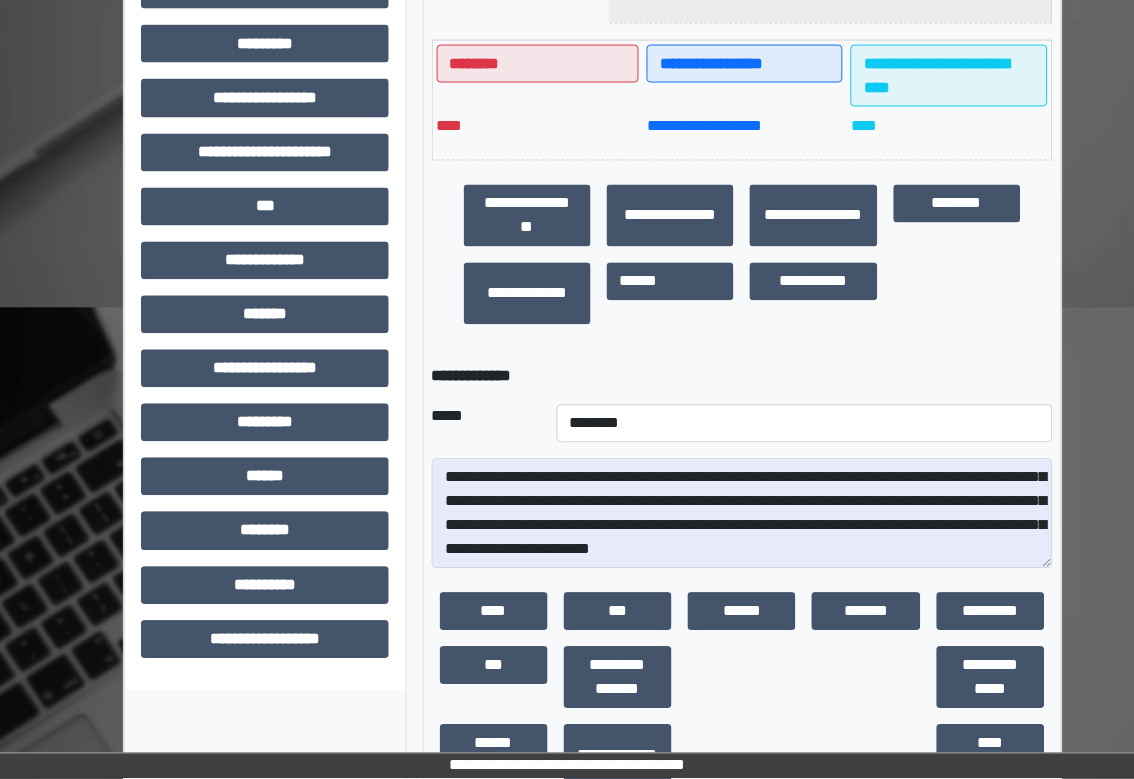 scroll, scrollTop: 566, scrollLeft: 0, axis: vertical 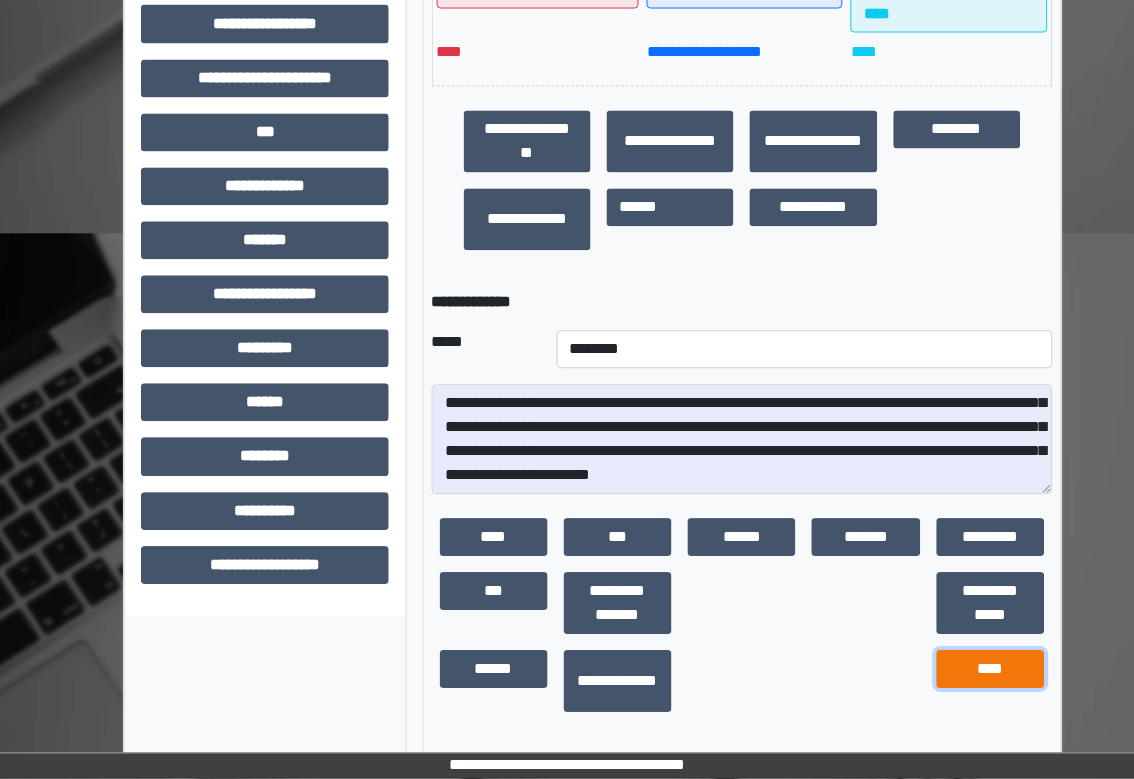 click on "****" at bounding box center (991, 670) 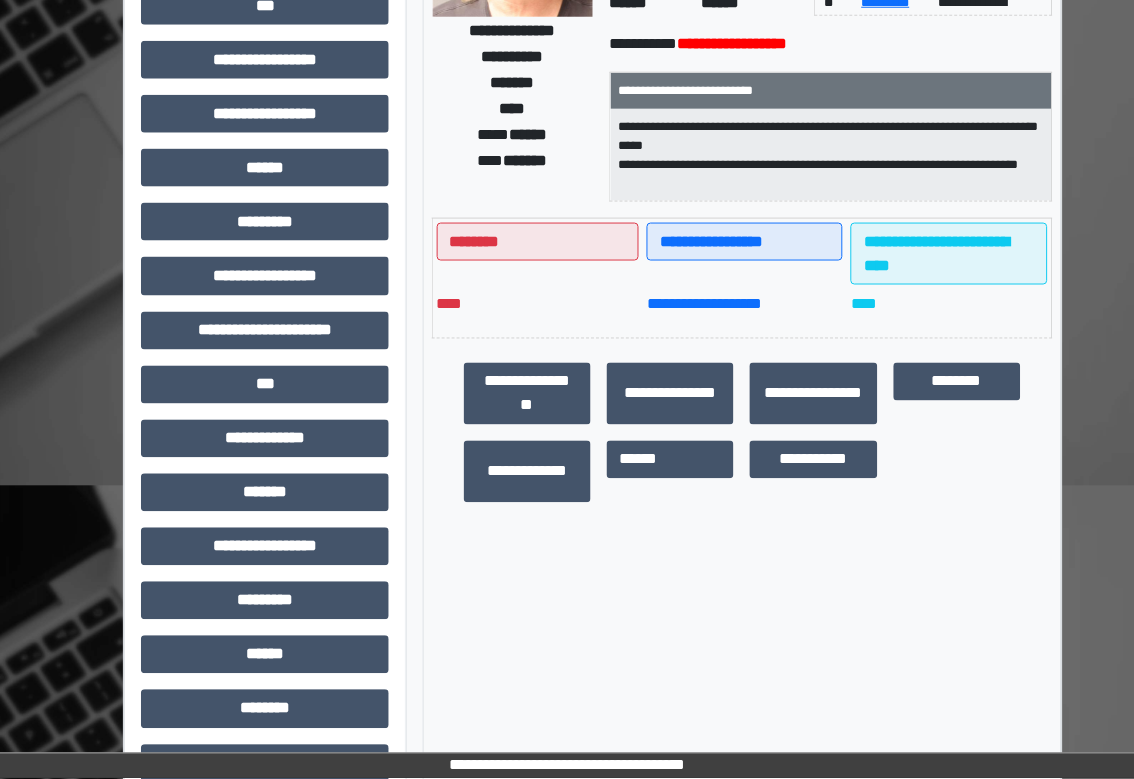 scroll, scrollTop: 0, scrollLeft: 0, axis: both 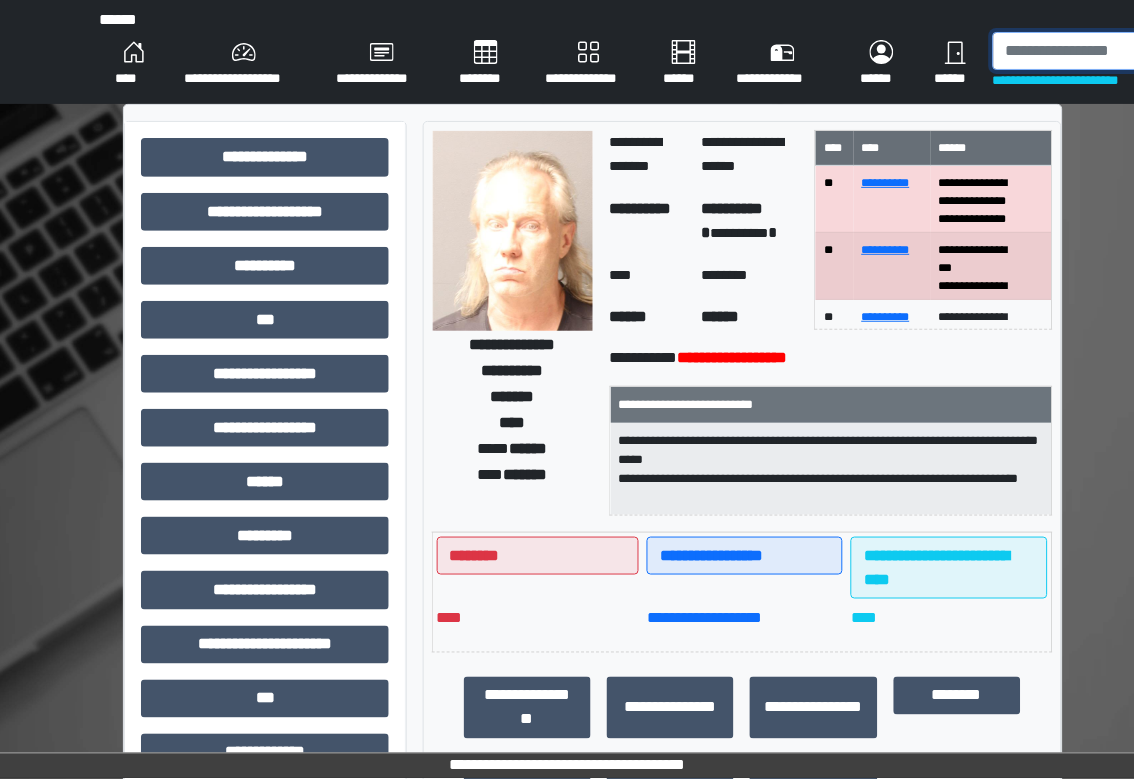 click at bounding box center (1098, 51) 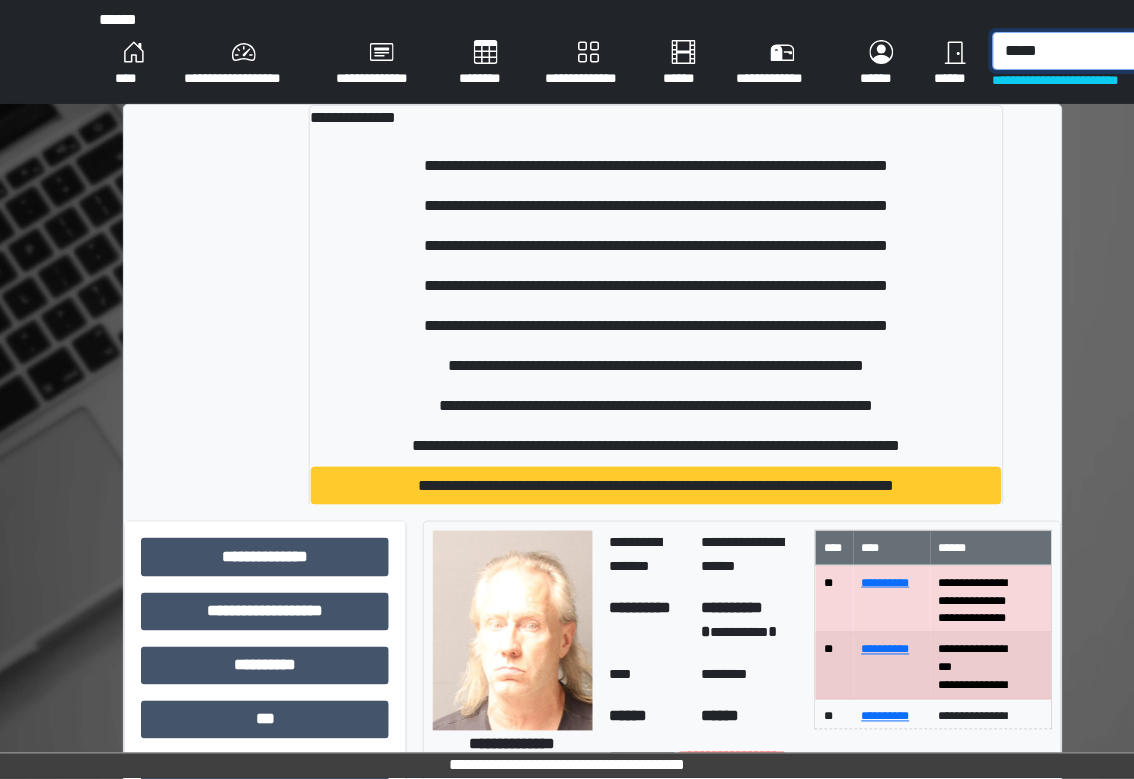 type on "*****" 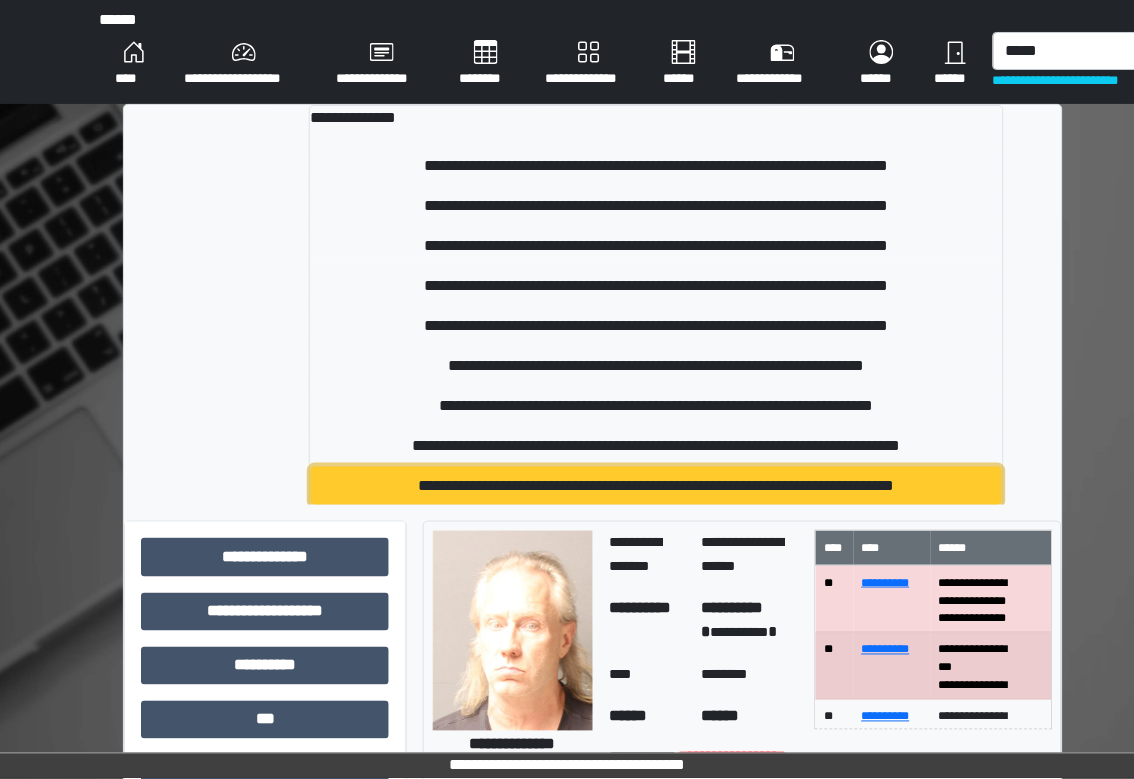 click on "**********" at bounding box center (656, 486) 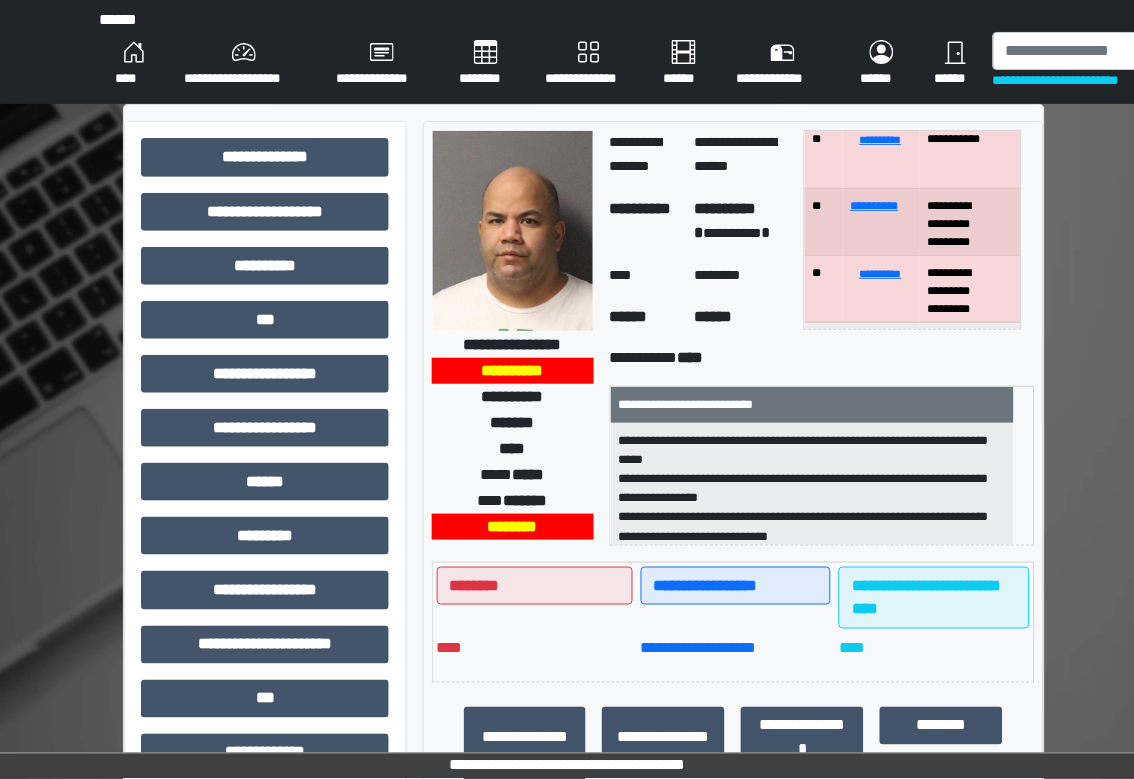 scroll, scrollTop: 0, scrollLeft: 0, axis: both 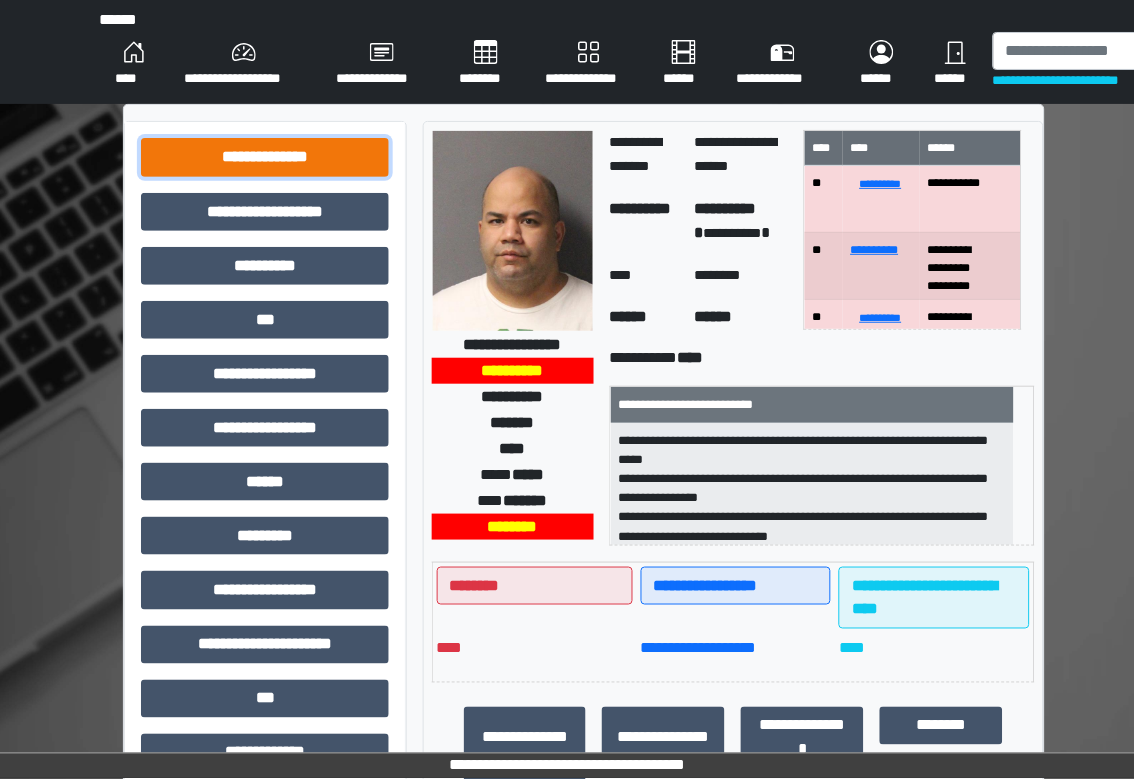 click on "**********" at bounding box center (265, 157) 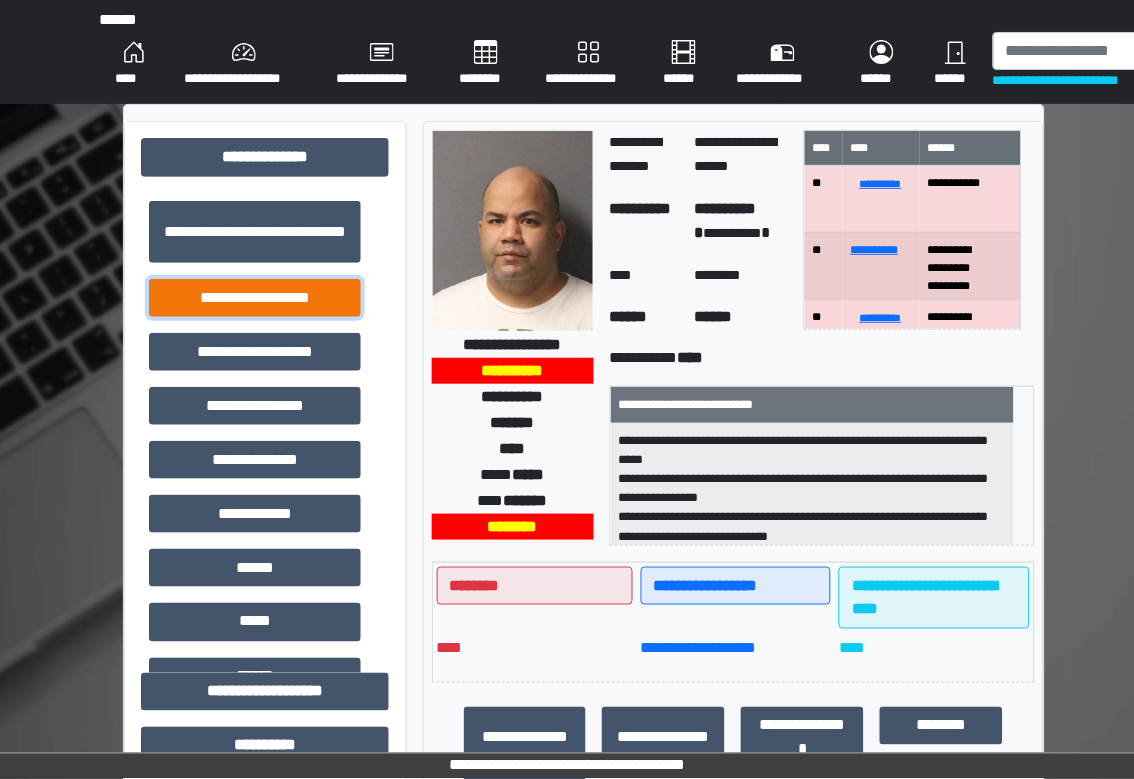 click on "**********" at bounding box center (255, 298) 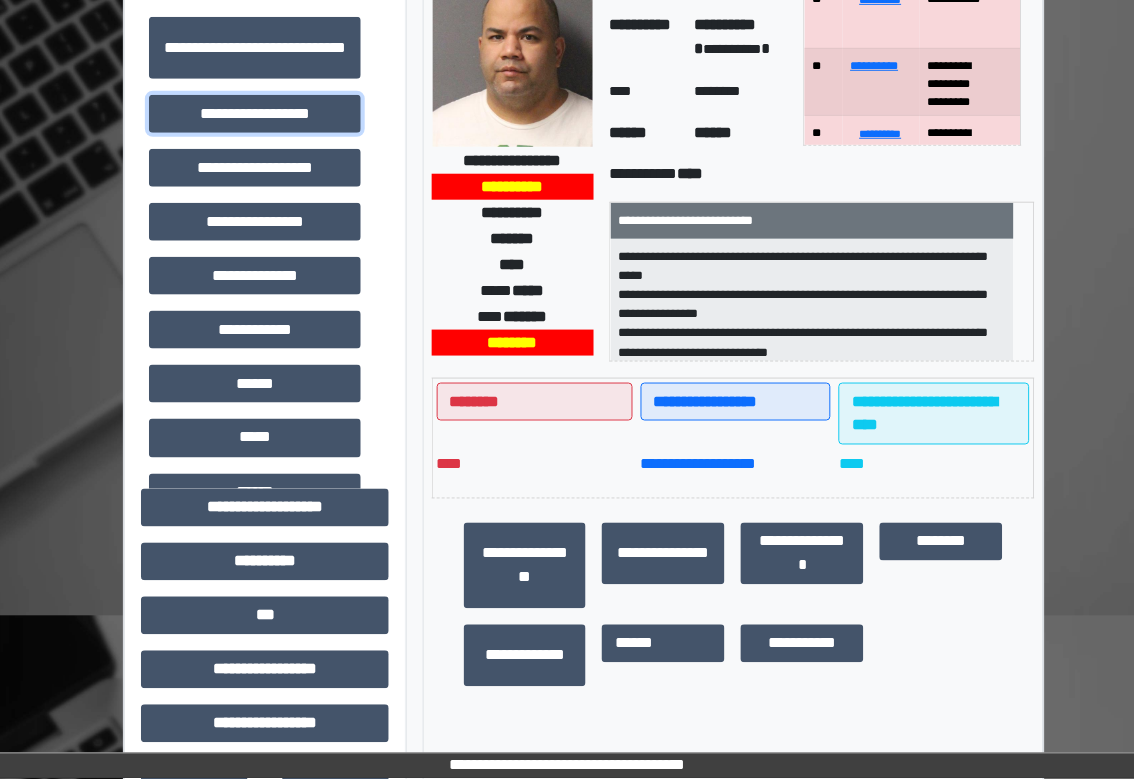 scroll, scrollTop: 533, scrollLeft: 0, axis: vertical 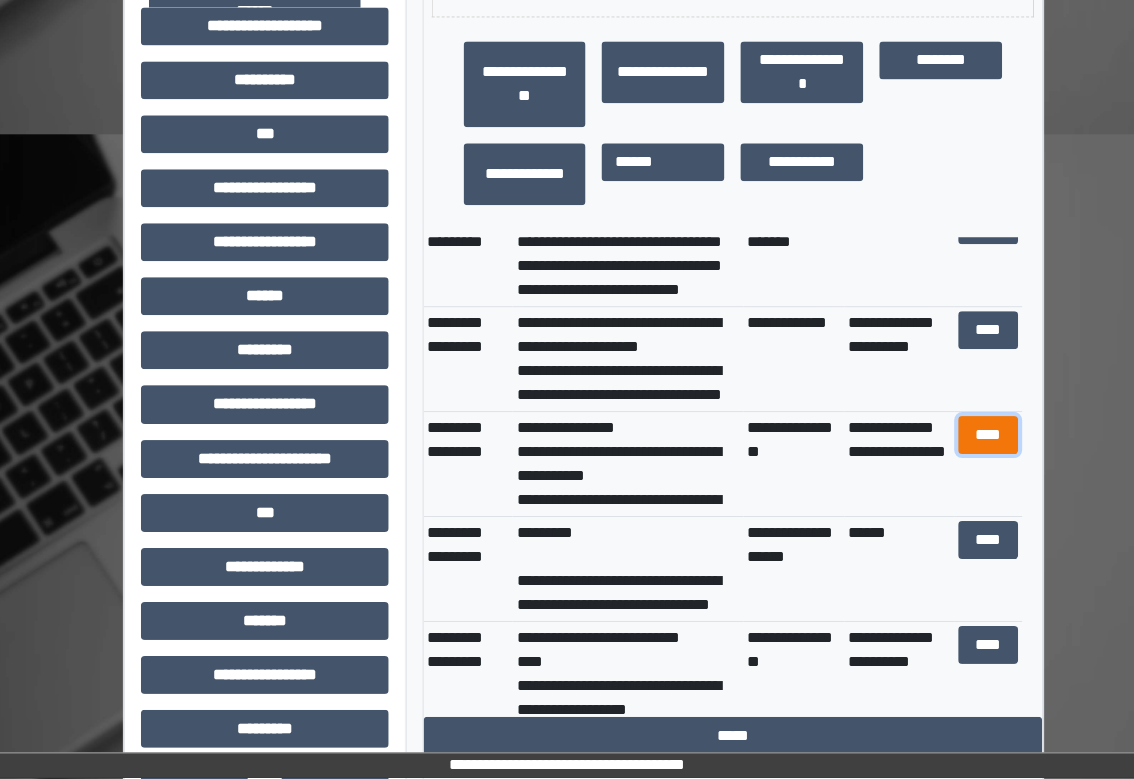 click on "****" at bounding box center [989, 435] 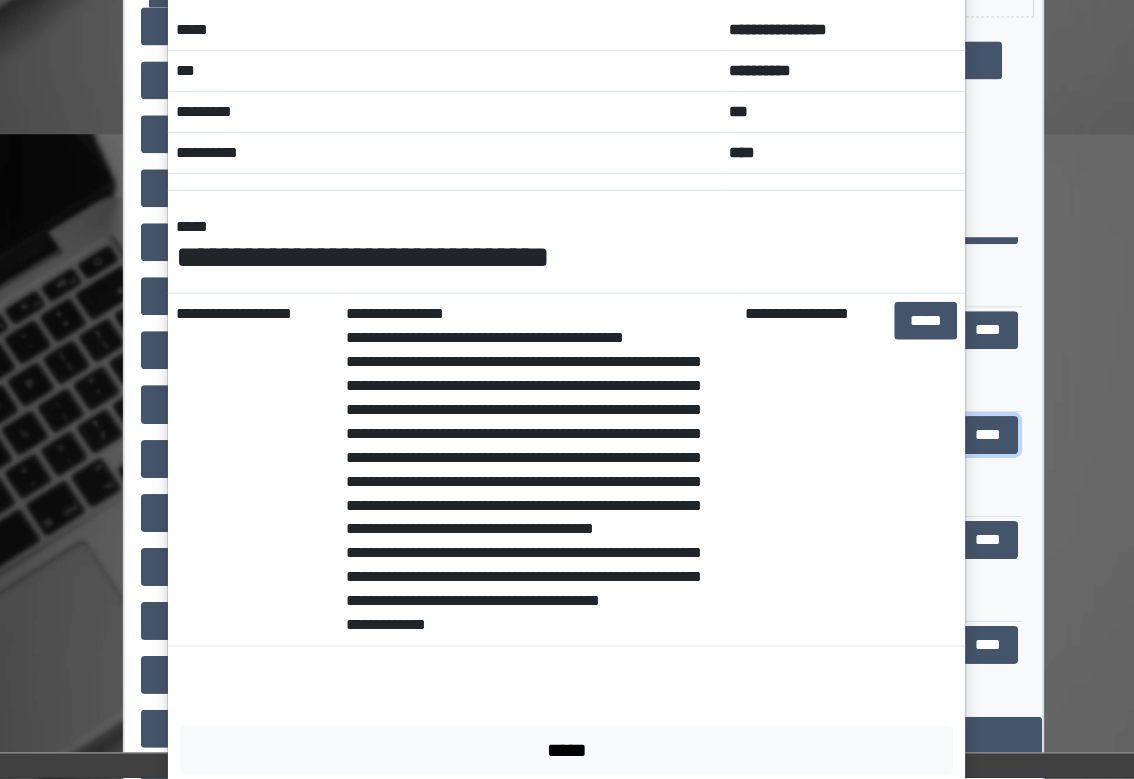 scroll, scrollTop: 133, scrollLeft: 0, axis: vertical 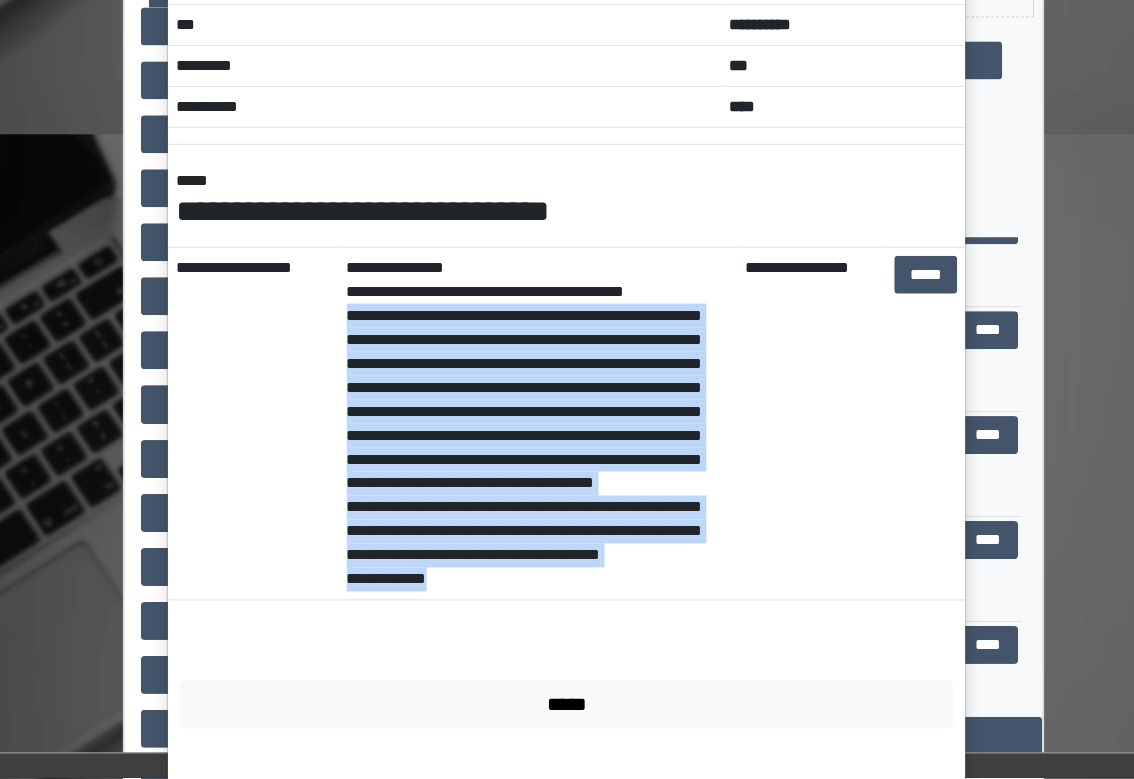 drag, startPoint x: 333, startPoint y: 312, endPoint x: 644, endPoint y: 651, distance: 460.04565 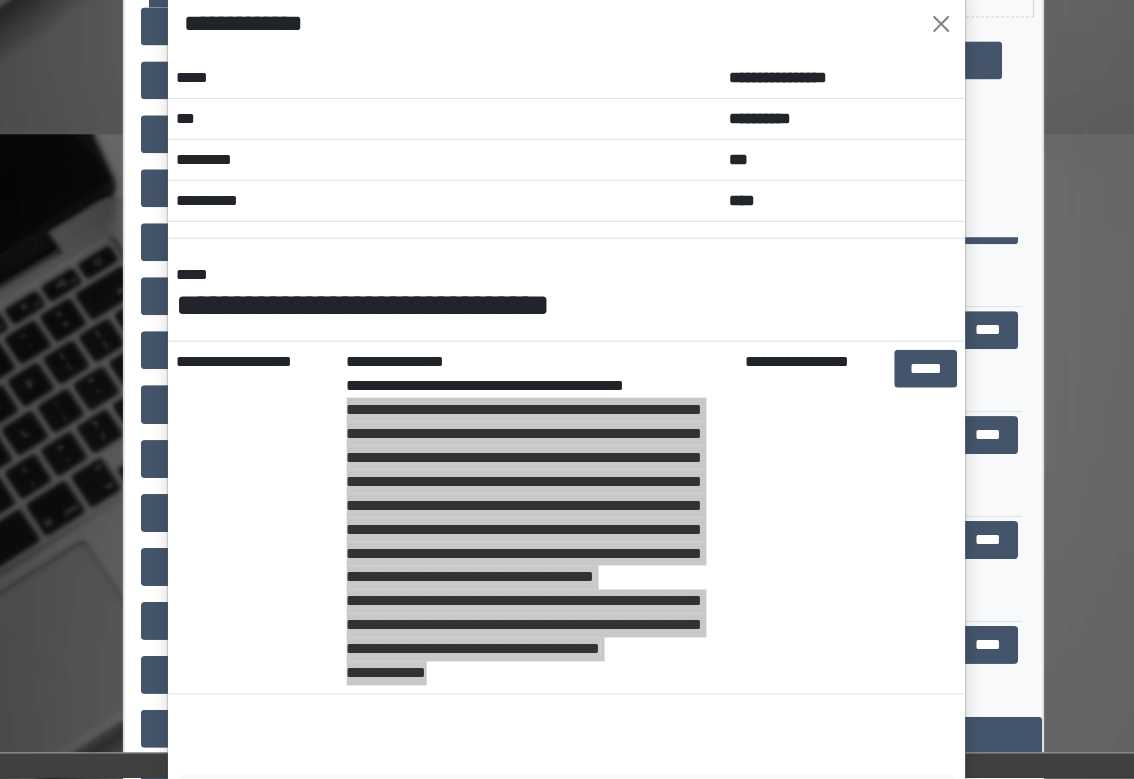 scroll, scrollTop: 0, scrollLeft: 0, axis: both 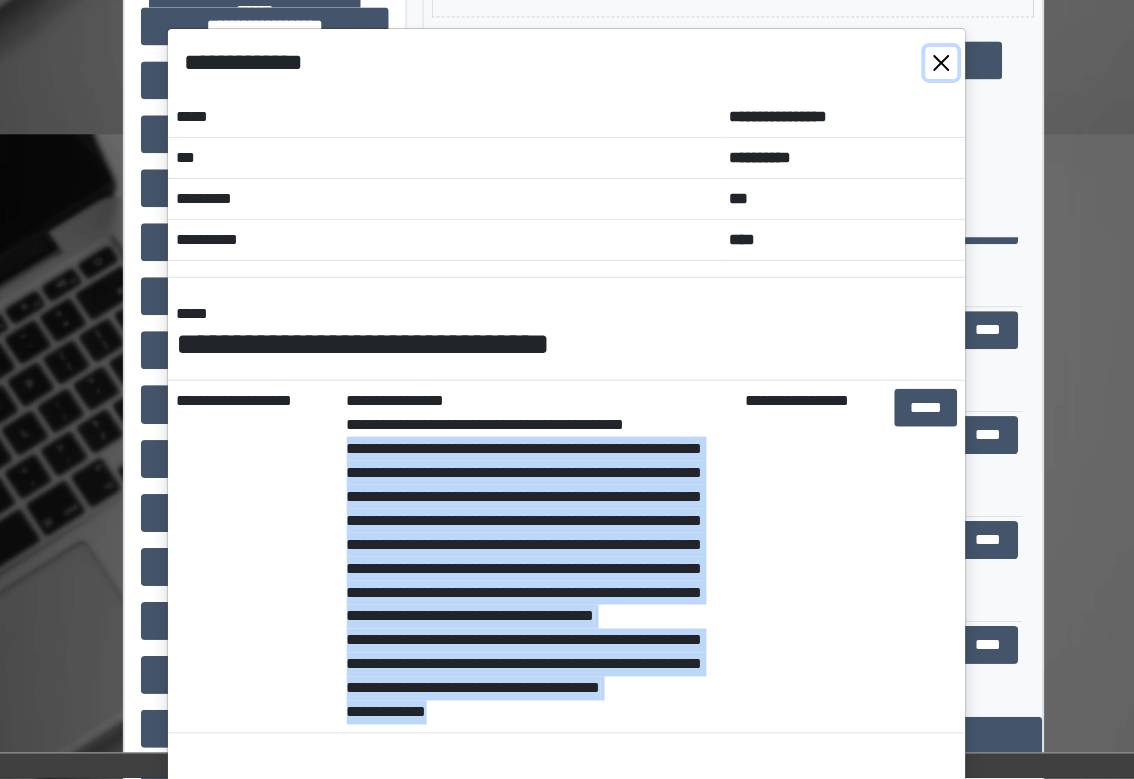 click at bounding box center (942, 63) 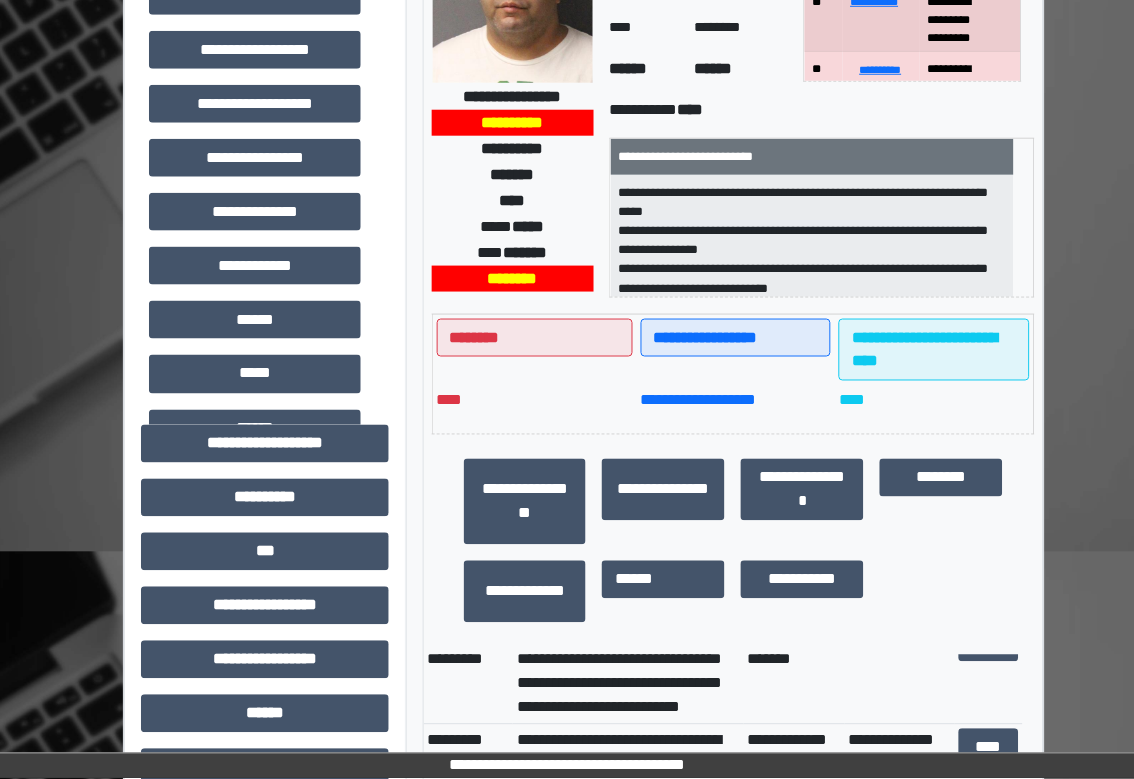 scroll, scrollTop: 0, scrollLeft: 0, axis: both 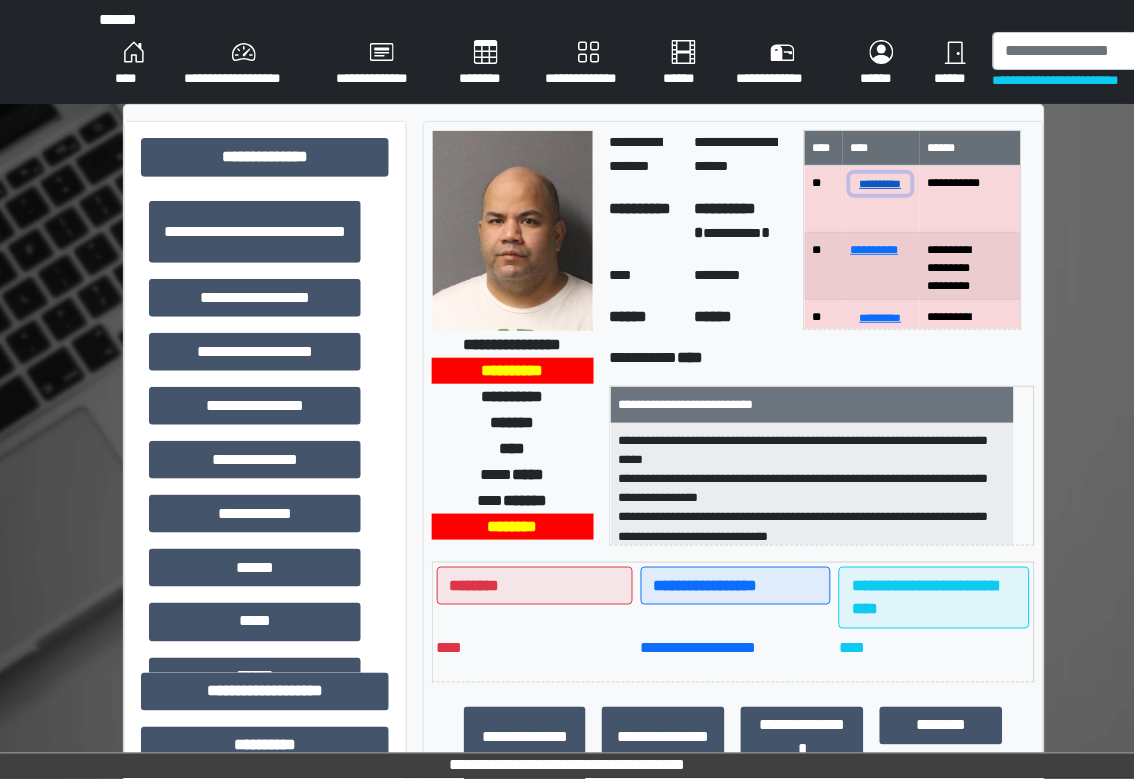 click on "**********" at bounding box center [881, 183] 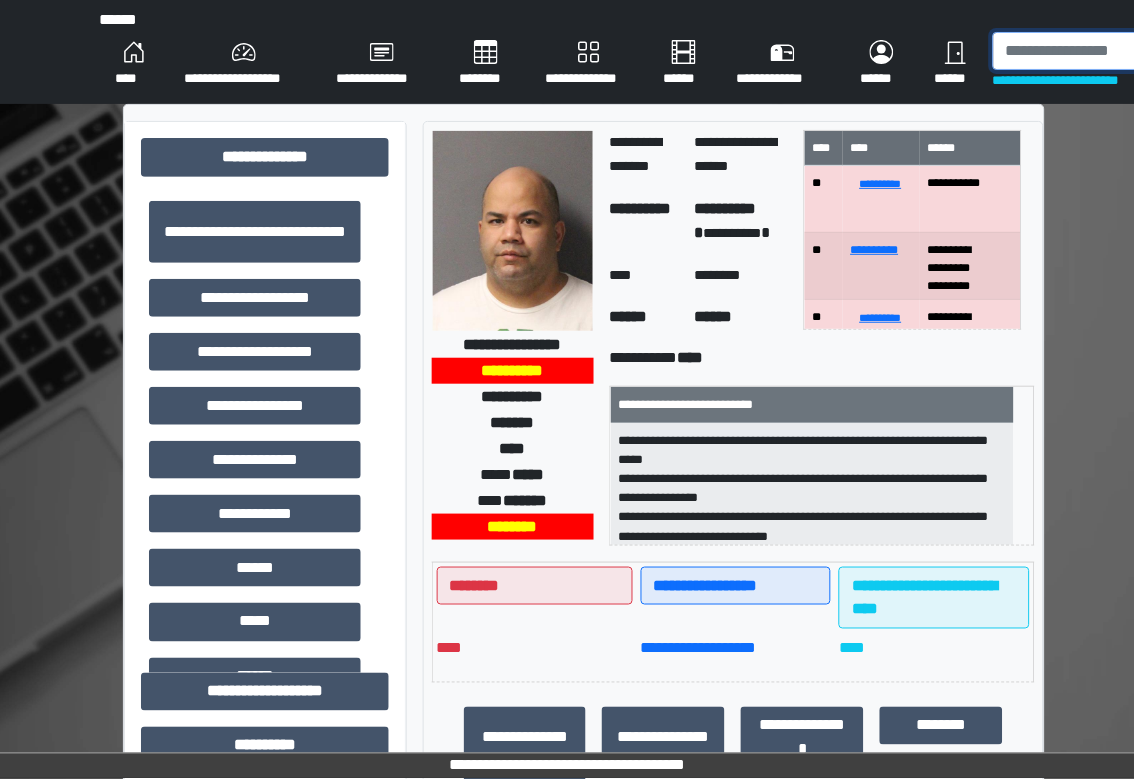 click at bounding box center [1098, 51] 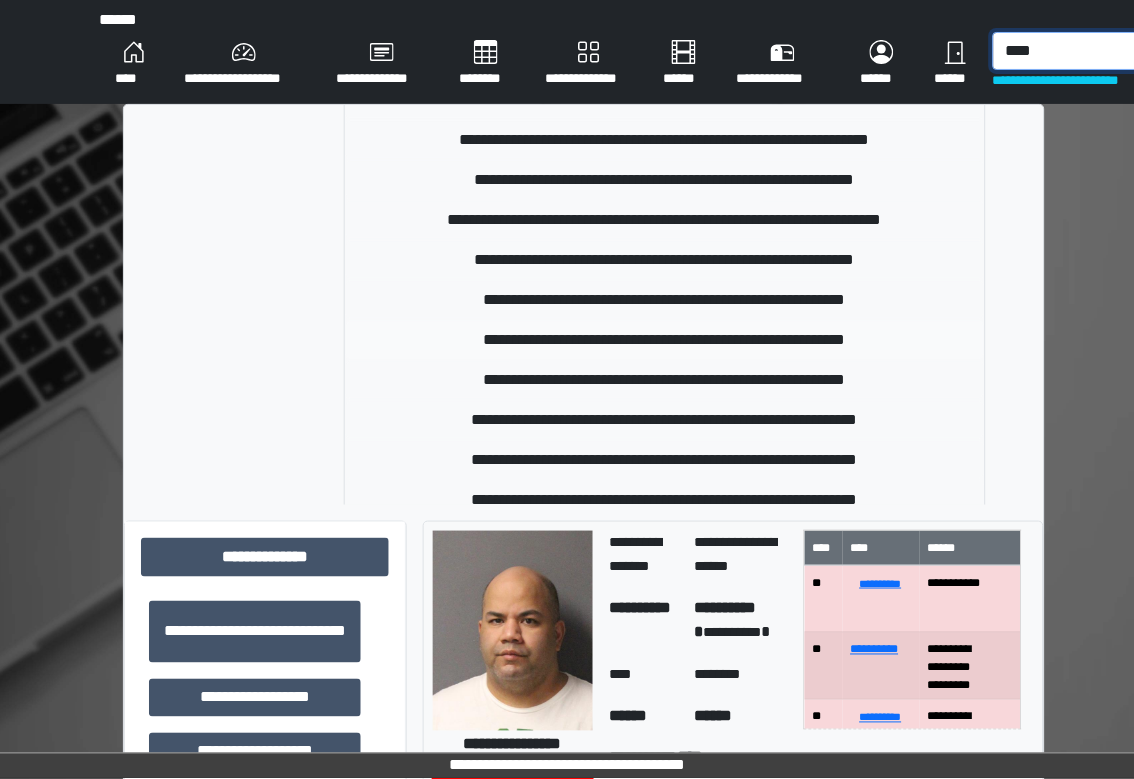 scroll, scrollTop: 400, scrollLeft: 0, axis: vertical 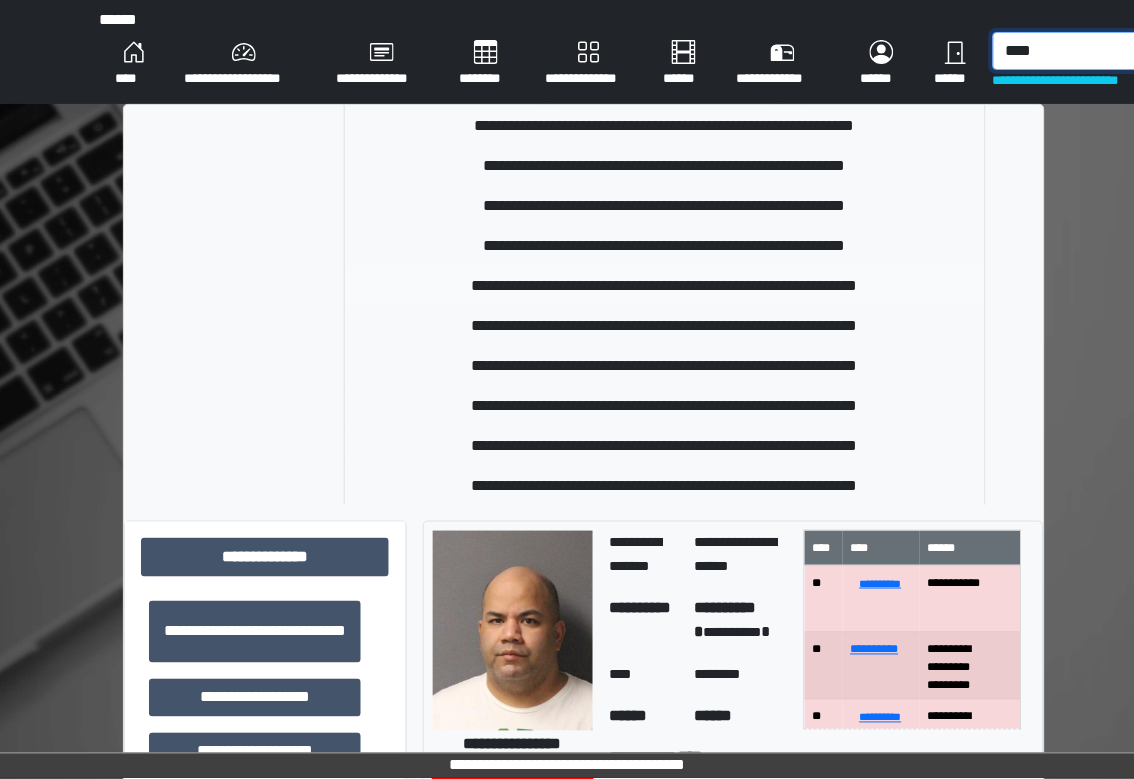 type on "****" 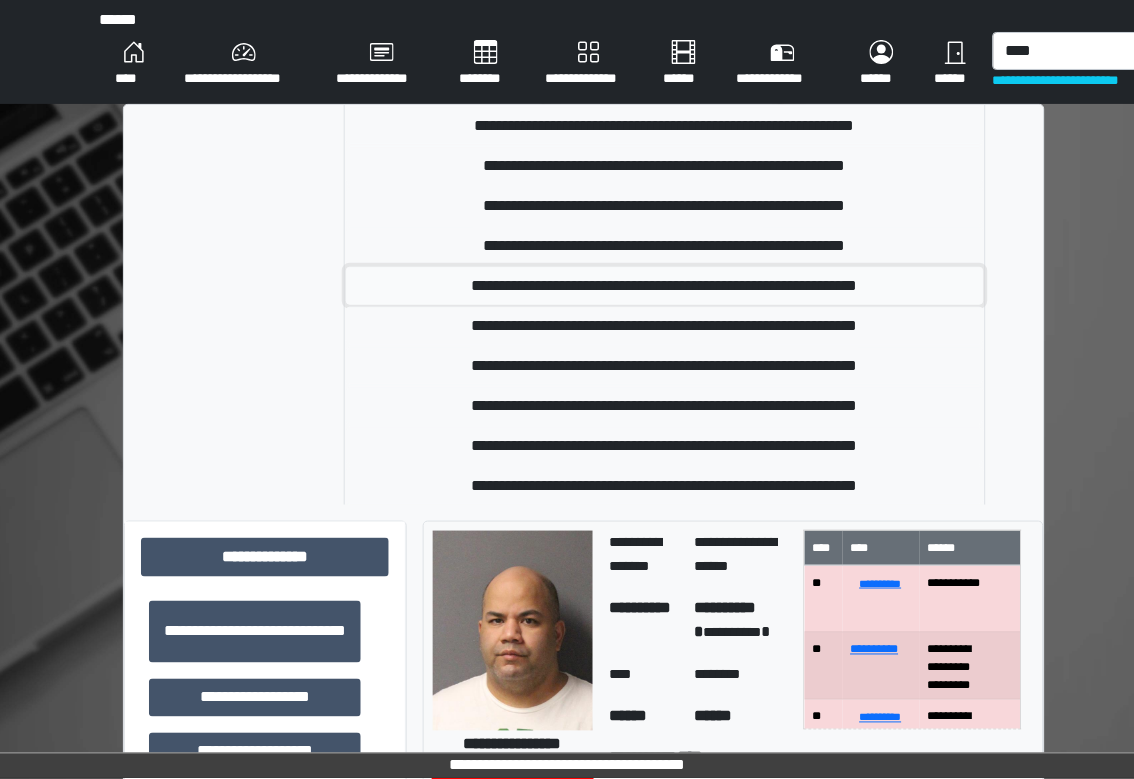 click on "**********" at bounding box center [665, 286] 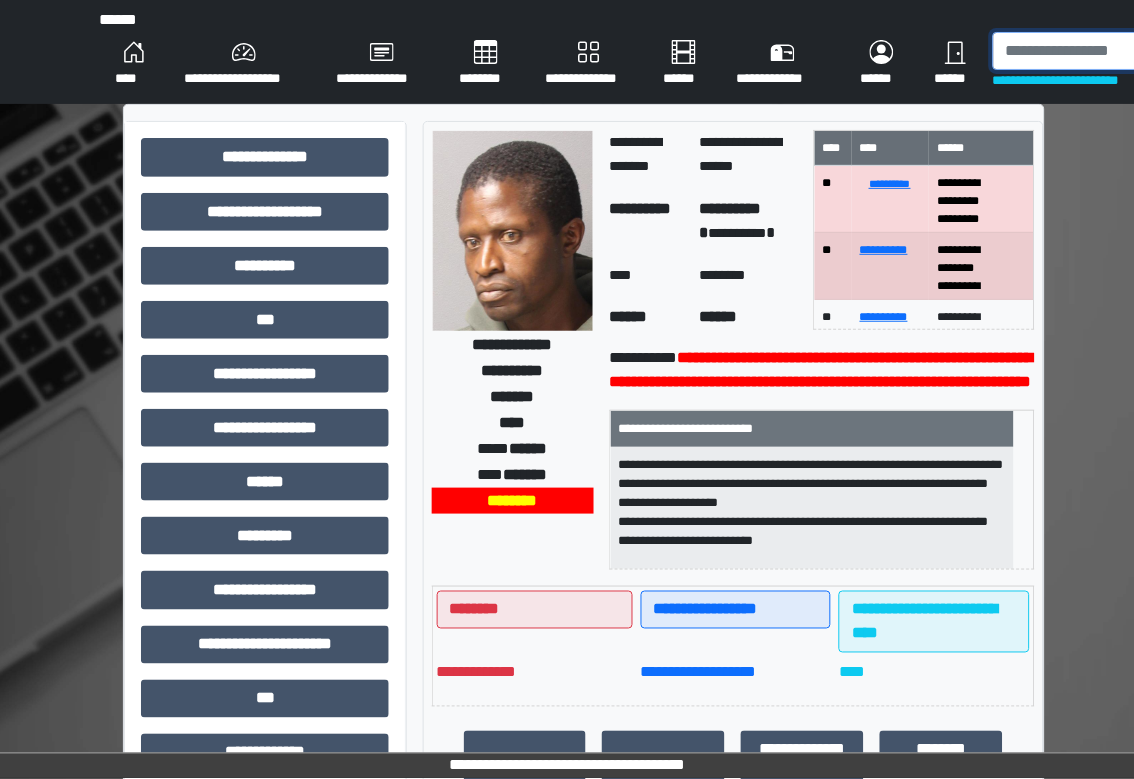 click at bounding box center (1098, 51) 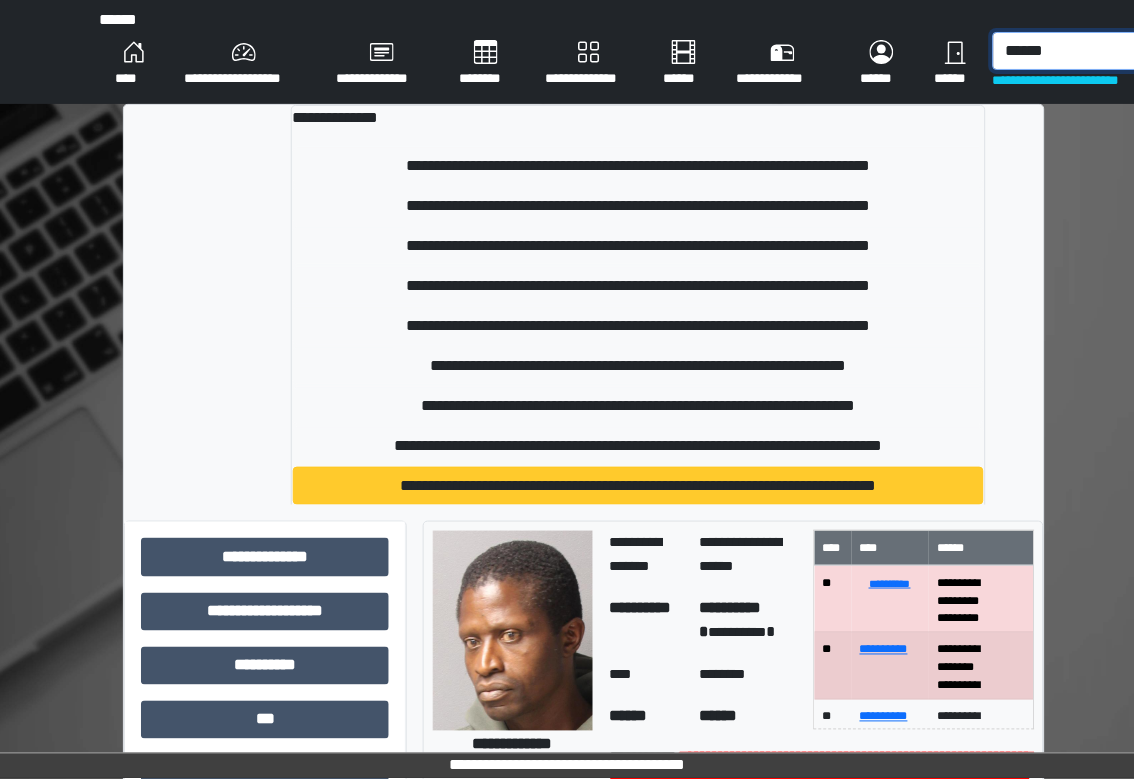 type on "******" 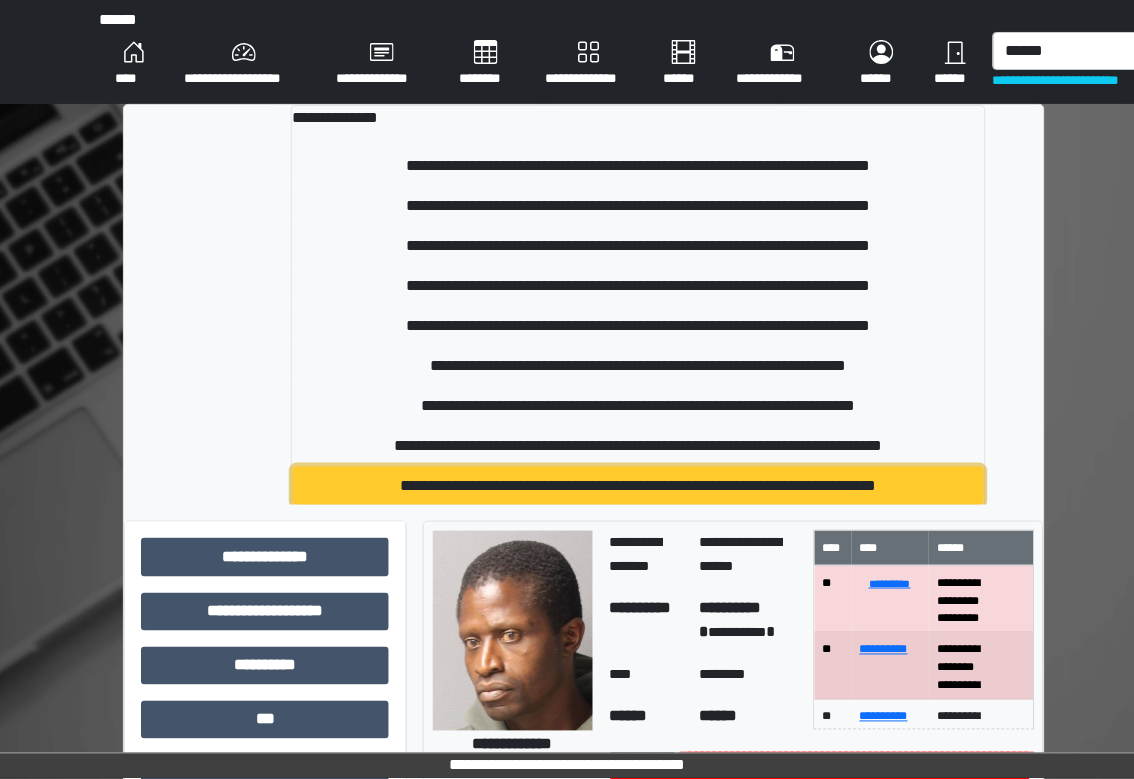 click on "**********" at bounding box center [638, 486] 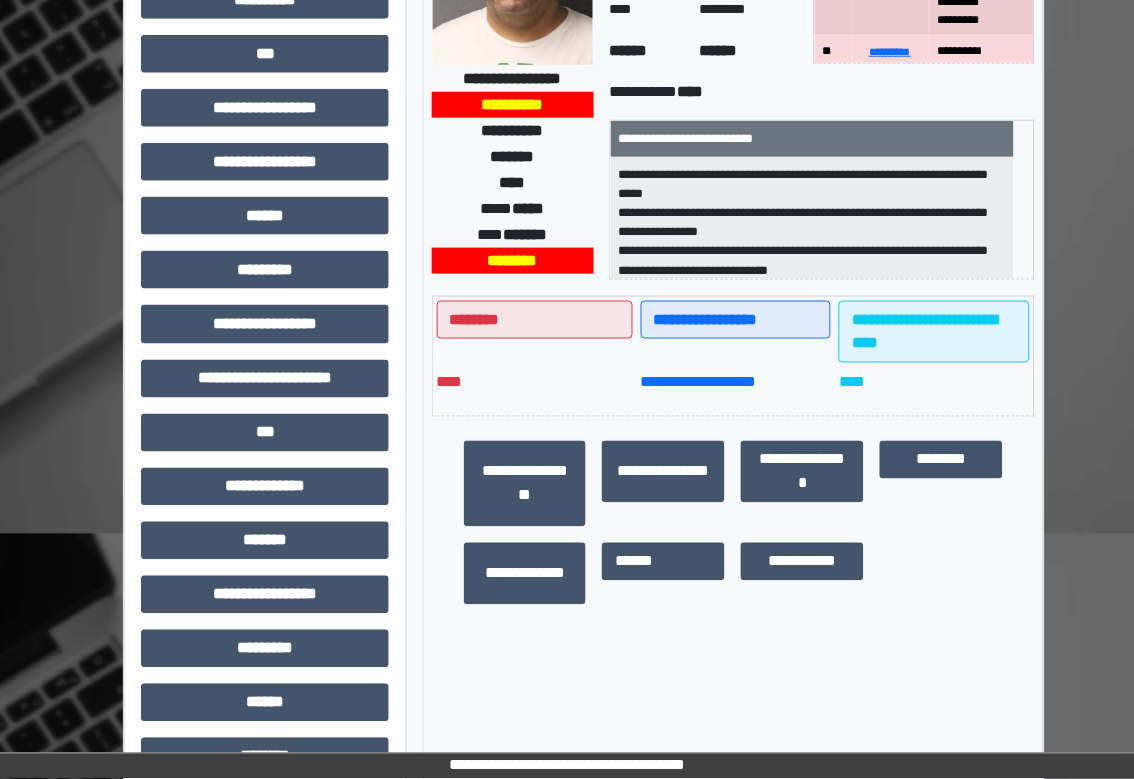 scroll, scrollTop: 0, scrollLeft: 0, axis: both 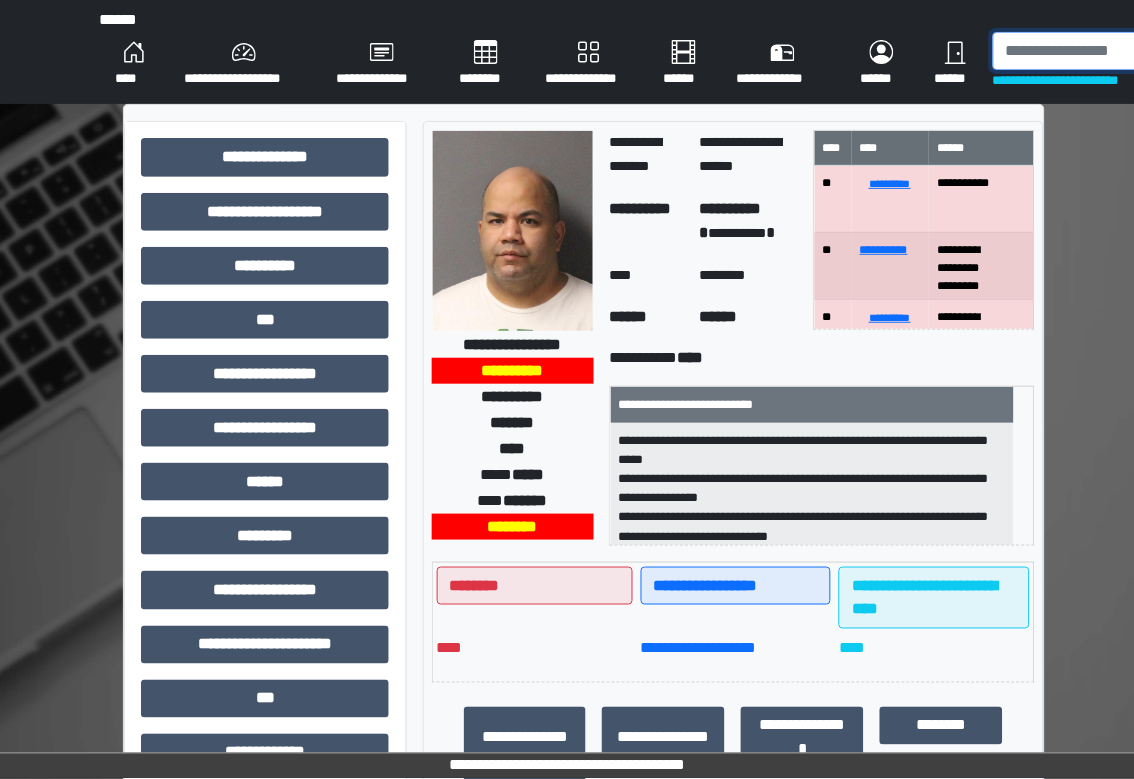 click at bounding box center (1098, 51) 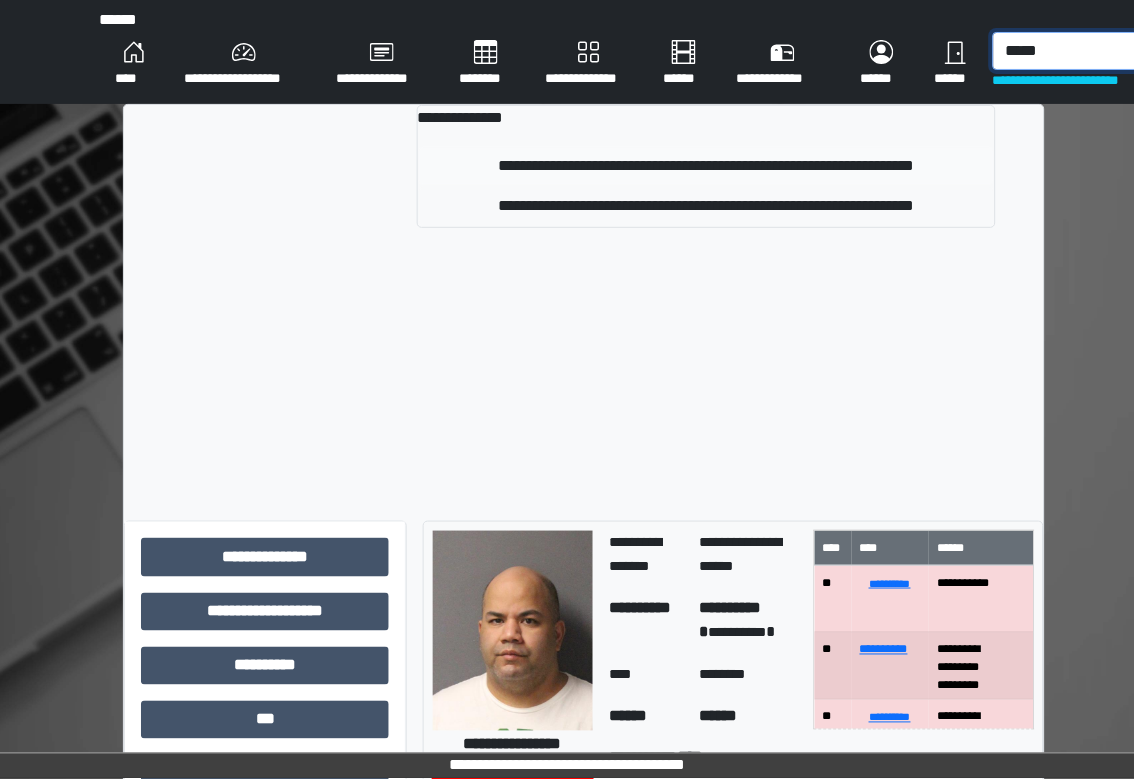 type on "*****" 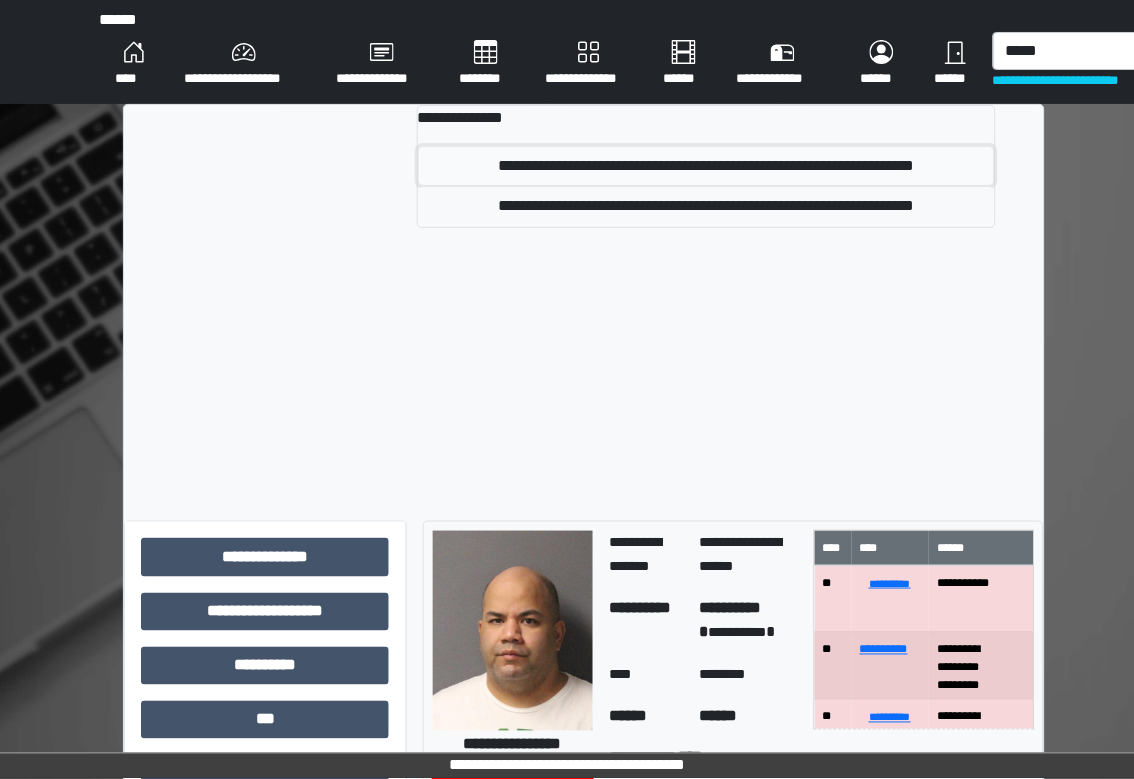 click on "**********" at bounding box center [706, 166] 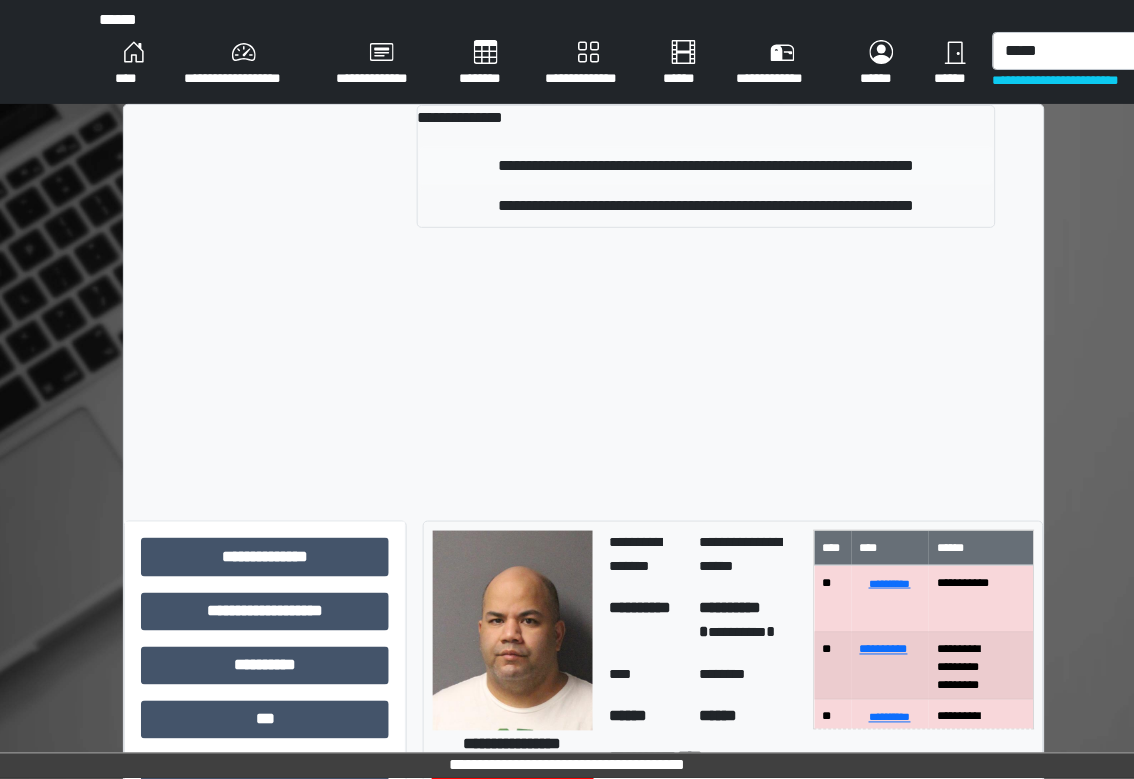 type 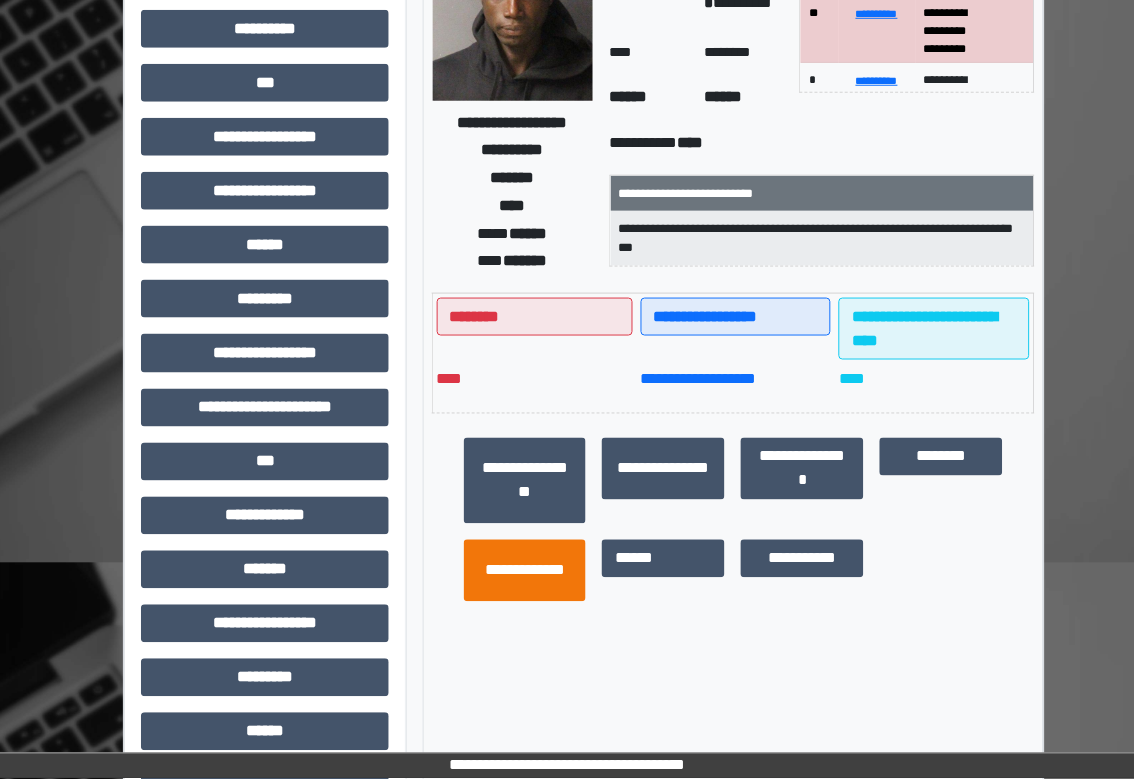 scroll, scrollTop: 266, scrollLeft: 0, axis: vertical 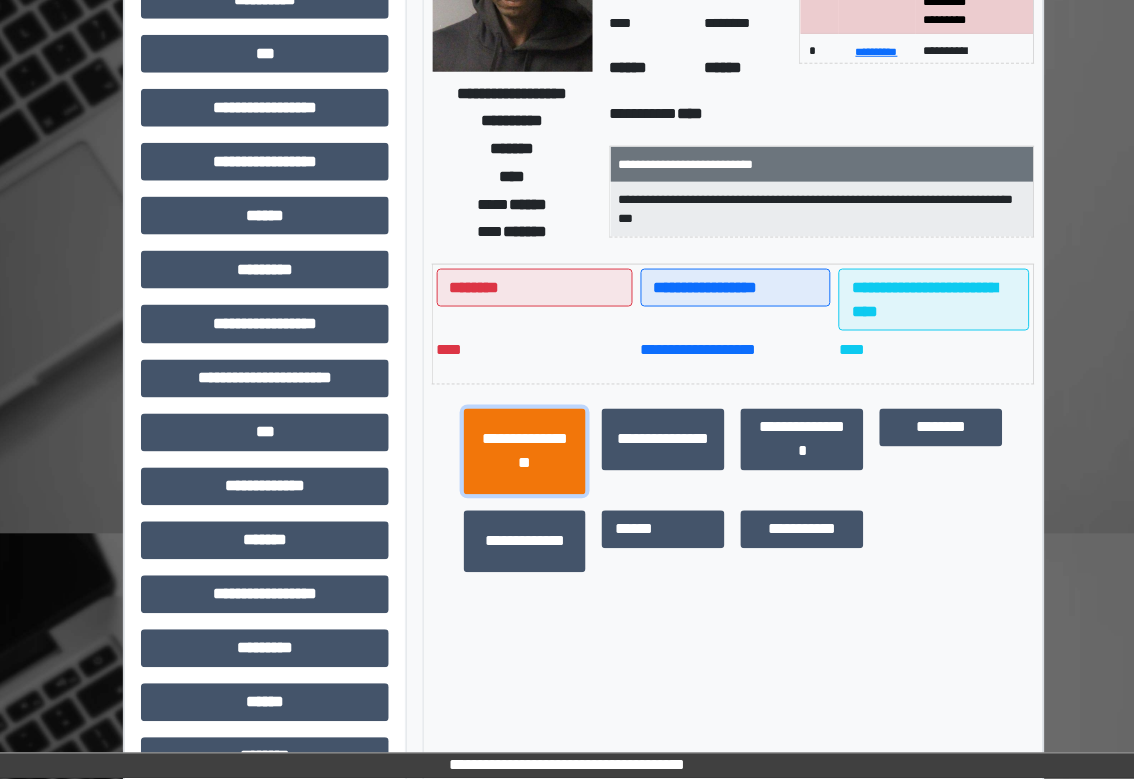 click on "**********" at bounding box center (525, 452) 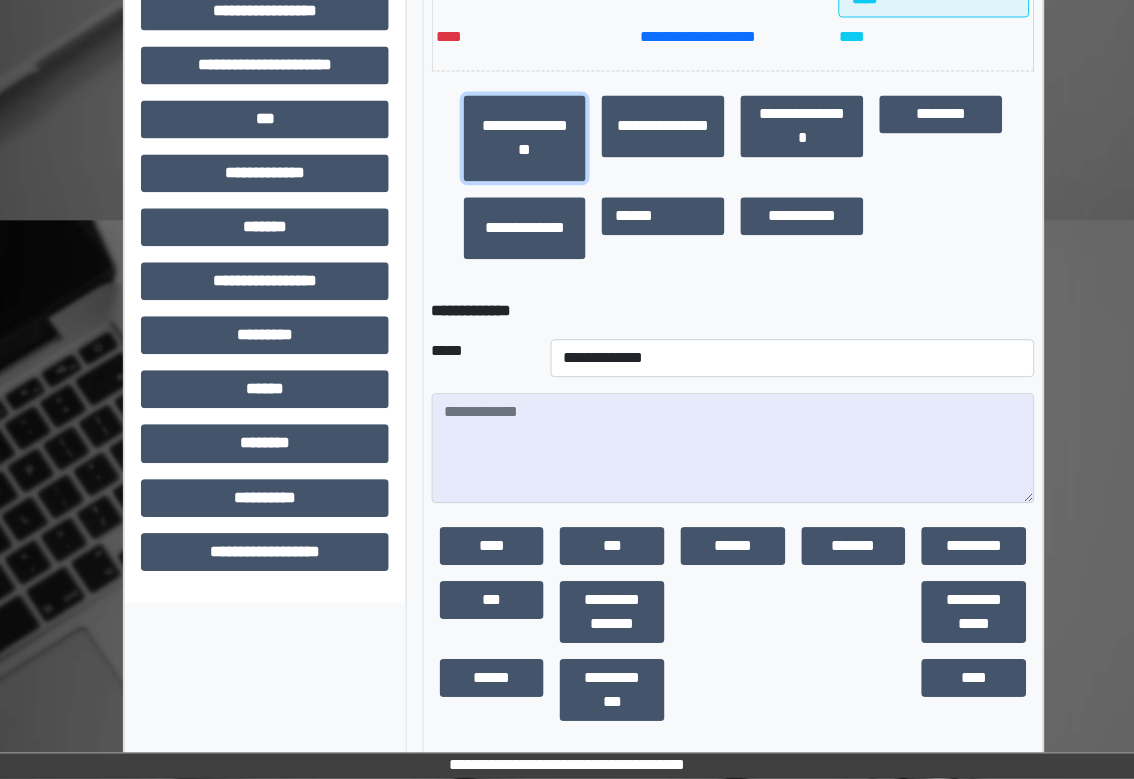 scroll, scrollTop: 587, scrollLeft: 0, axis: vertical 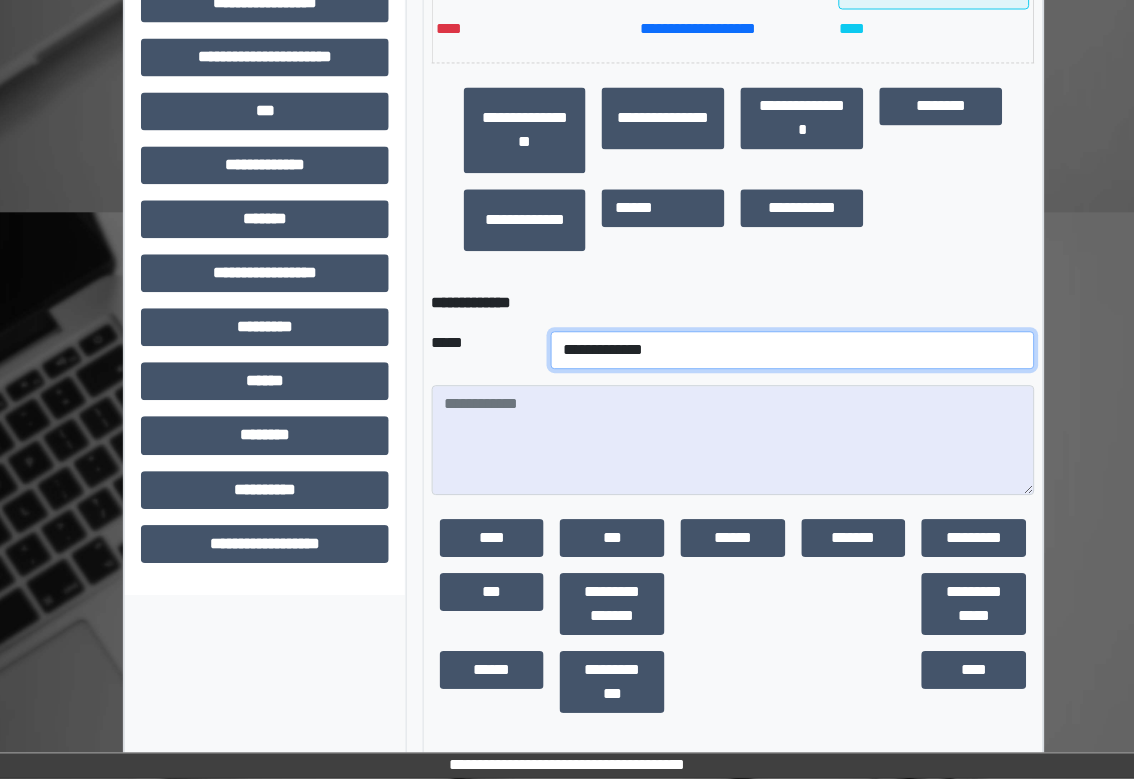 click on "**********" at bounding box center (793, 351) 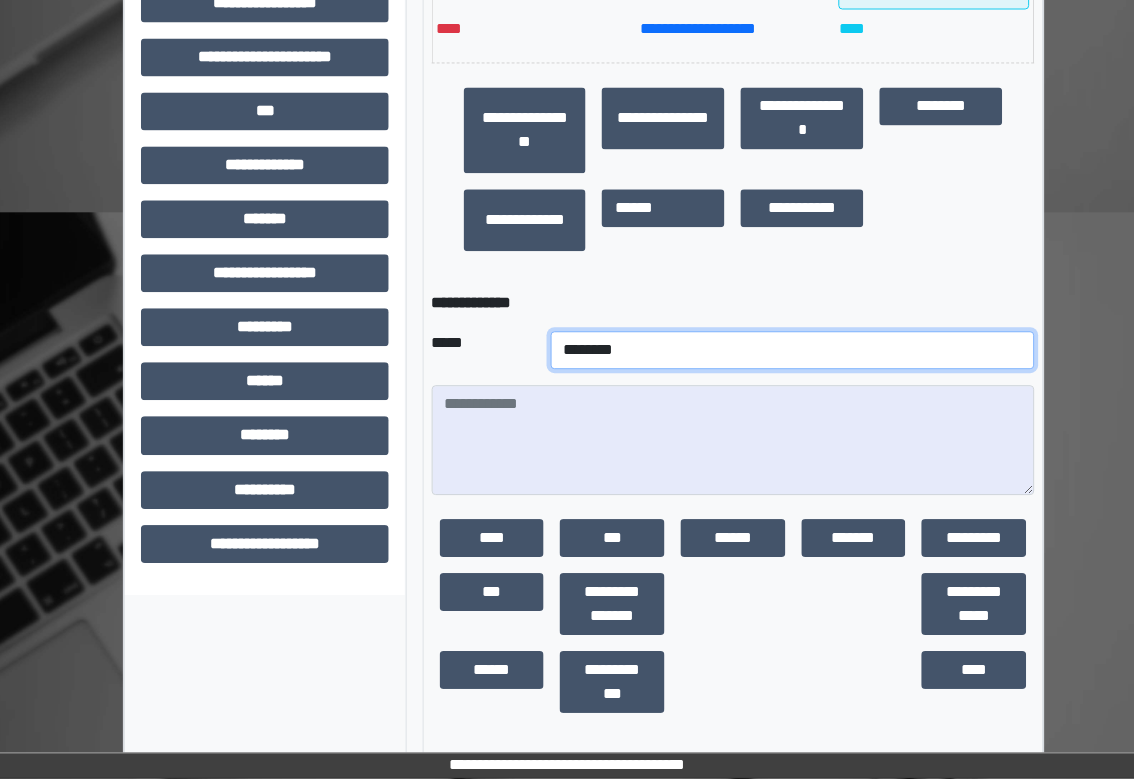 click on "**********" at bounding box center [793, 351] 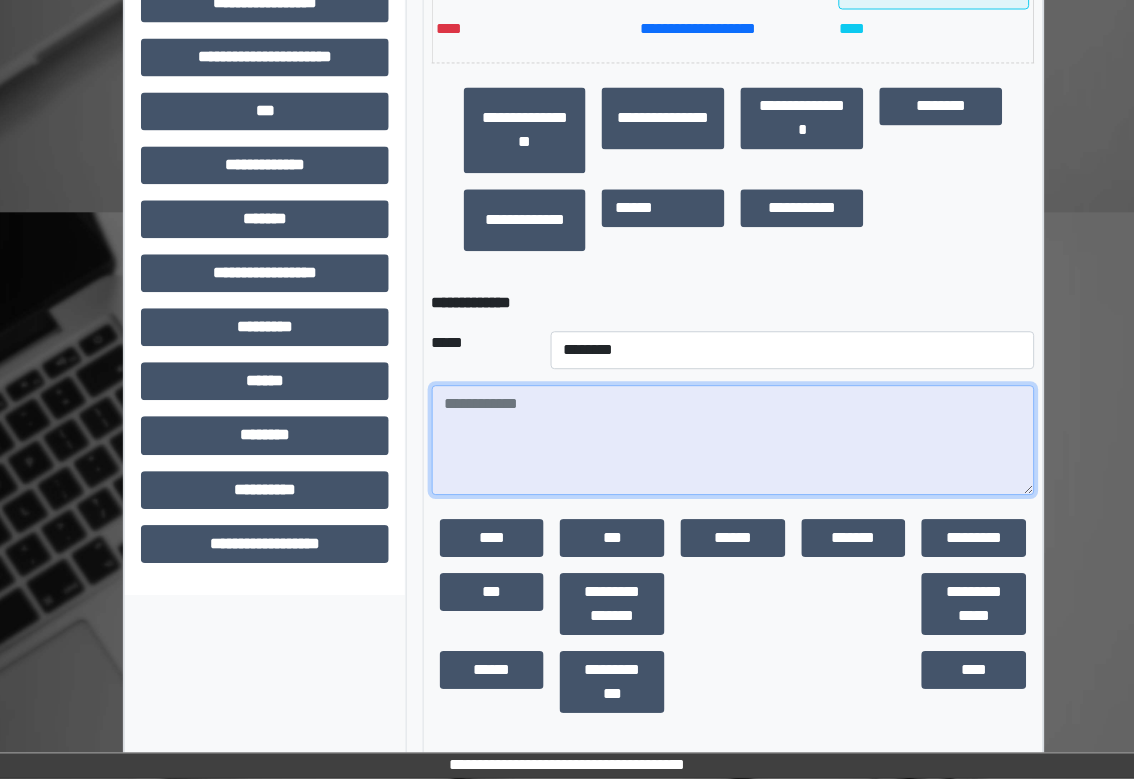 click at bounding box center [733, 441] 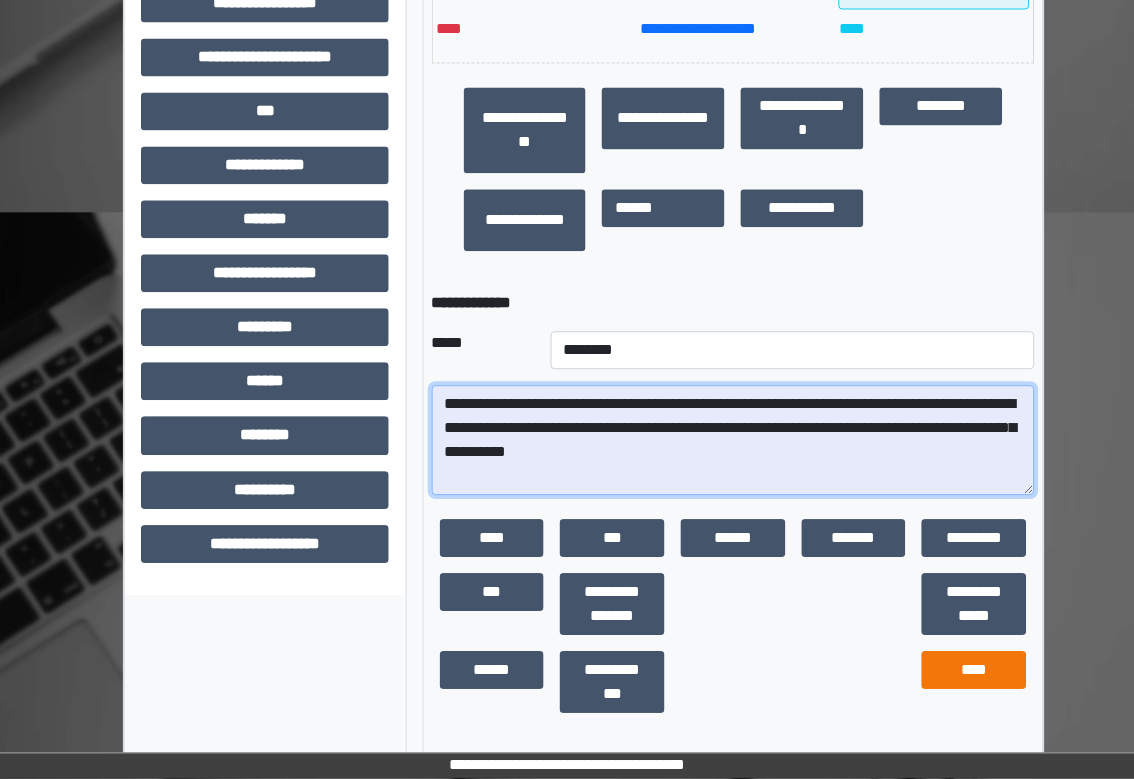 type on "**********" 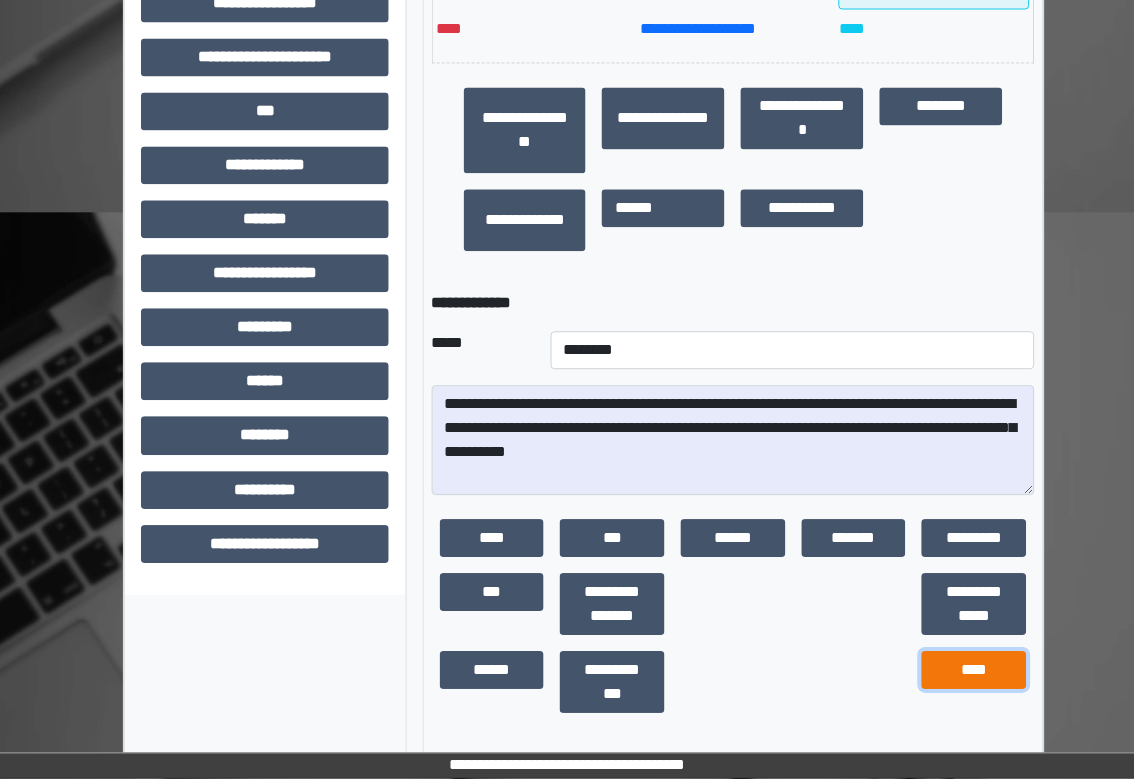 click on "****" at bounding box center [974, 671] 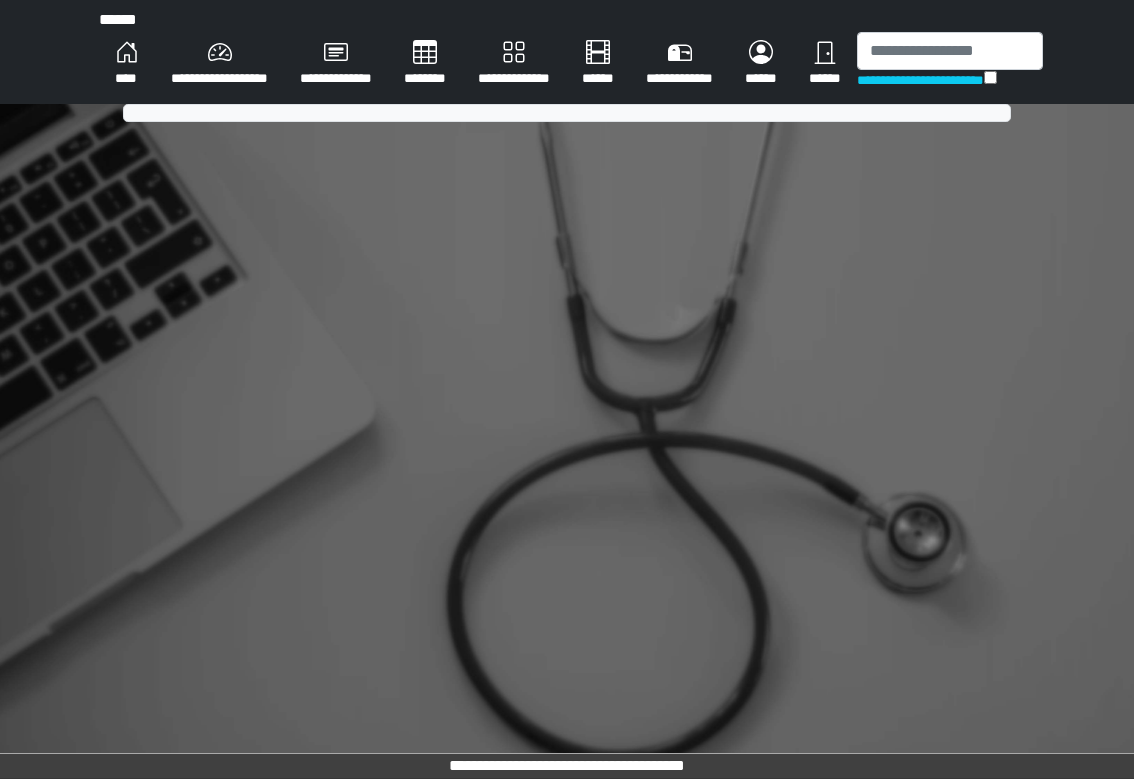 scroll, scrollTop: 0, scrollLeft: 0, axis: both 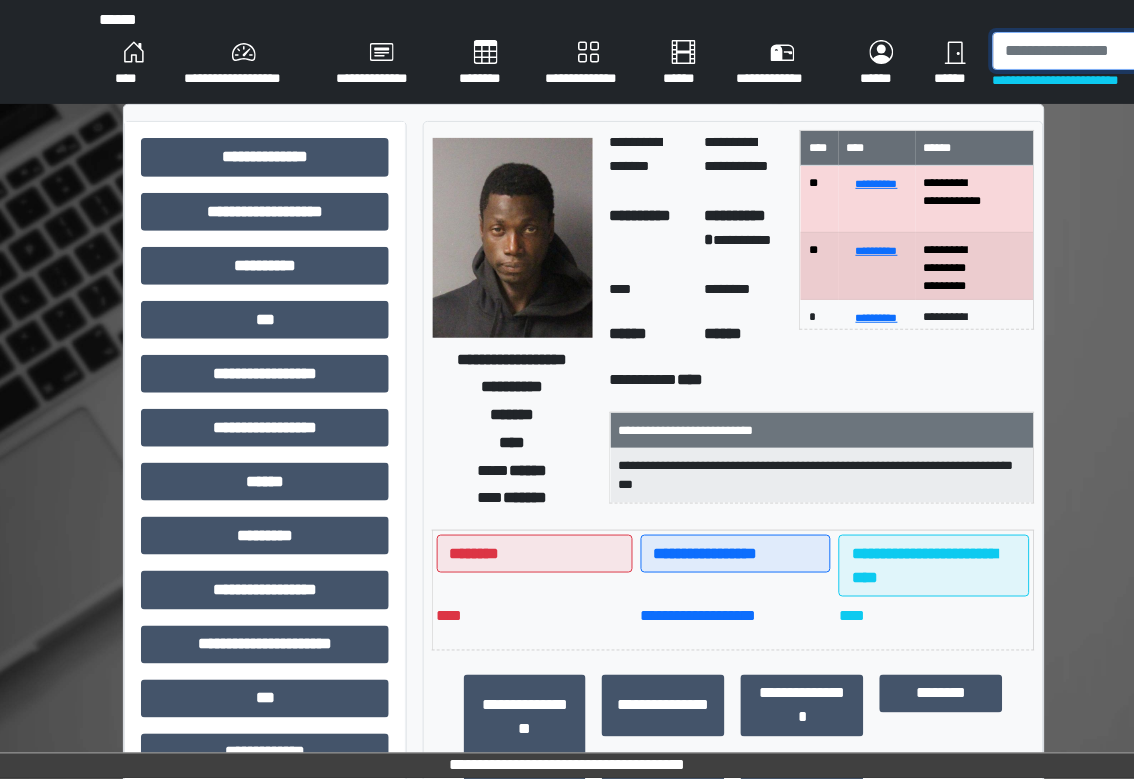 click at bounding box center (1098, 51) 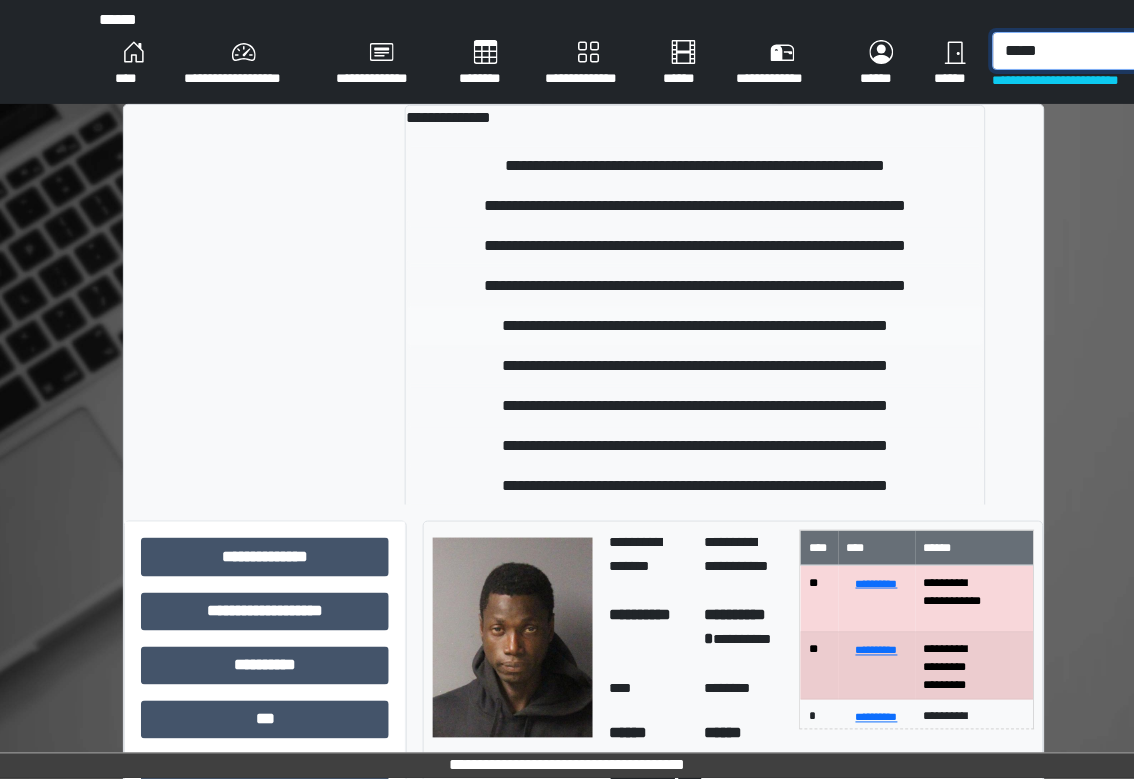 type on "*****" 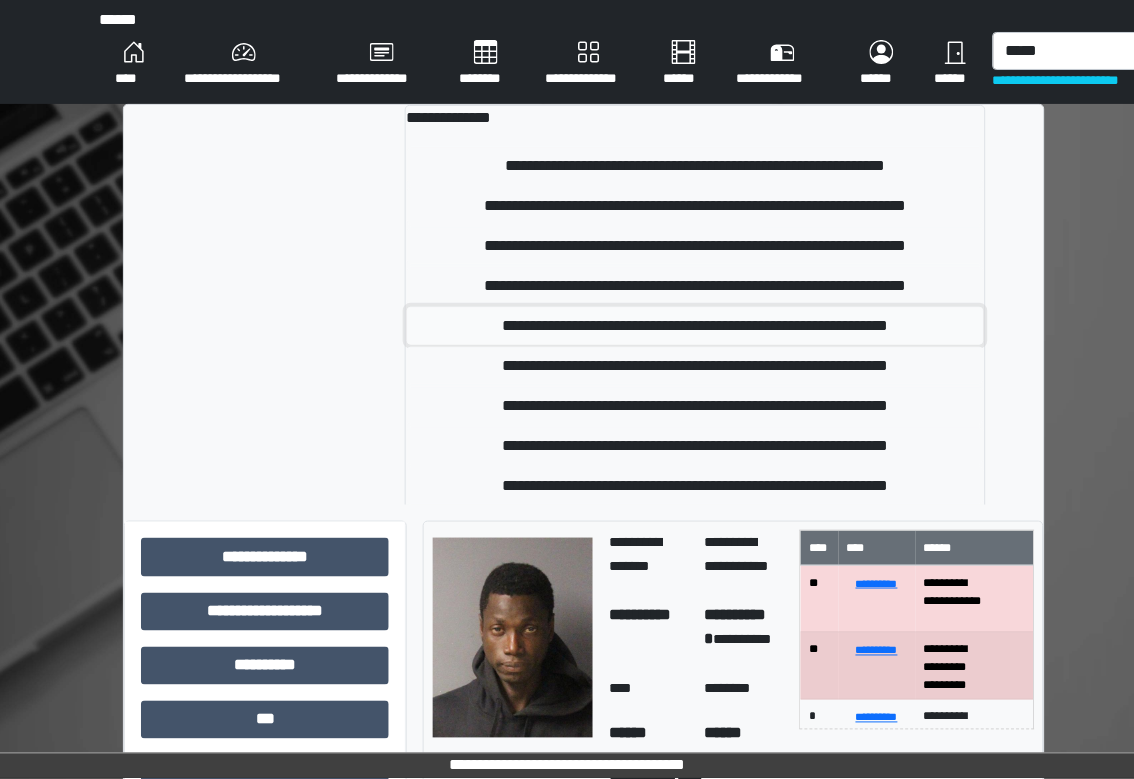 click on "**********" at bounding box center [695, 326] 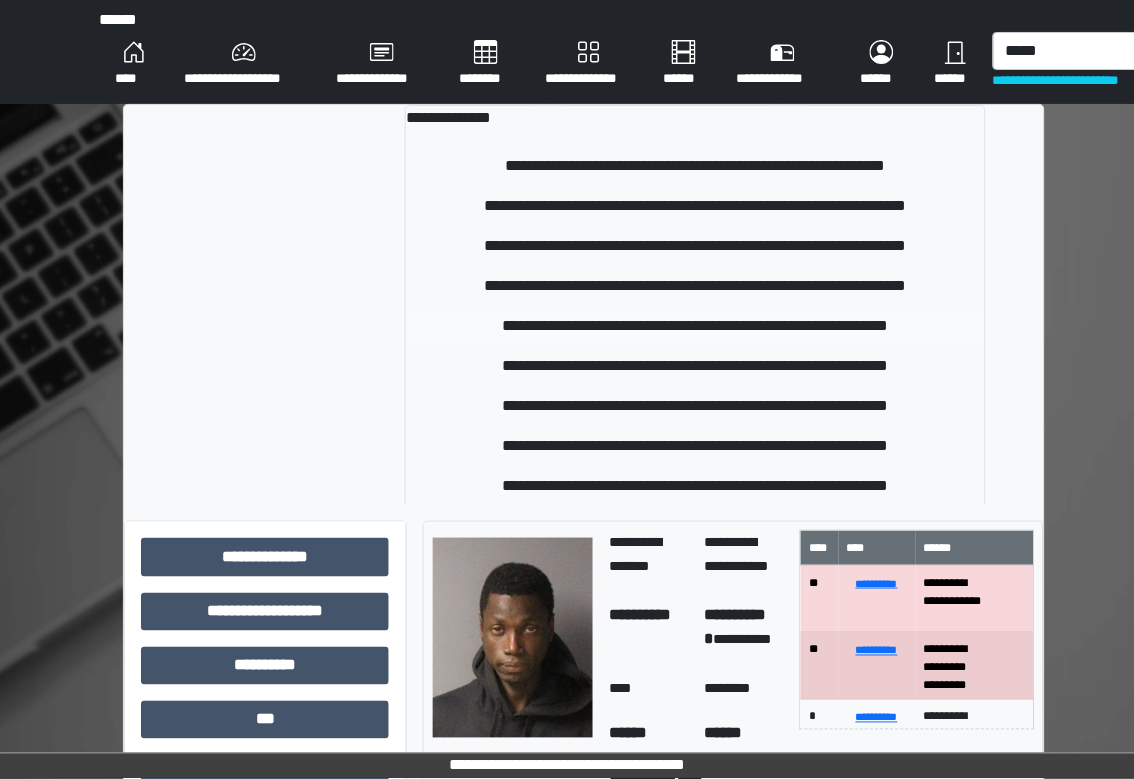 type 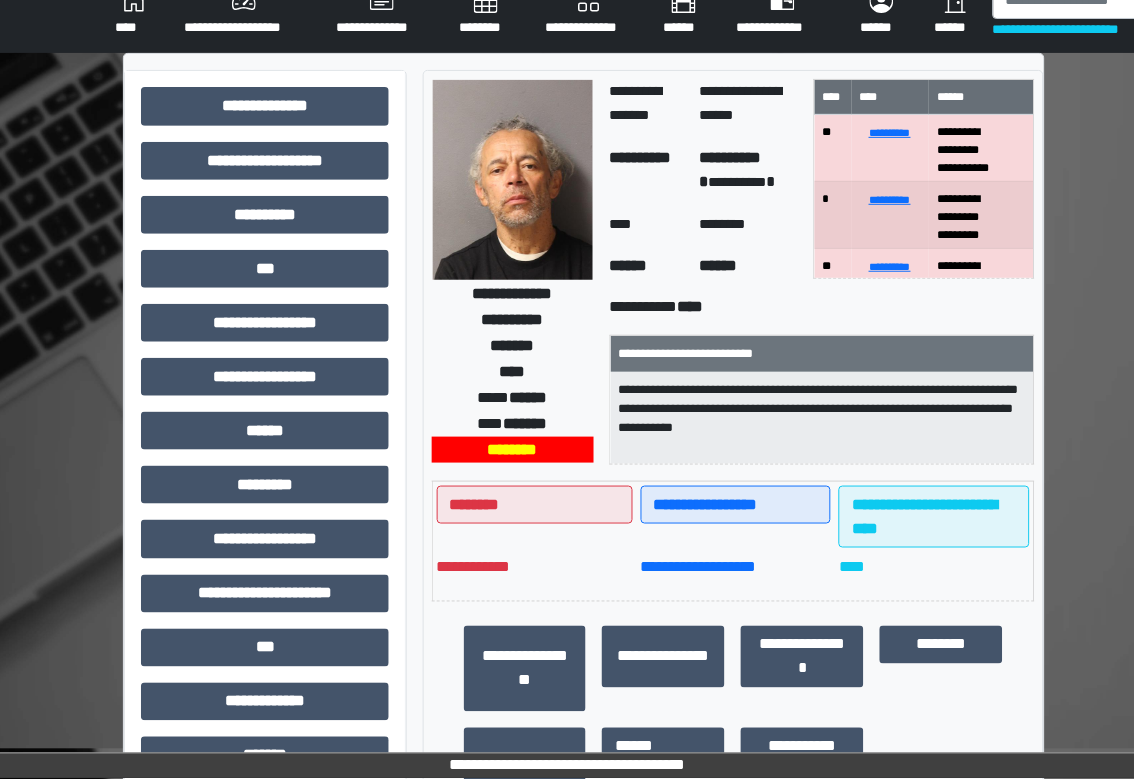 scroll, scrollTop: 133, scrollLeft: 0, axis: vertical 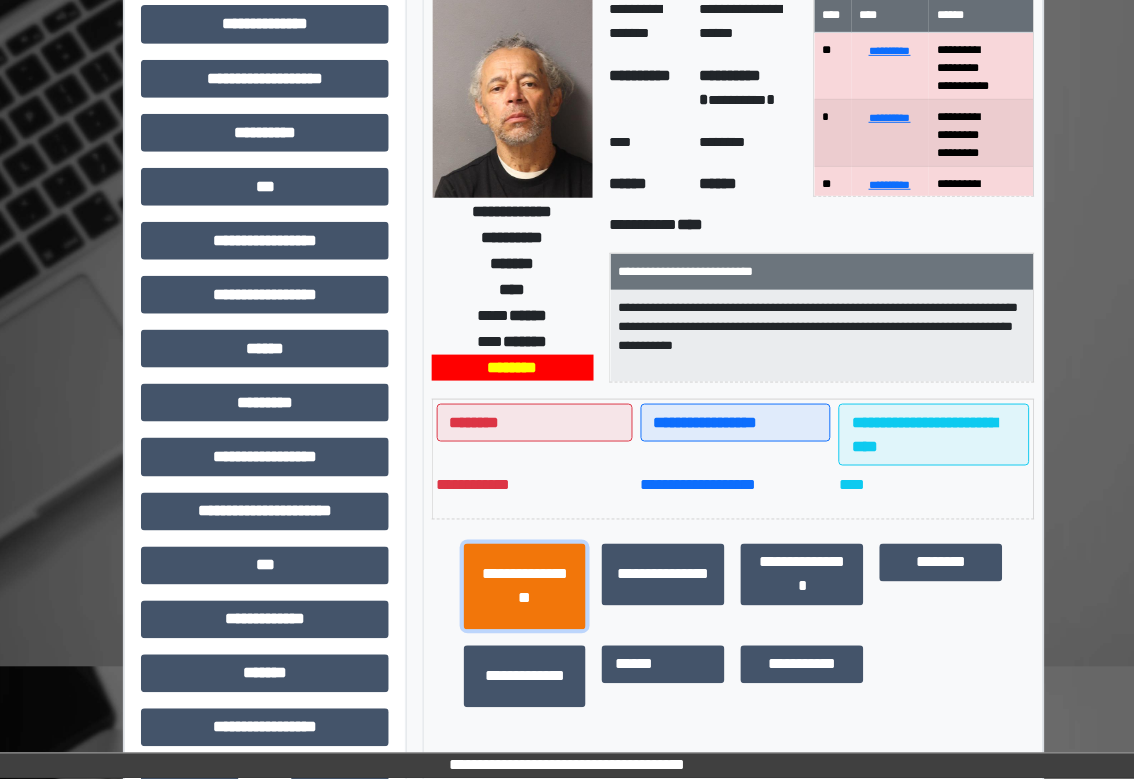 click on "**********" at bounding box center [525, 587] 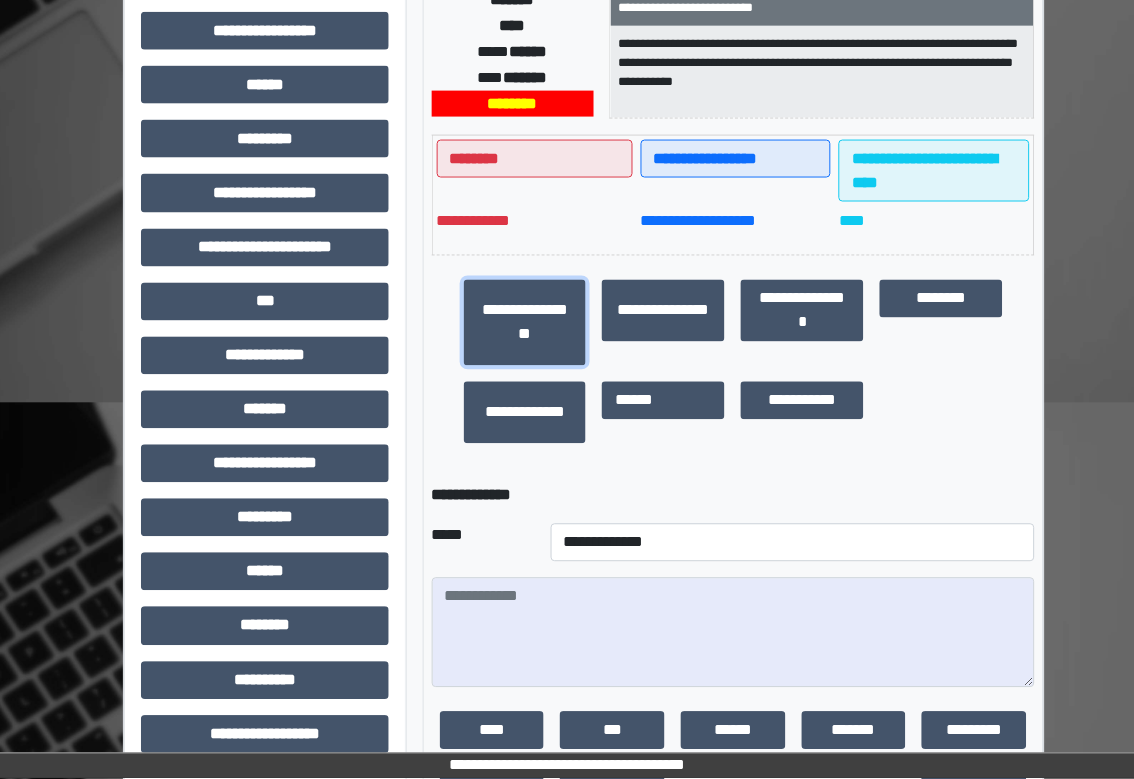 scroll, scrollTop: 400, scrollLeft: 0, axis: vertical 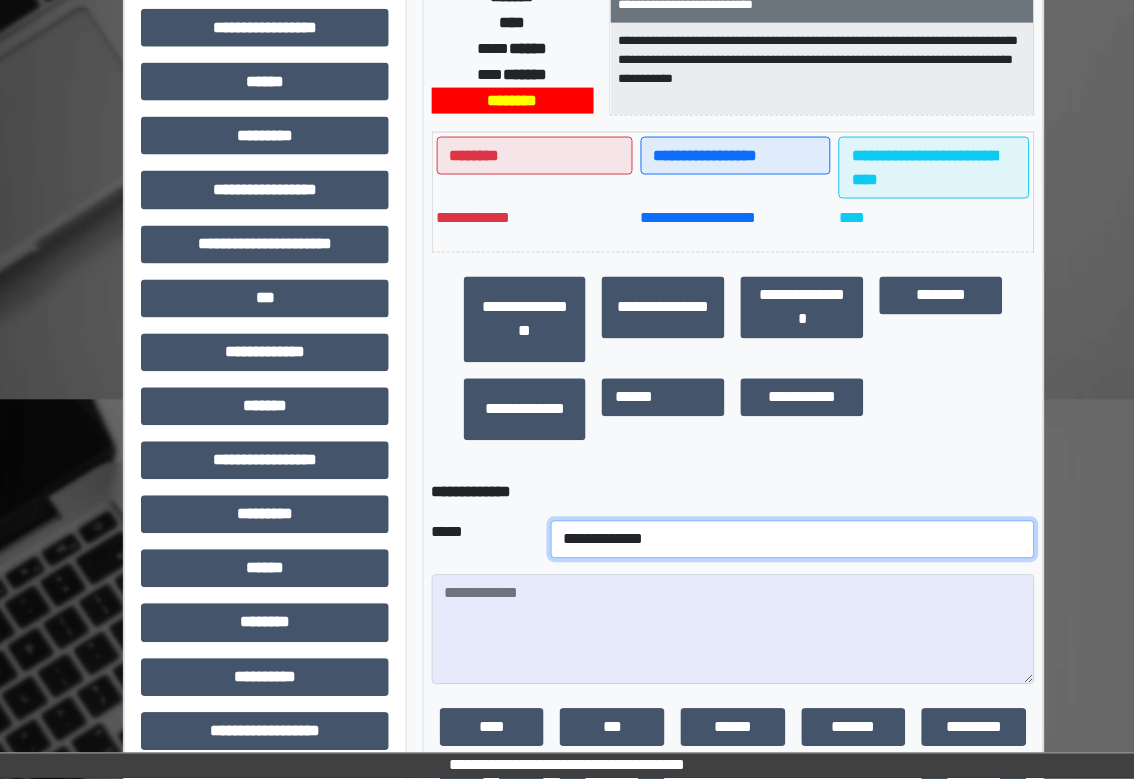 click on "**********" at bounding box center [793, 540] 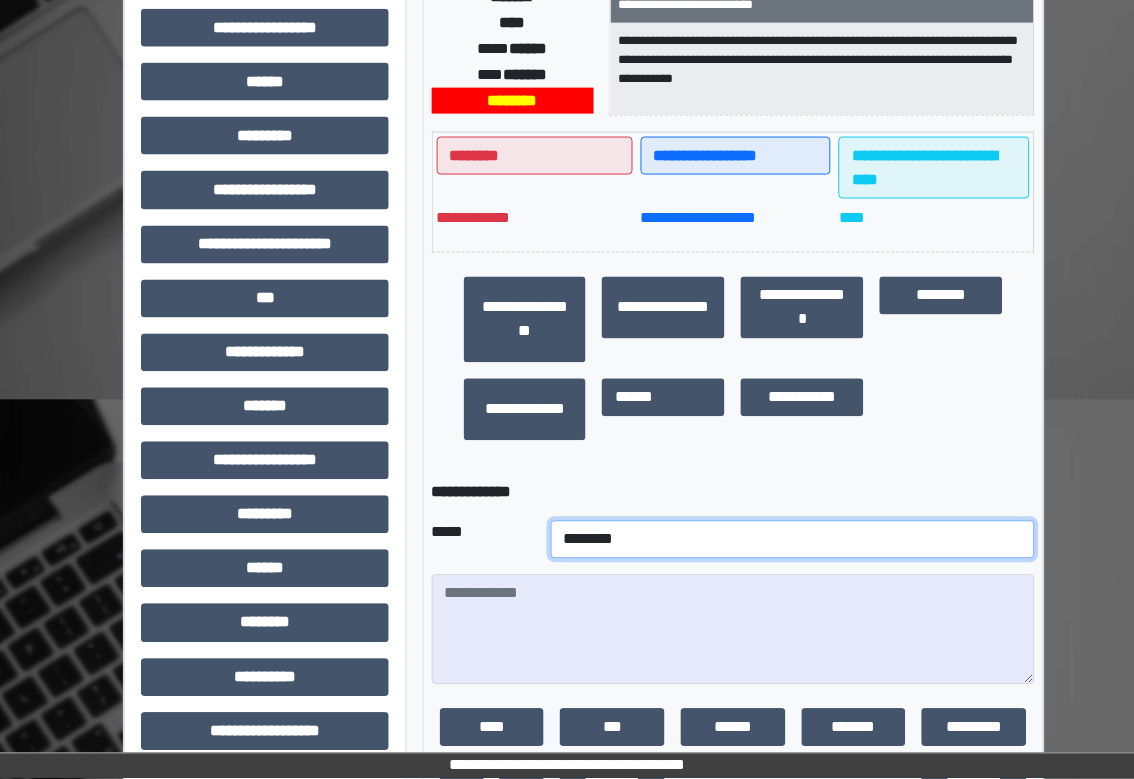 click on "**********" at bounding box center [793, 540] 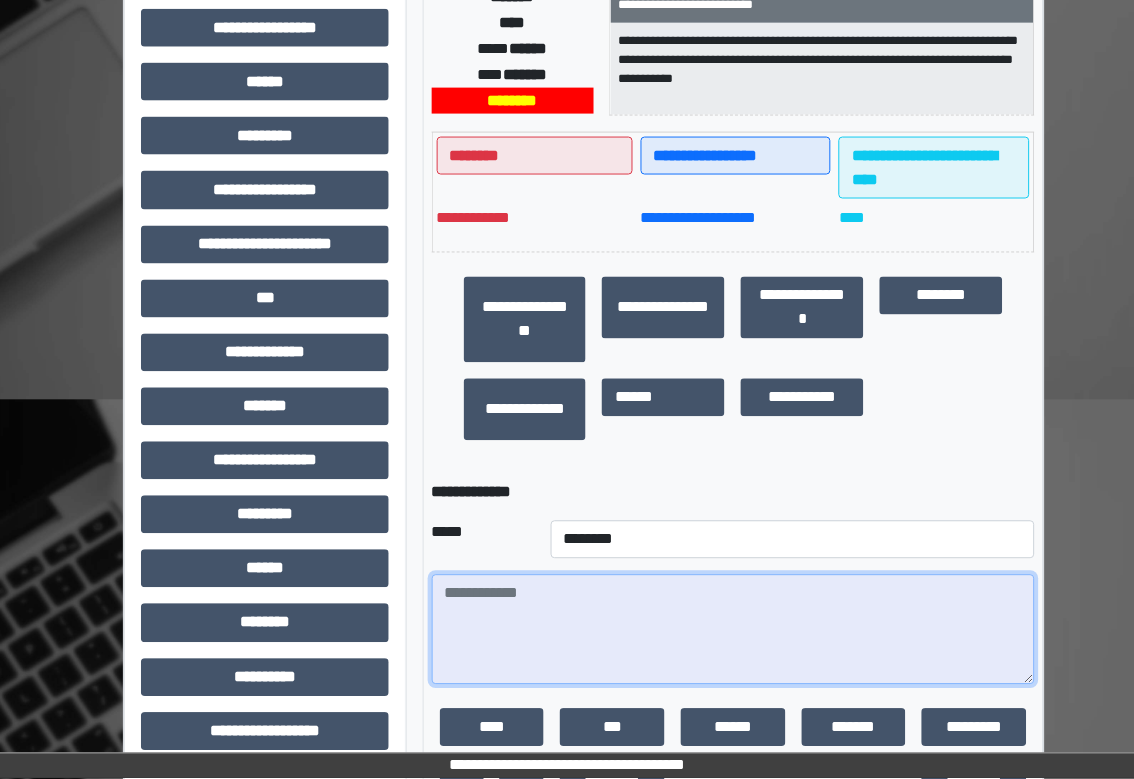 click at bounding box center (733, 630) 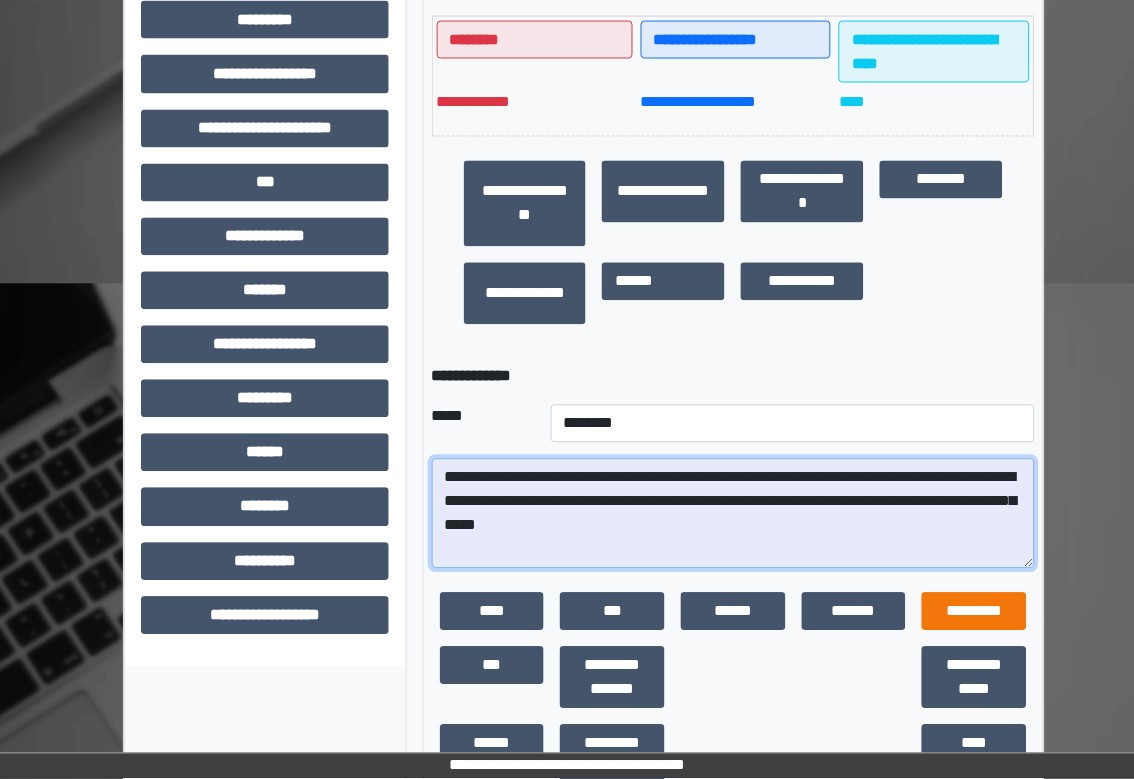 scroll, scrollTop: 589, scrollLeft: 0, axis: vertical 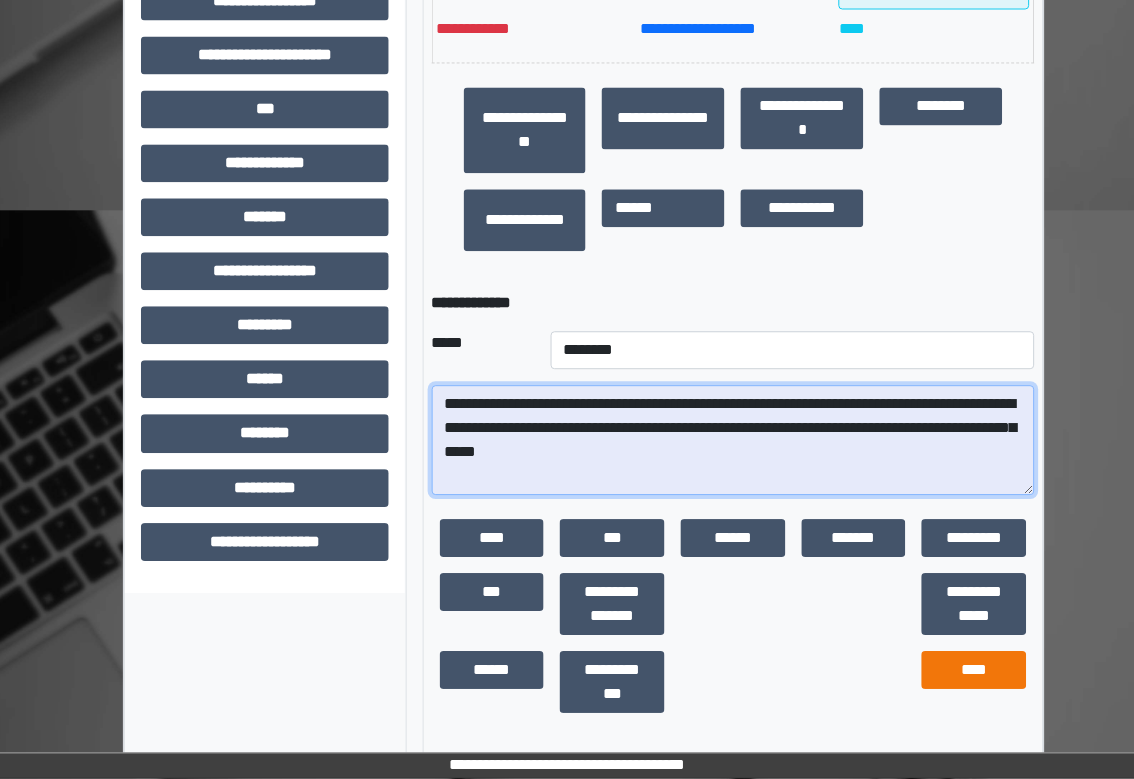 type on "**********" 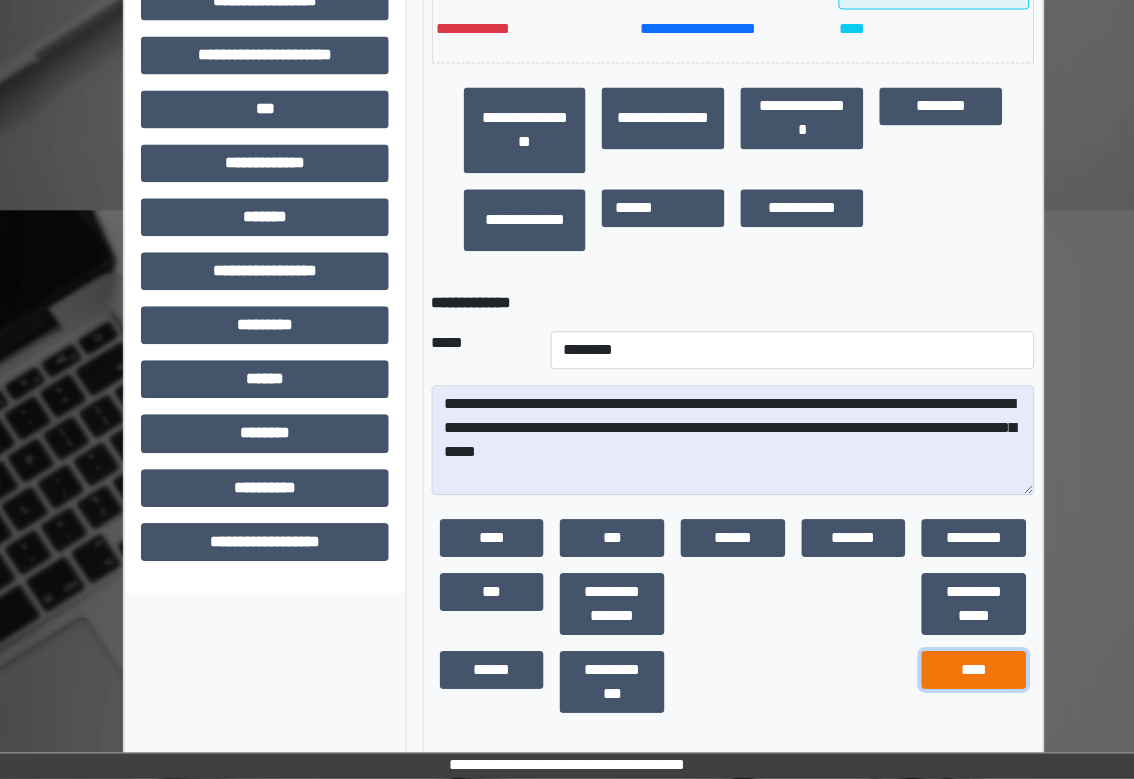 click on "****" at bounding box center [974, 671] 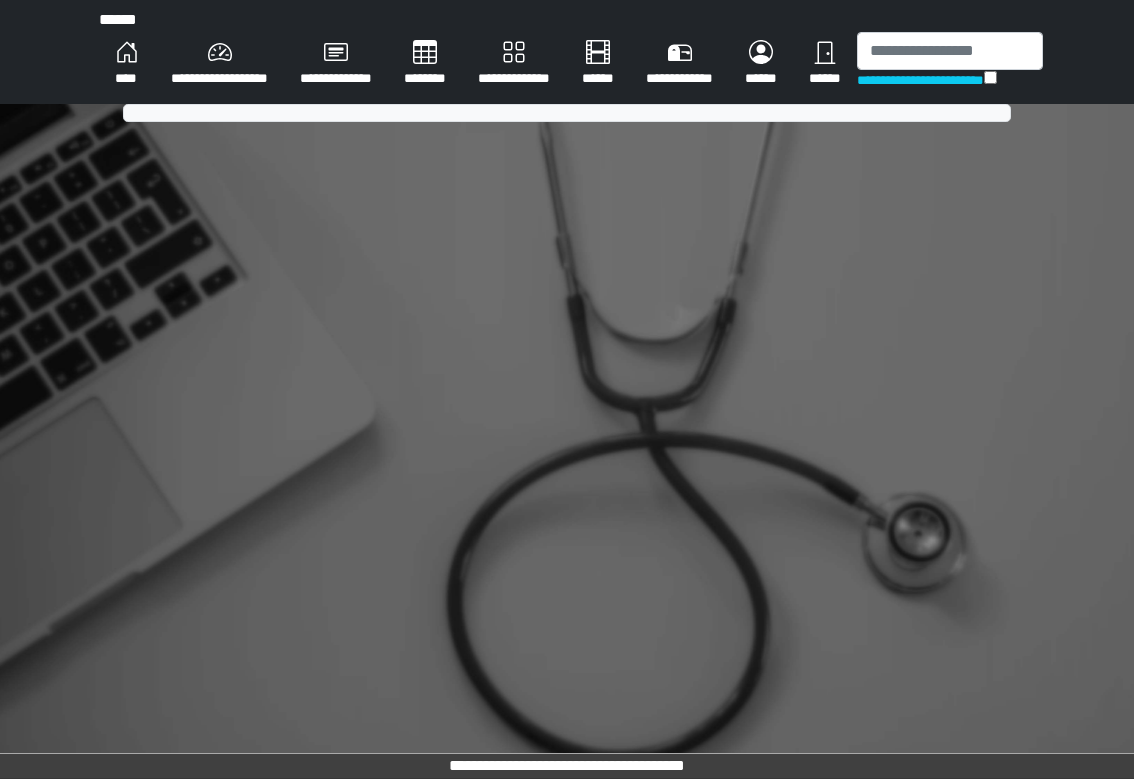 scroll, scrollTop: 0, scrollLeft: 0, axis: both 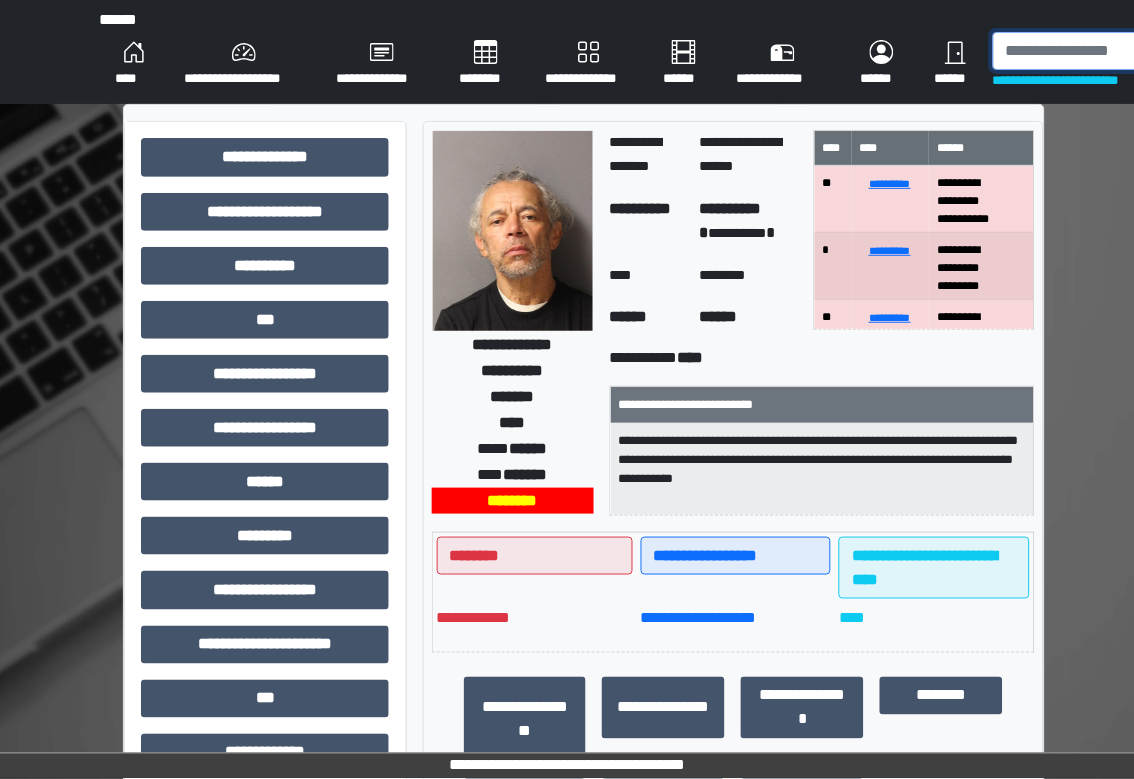 click at bounding box center (1098, 51) 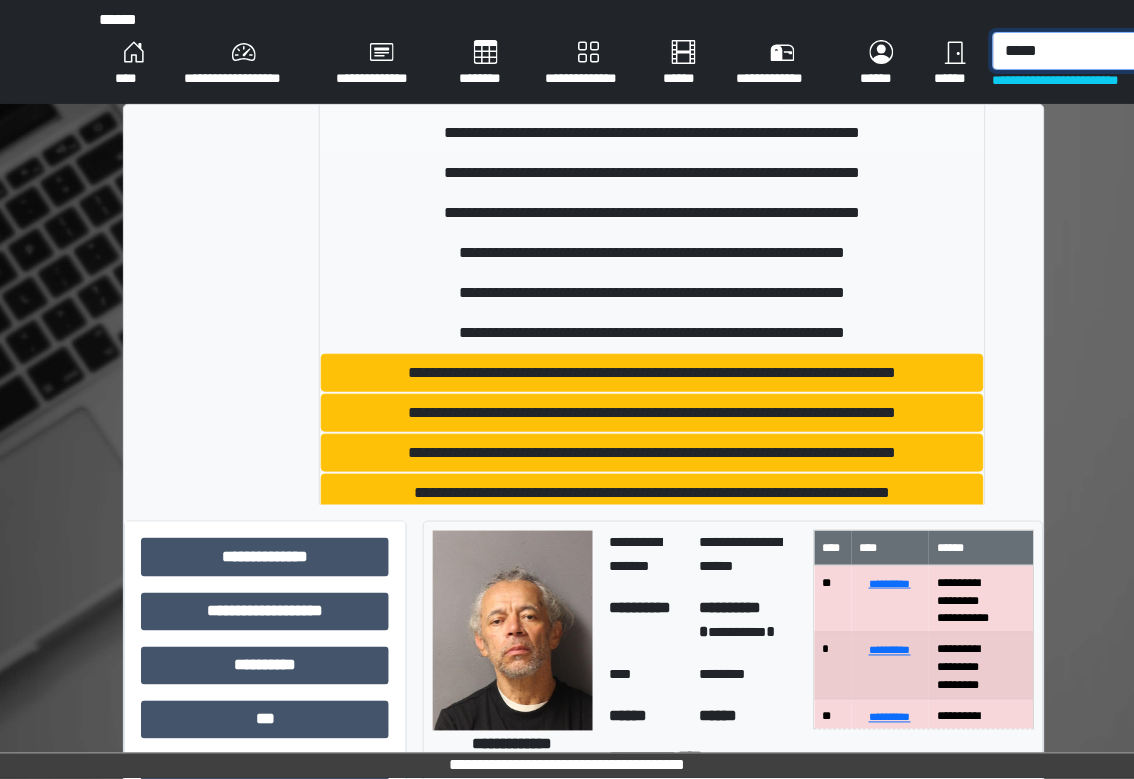 scroll, scrollTop: 266, scrollLeft: 0, axis: vertical 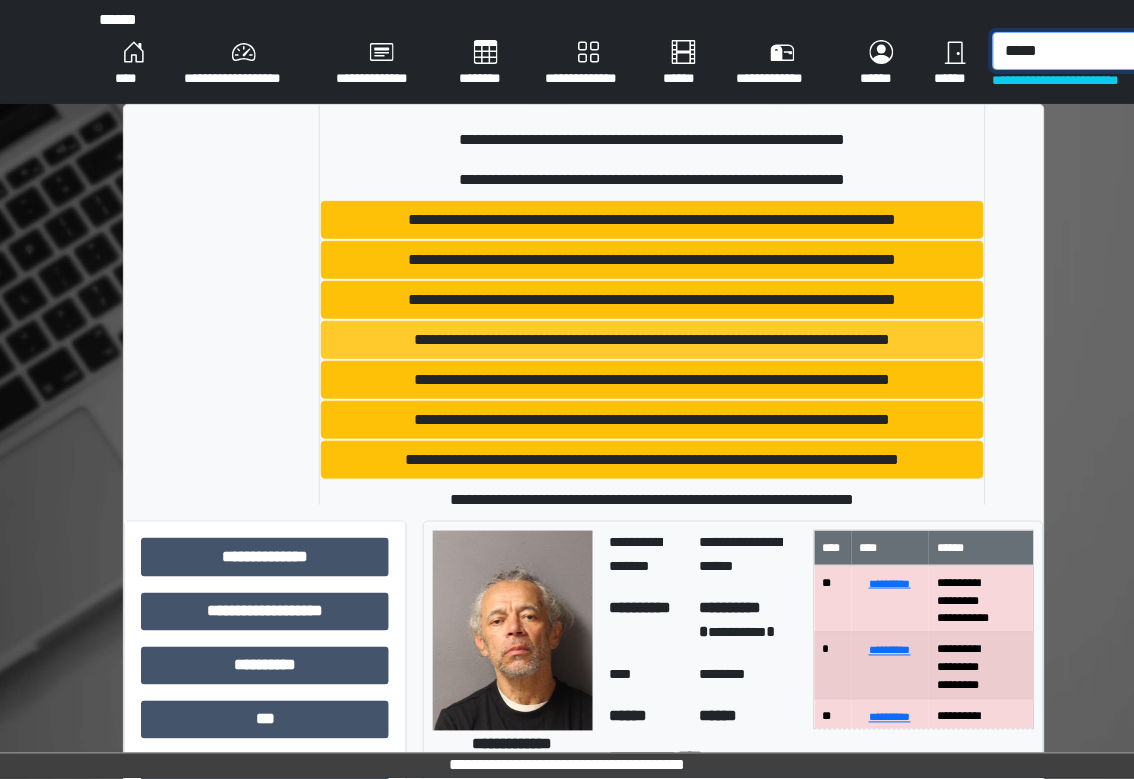type on "*****" 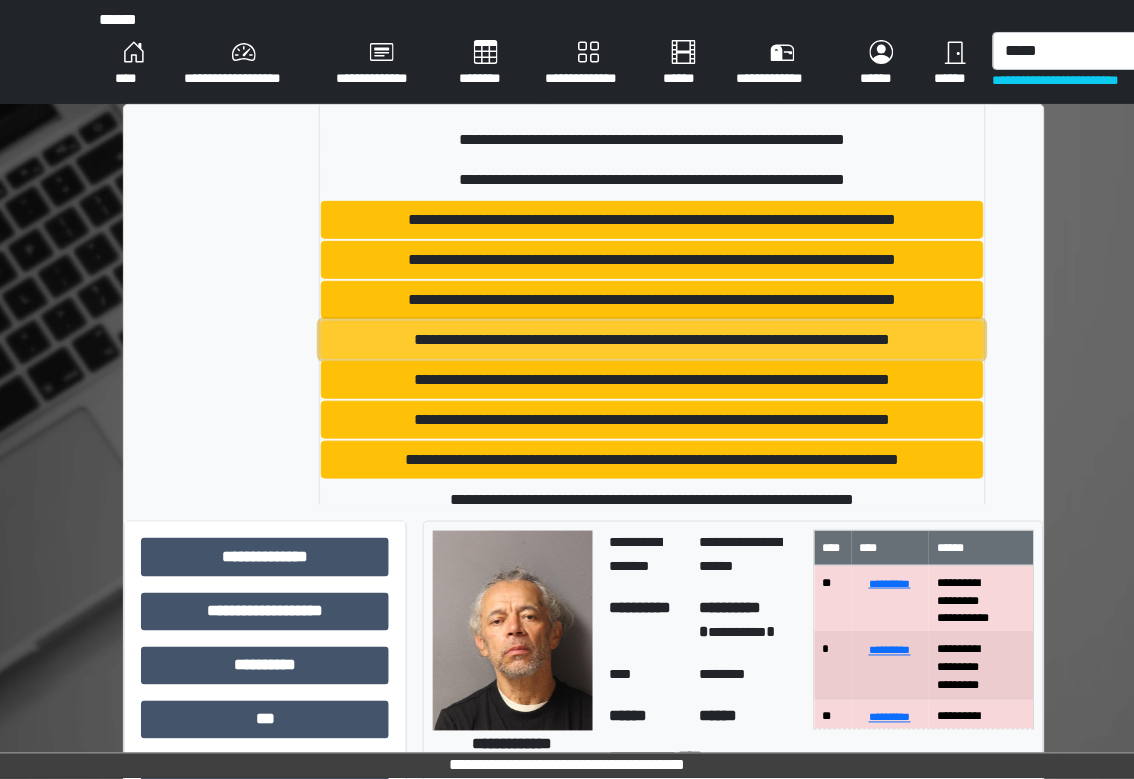 click on "**********" at bounding box center [652, 340] 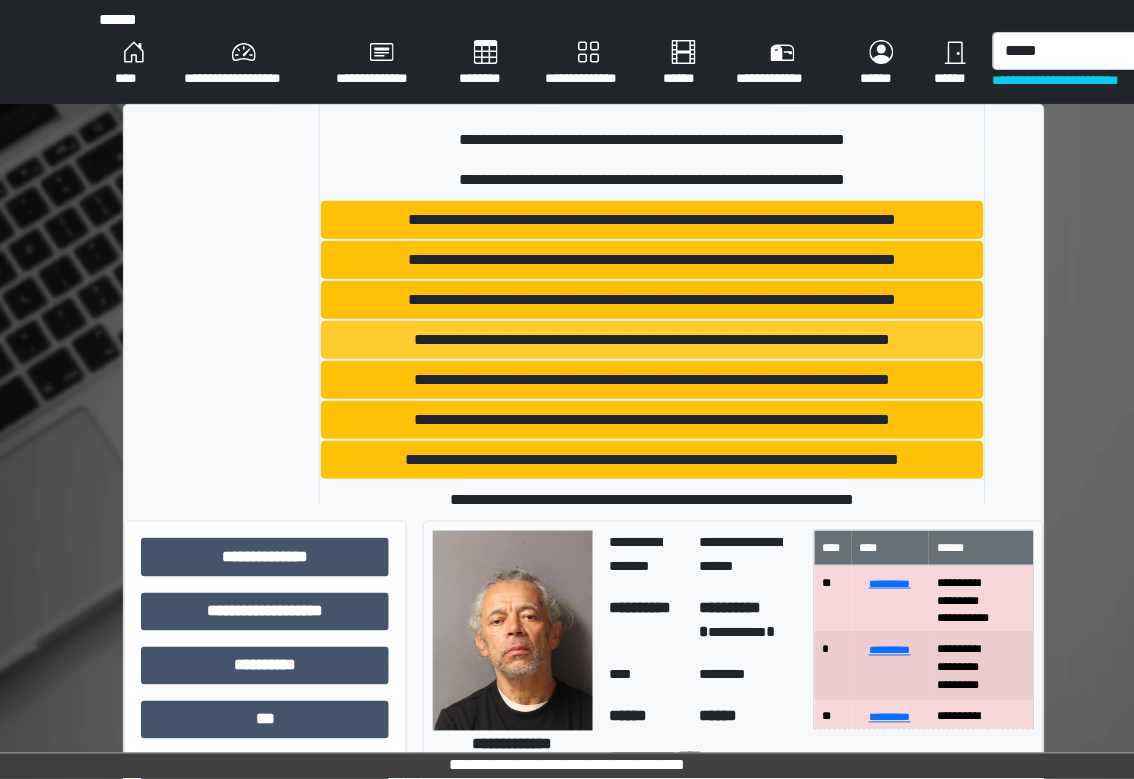 type 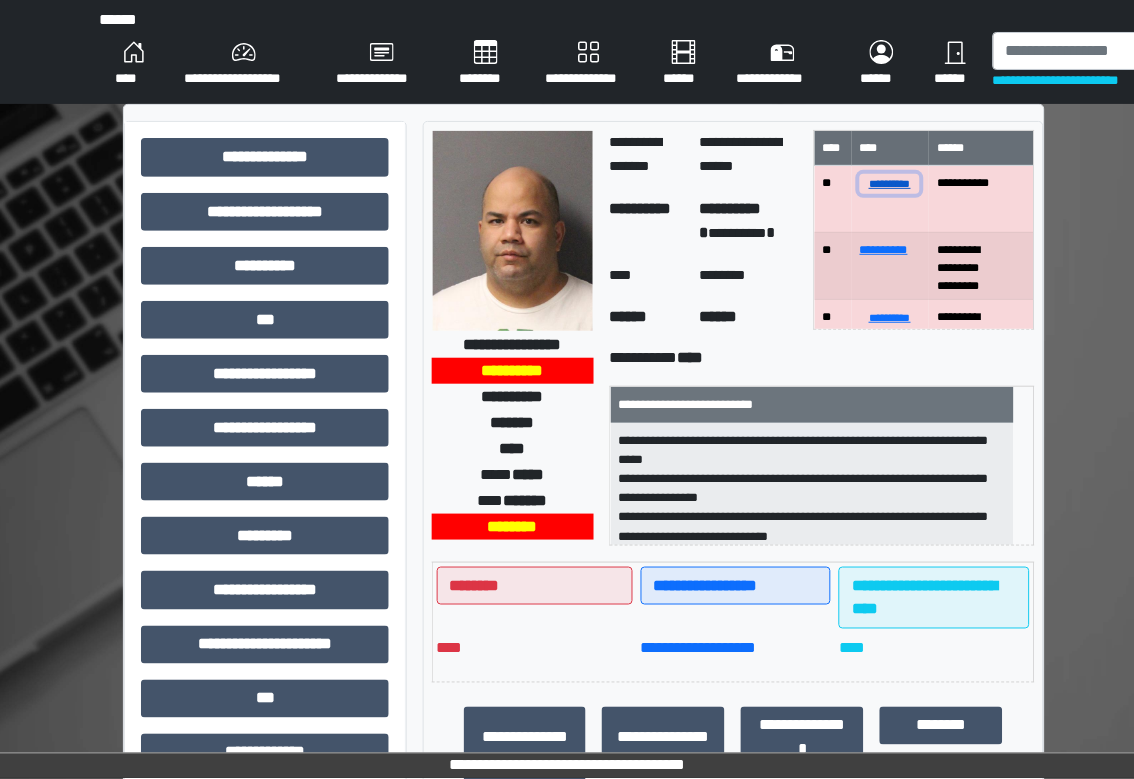 click on "**********" at bounding box center (890, 183) 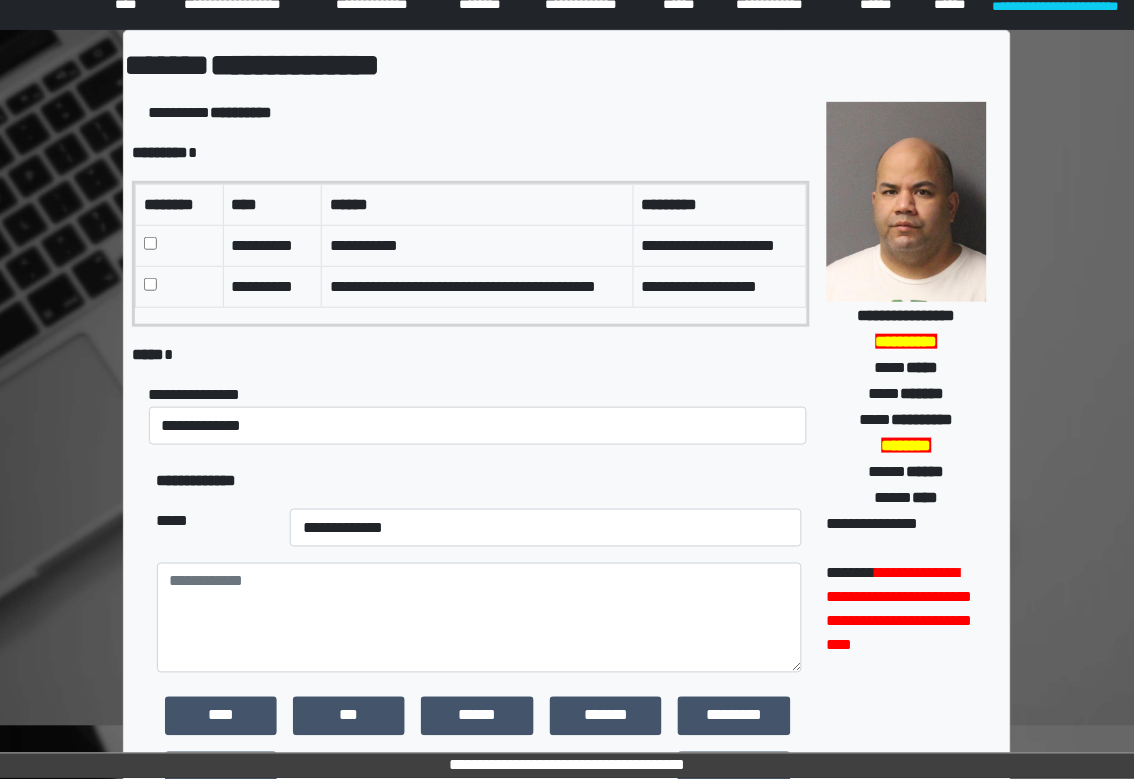 scroll, scrollTop: 133, scrollLeft: 0, axis: vertical 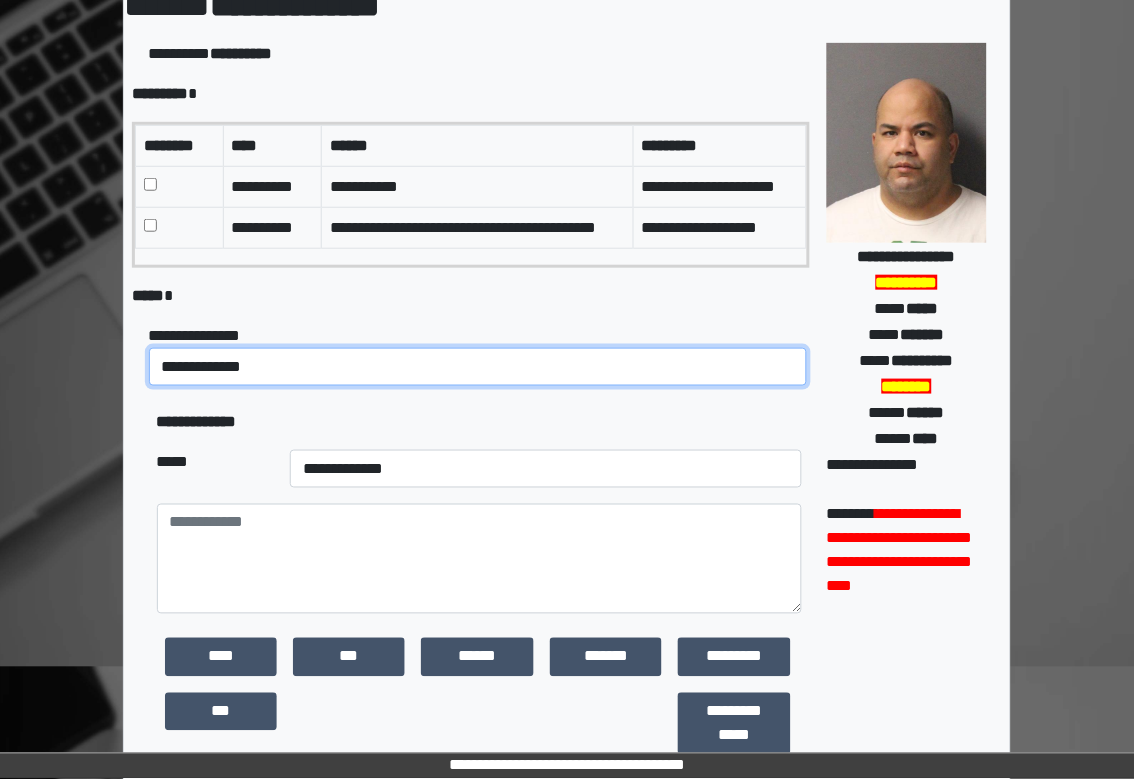 click on "**********" at bounding box center (478, 367) 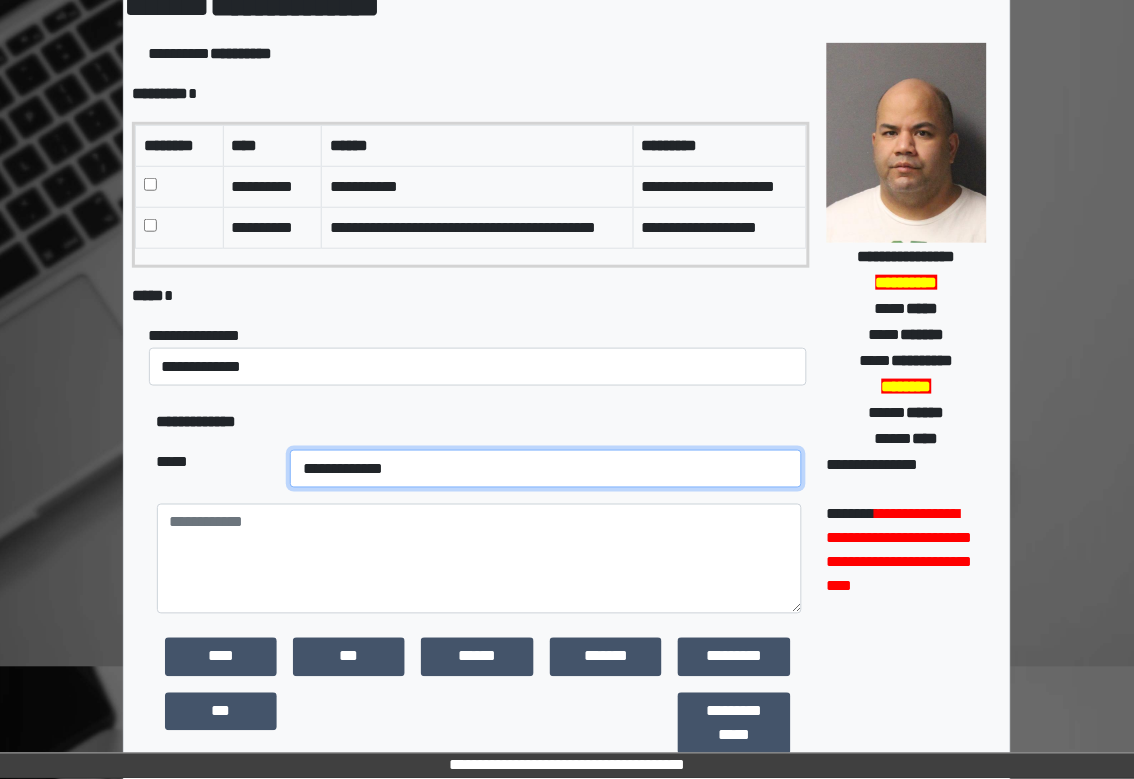 click on "**********" at bounding box center [546, 469] 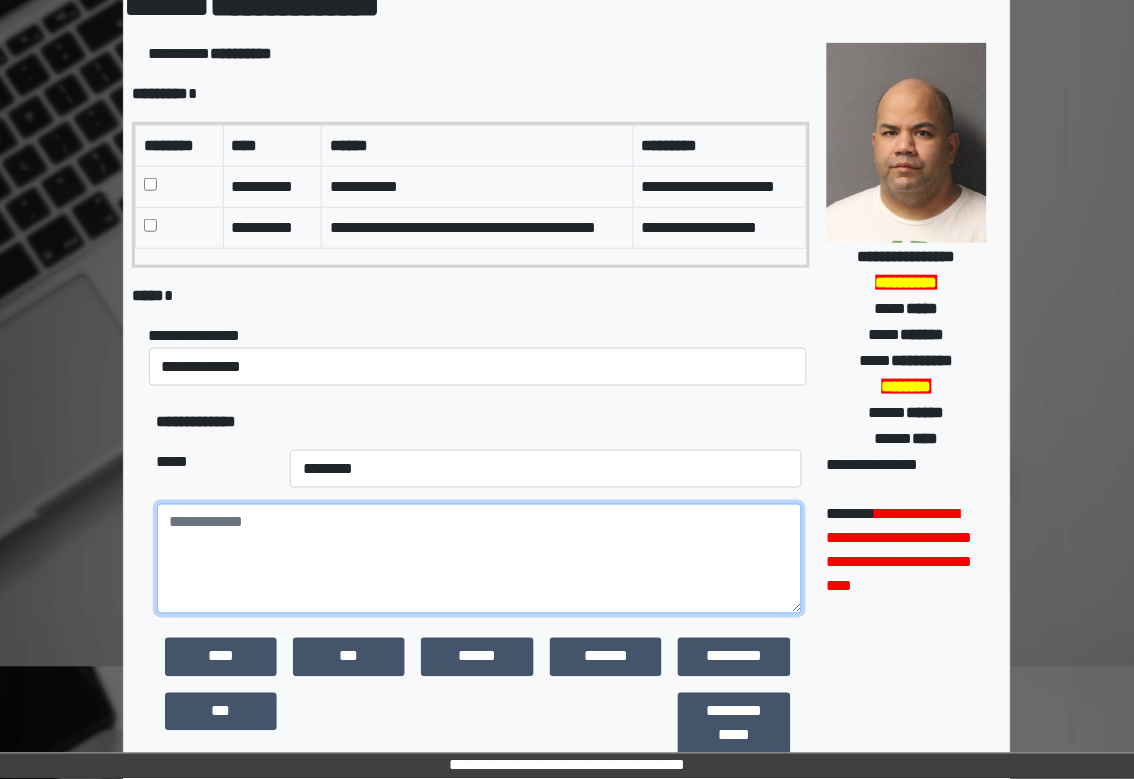 click at bounding box center [479, 559] 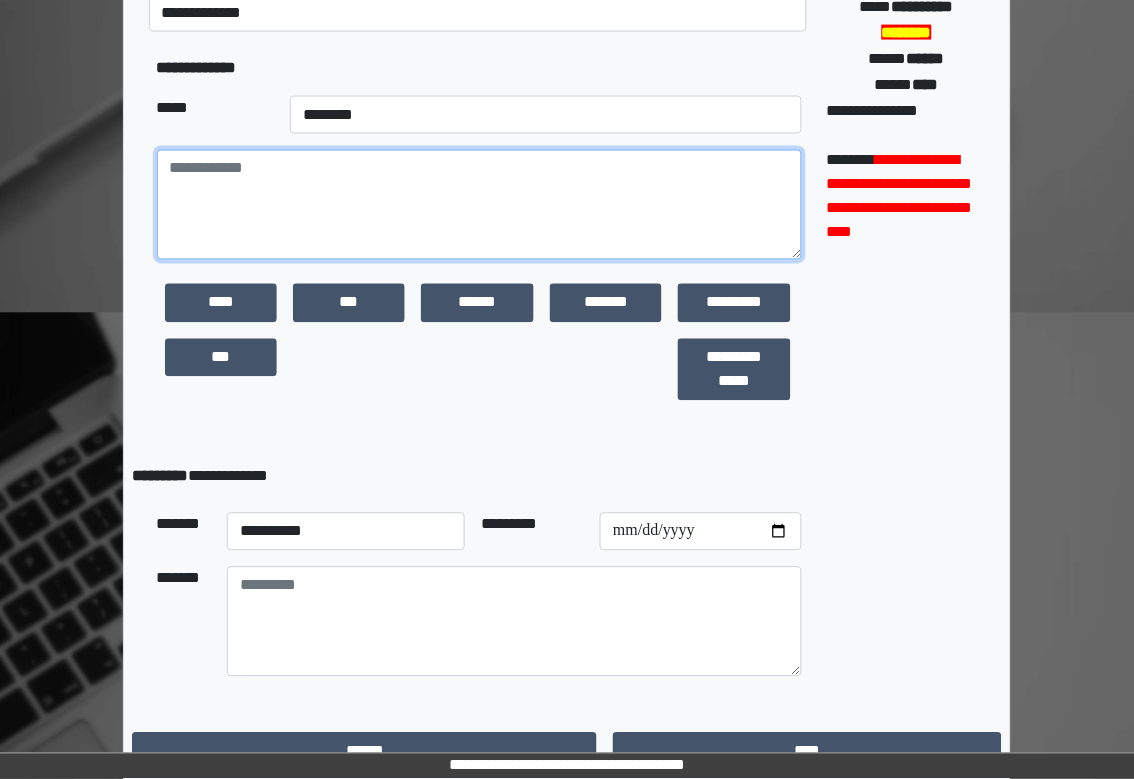 scroll, scrollTop: 533, scrollLeft: 0, axis: vertical 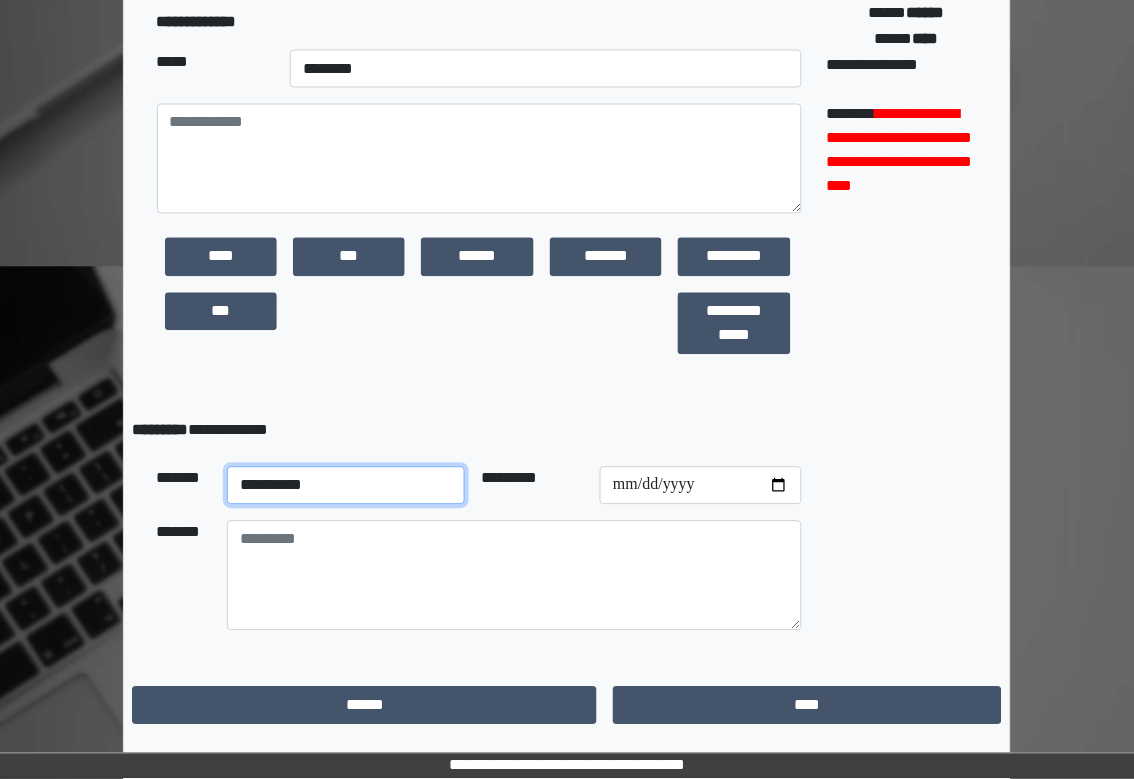 click on "**********" at bounding box center [346, 486] 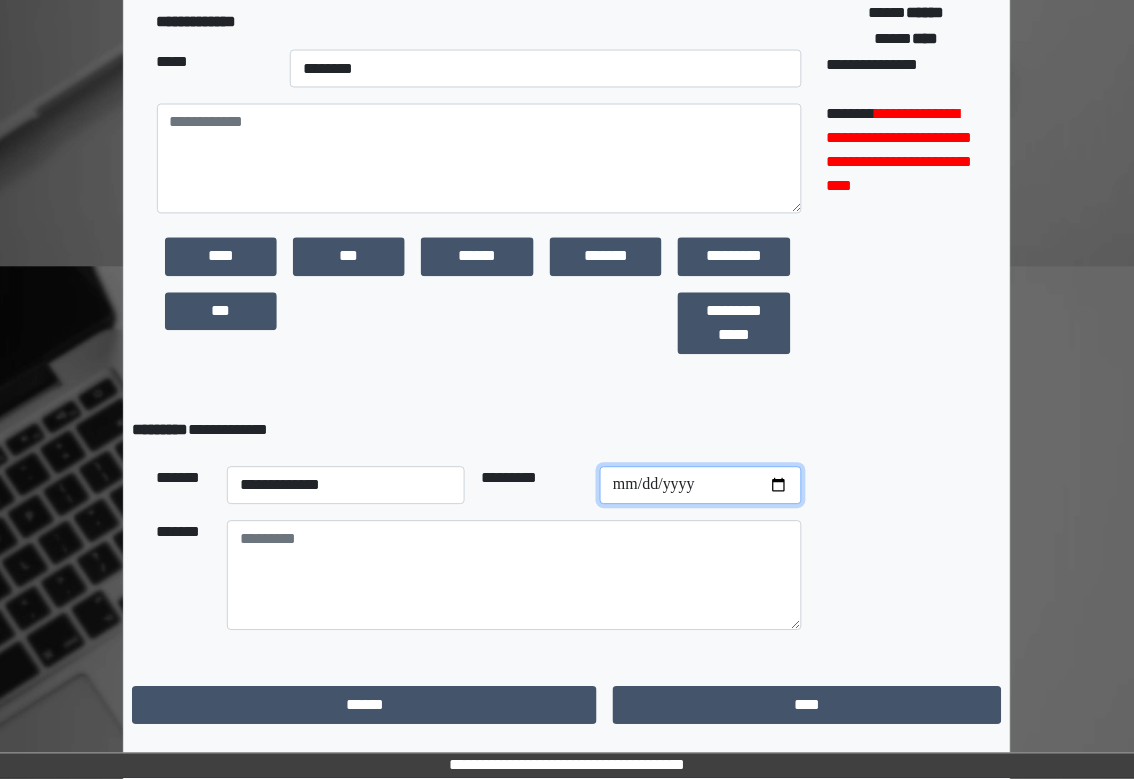click at bounding box center (701, 486) 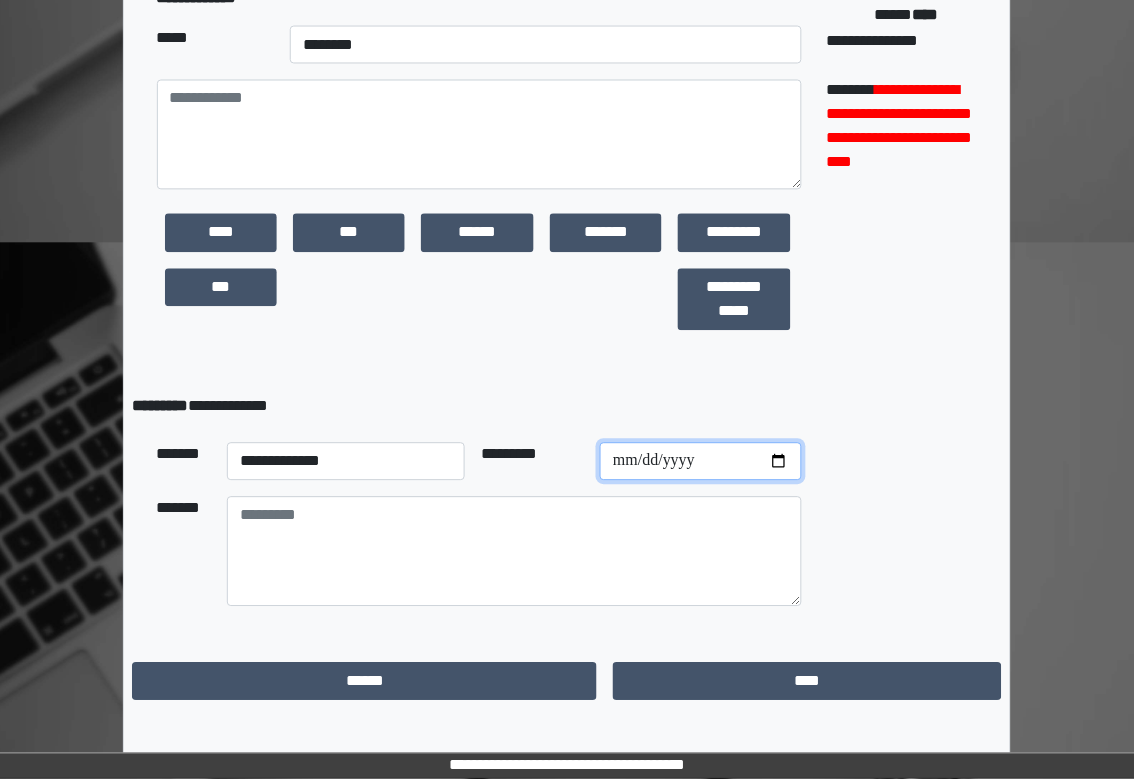 scroll, scrollTop: 566, scrollLeft: 0, axis: vertical 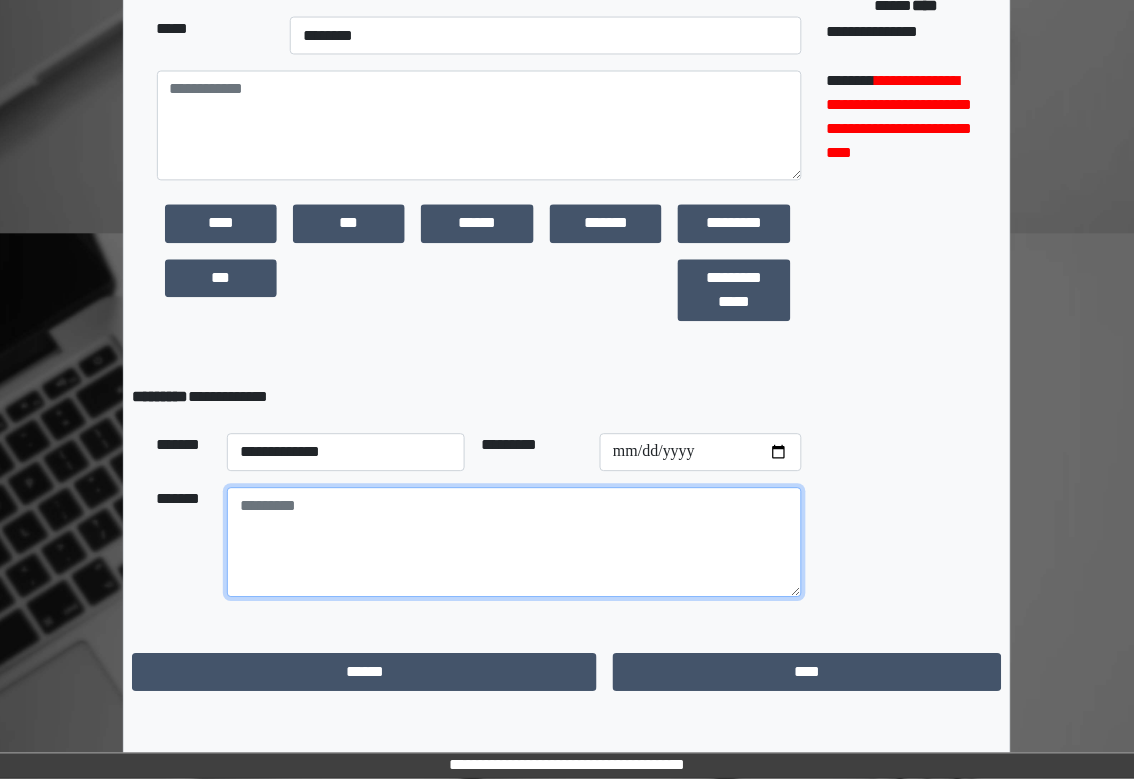 click at bounding box center [514, 543] 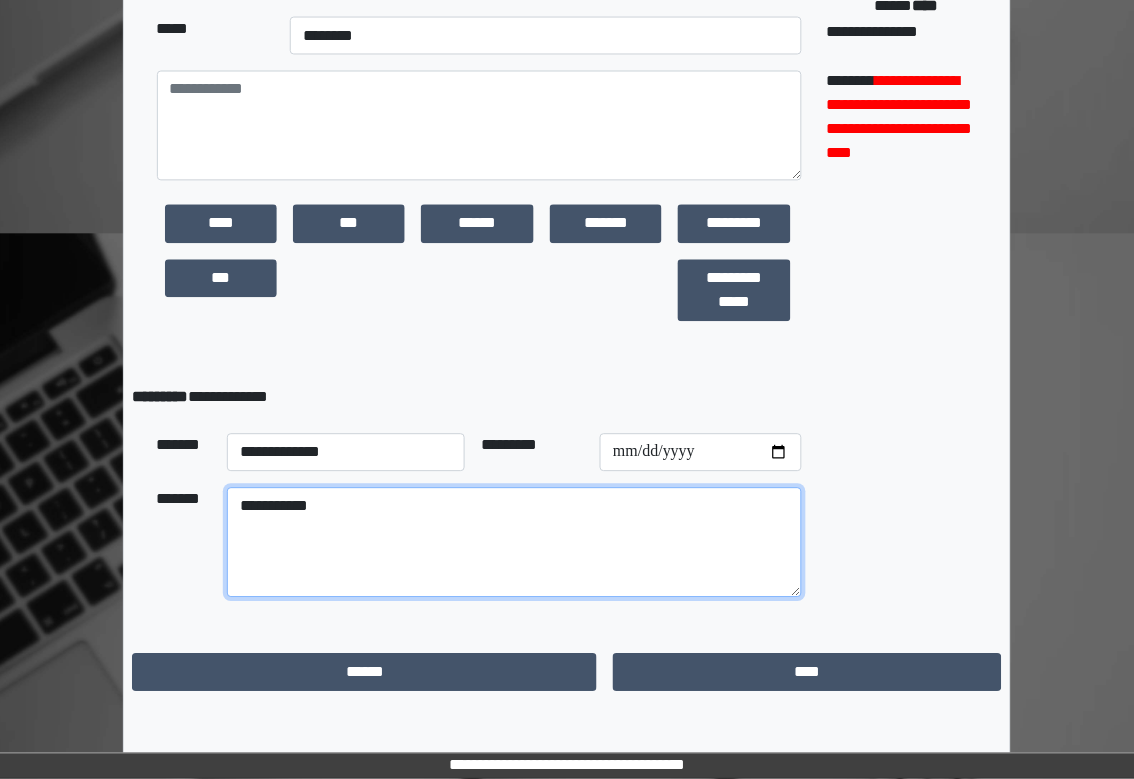 type on "**********" 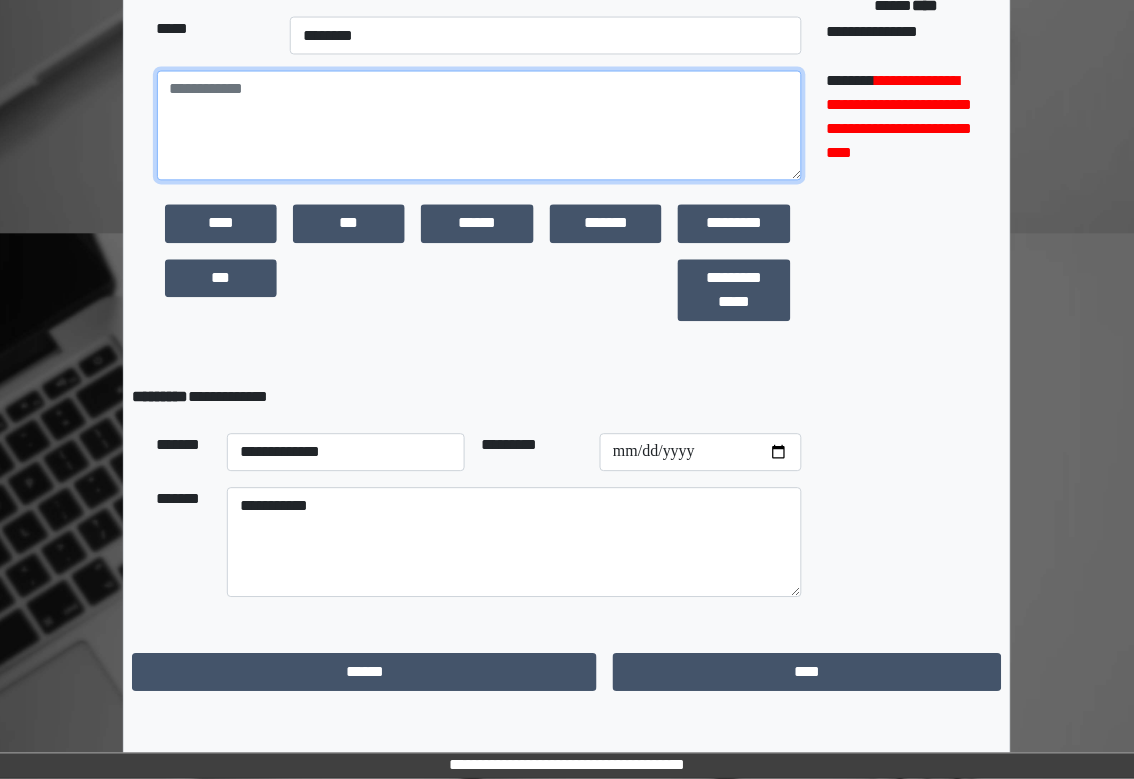 click at bounding box center (479, 126) 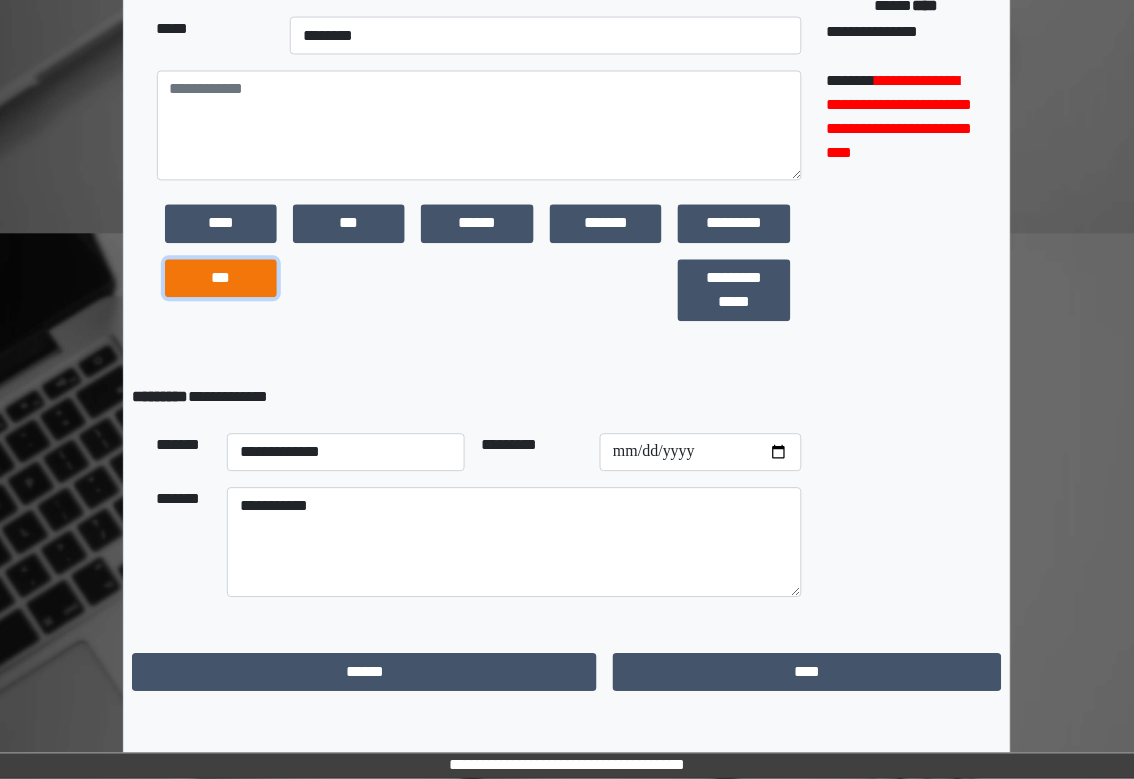 click on "***" at bounding box center (221, 279) 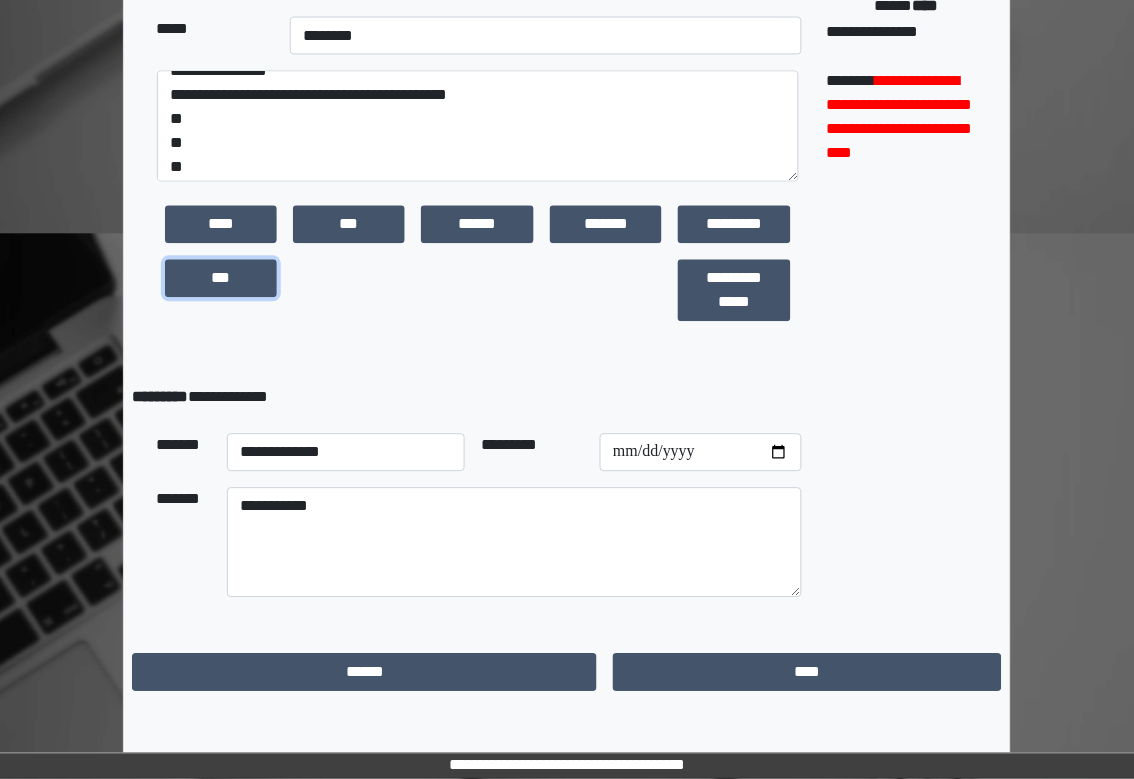 scroll, scrollTop: 23, scrollLeft: 0, axis: vertical 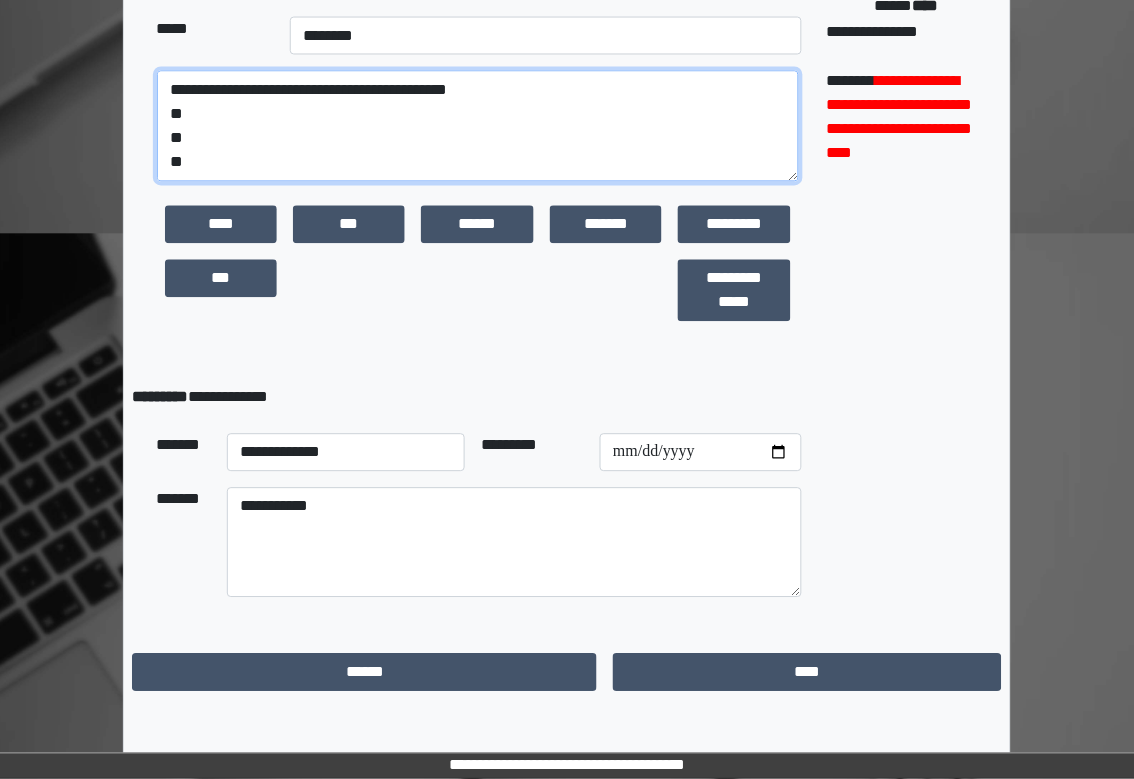 click on "**********" at bounding box center (478, 126) 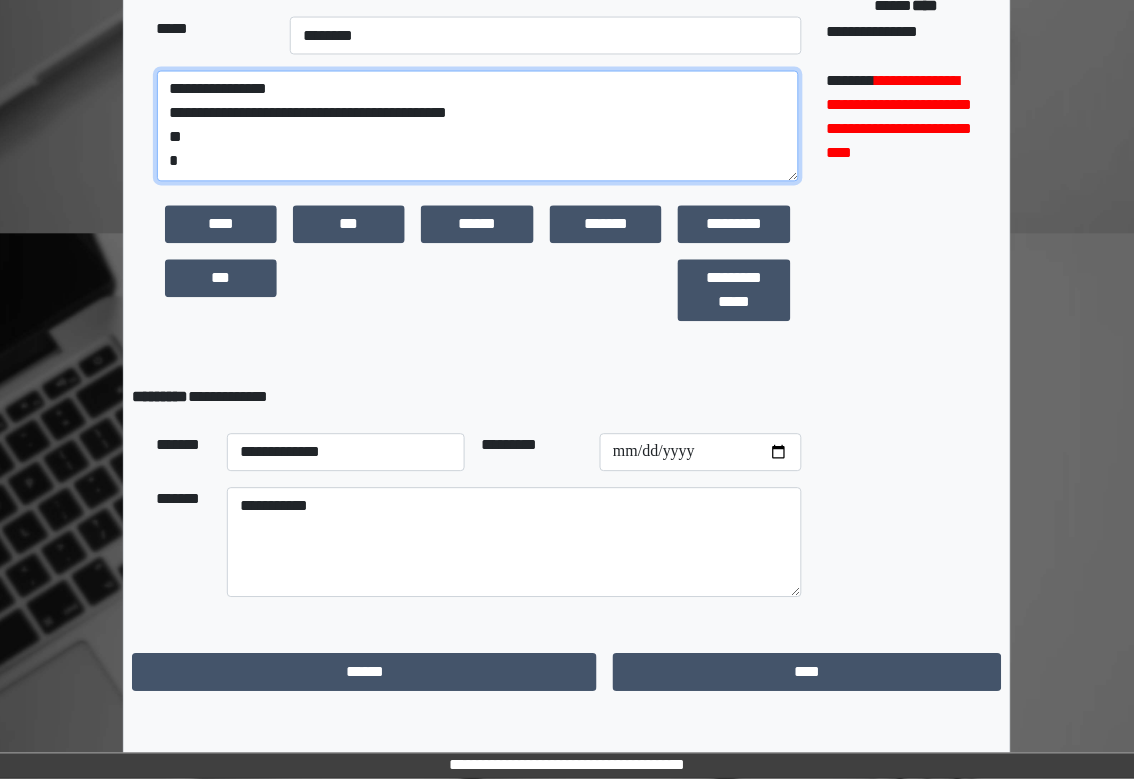 scroll, scrollTop: 0, scrollLeft: 0, axis: both 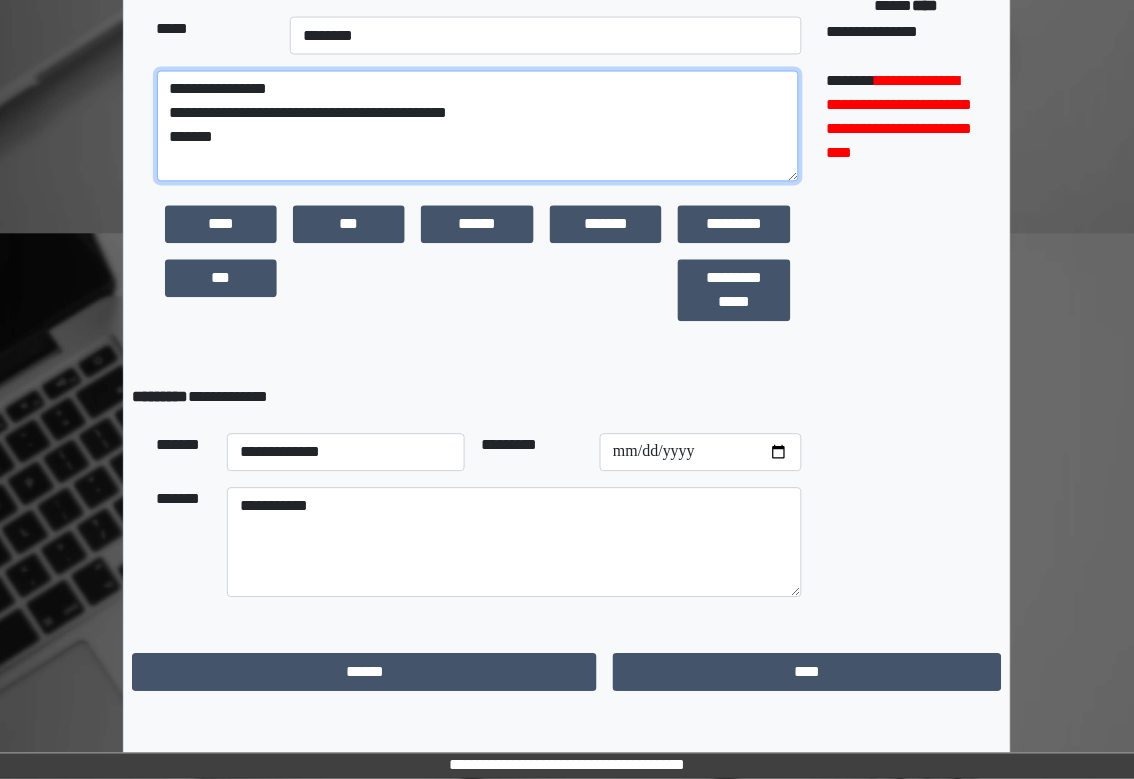 click on "**********" at bounding box center (478, 126) 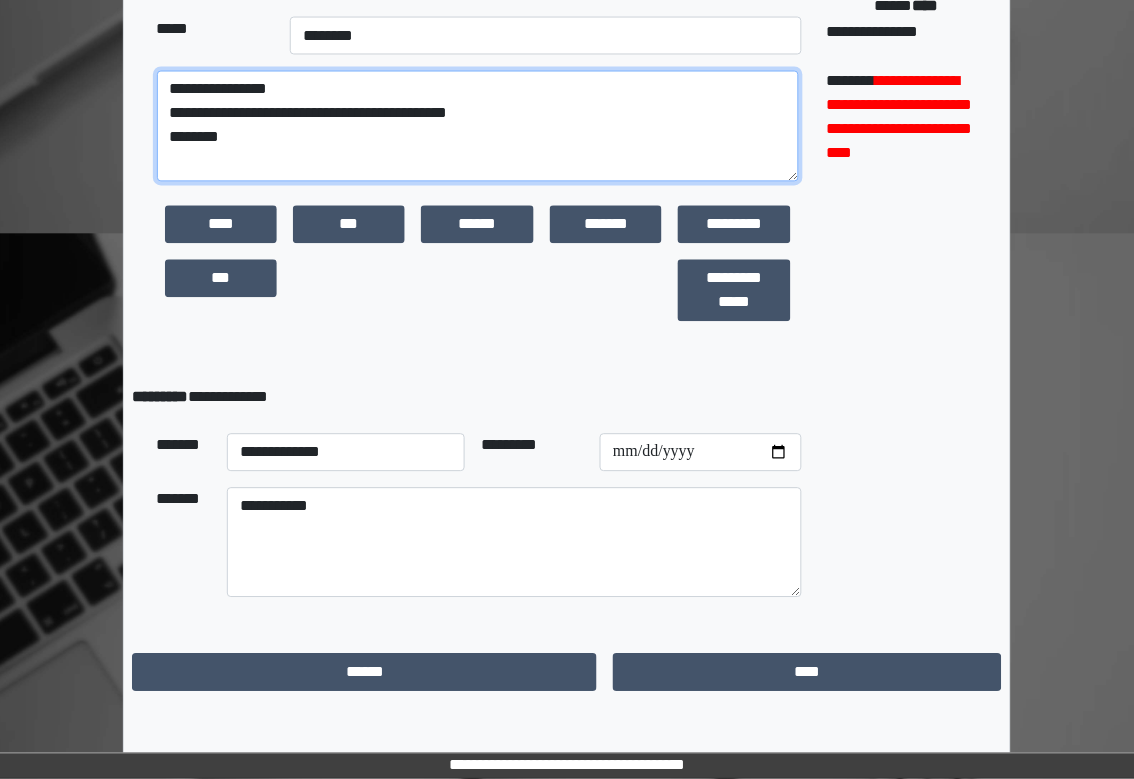 paste on "**********" 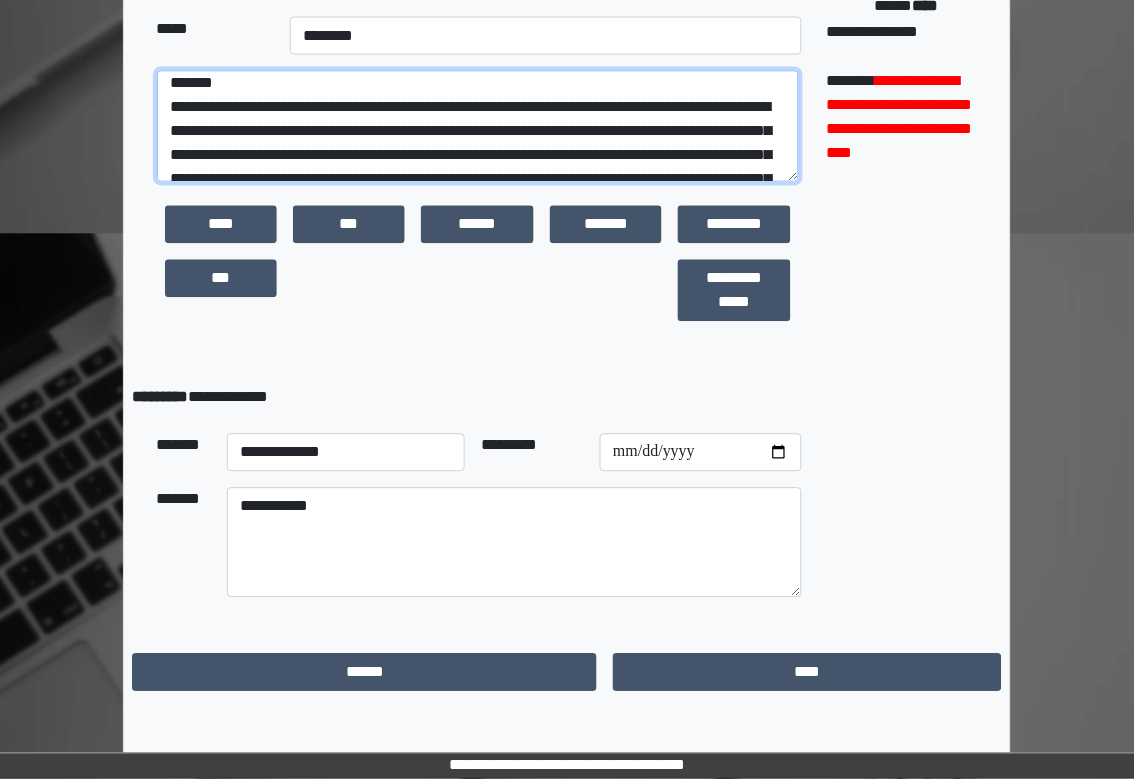 scroll, scrollTop: 30, scrollLeft: 0, axis: vertical 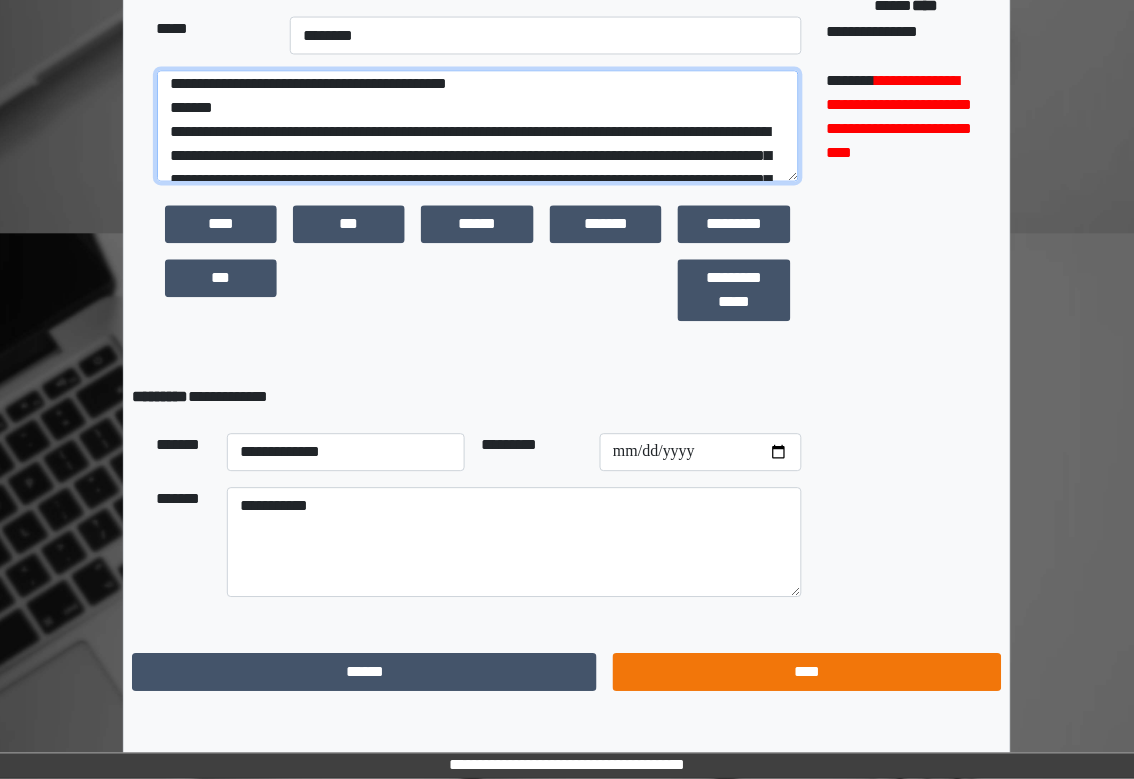 type on "**********" 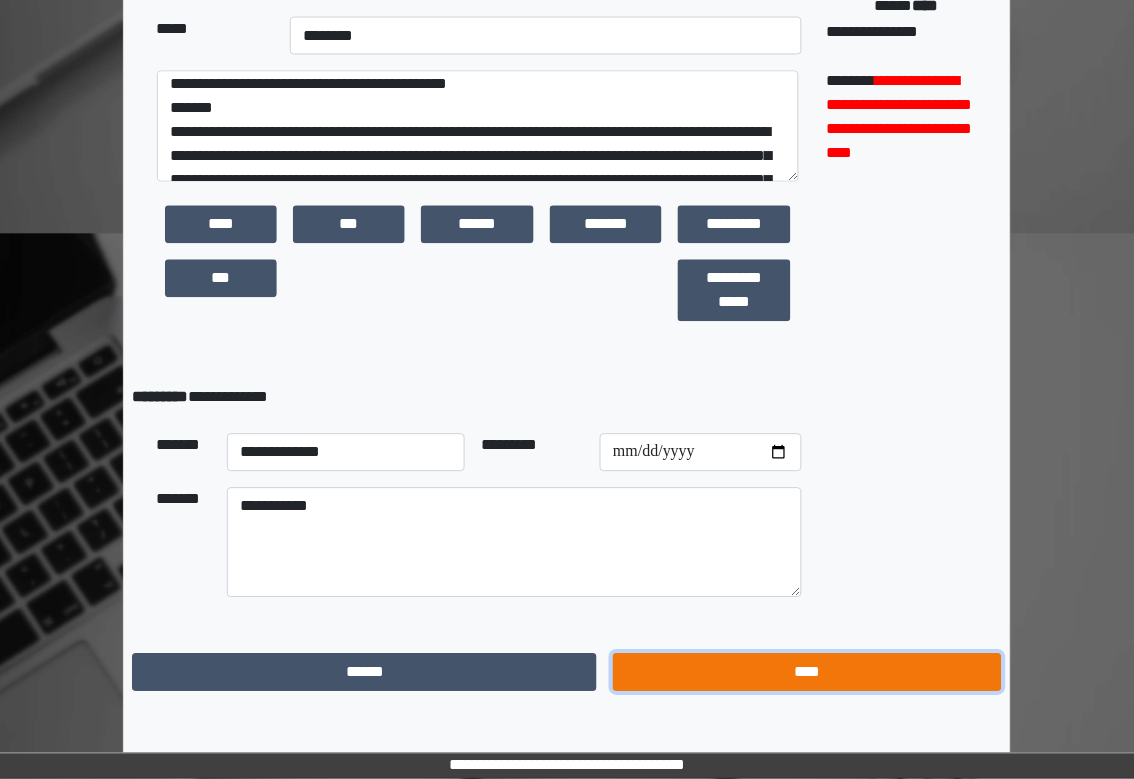 click on "****" at bounding box center [807, 673] 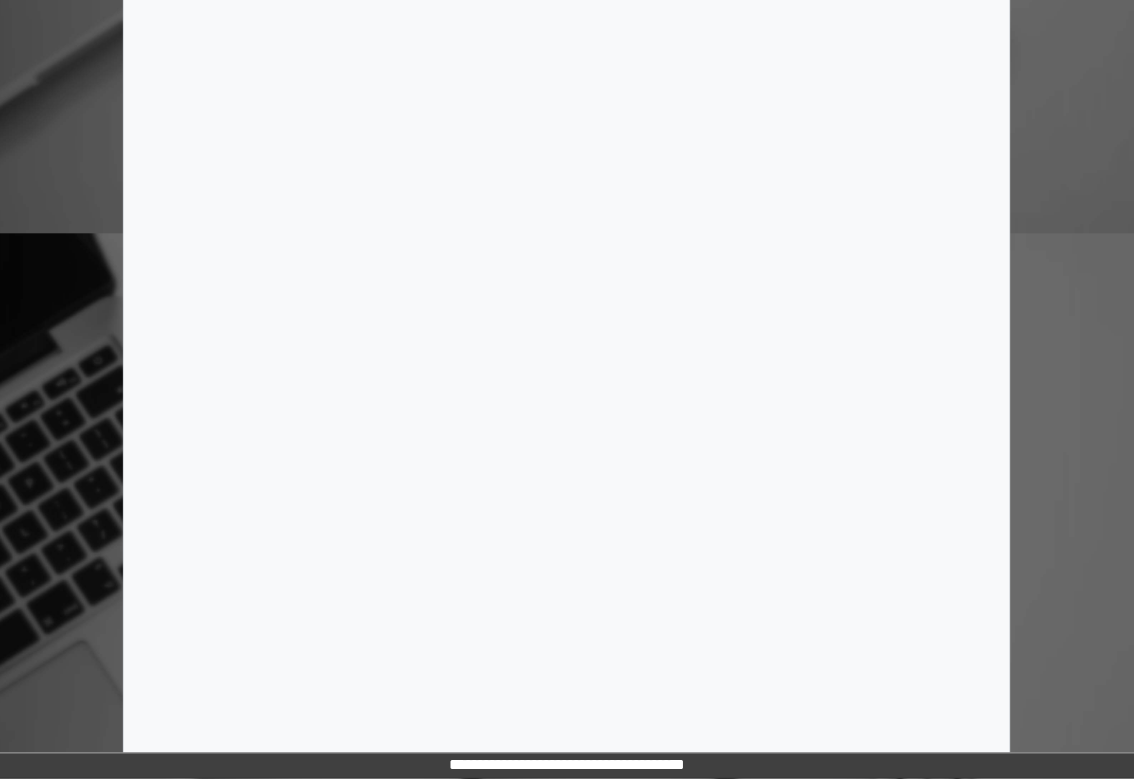 scroll, scrollTop: 20, scrollLeft: 0, axis: vertical 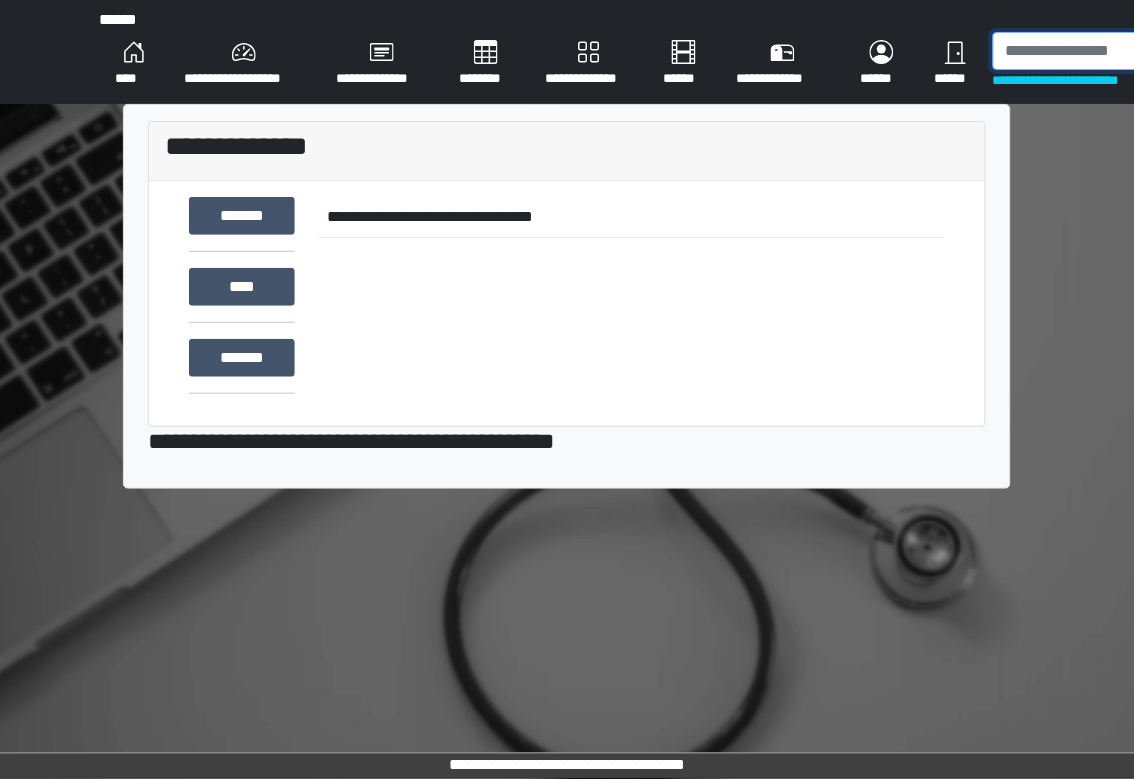 click at bounding box center (1098, 51) 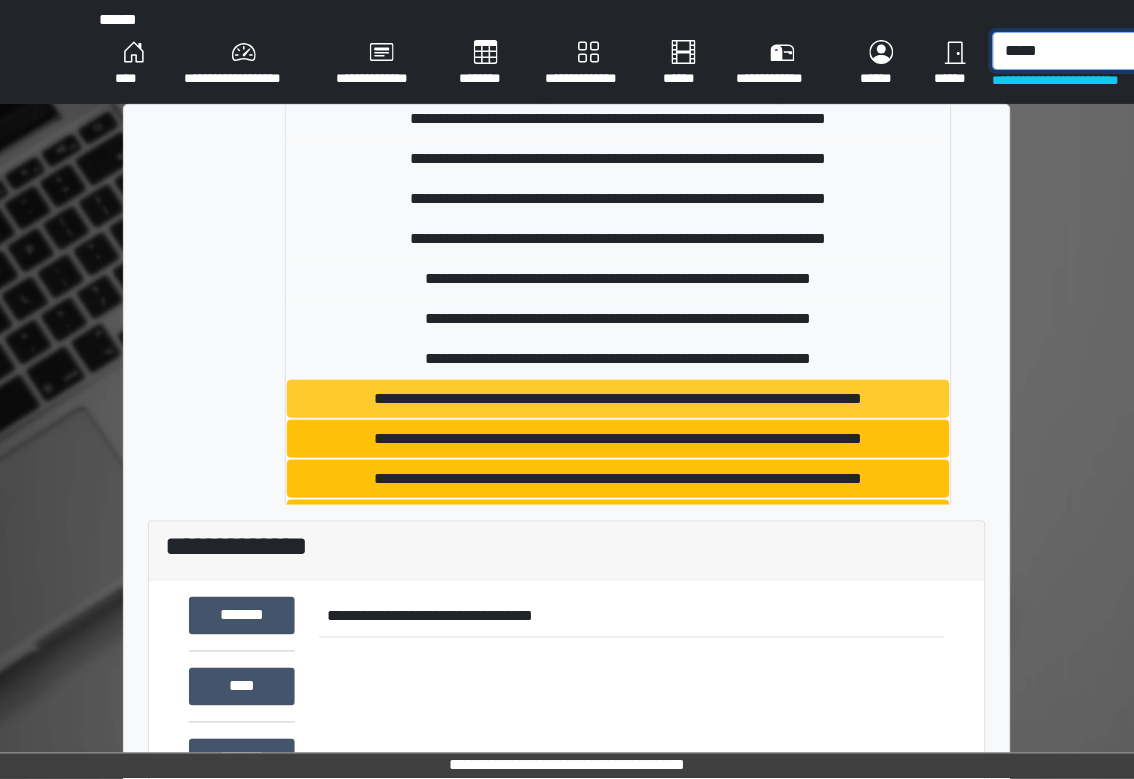 scroll, scrollTop: 133, scrollLeft: 0, axis: vertical 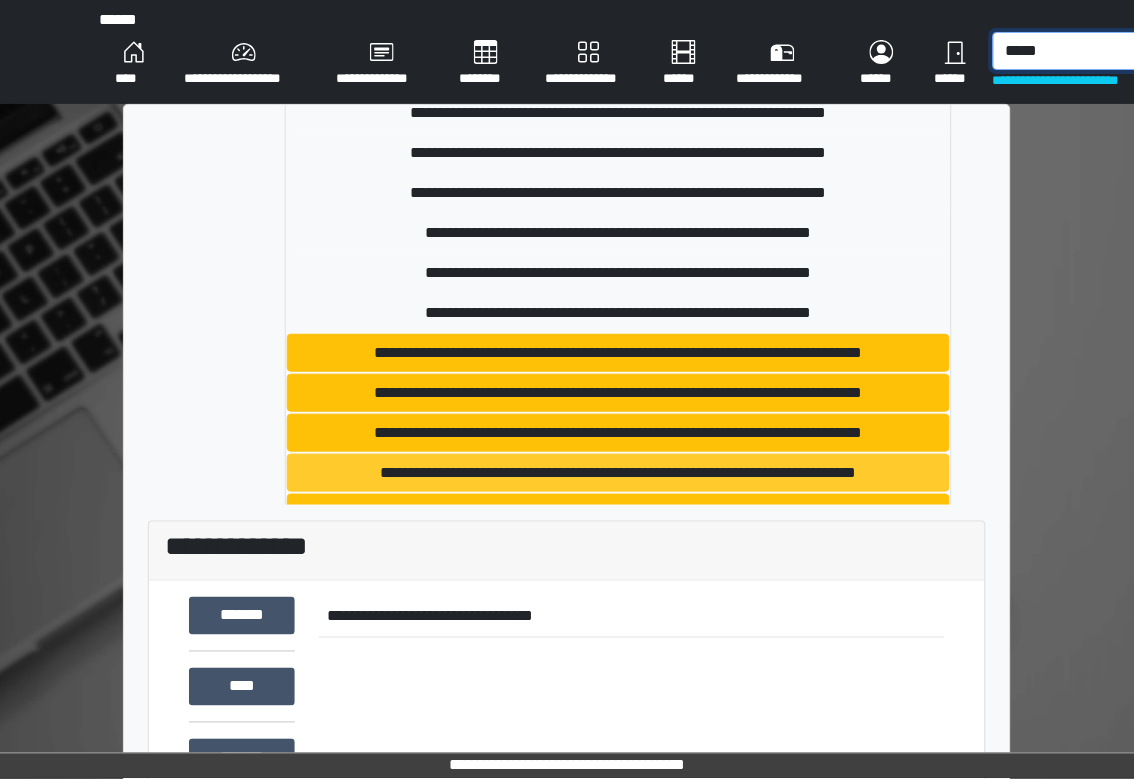 type on "*****" 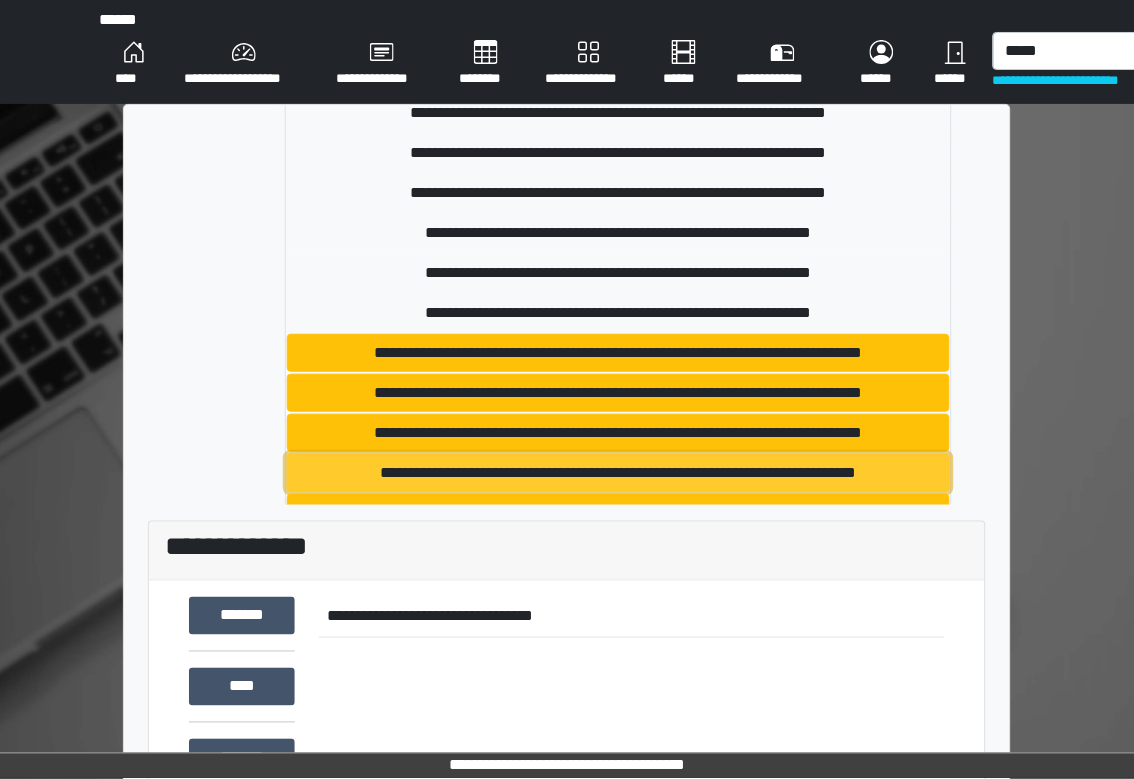 click on "**********" at bounding box center [618, 473] 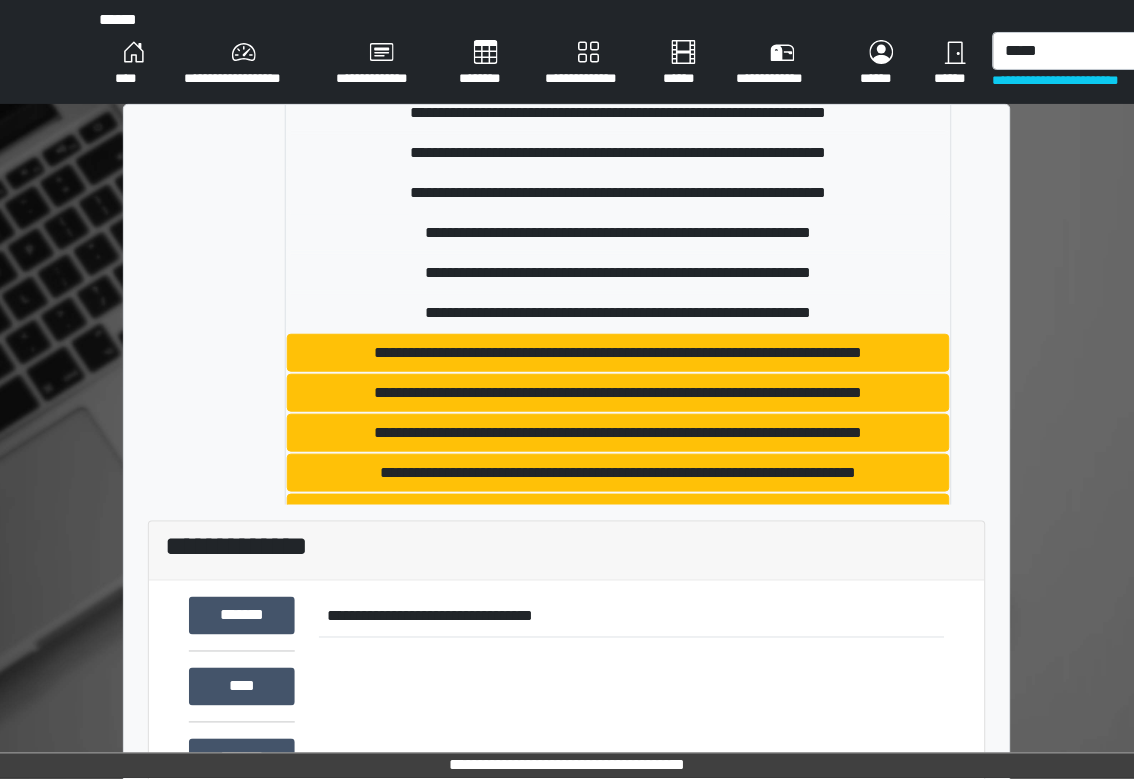type 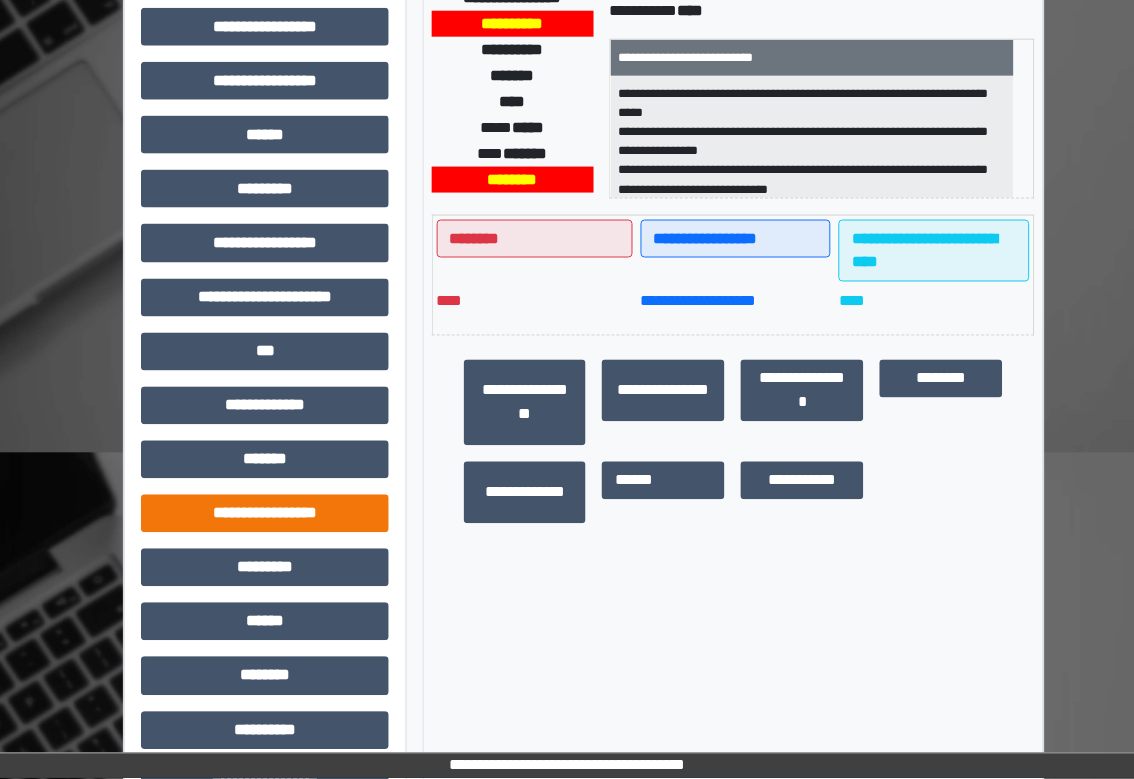scroll, scrollTop: 421, scrollLeft: 0, axis: vertical 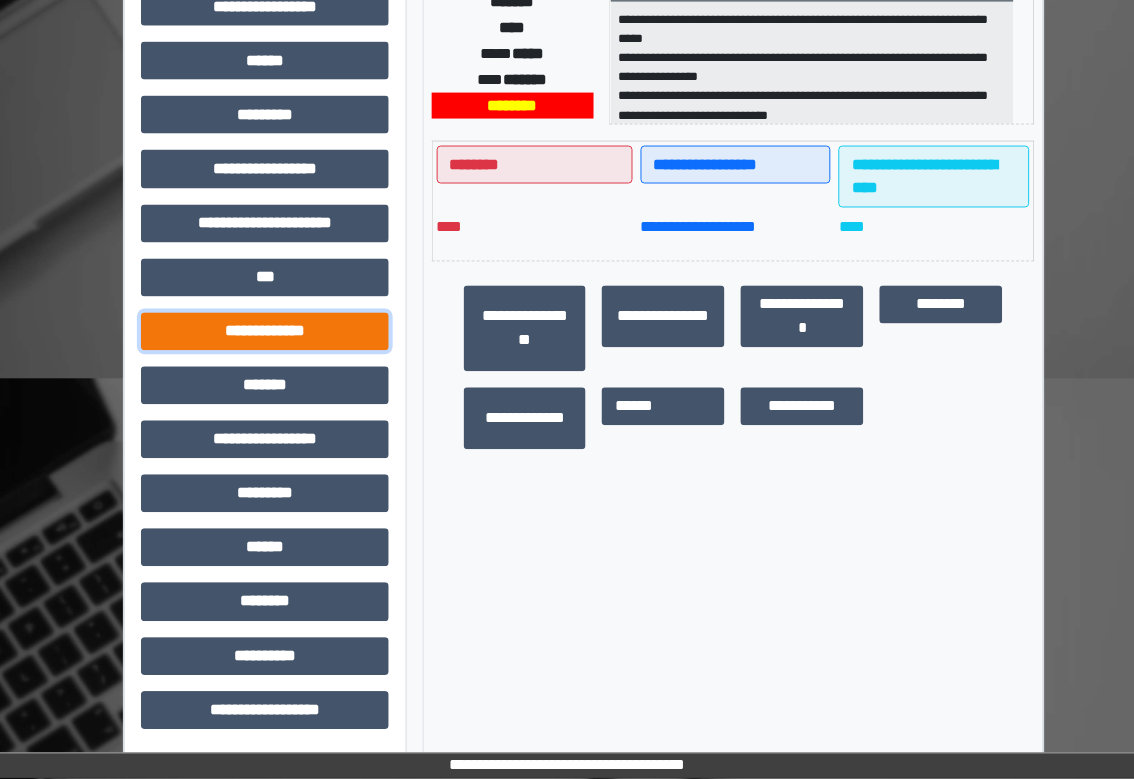 click on "**********" at bounding box center (265, 332) 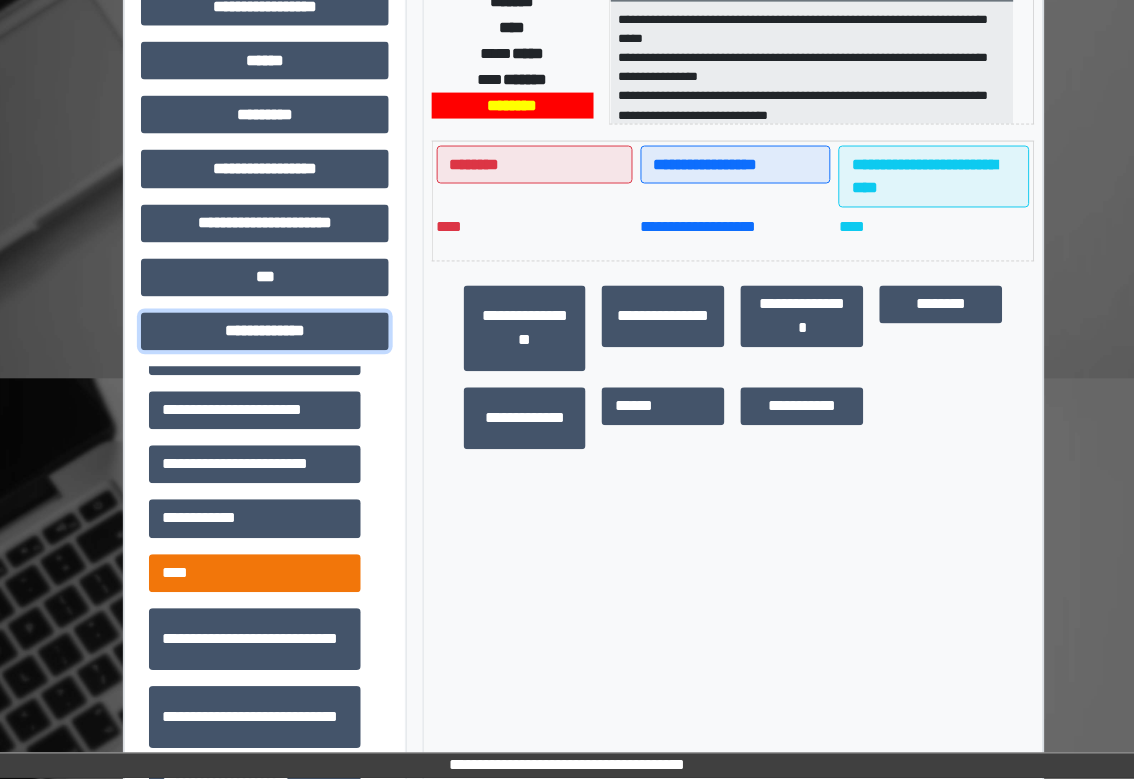 scroll, scrollTop: 574, scrollLeft: 0, axis: vertical 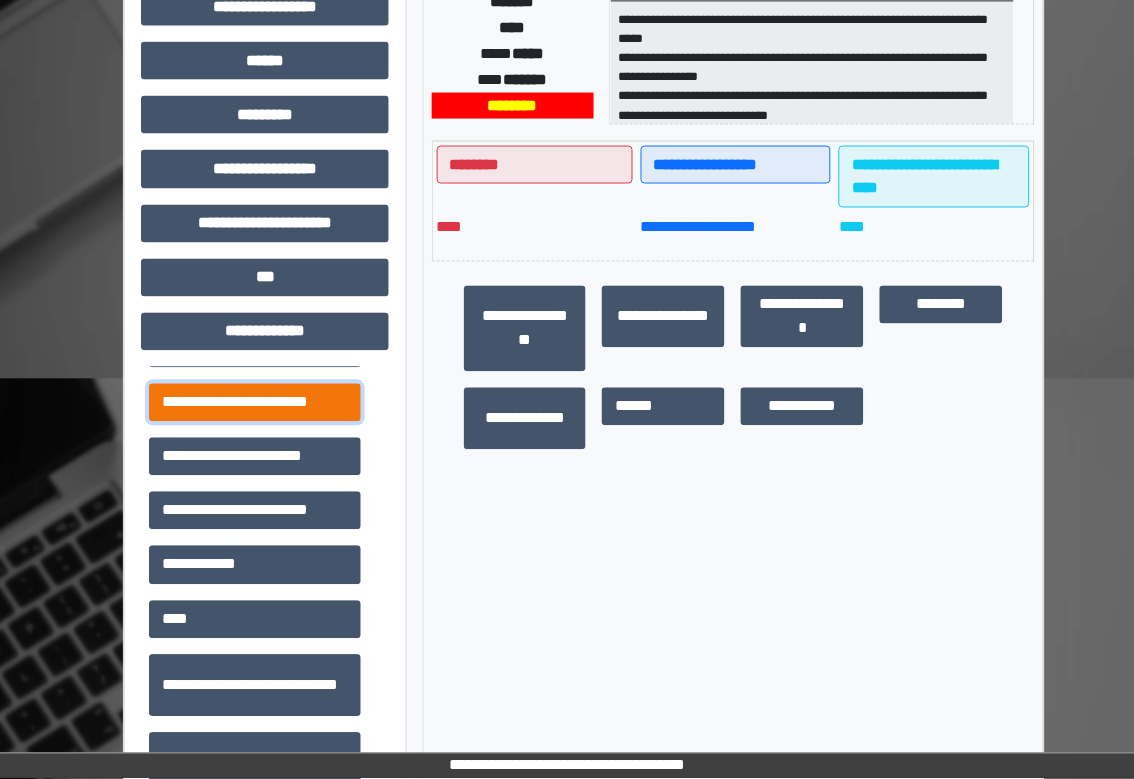 click on "**********" at bounding box center [255, 403] 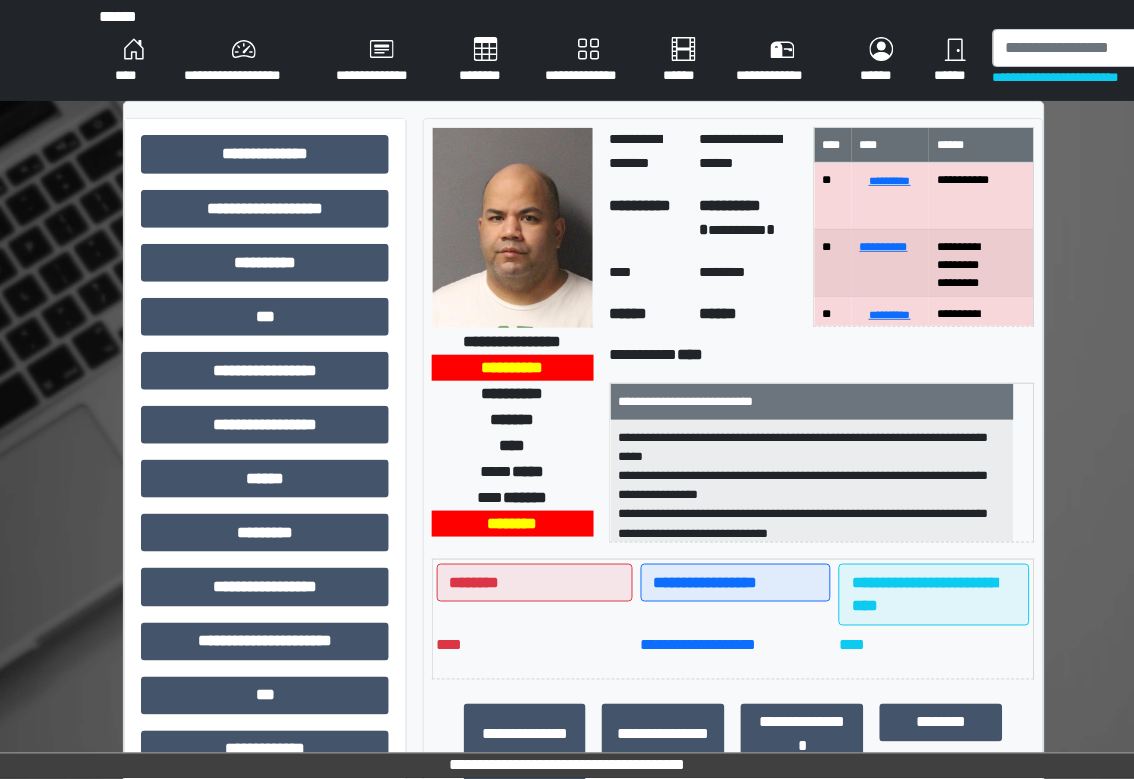 scroll, scrollTop: 0, scrollLeft: 0, axis: both 